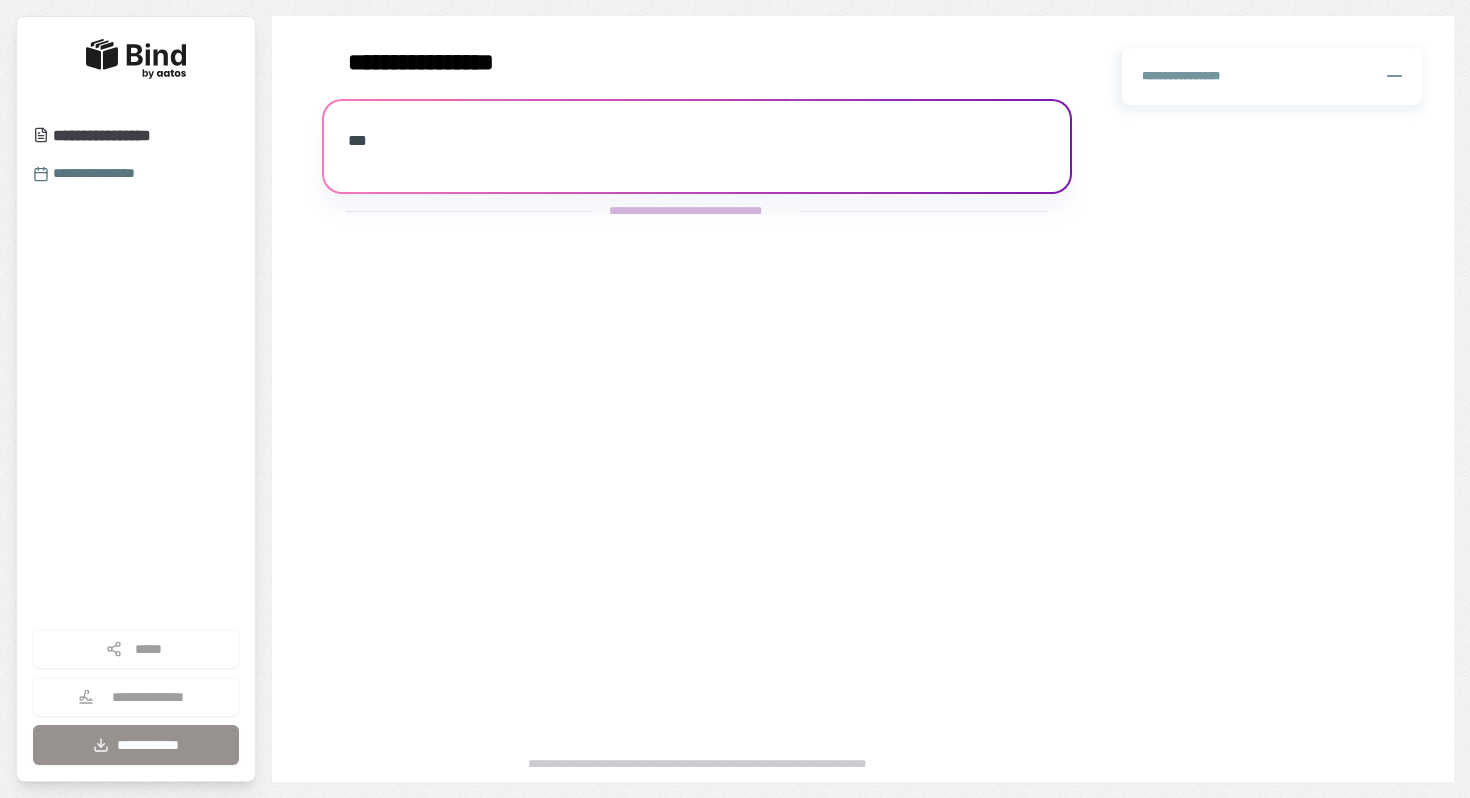 scroll, scrollTop: 0, scrollLeft: 0, axis: both 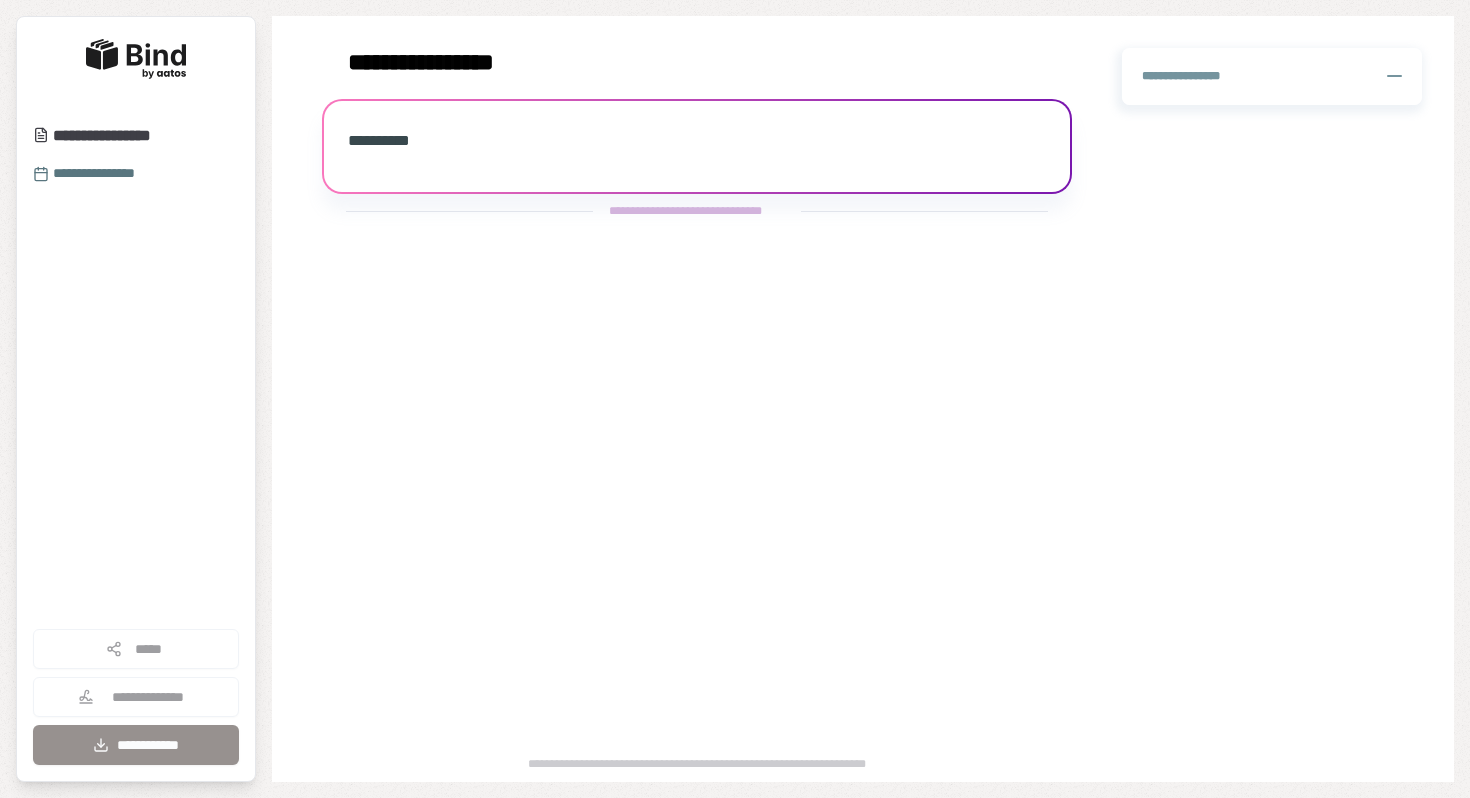 click on "**********" at bounding box center [697, 149] 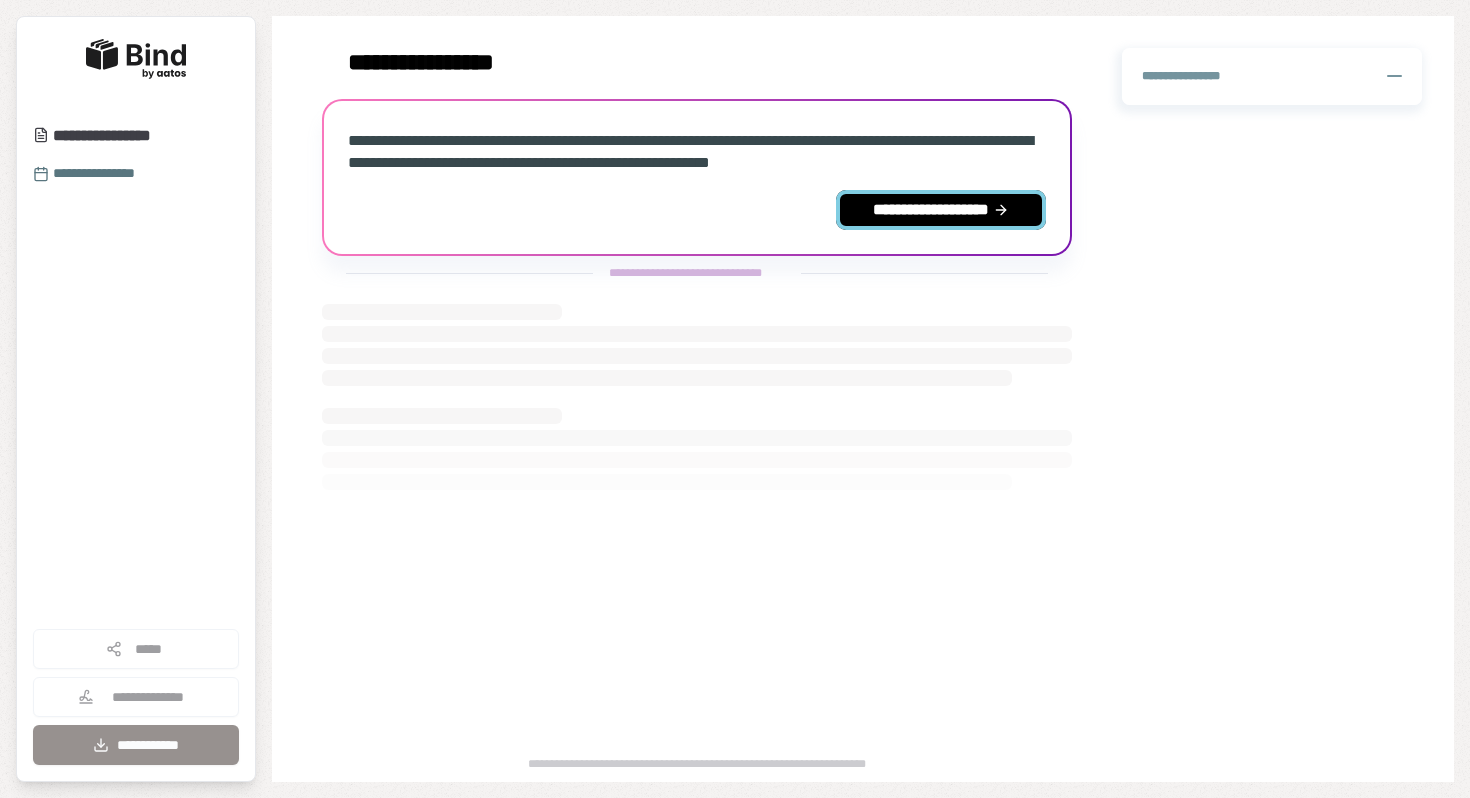 click on "**********" at bounding box center [941, 210] 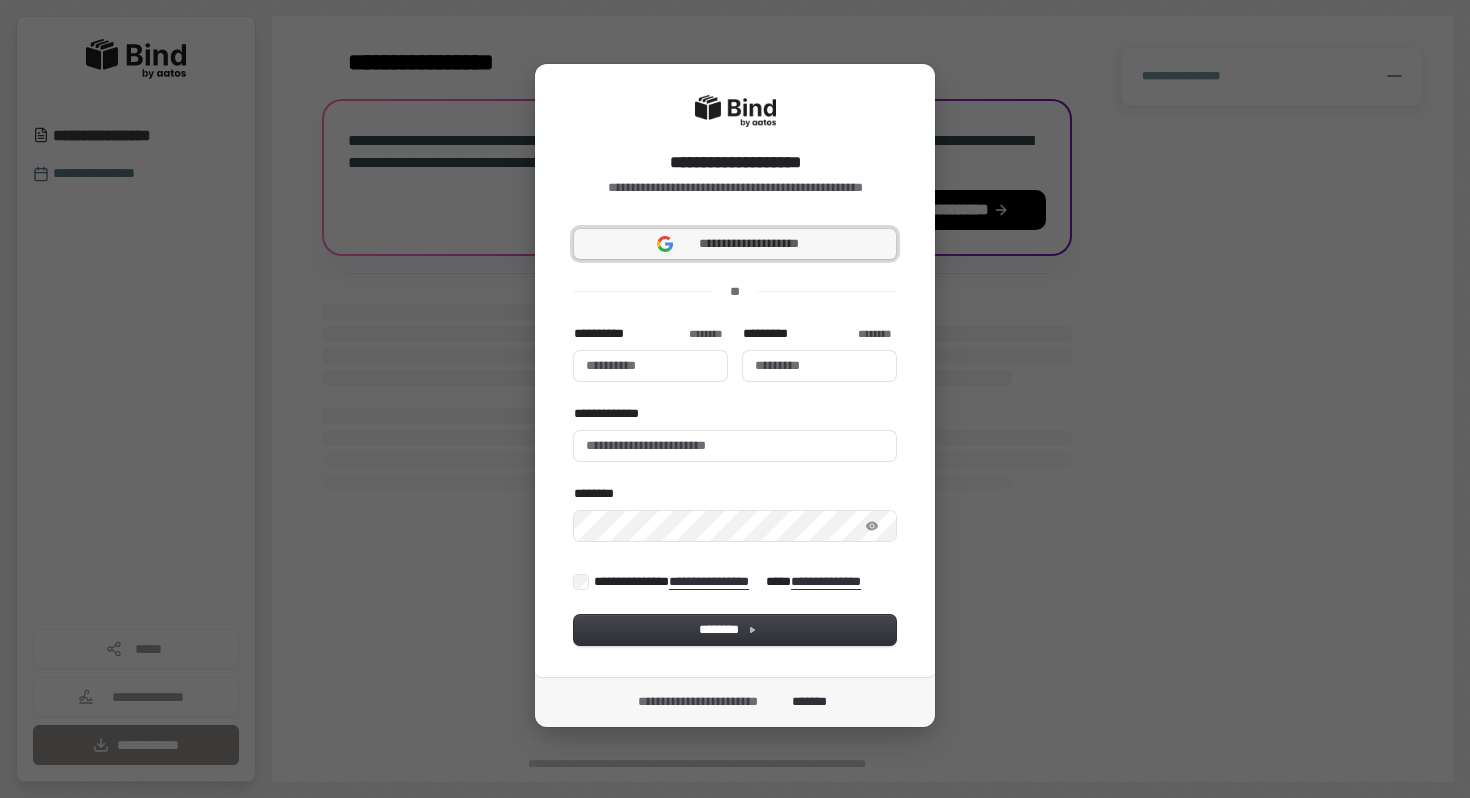 click on "**********" at bounding box center (735, 244) 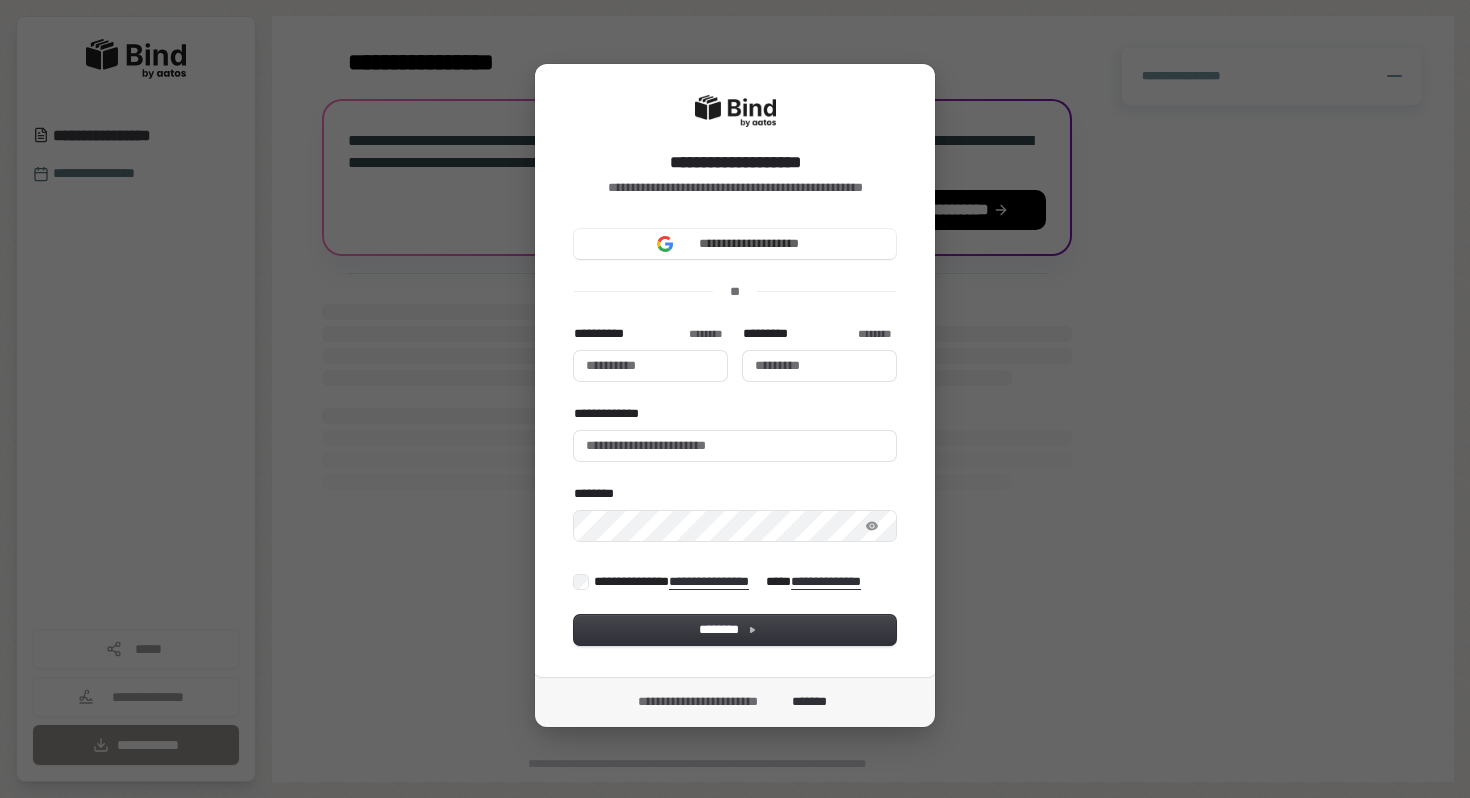 type 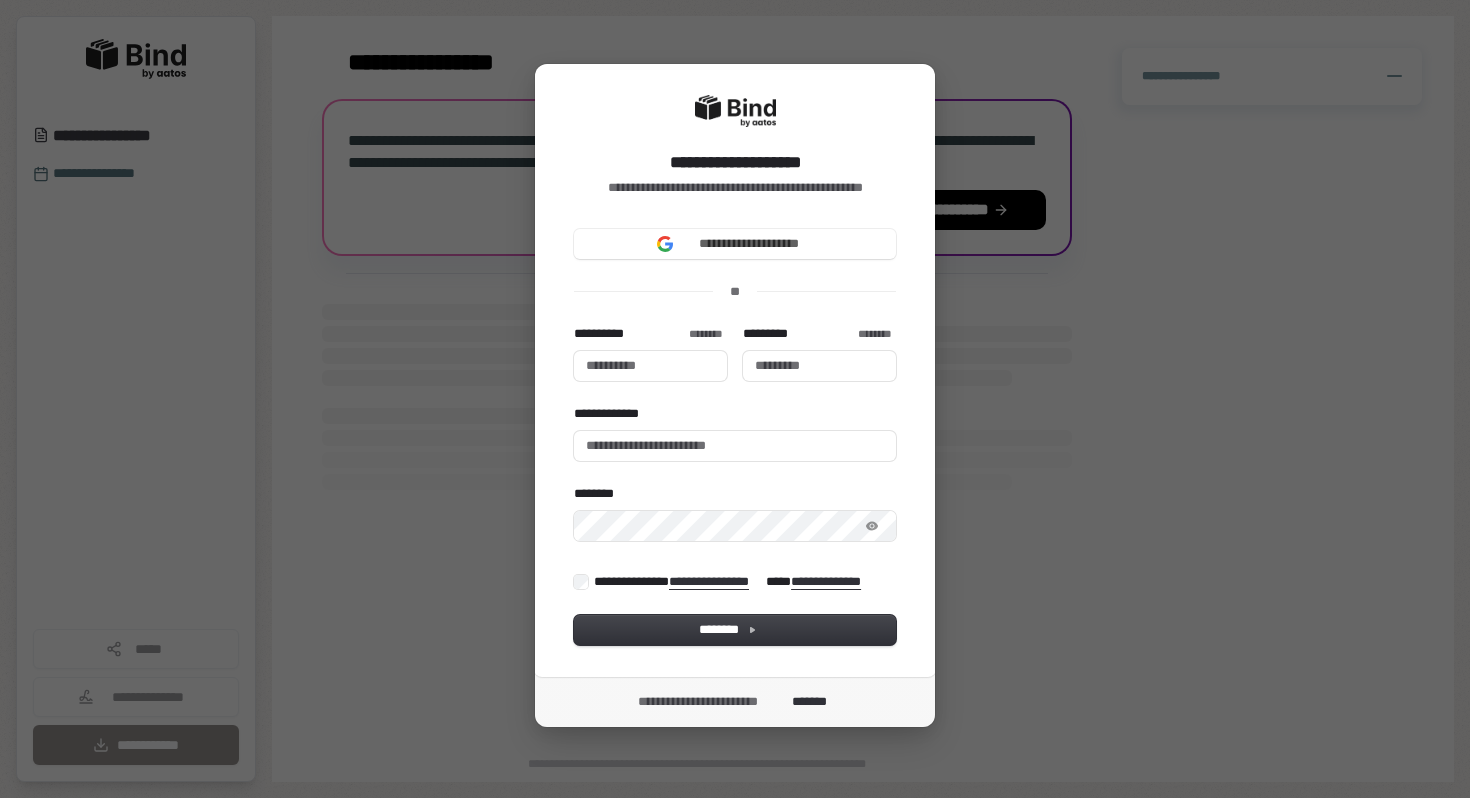 type 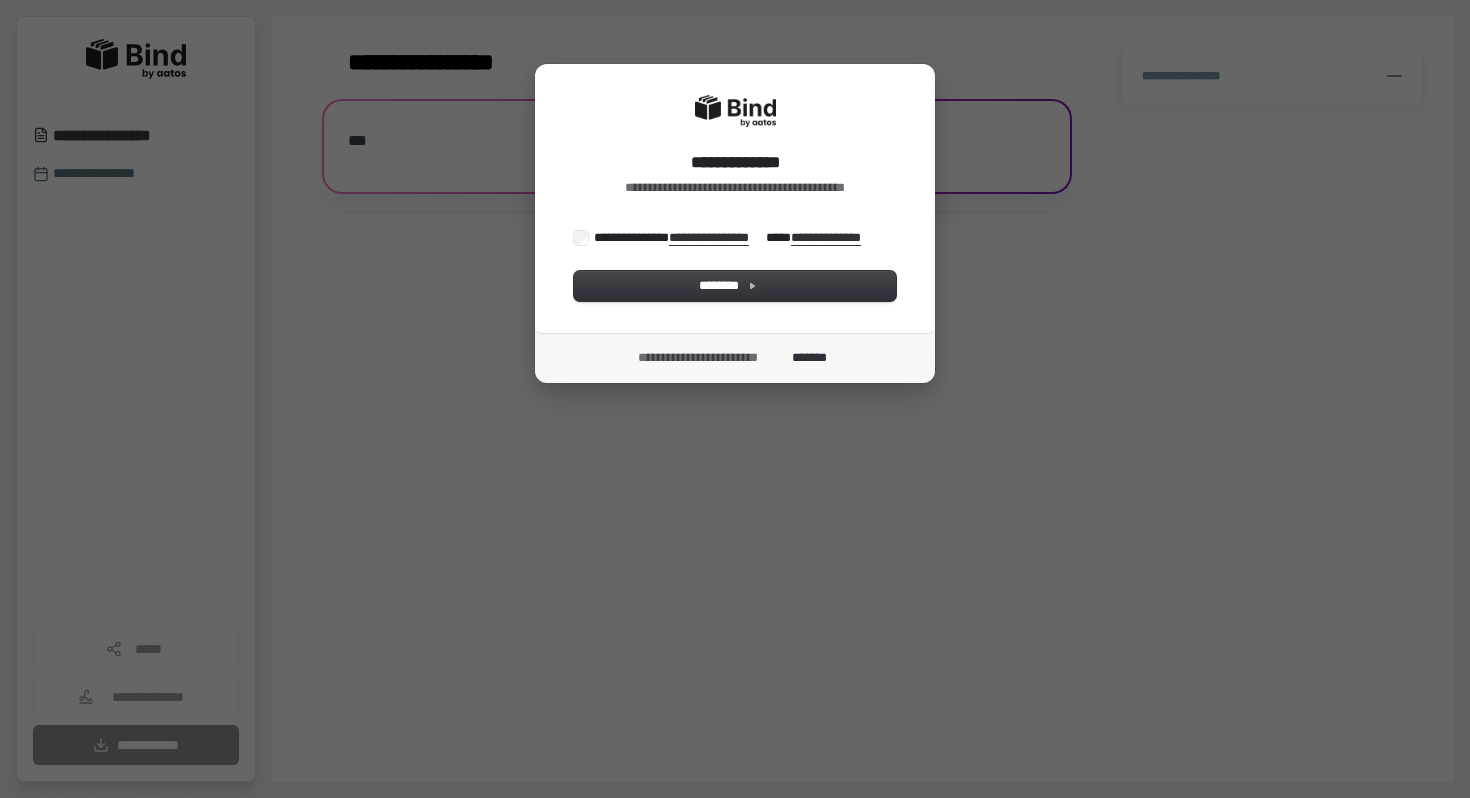 scroll, scrollTop: 0, scrollLeft: 0, axis: both 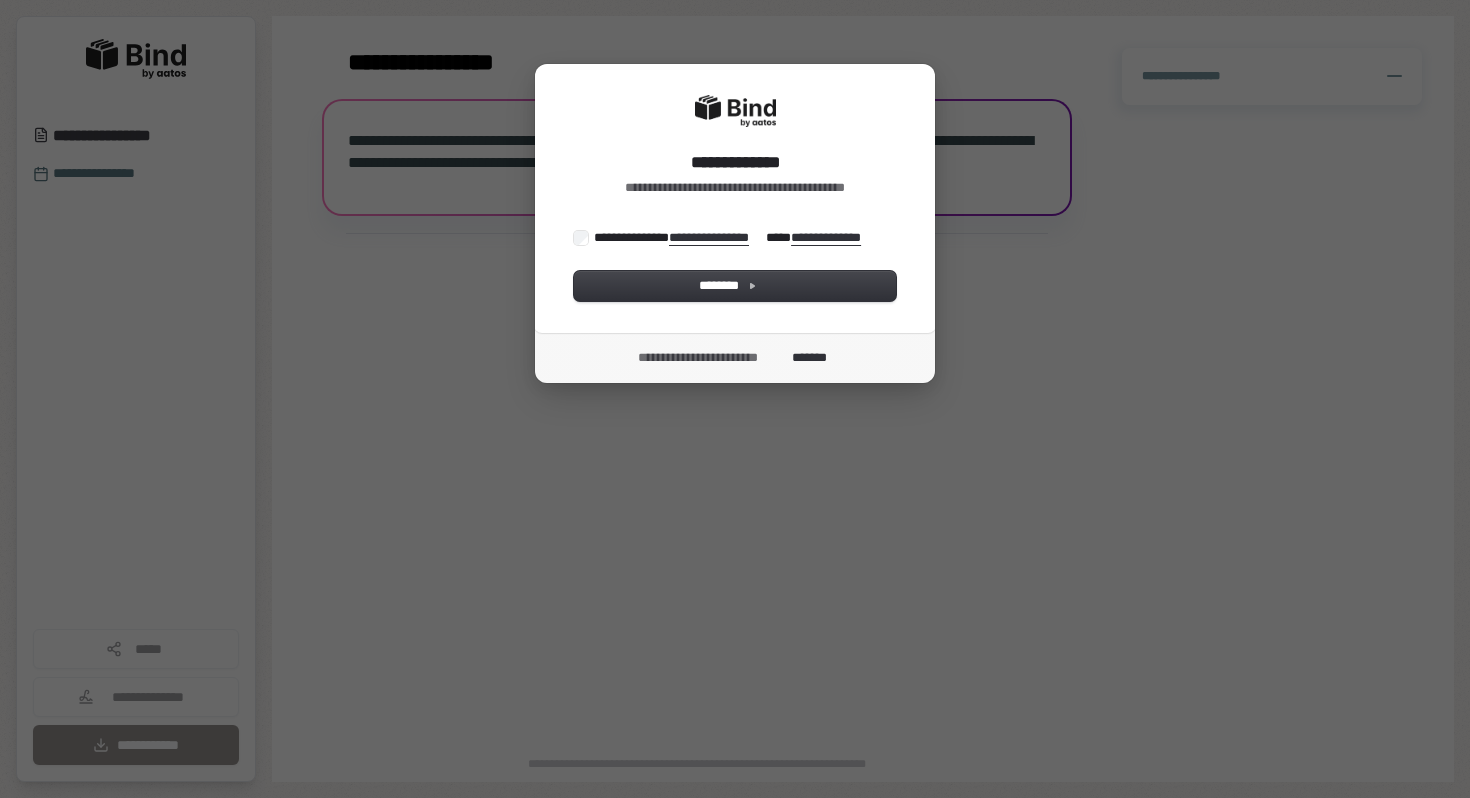 click on "**********" at bounding box center [732, 237] 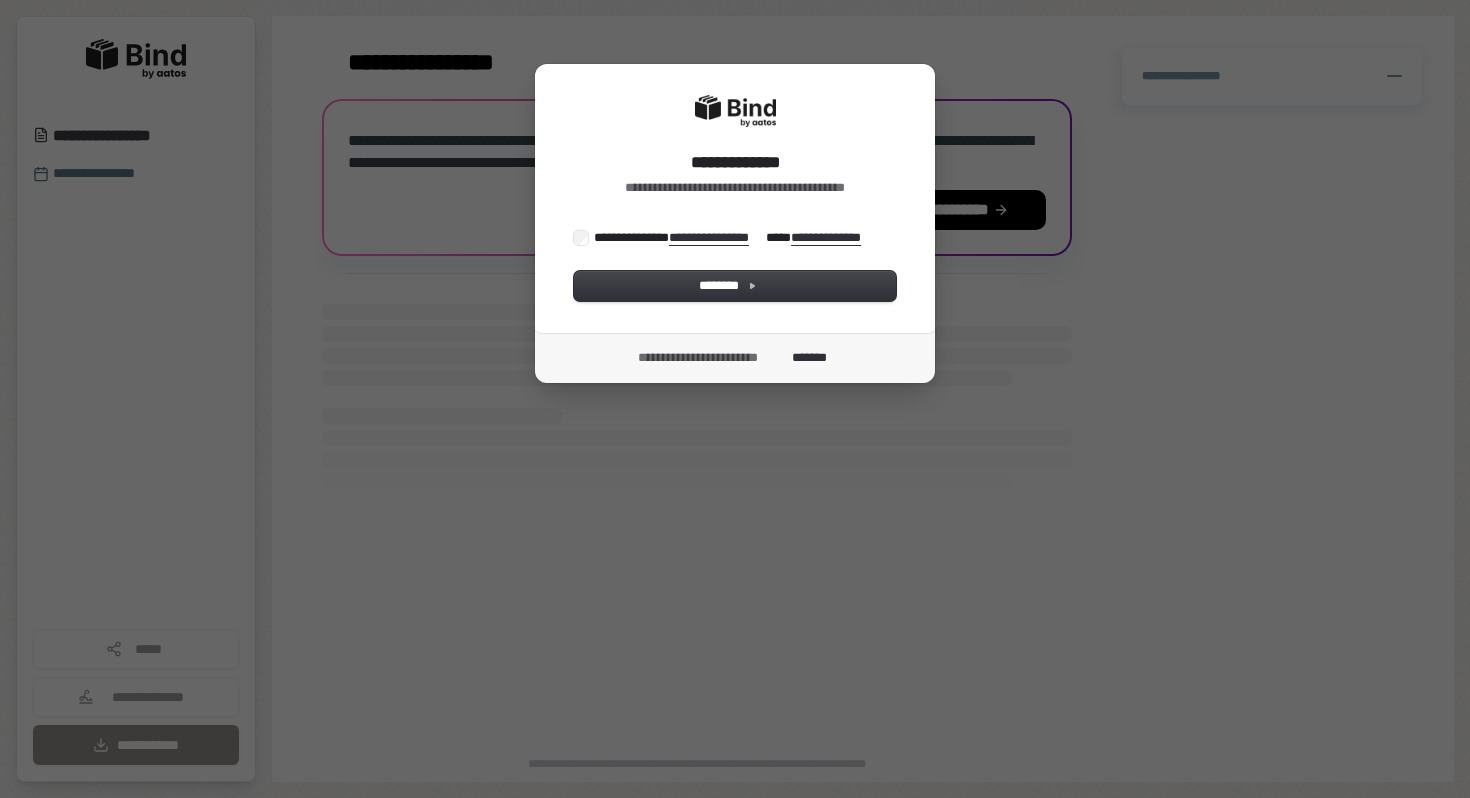 click on "**********" at bounding box center [735, 198] 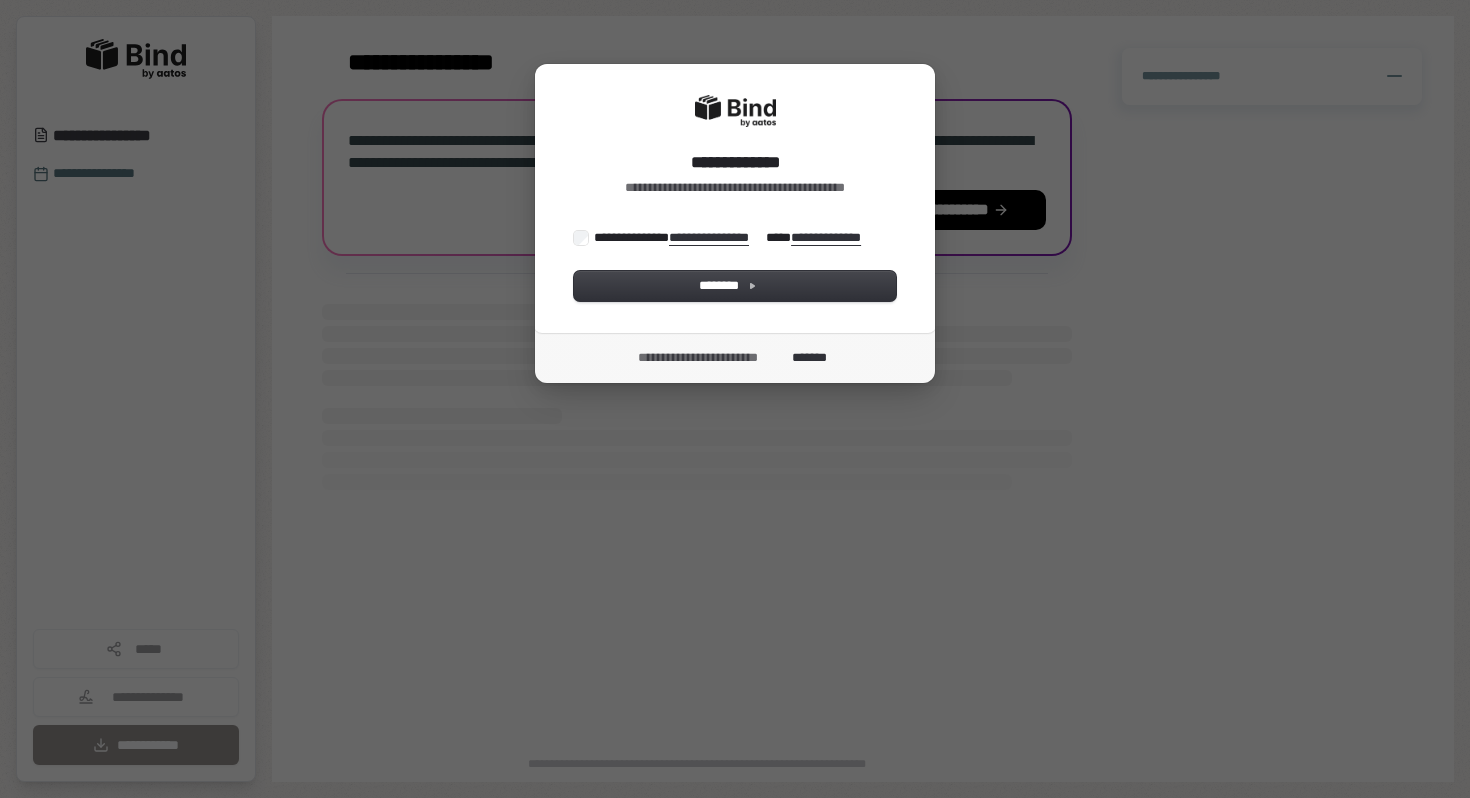 click on "**********" at bounding box center (722, 238) 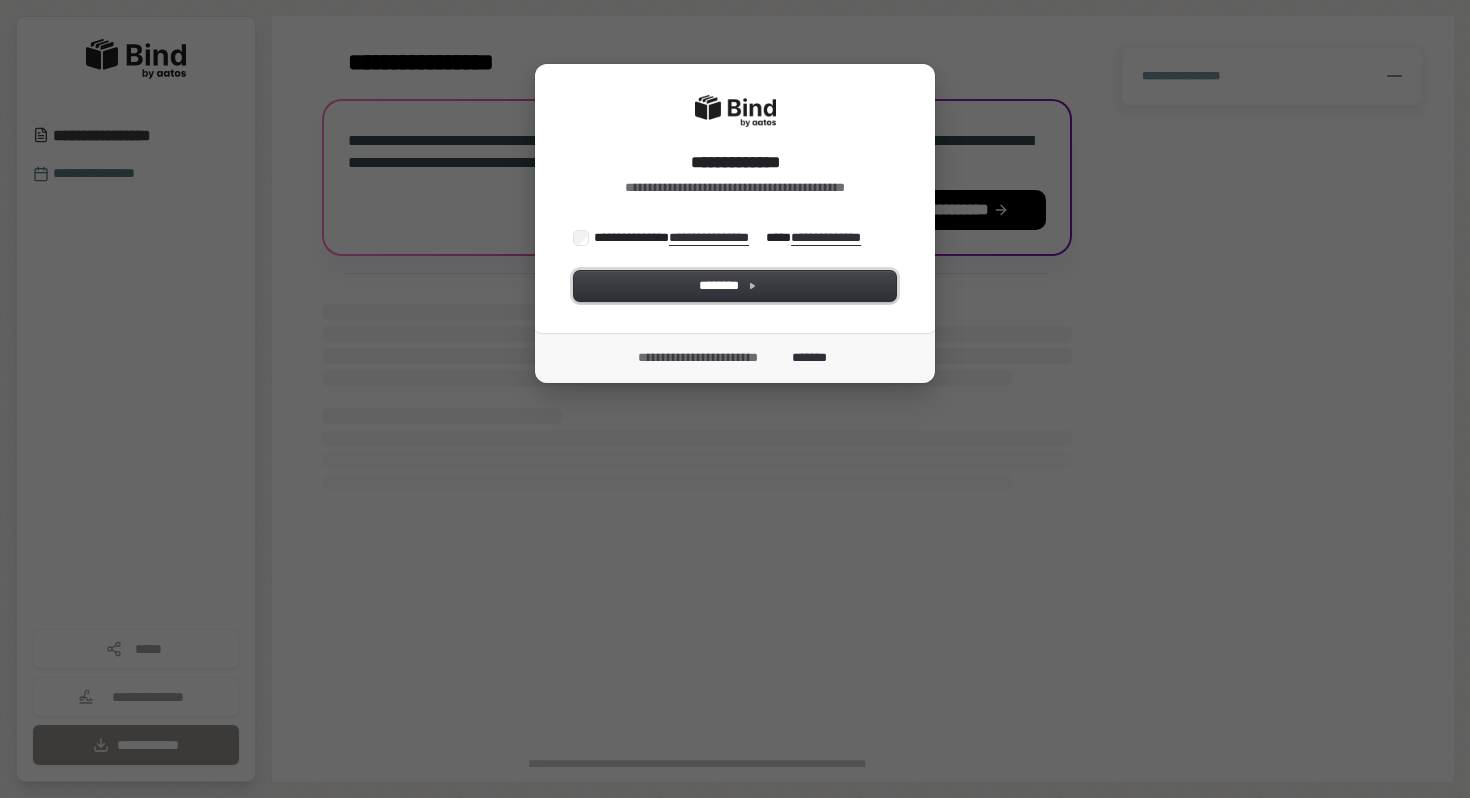 click on "********" at bounding box center (735, 286) 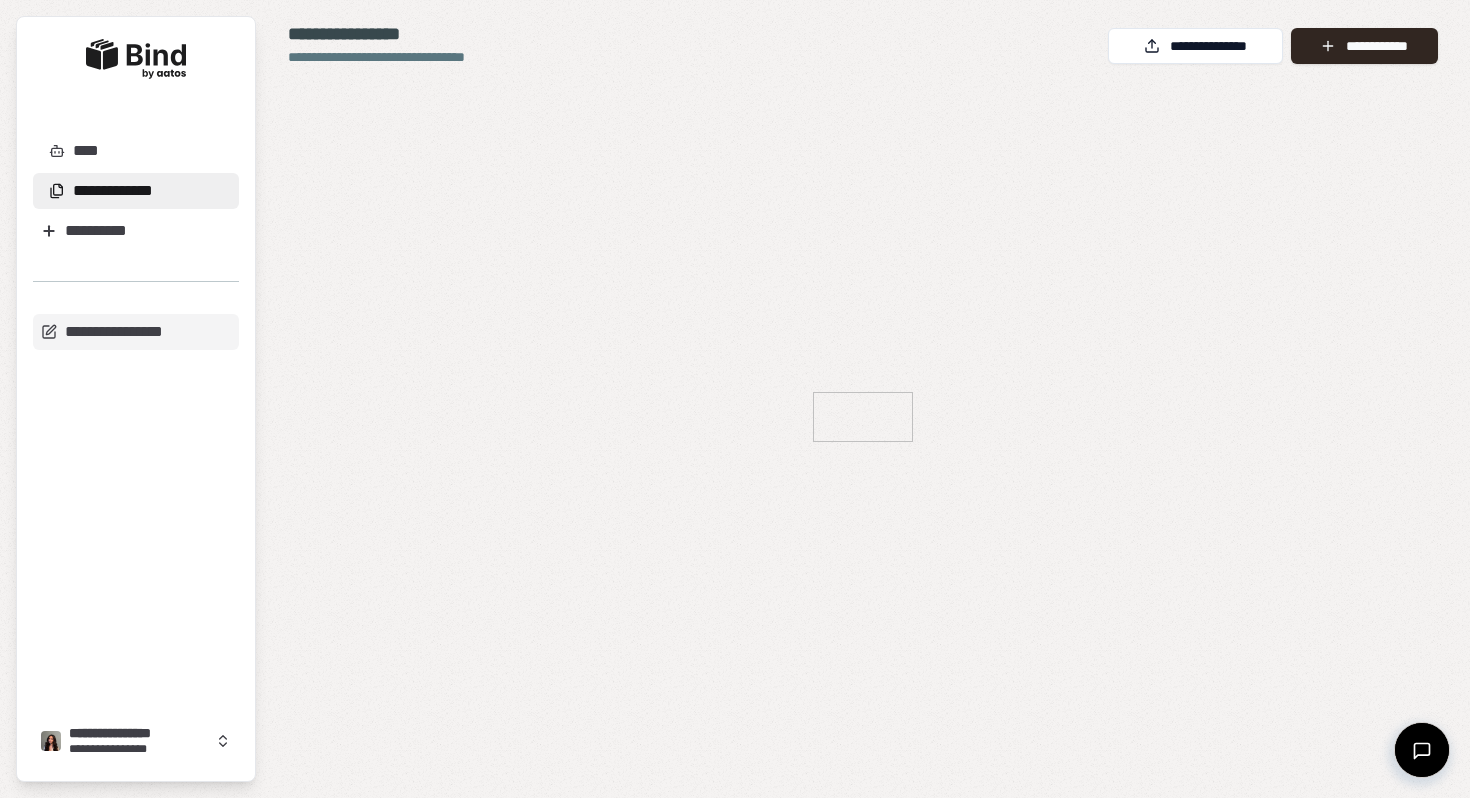 scroll, scrollTop: 0, scrollLeft: 0, axis: both 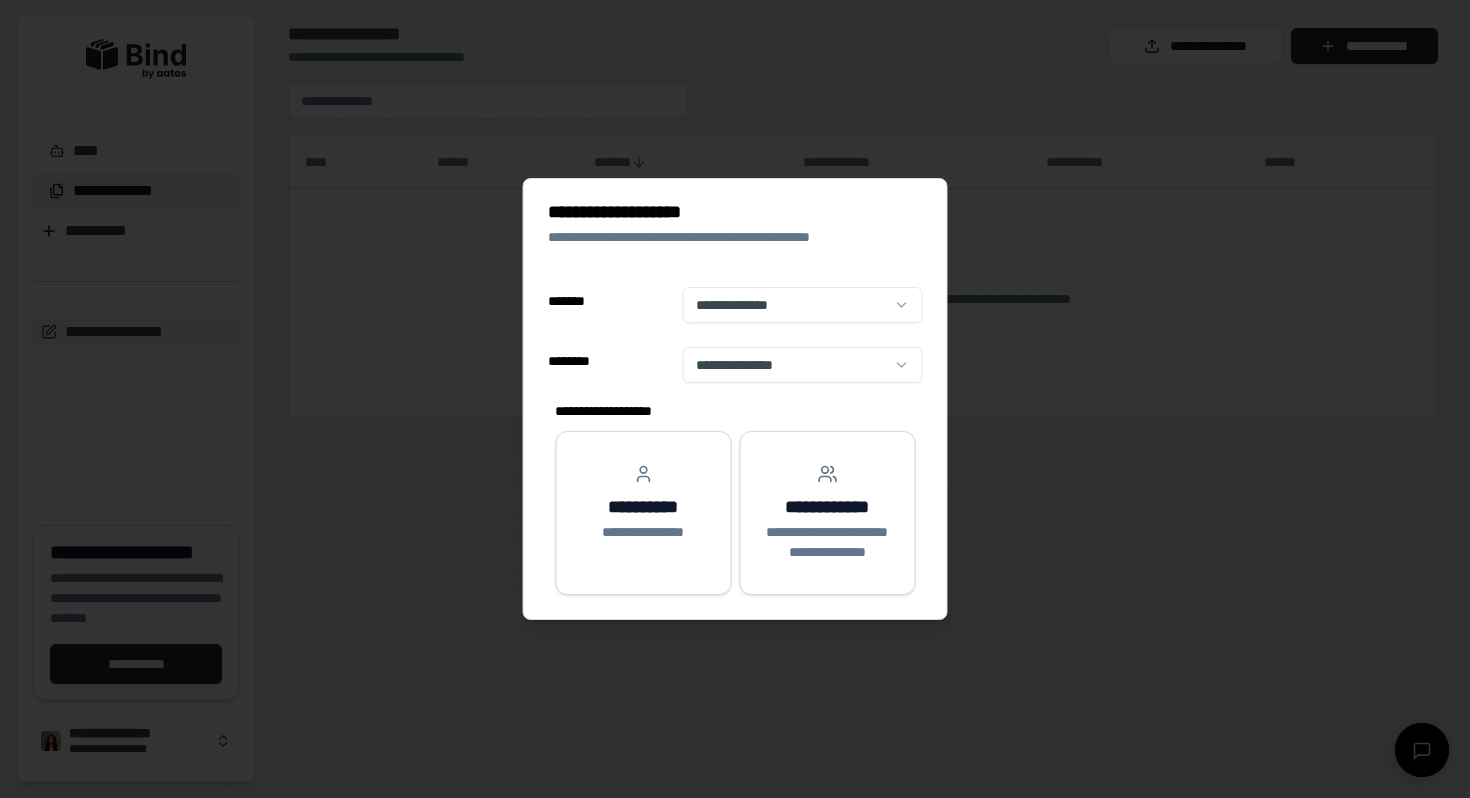 select on "**" 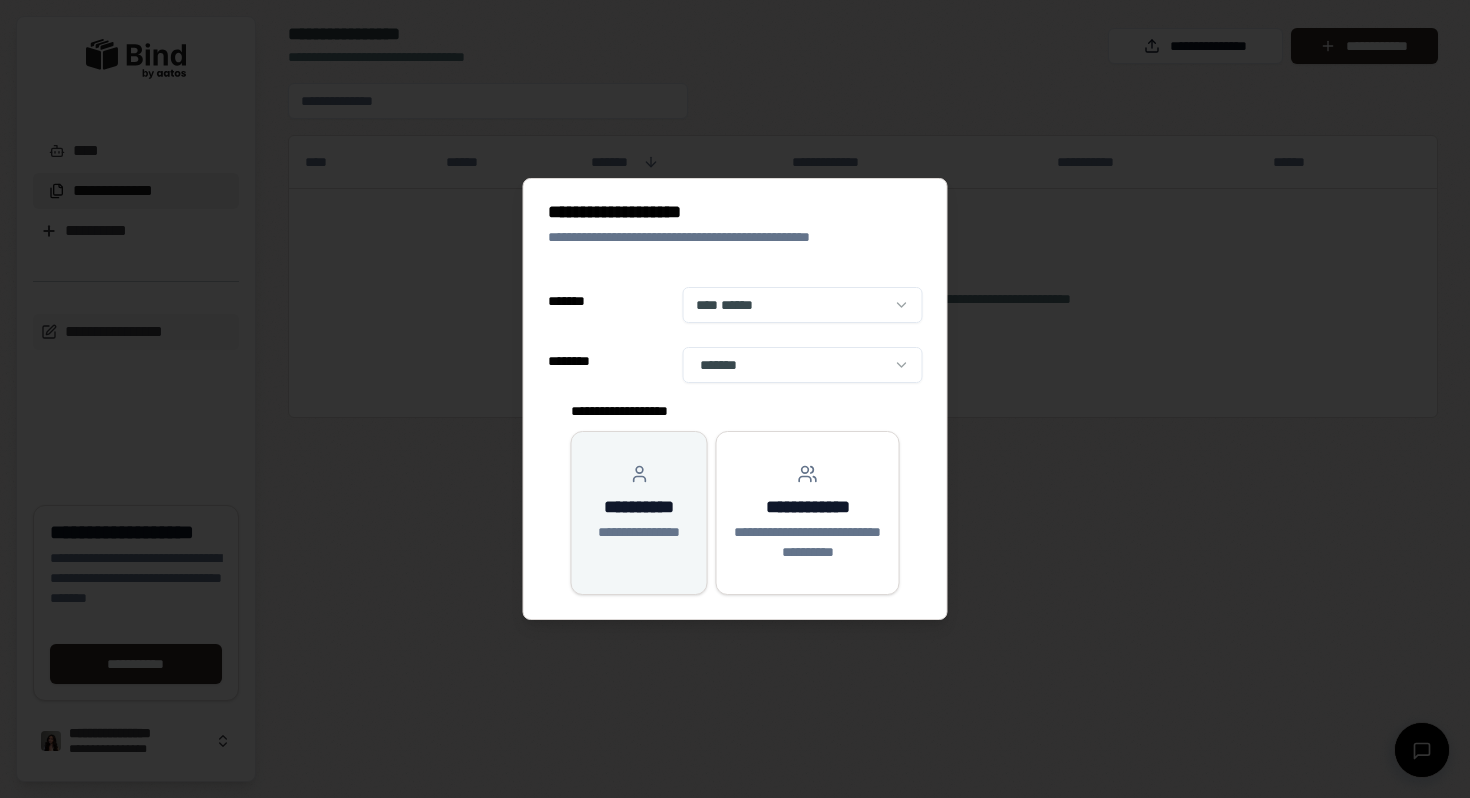 click on "**********" at bounding box center (639, 503) 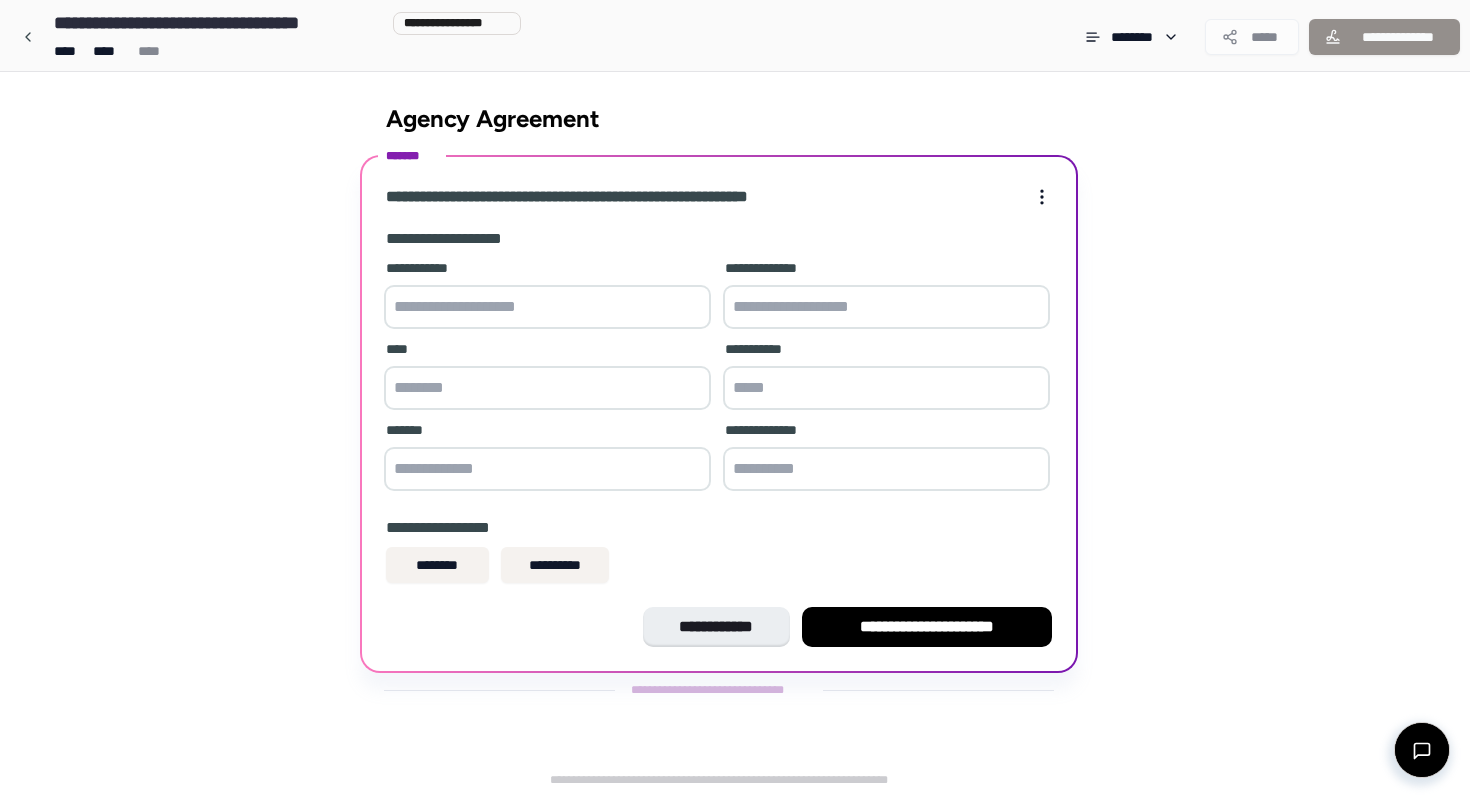 click at bounding box center (547, 307) 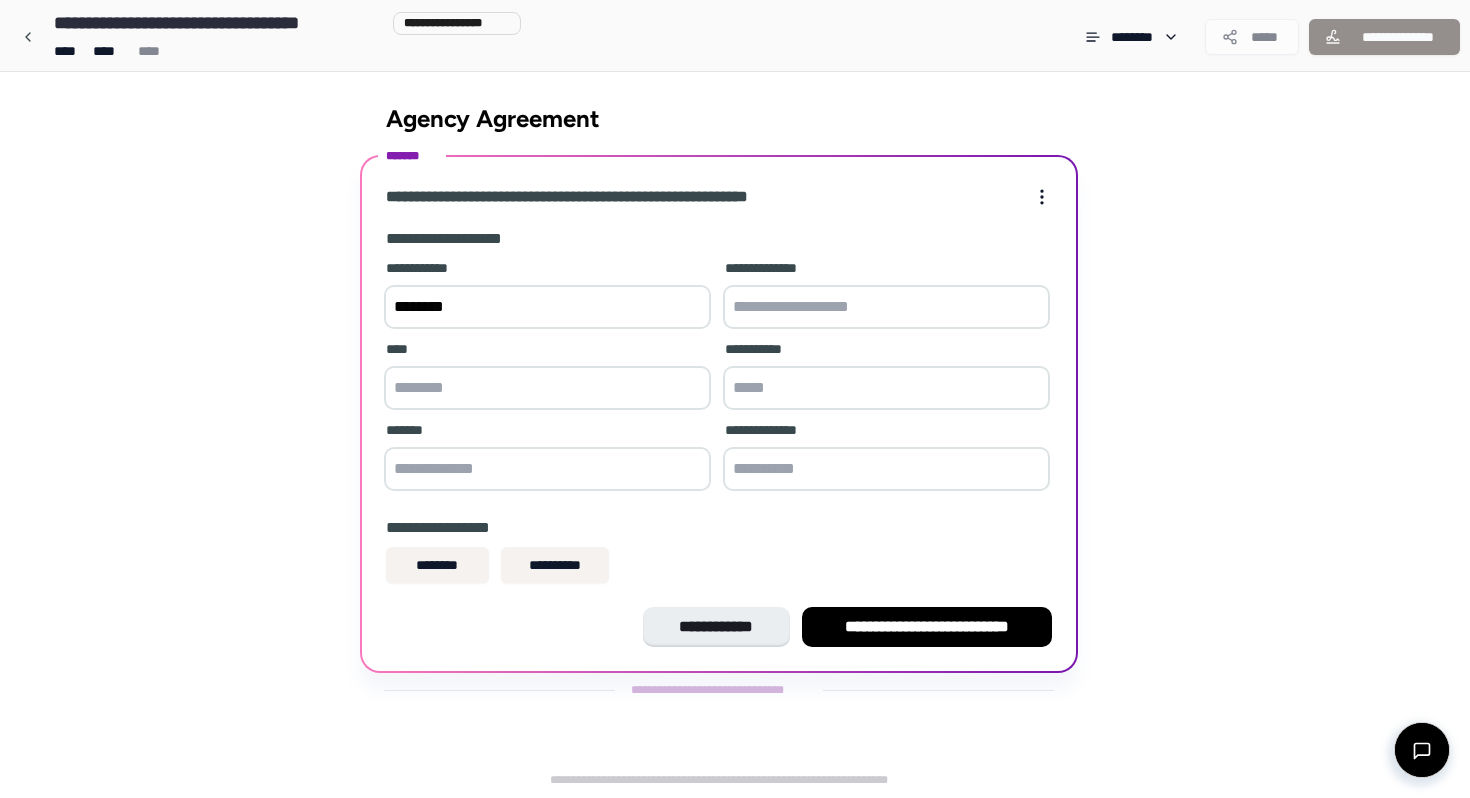 type on "********" 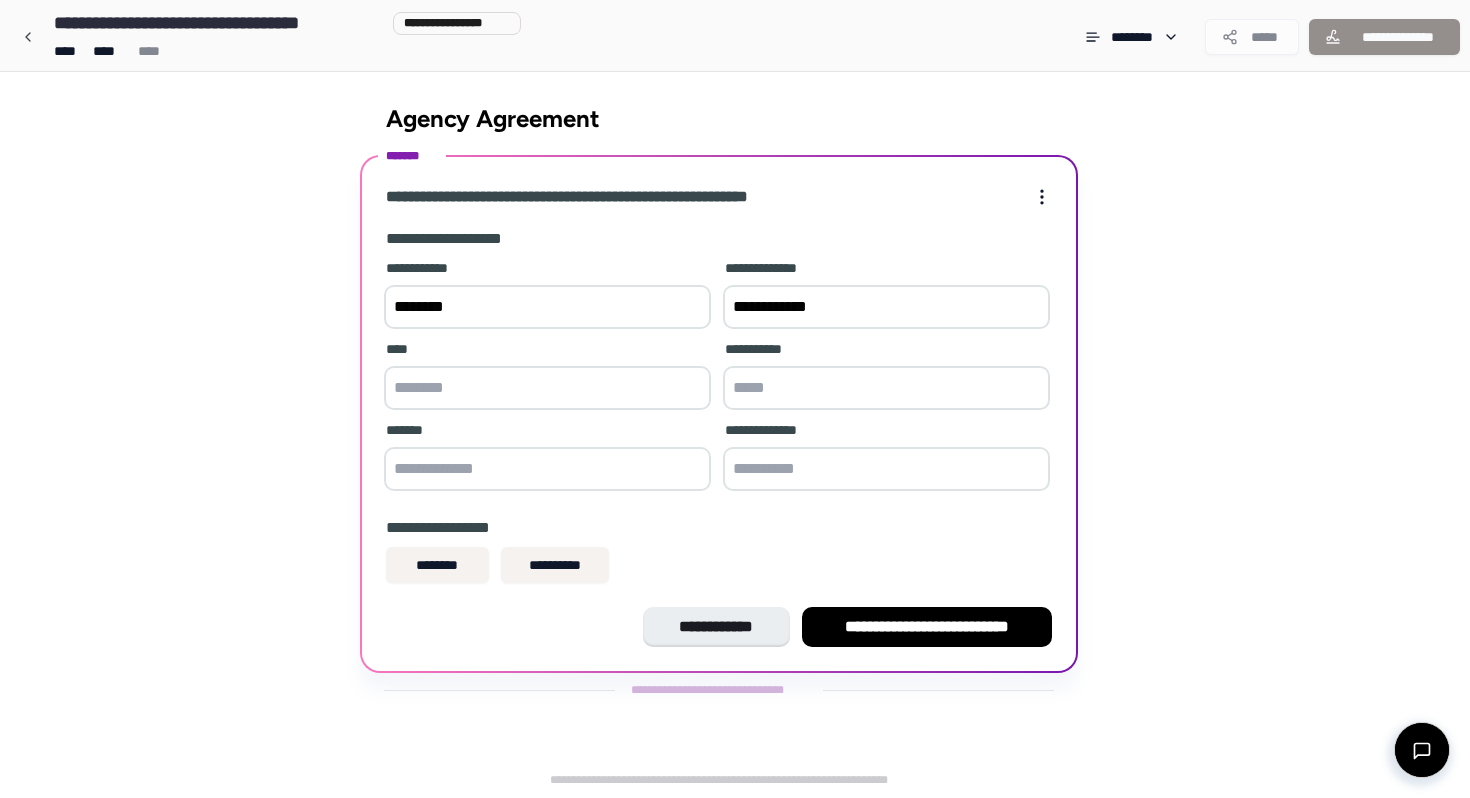 type on "**********" 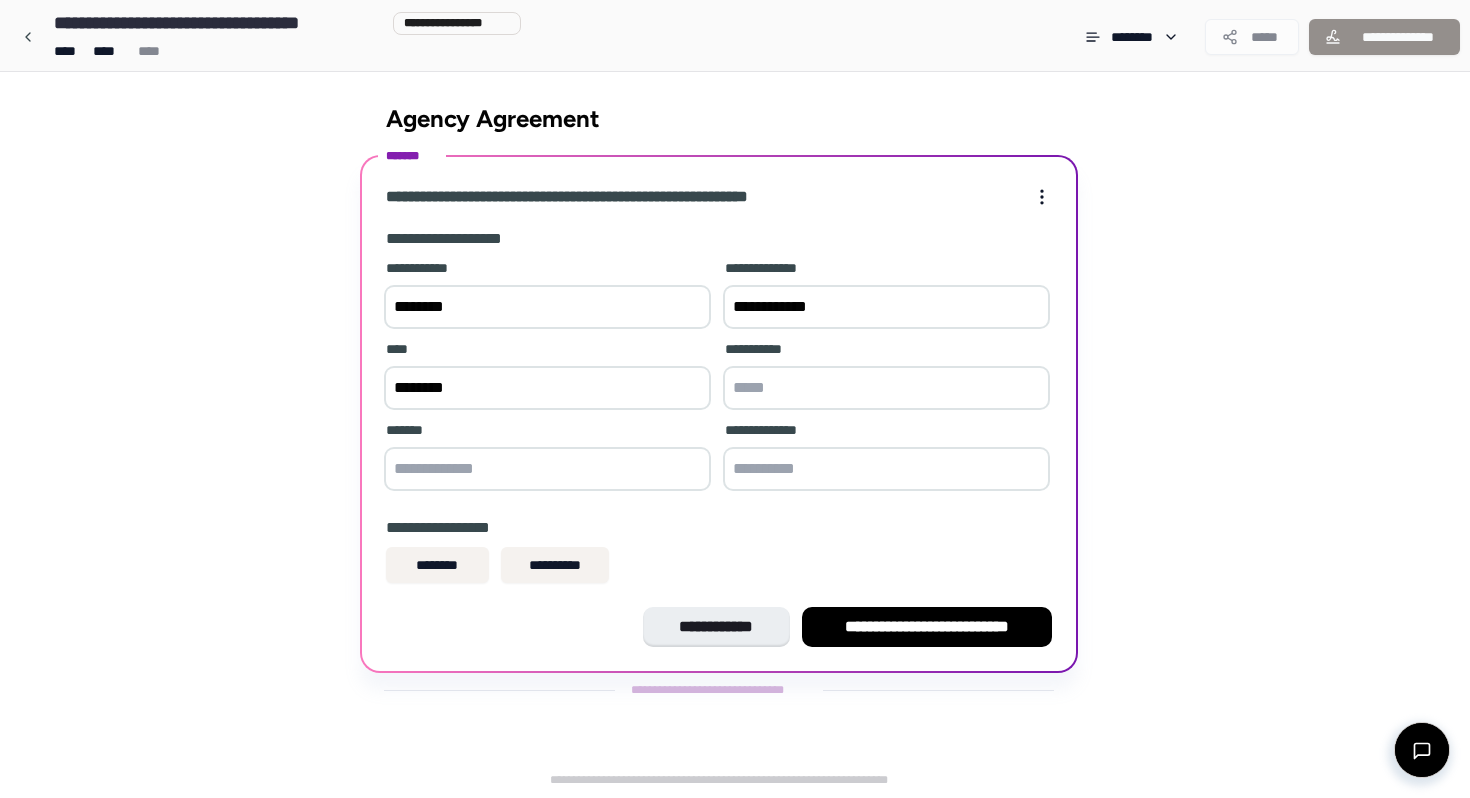 type on "*****" 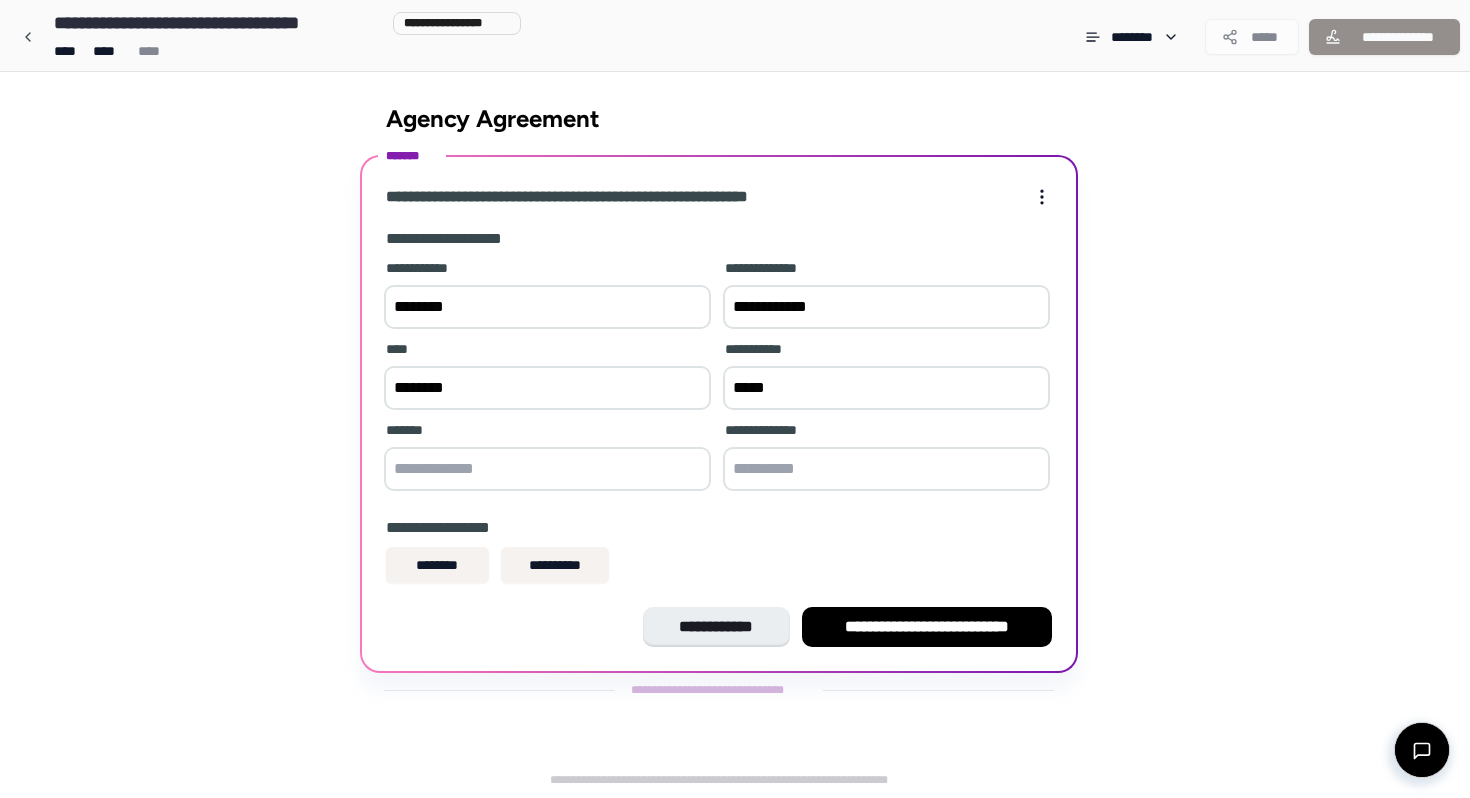 type on "******" 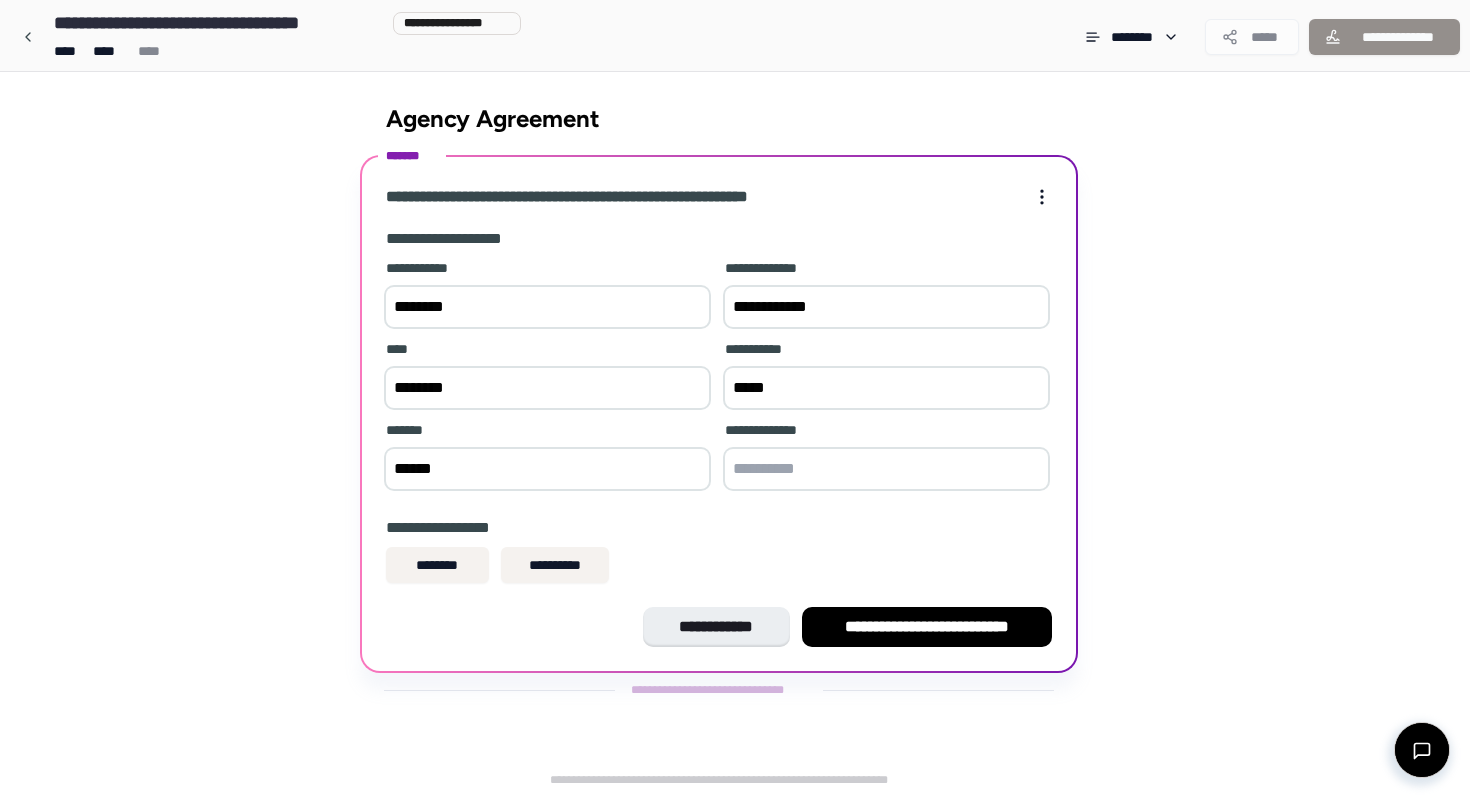 click at bounding box center [886, 469] 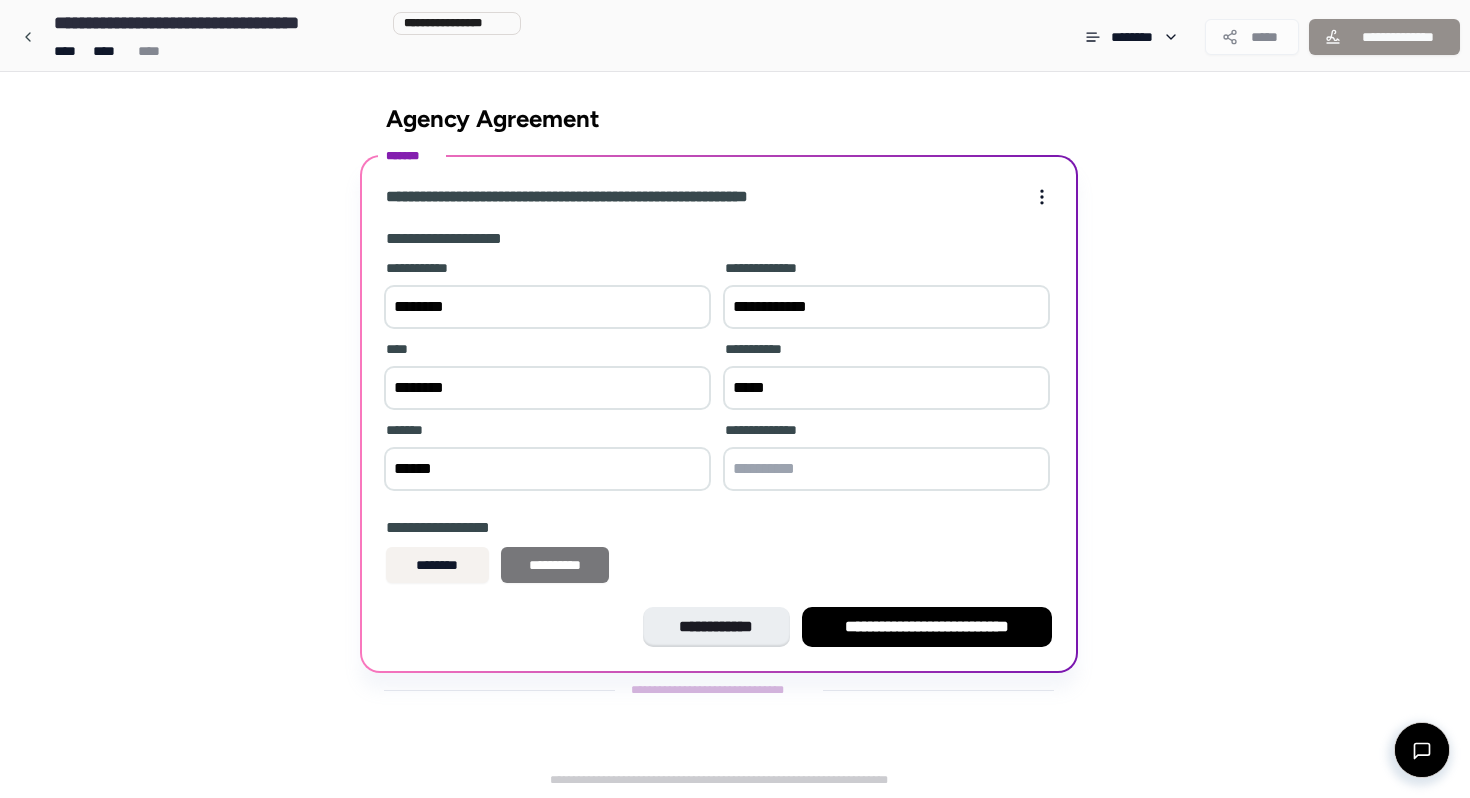 click on "**********" at bounding box center (555, 565) 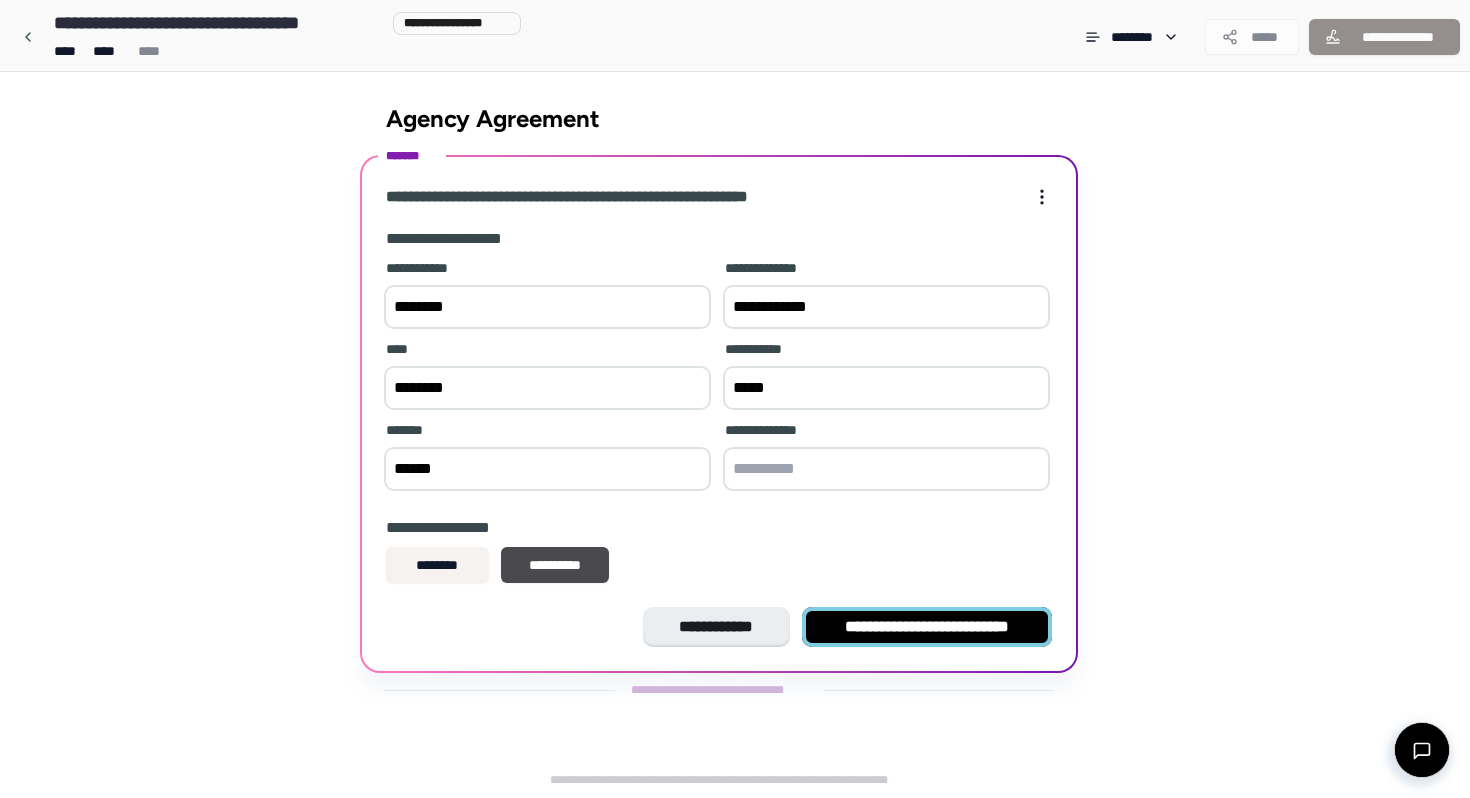 click on "**********" at bounding box center [927, 627] 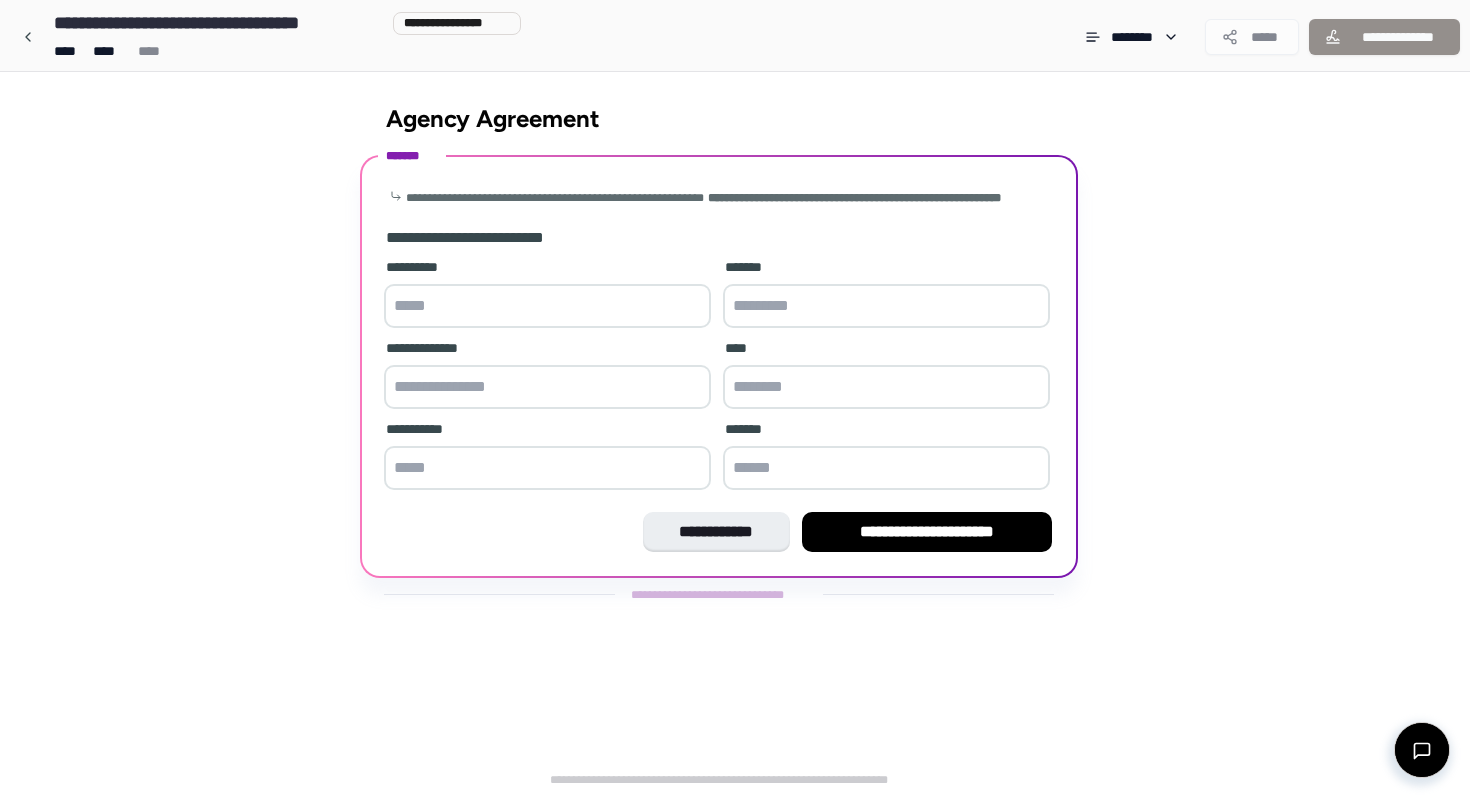 click at bounding box center [547, 306] 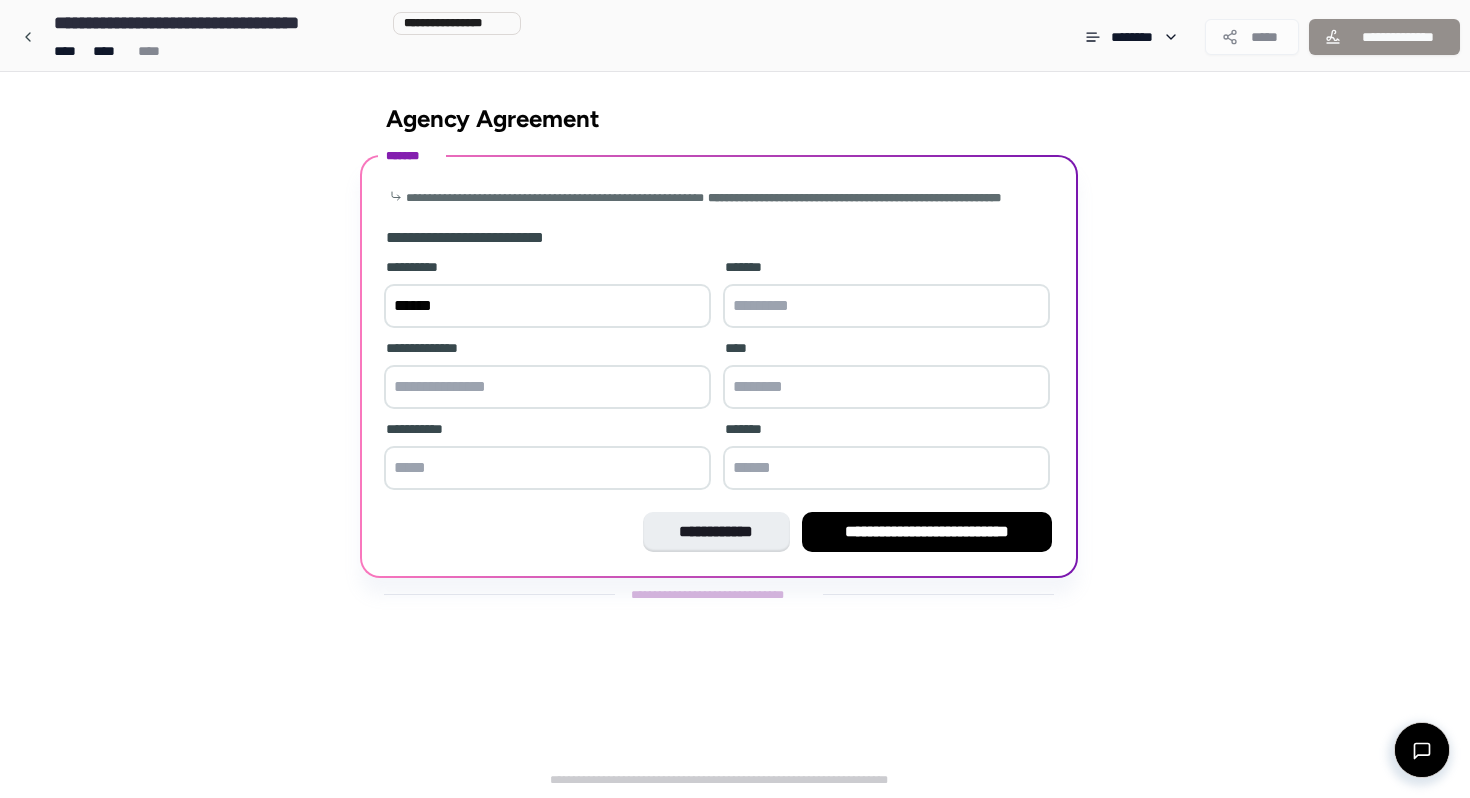 type on "******" 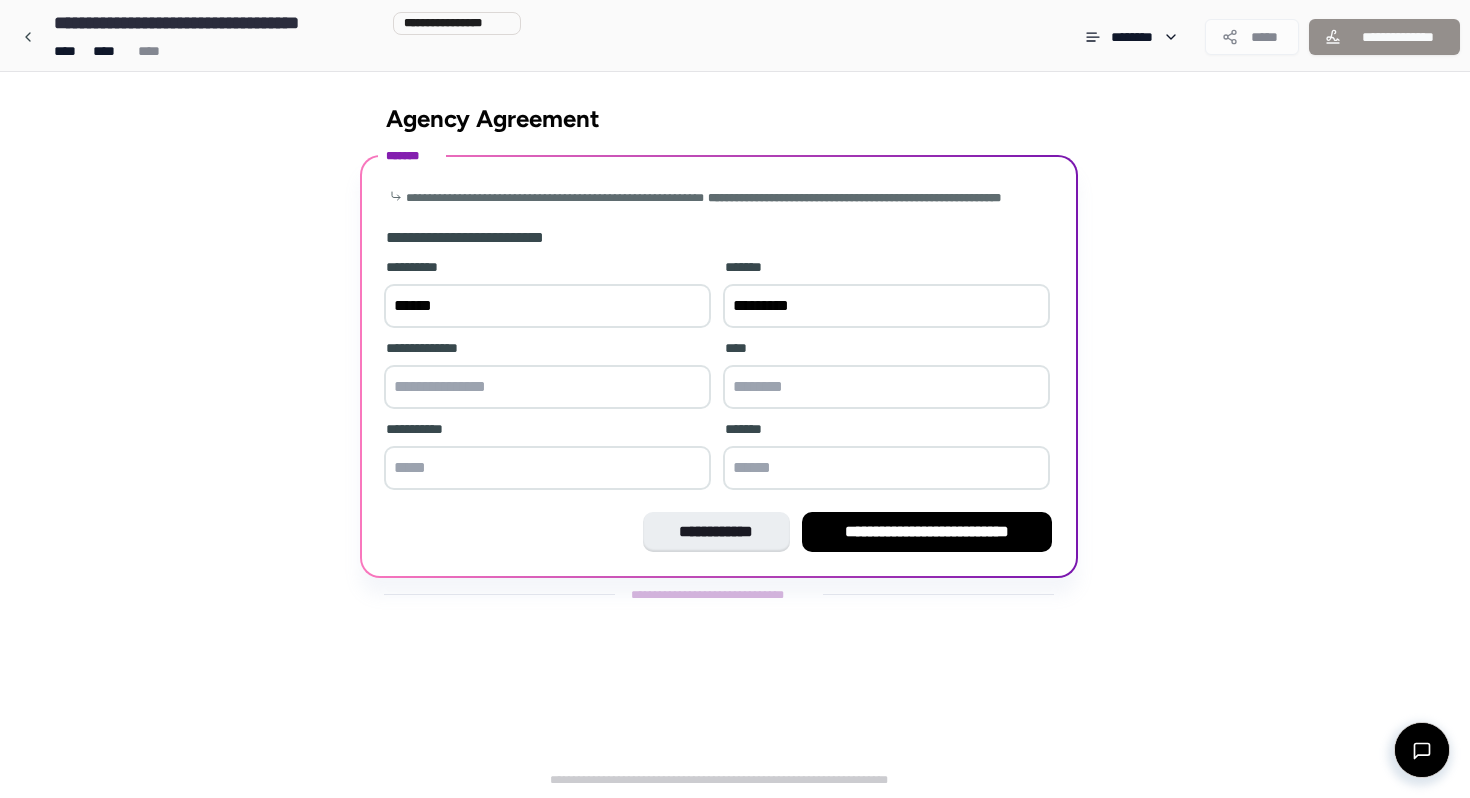 type on "*********" 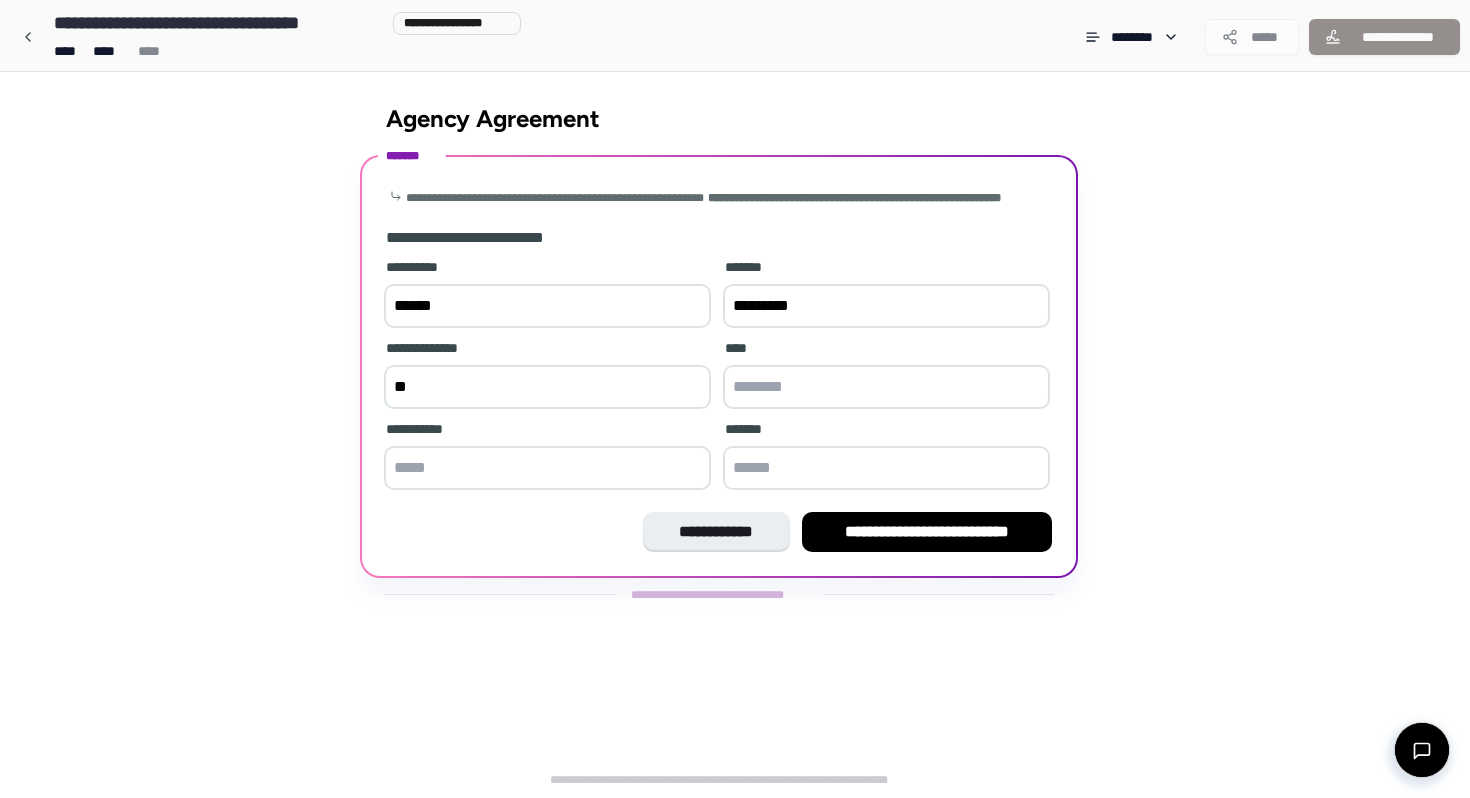 type on "*" 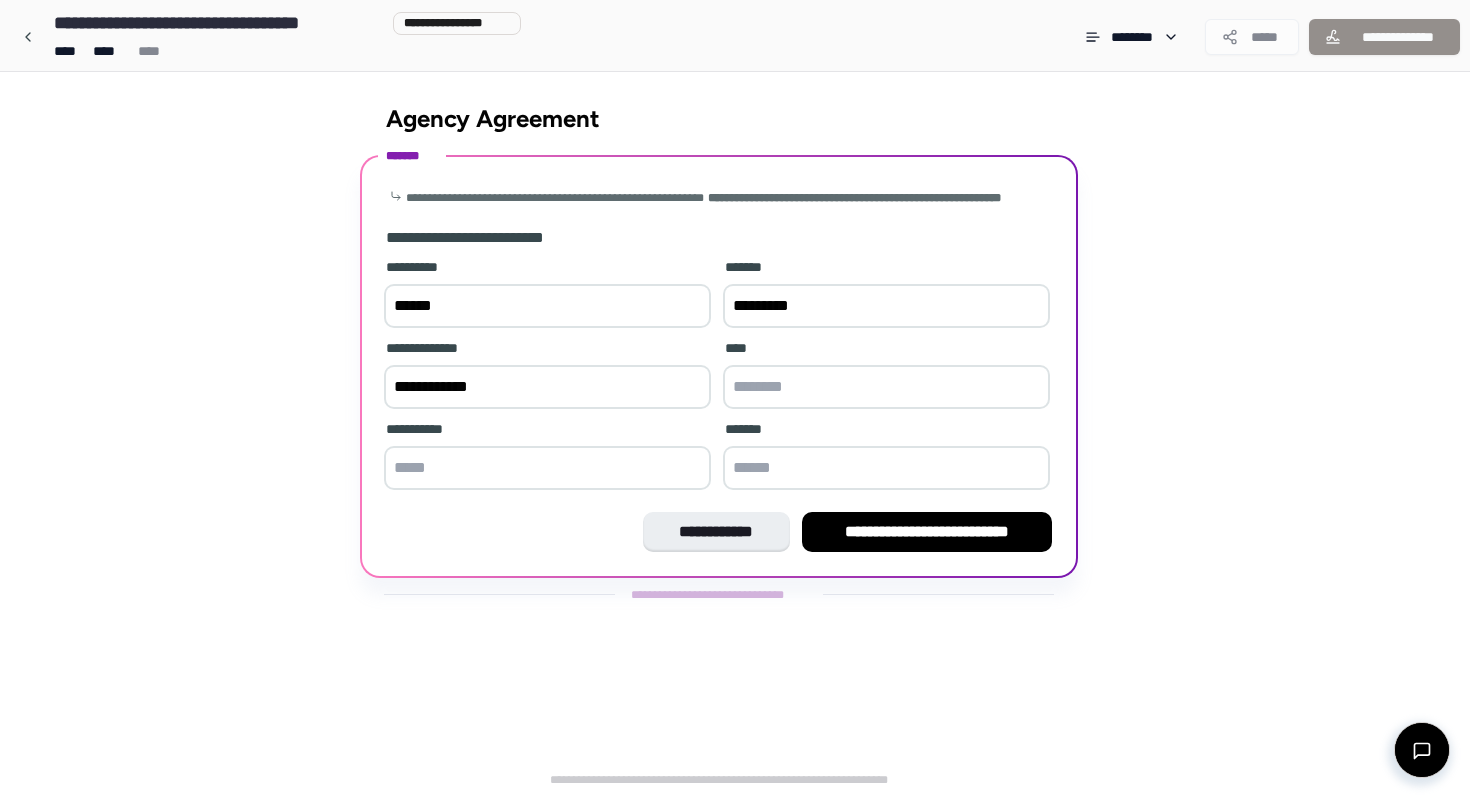 type on "**********" 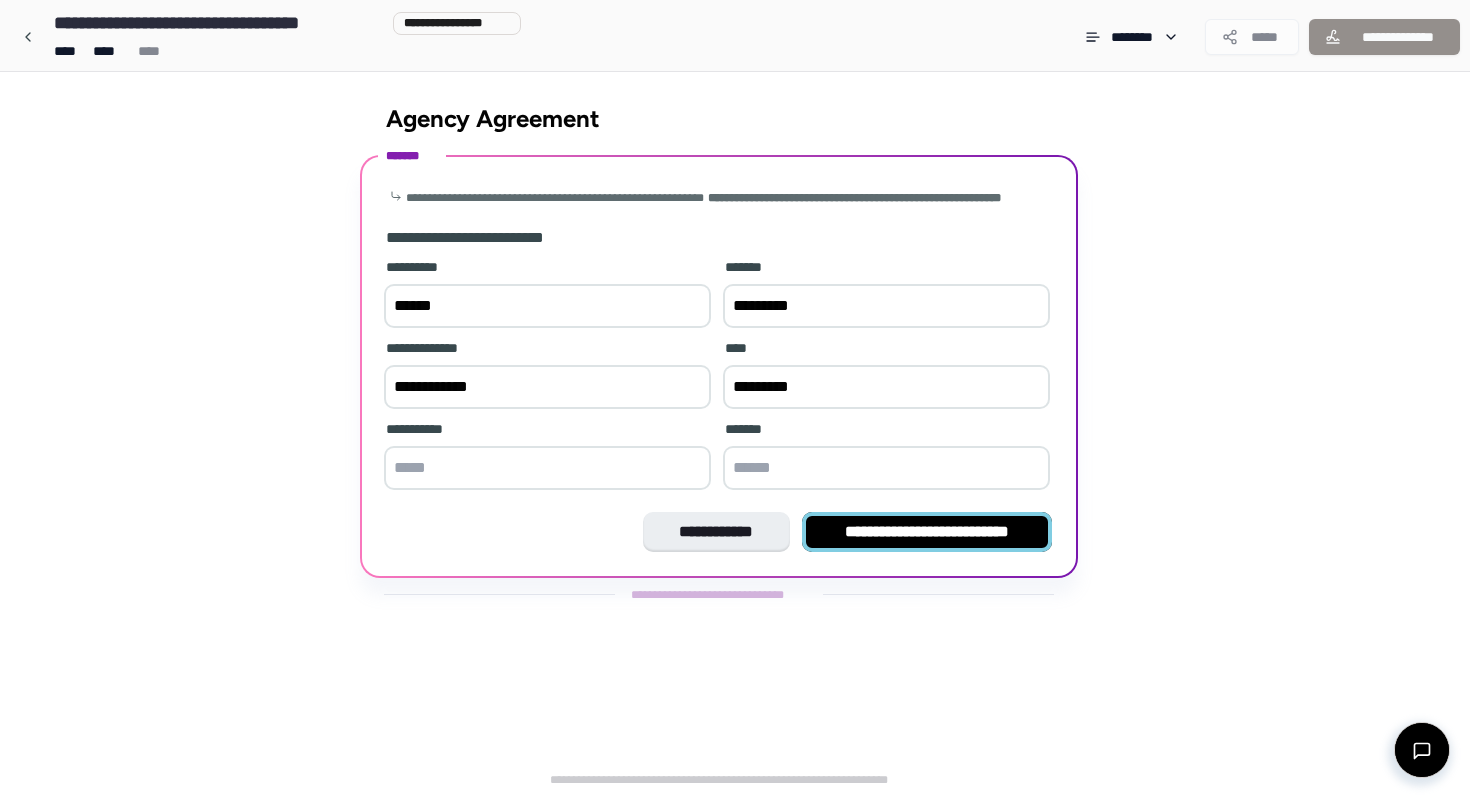 type on "*********" 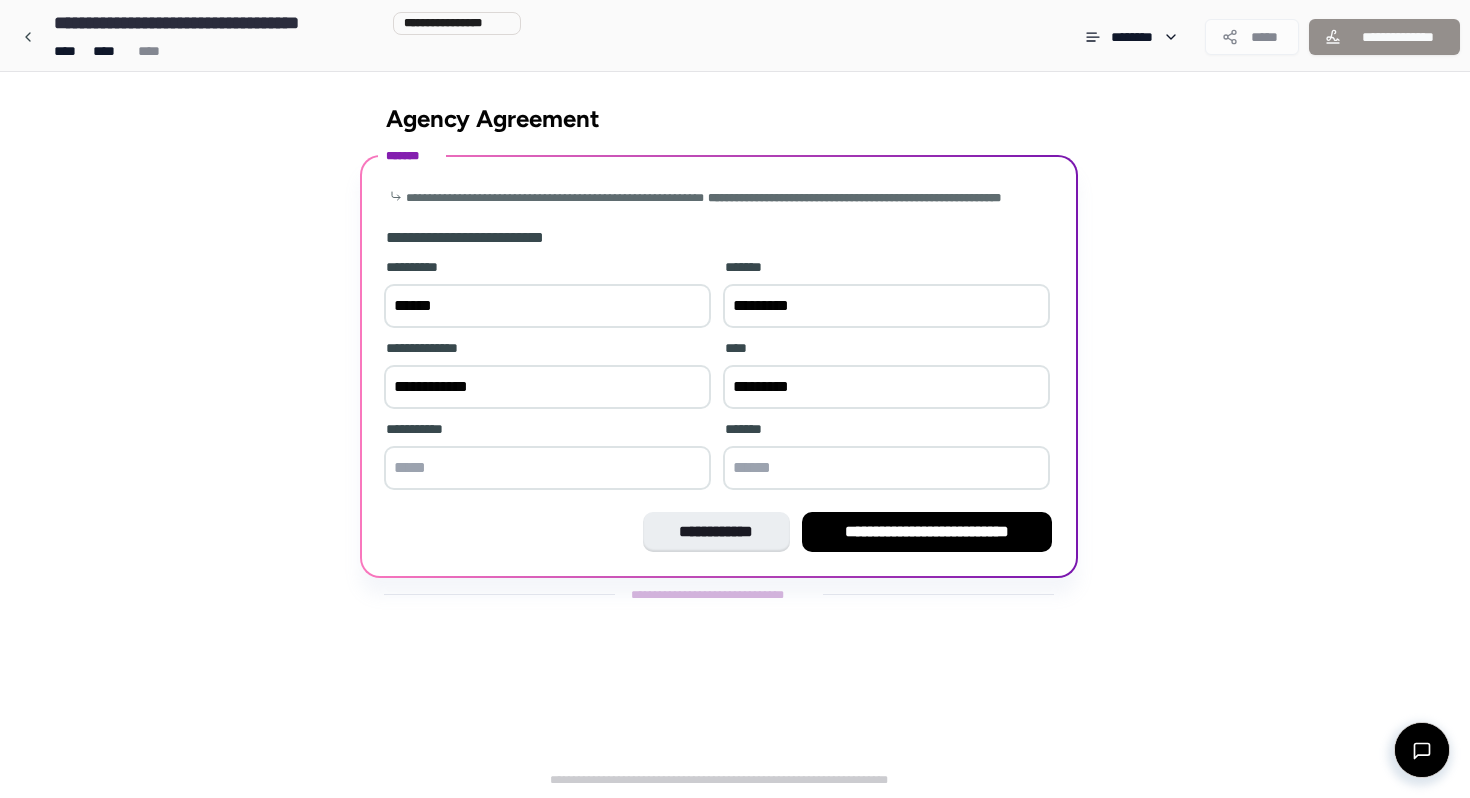 click on "**********" at bounding box center (927, 532) 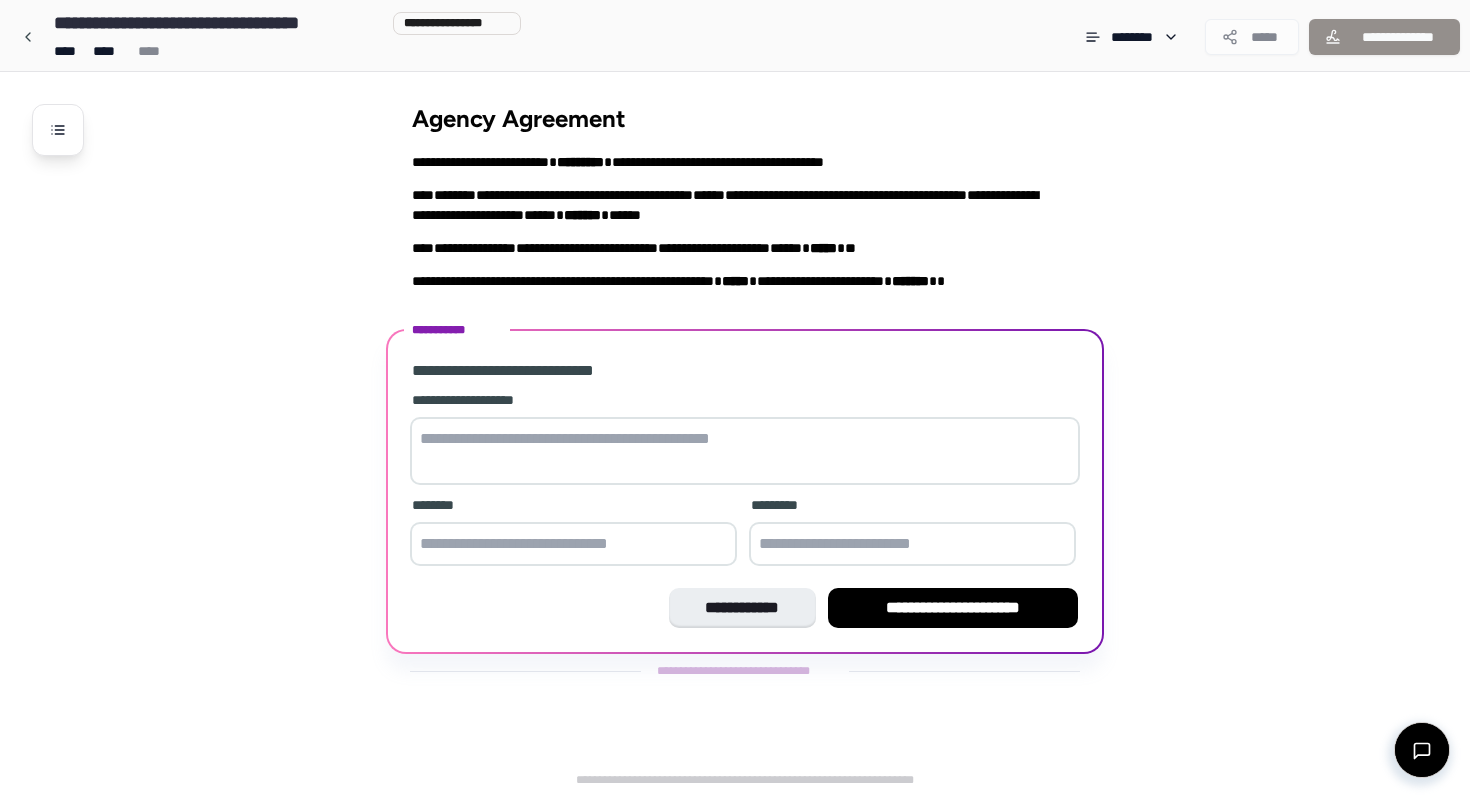 click at bounding box center [745, 451] 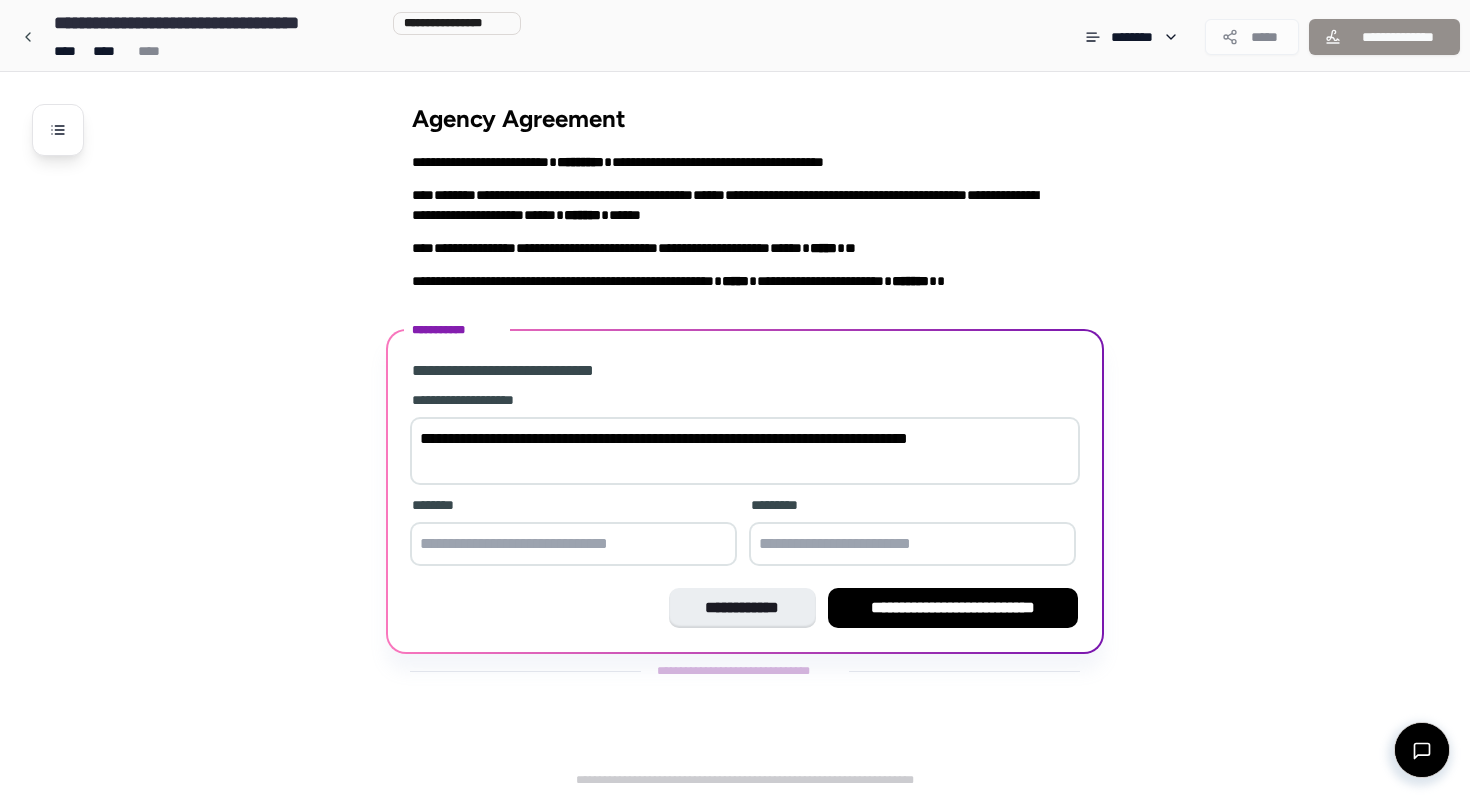 click on "**********" at bounding box center (745, 451) 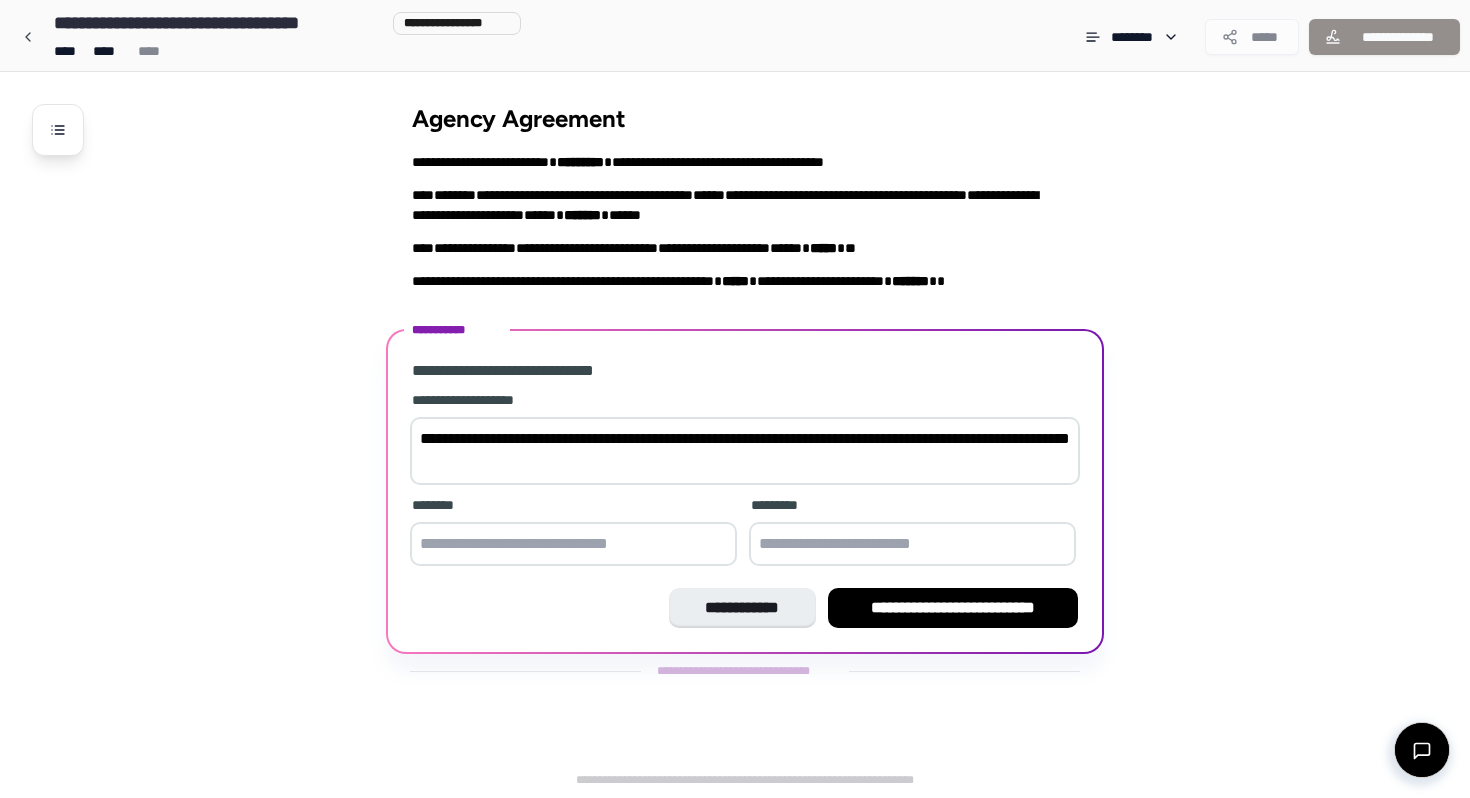 type on "**********" 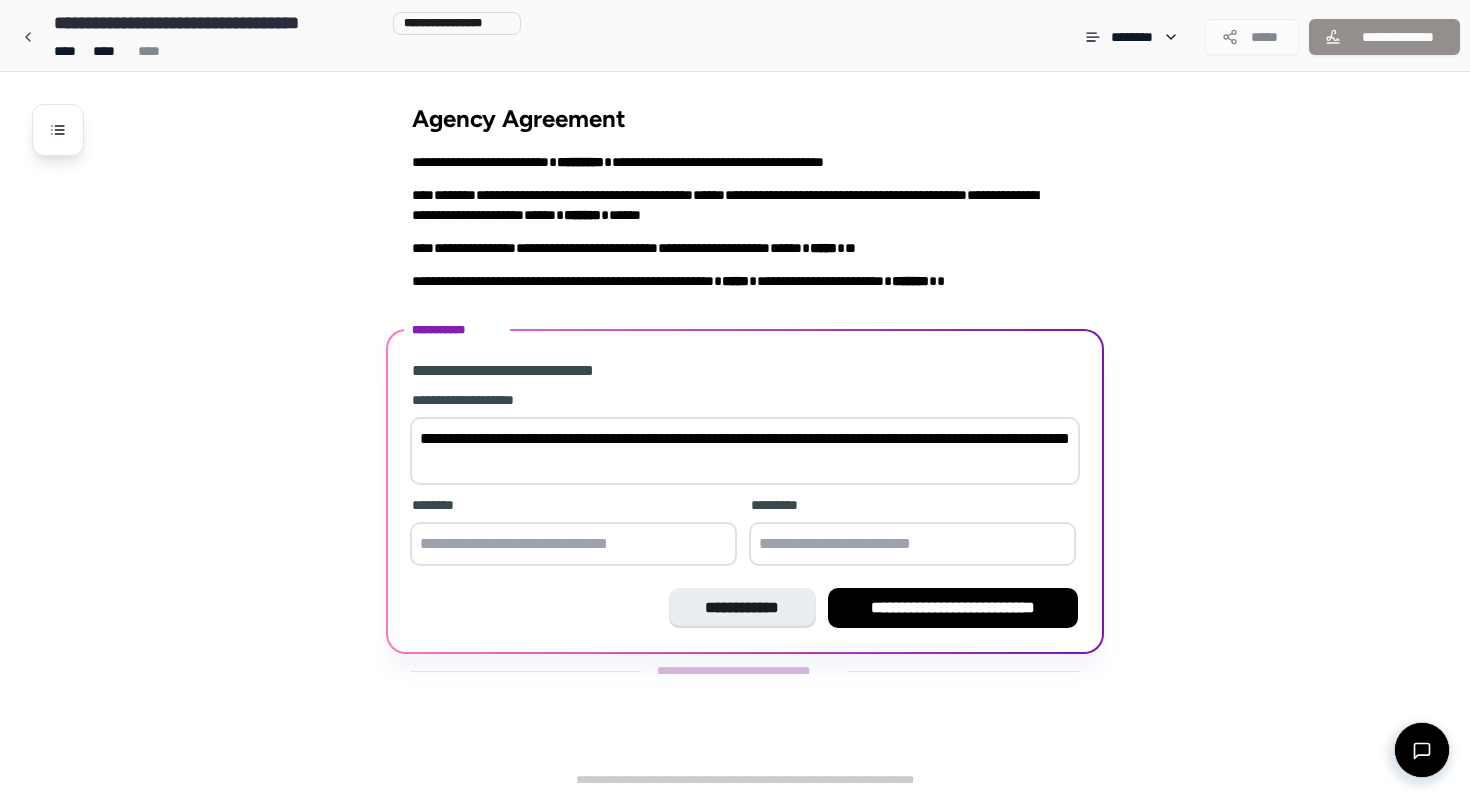 click at bounding box center [573, 544] 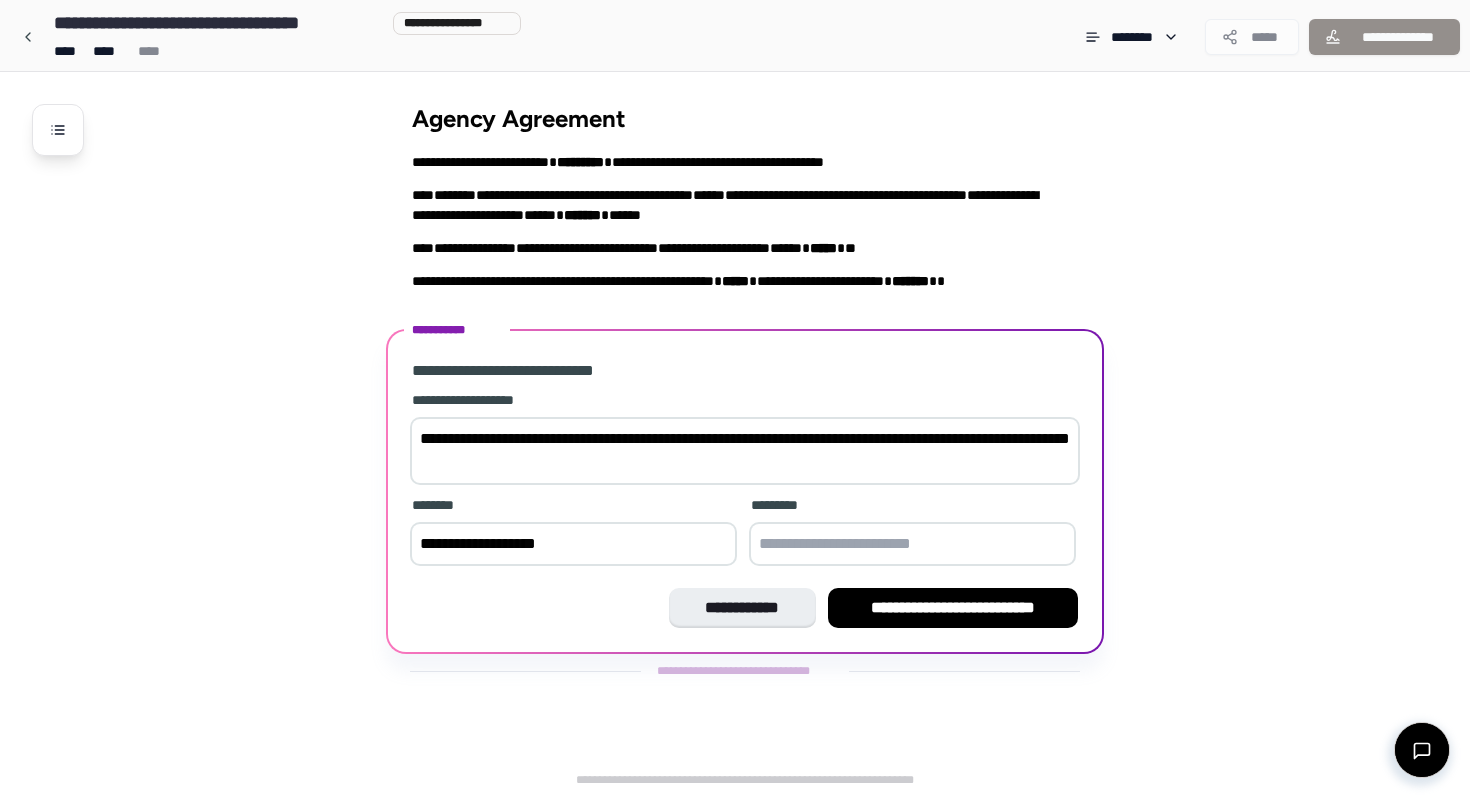 type on "**********" 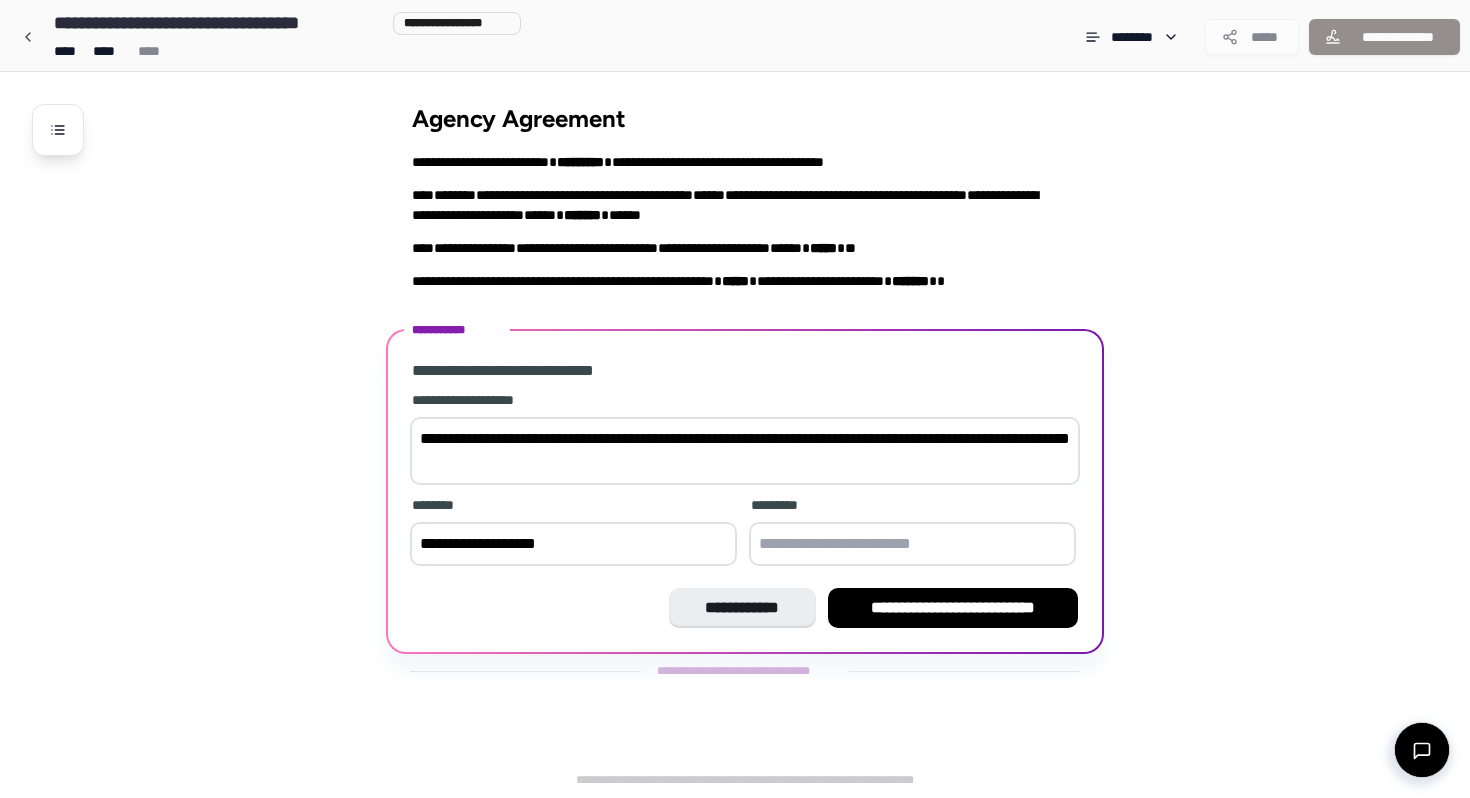 click at bounding box center (912, 544) 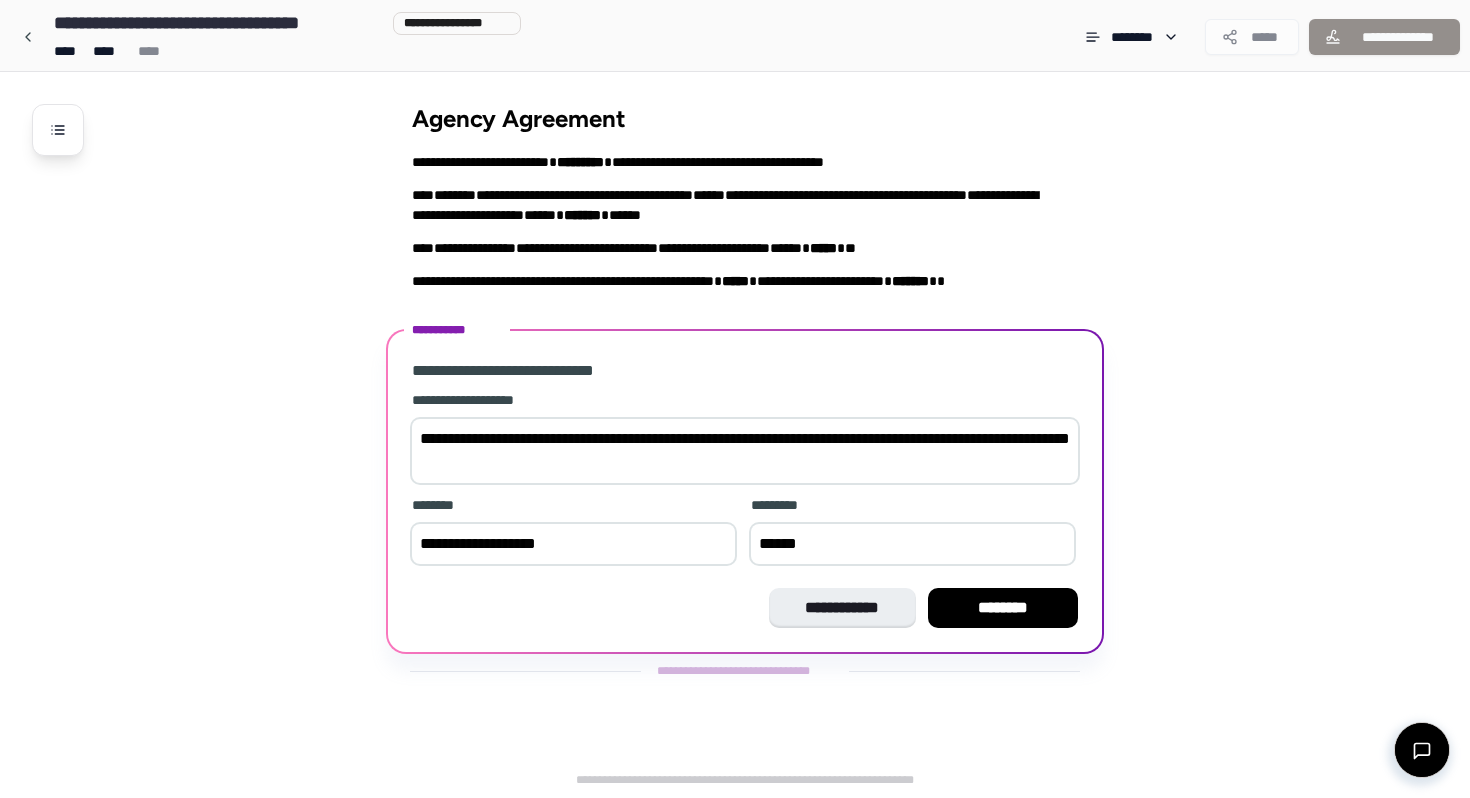 type on "******" 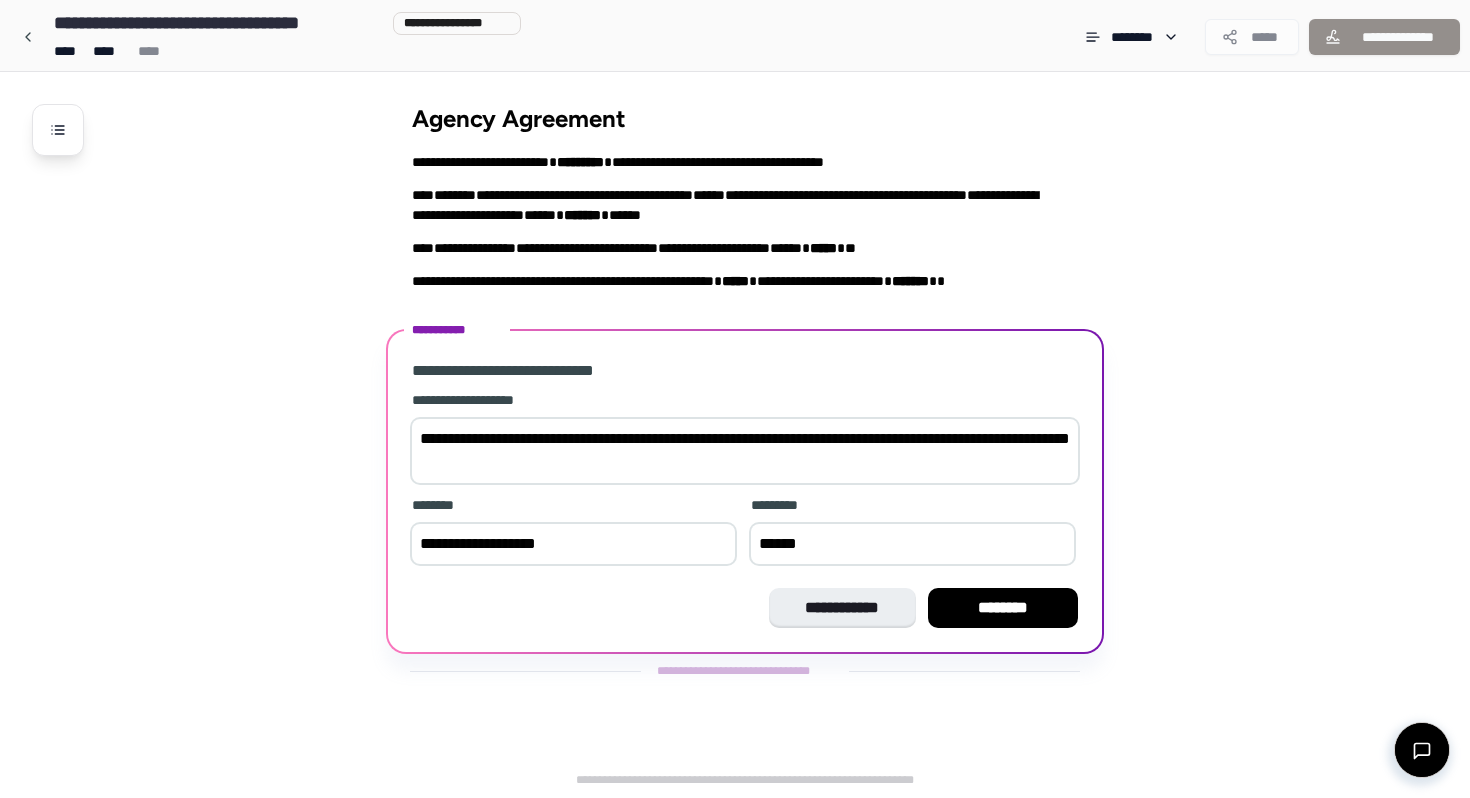 drag, startPoint x: 437, startPoint y: 442, endPoint x: 334, endPoint y: 429, distance: 103.81715 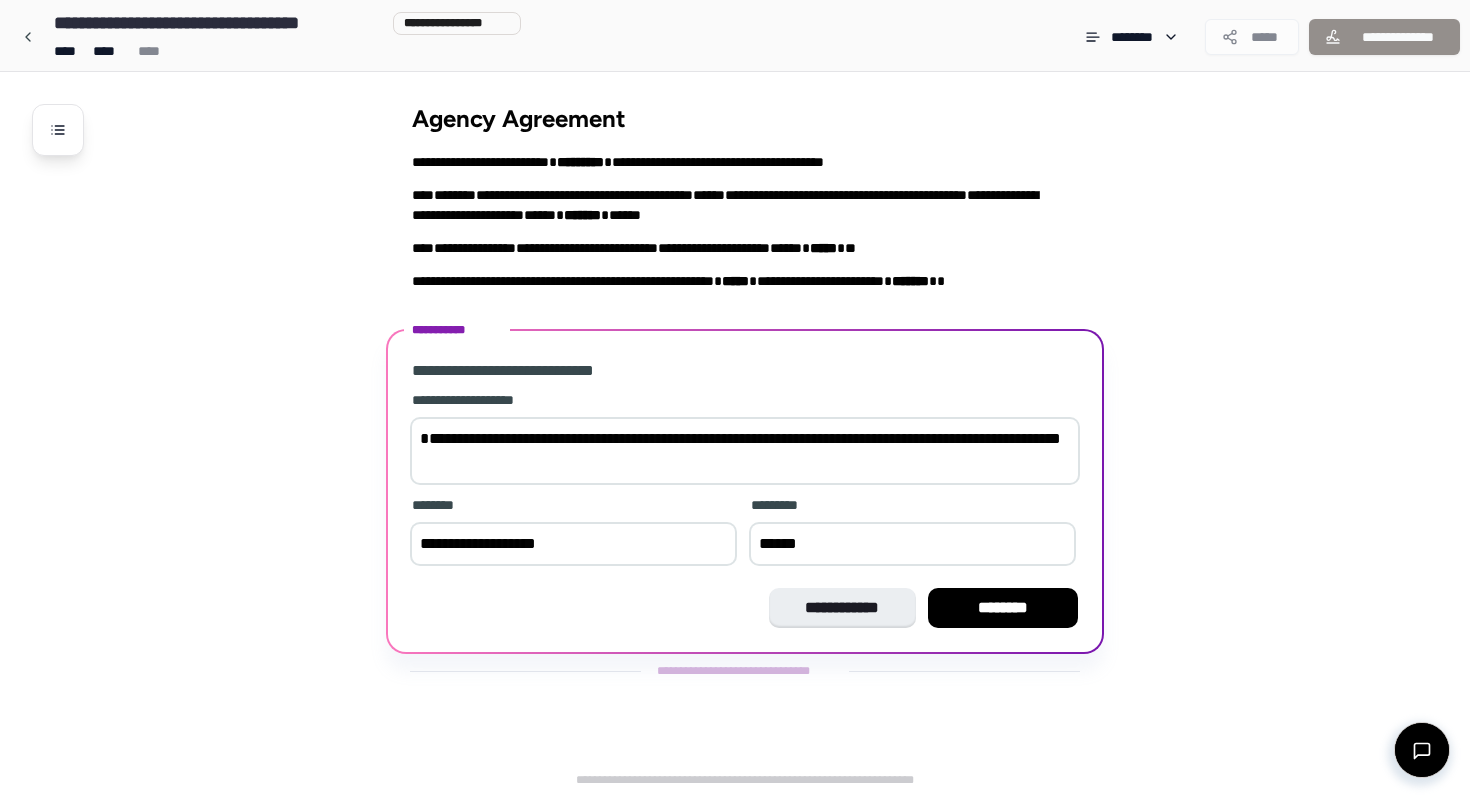 click on "**********" at bounding box center (745, 451) 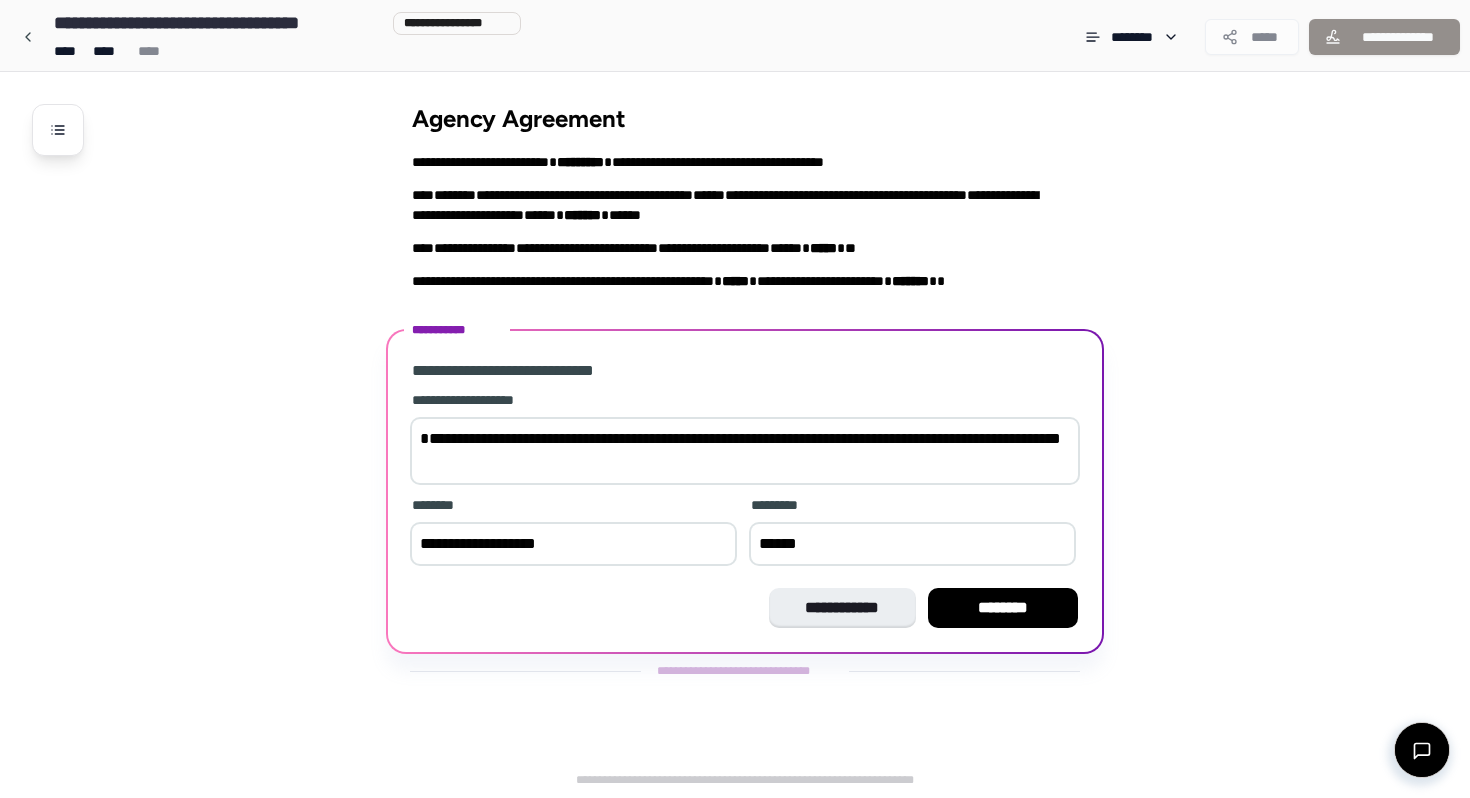 click on "** * ***" 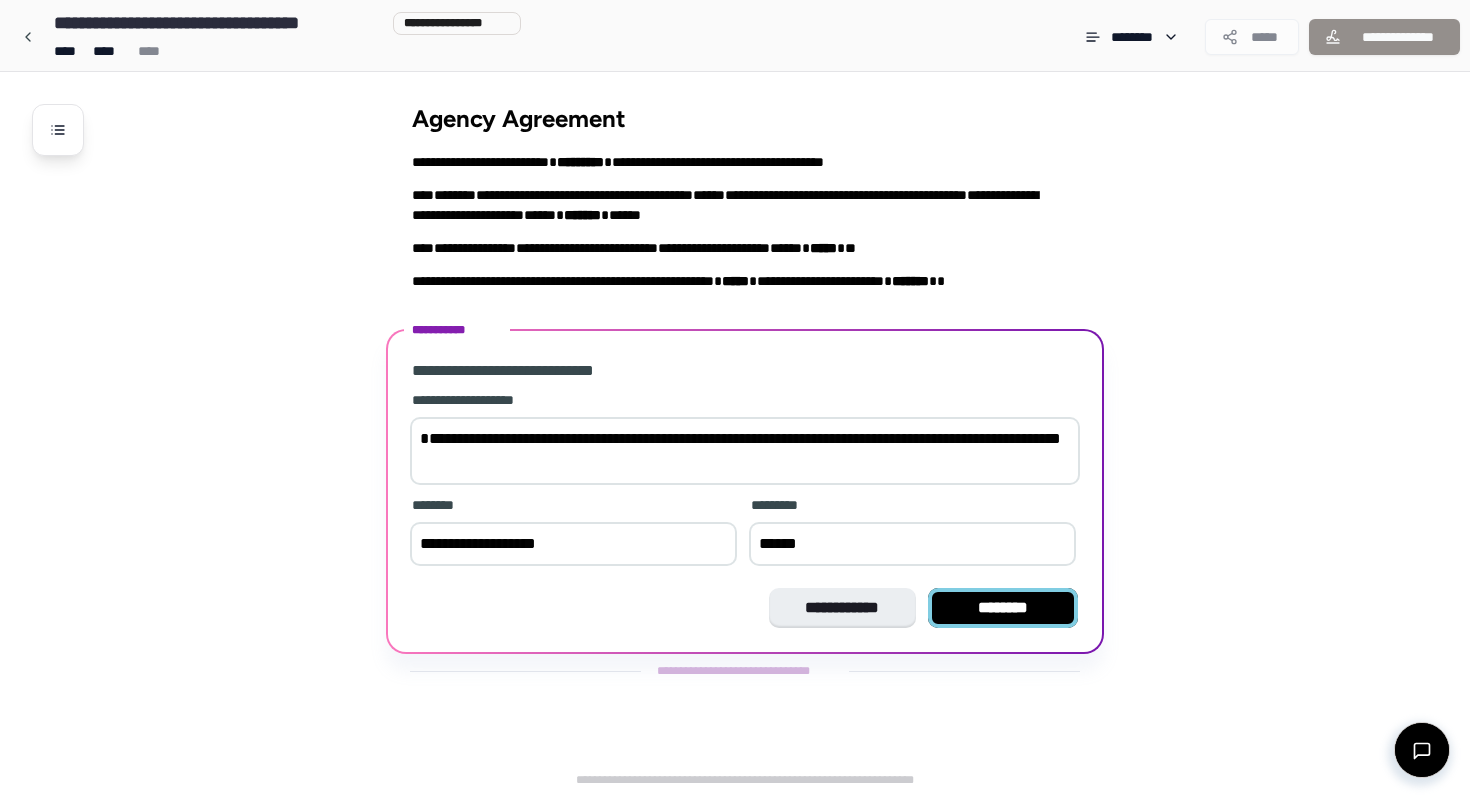 type on "**********" 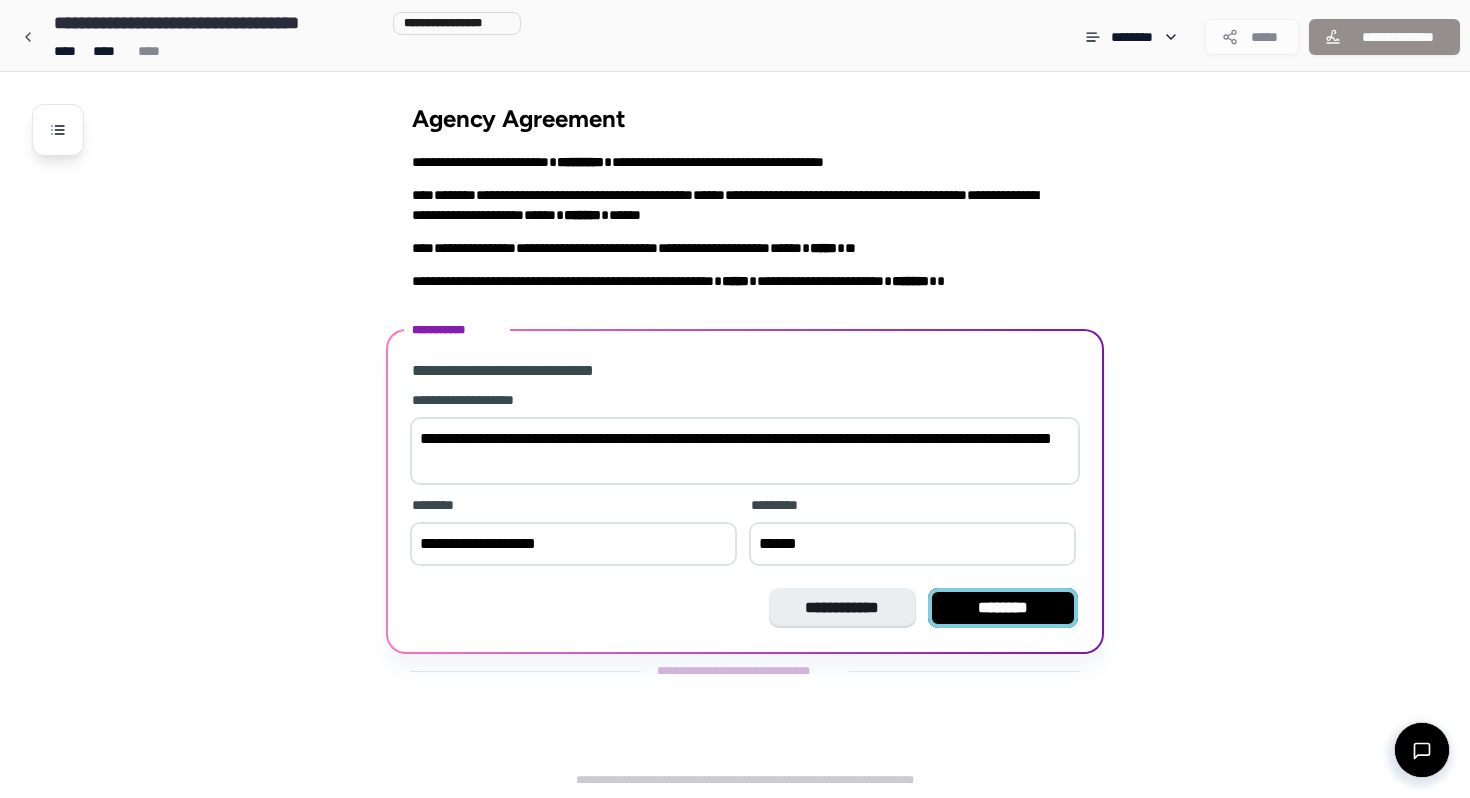 click on "********" at bounding box center (1003, 608) 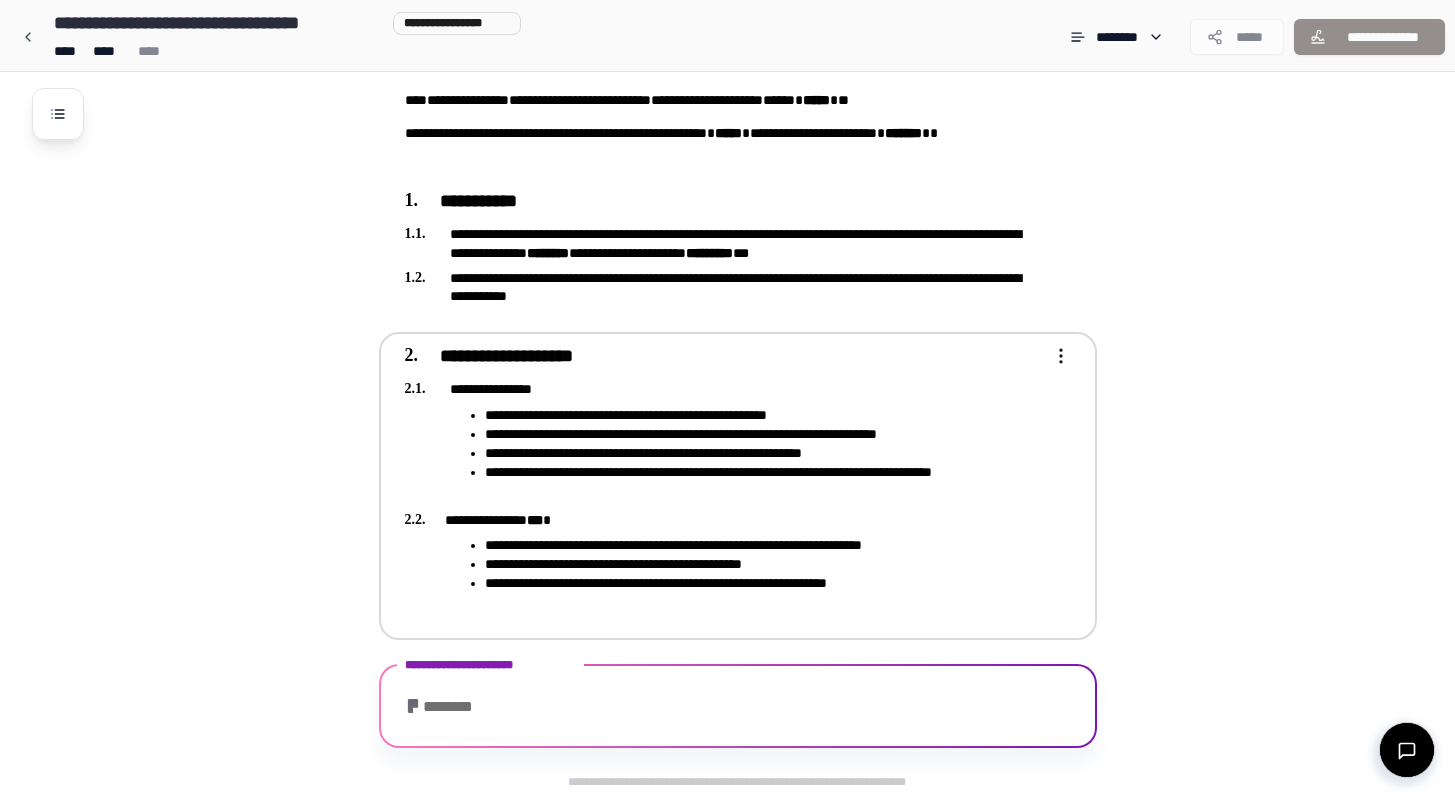 scroll, scrollTop: 384, scrollLeft: 0, axis: vertical 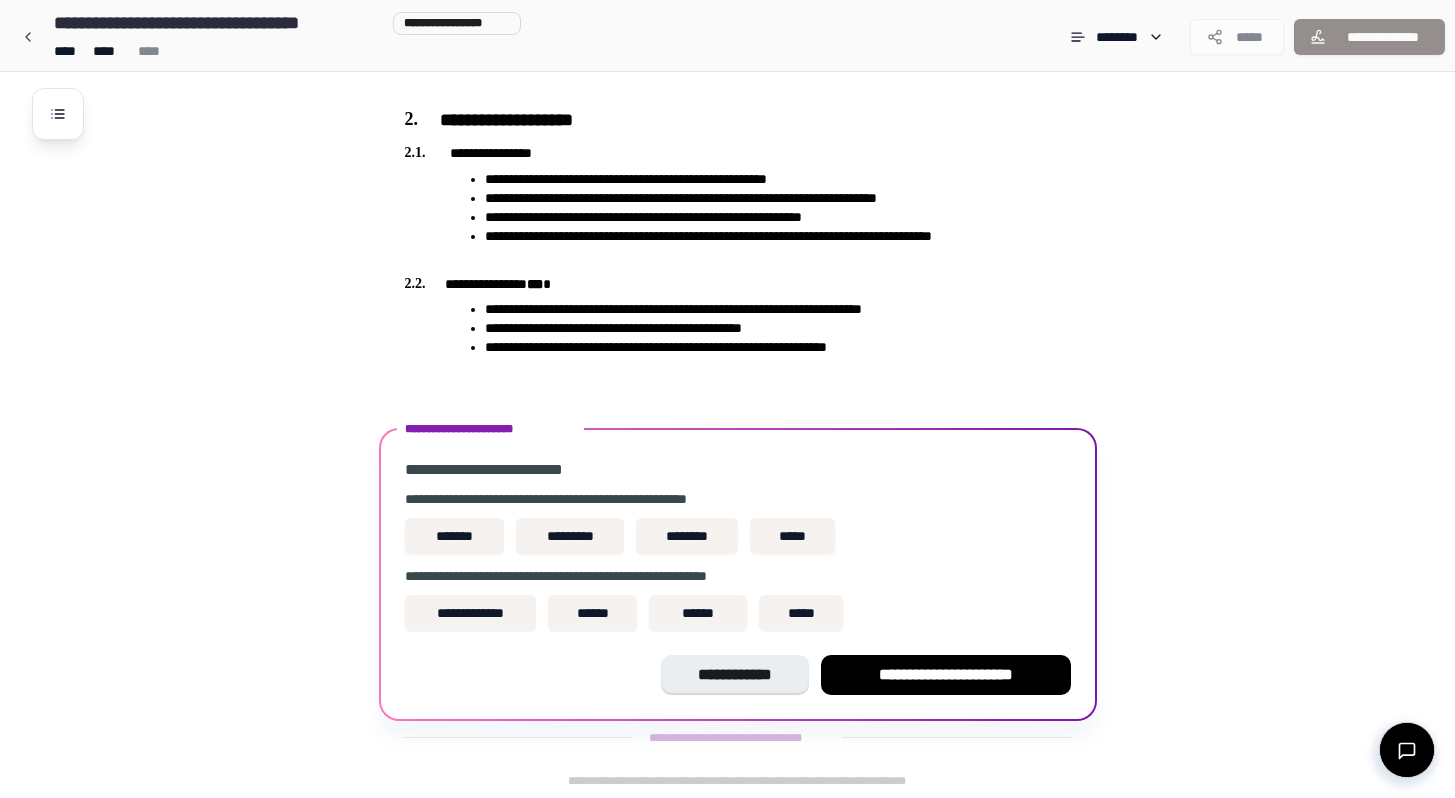 click on "**********" at bounding box center (738, 564) 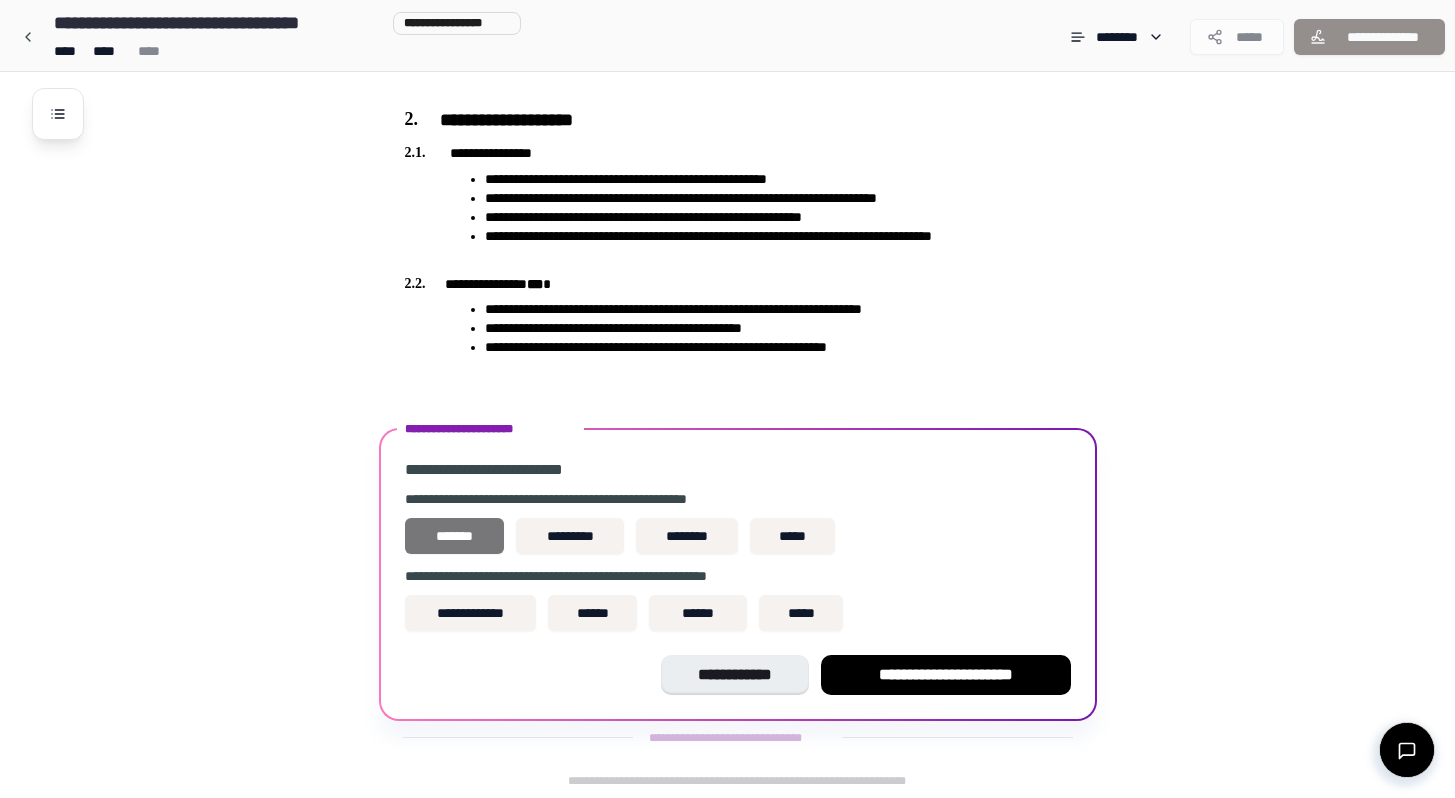 click on "*******" at bounding box center [455, 536] 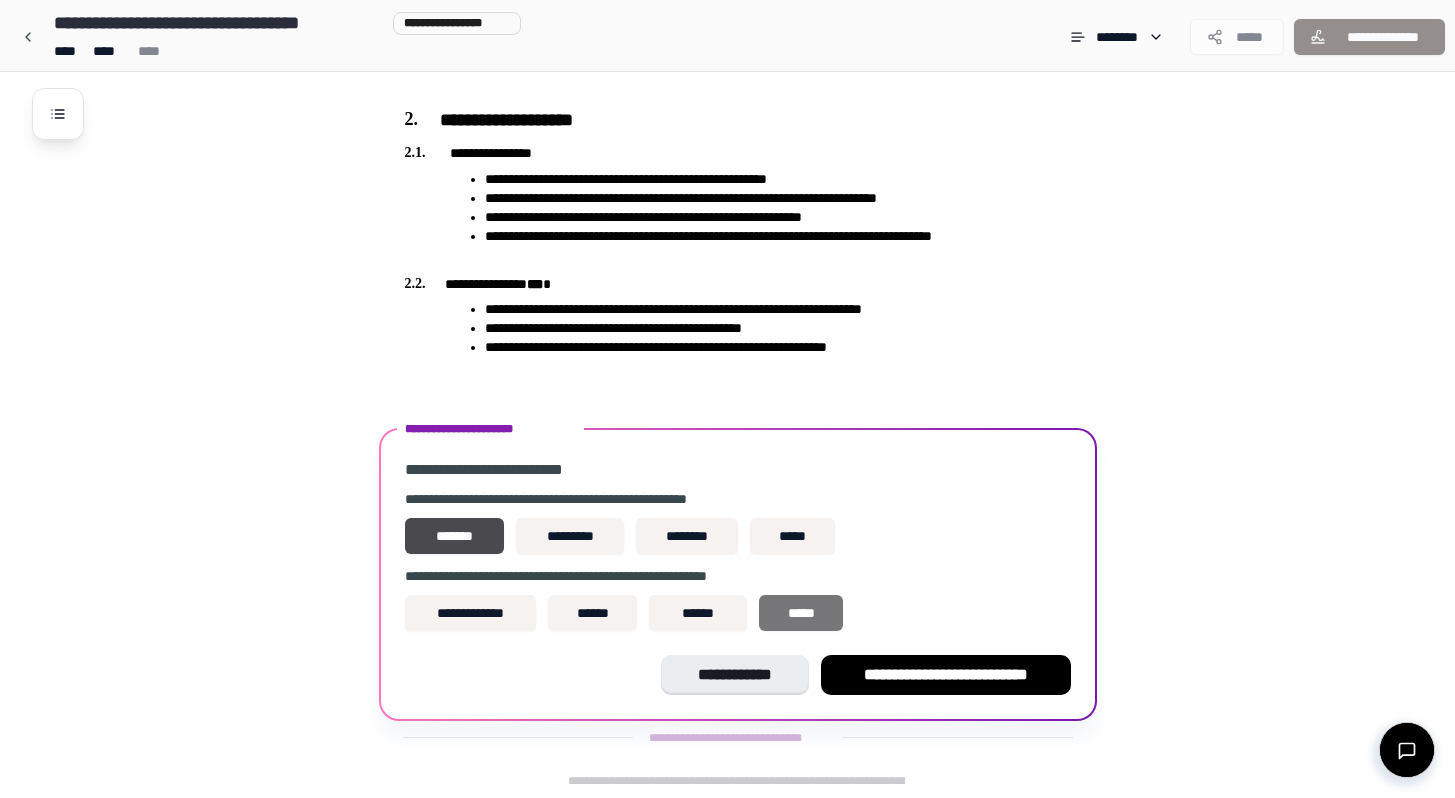 click on "*****" at bounding box center (801, 613) 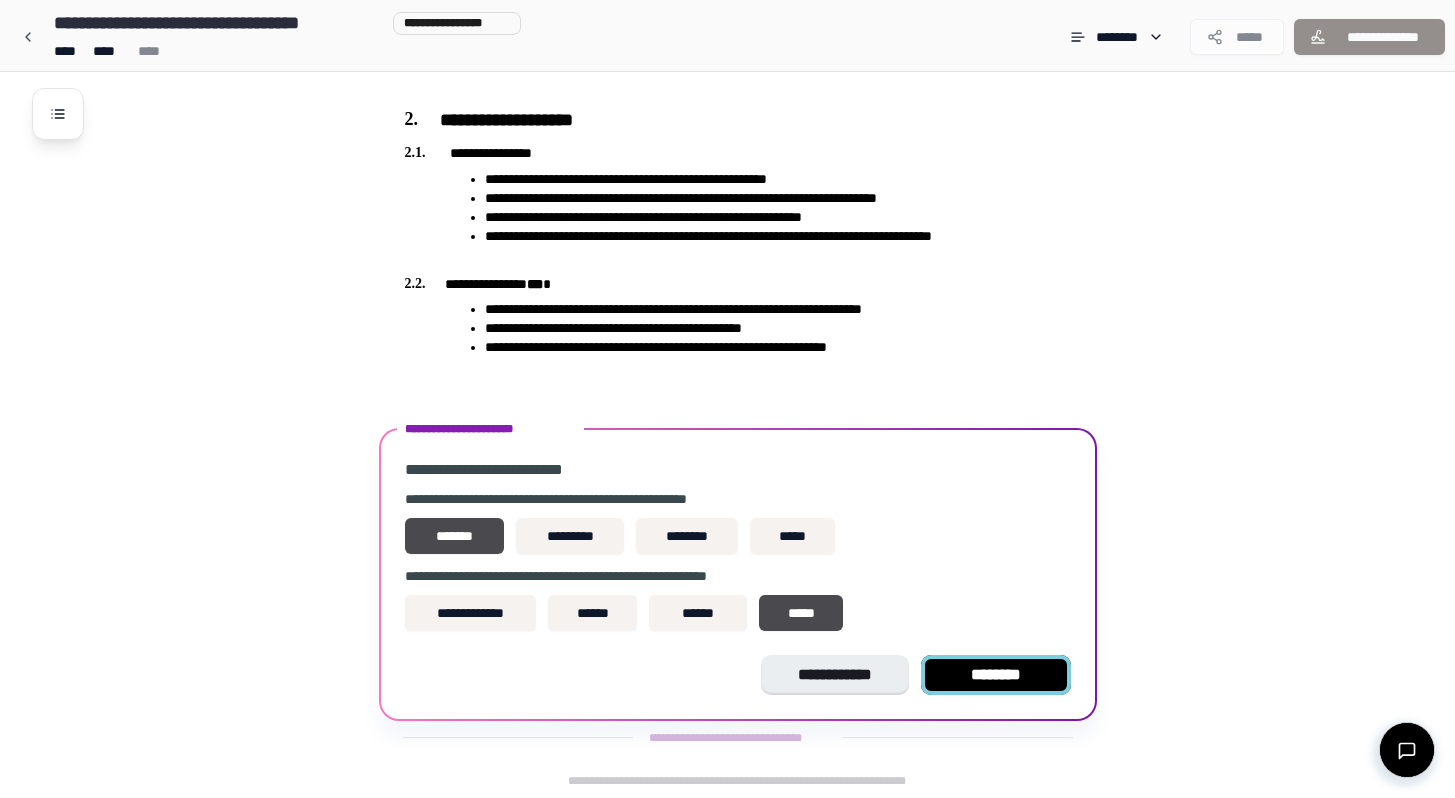 click on "********" at bounding box center (996, 675) 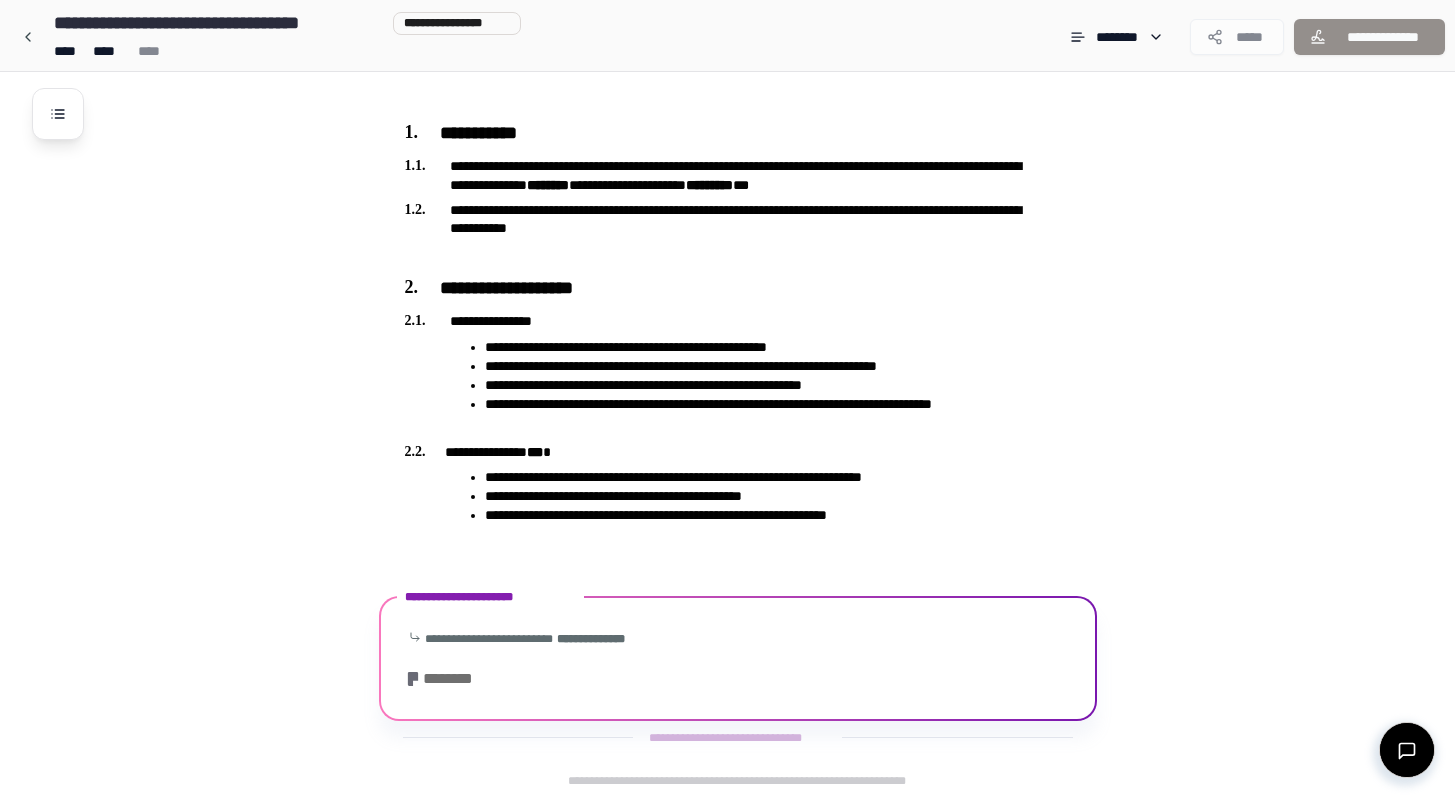 scroll, scrollTop: 534, scrollLeft: 0, axis: vertical 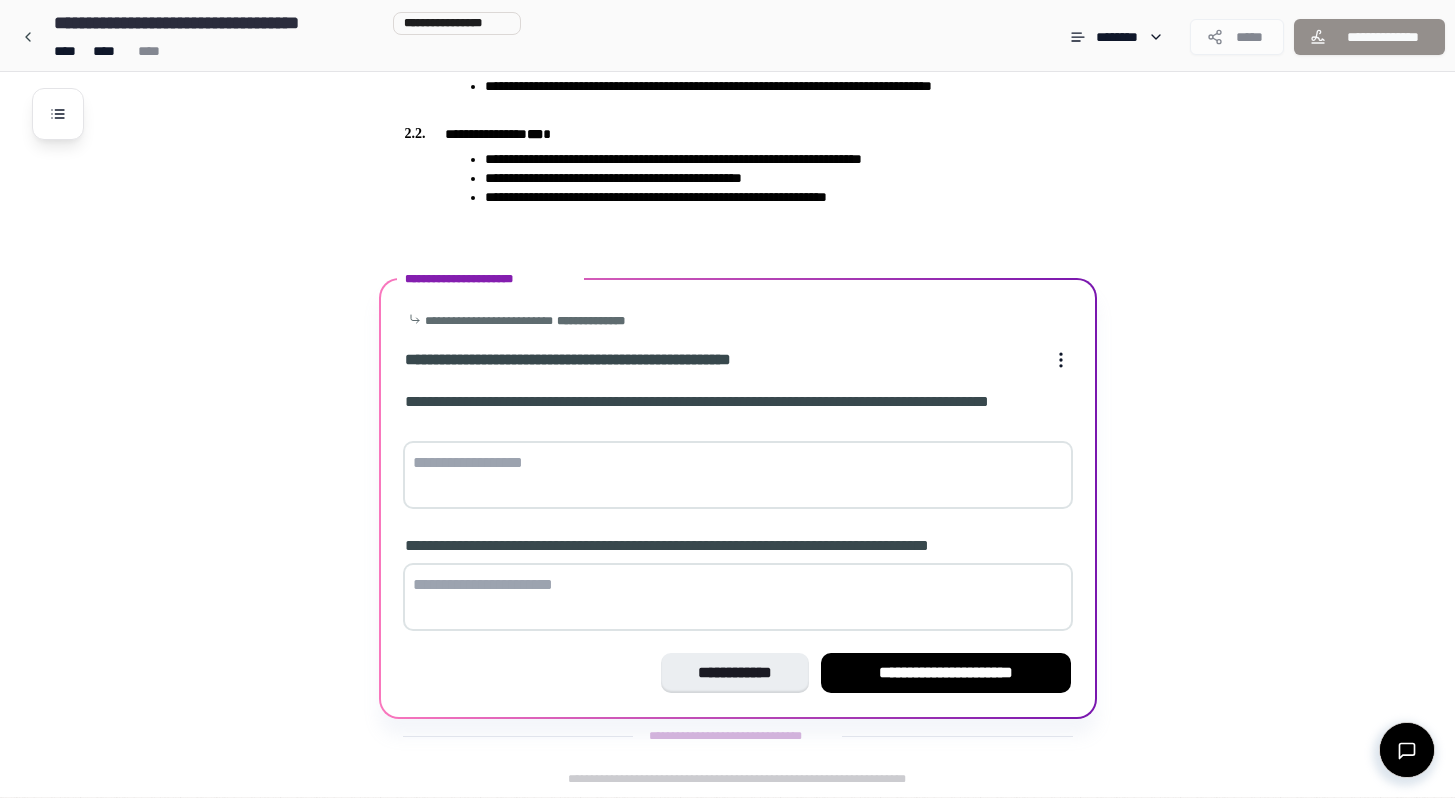 click at bounding box center [738, 475] 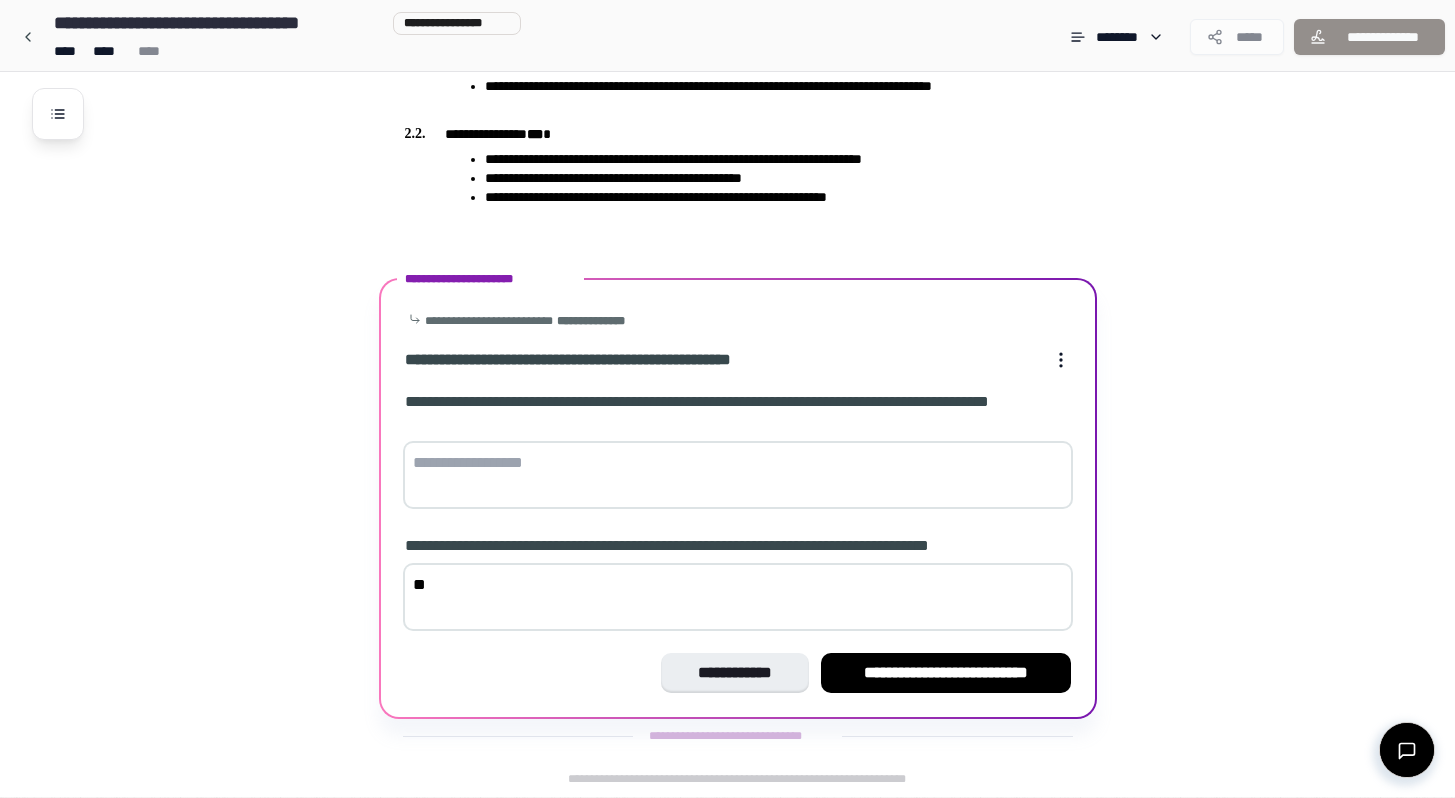 type on "*" 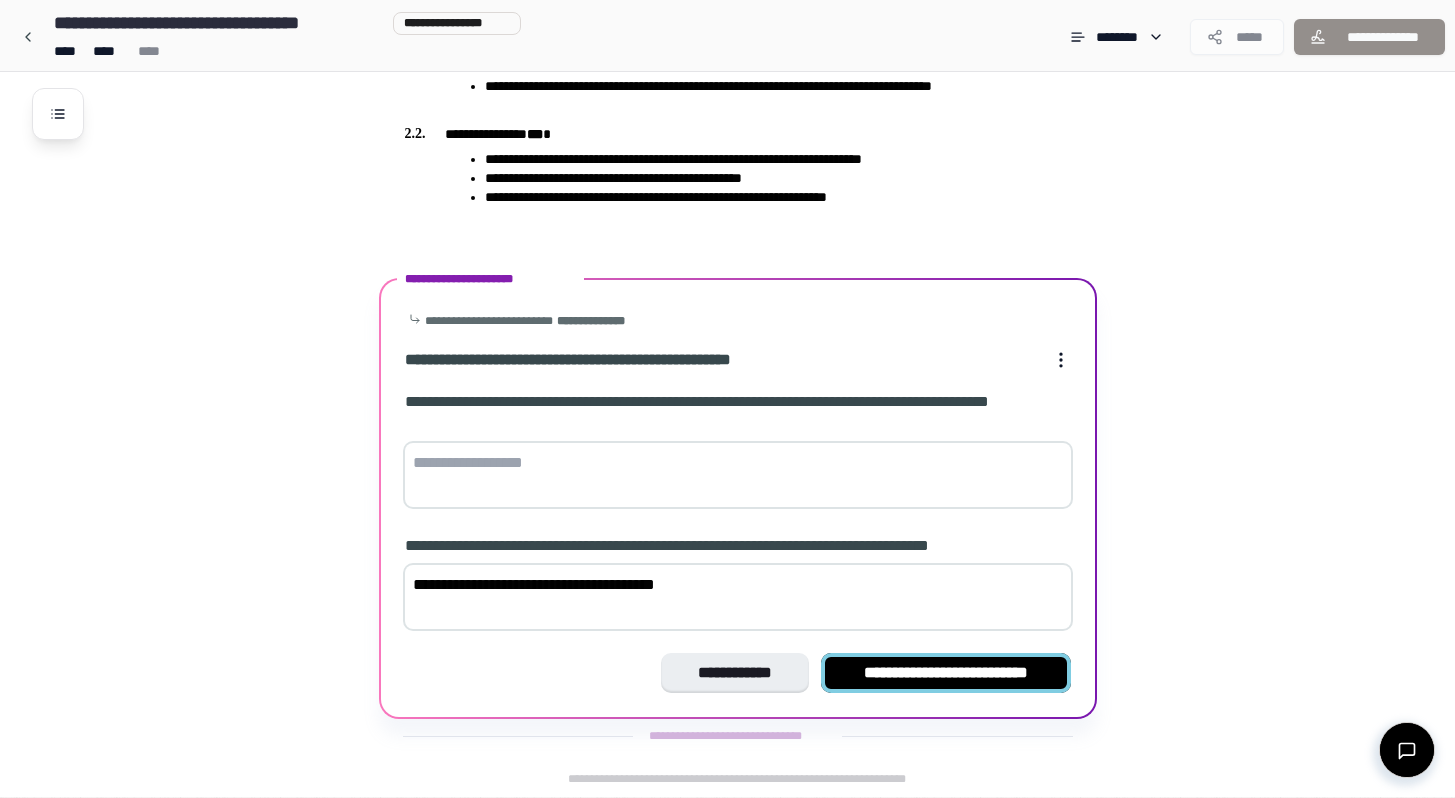 type on "**********" 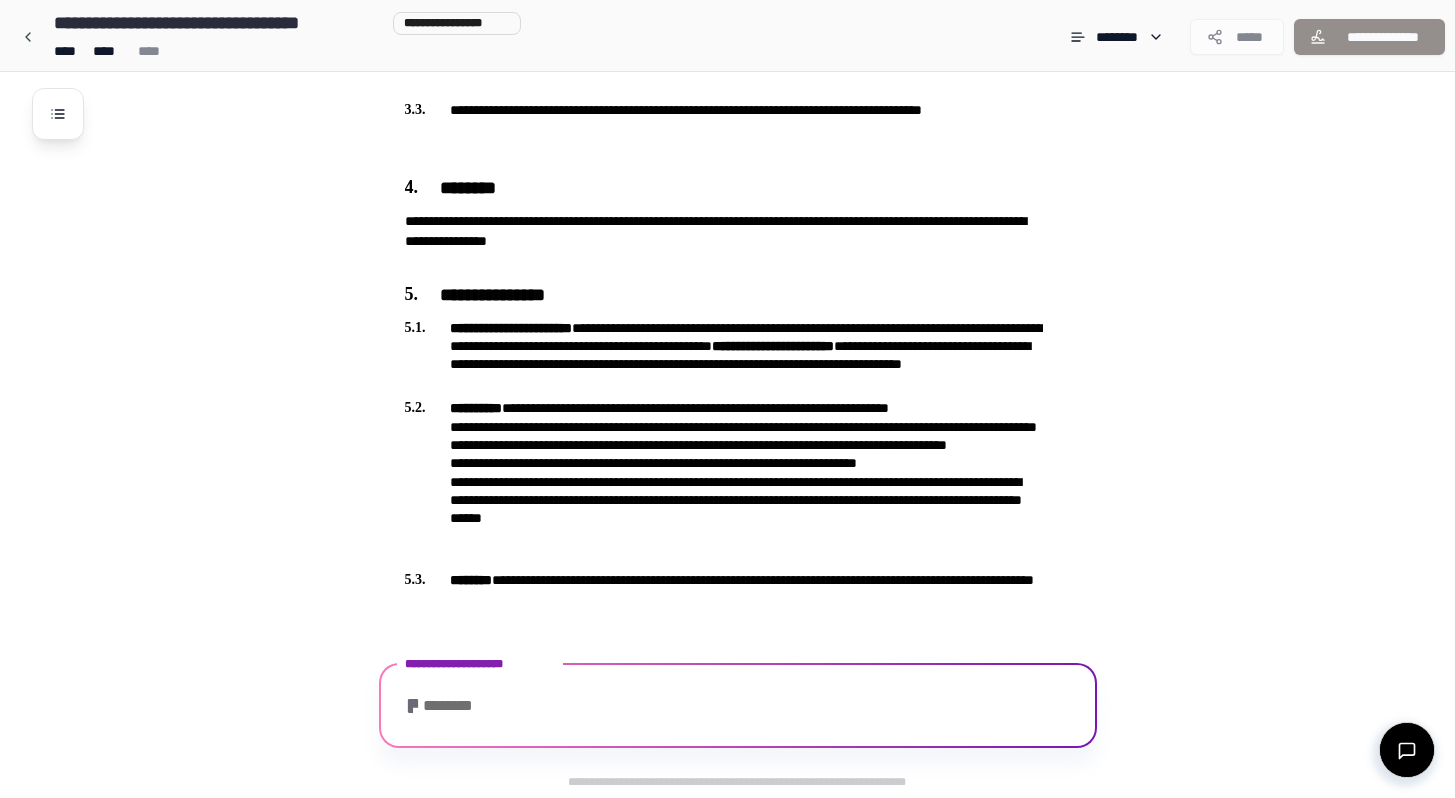scroll, scrollTop: 1005, scrollLeft: 0, axis: vertical 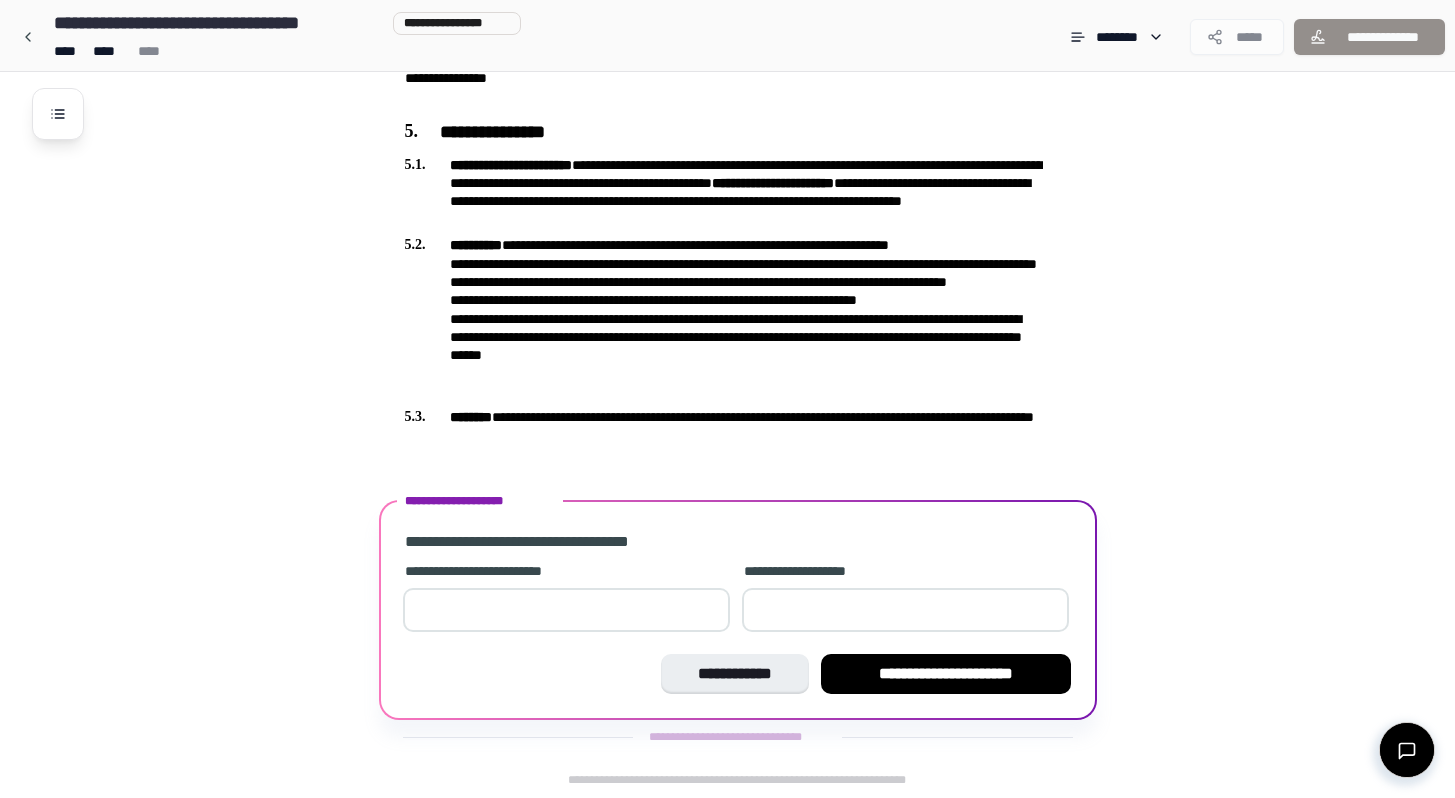 click at bounding box center [566, 610] 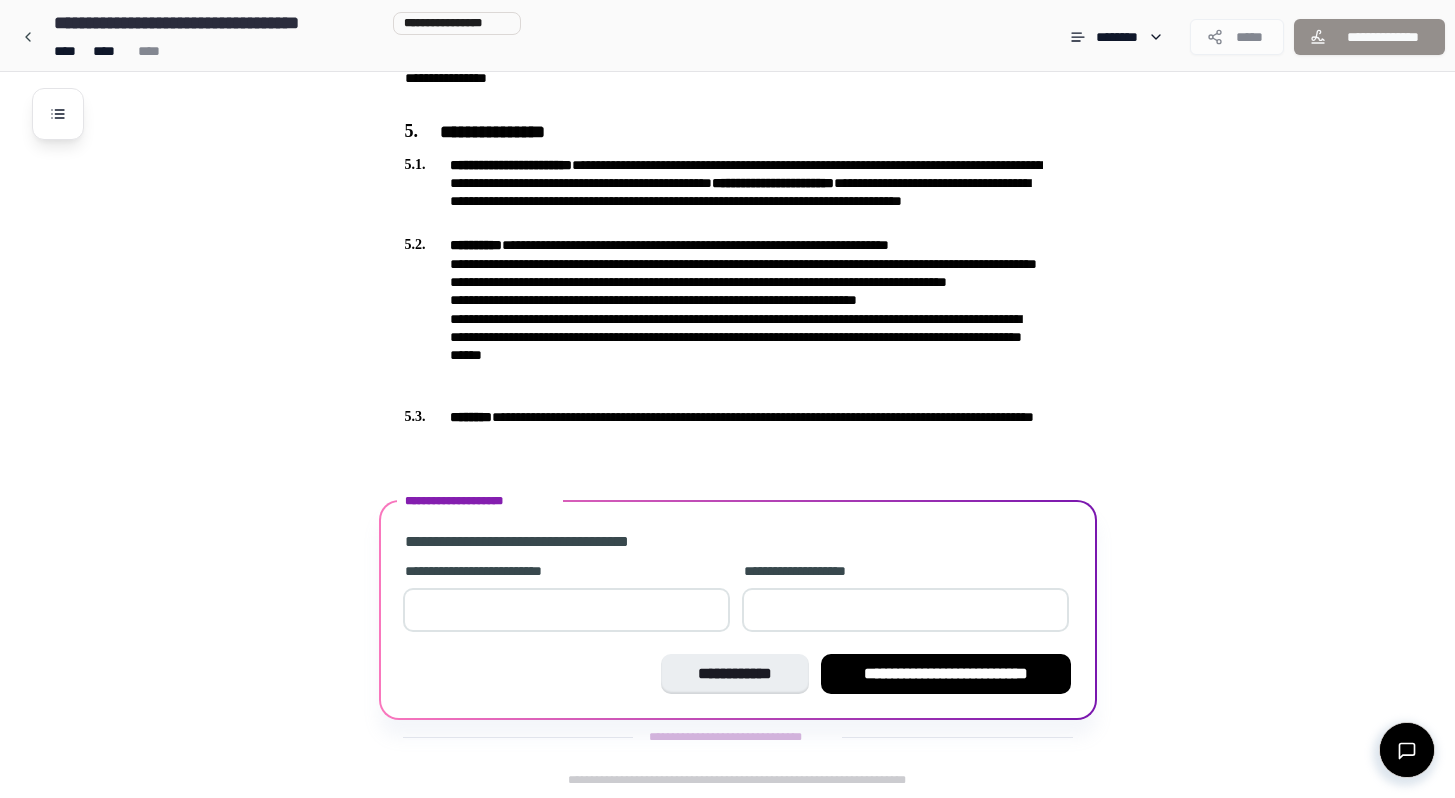 click on "*" at bounding box center (566, 610) 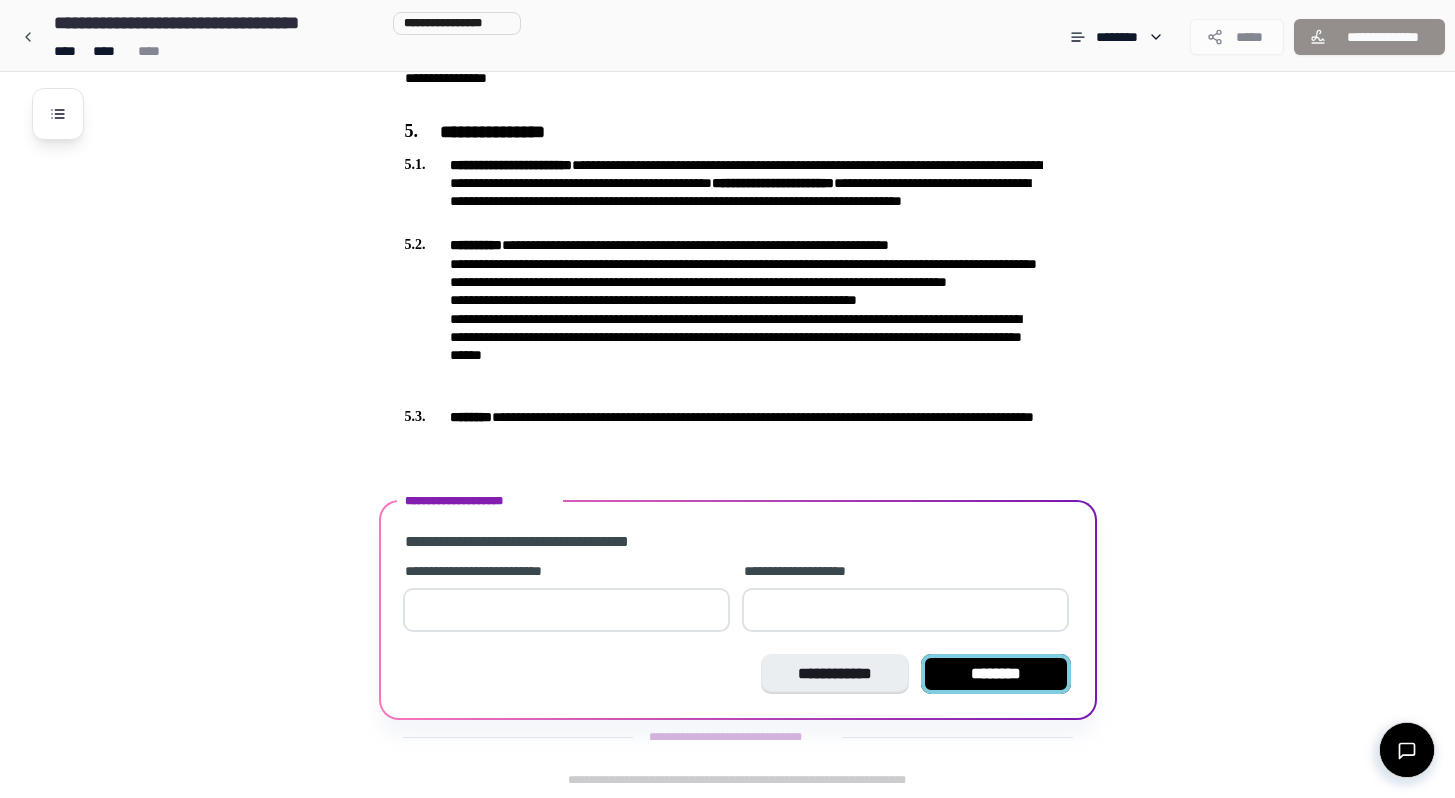 type on "**" 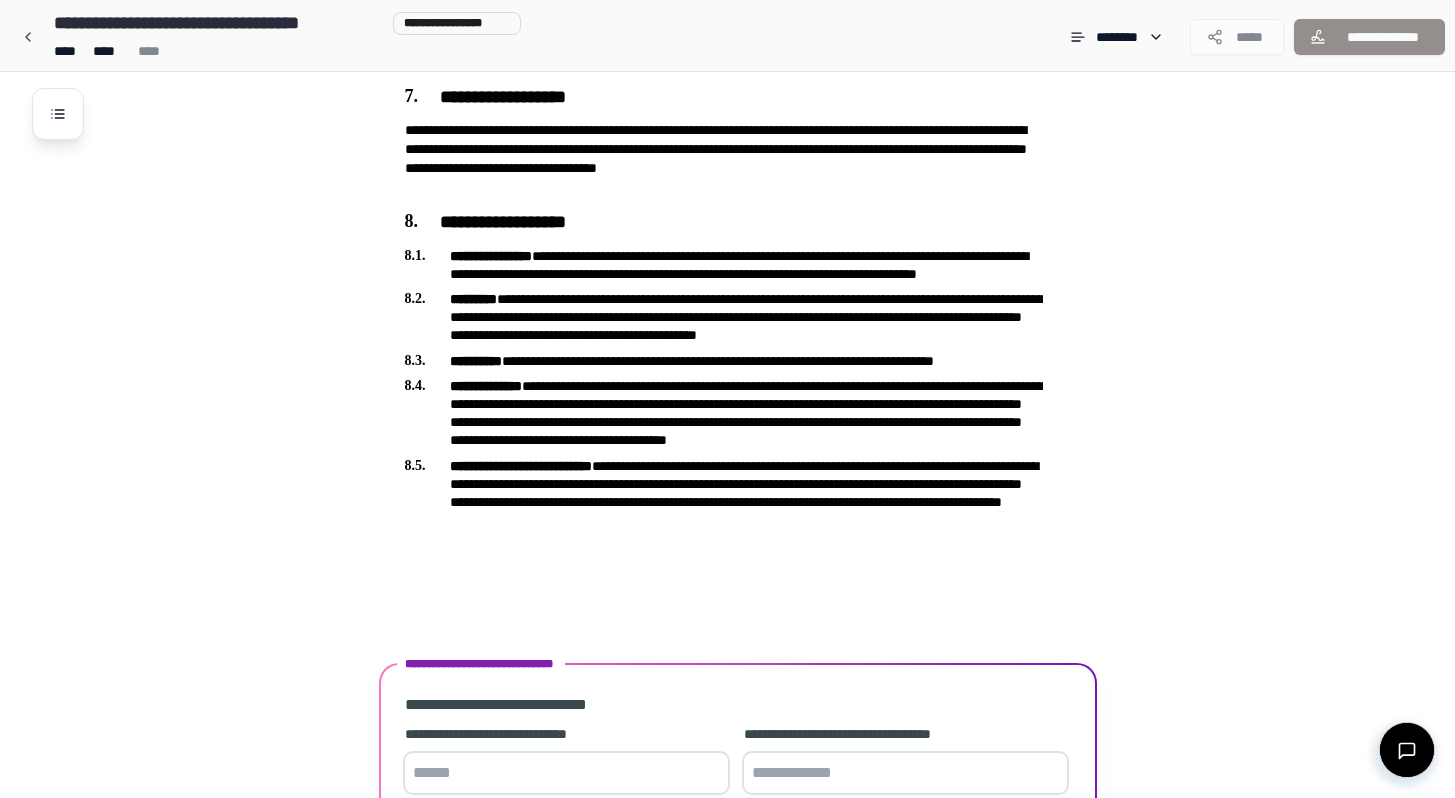 scroll, scrollTop: 1777, scrollLeft: 0, axis: vertical 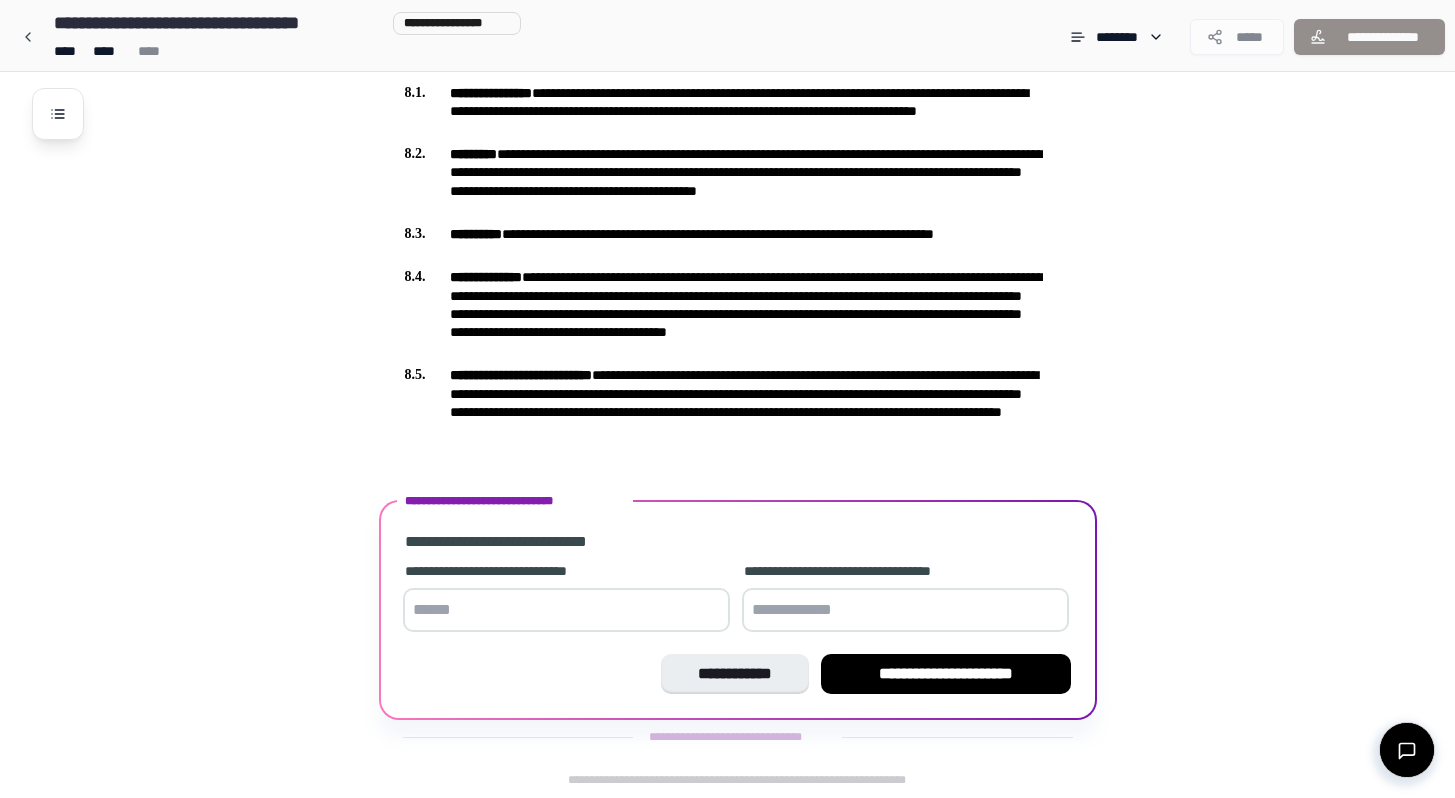 click at bounding box center [566, 610] 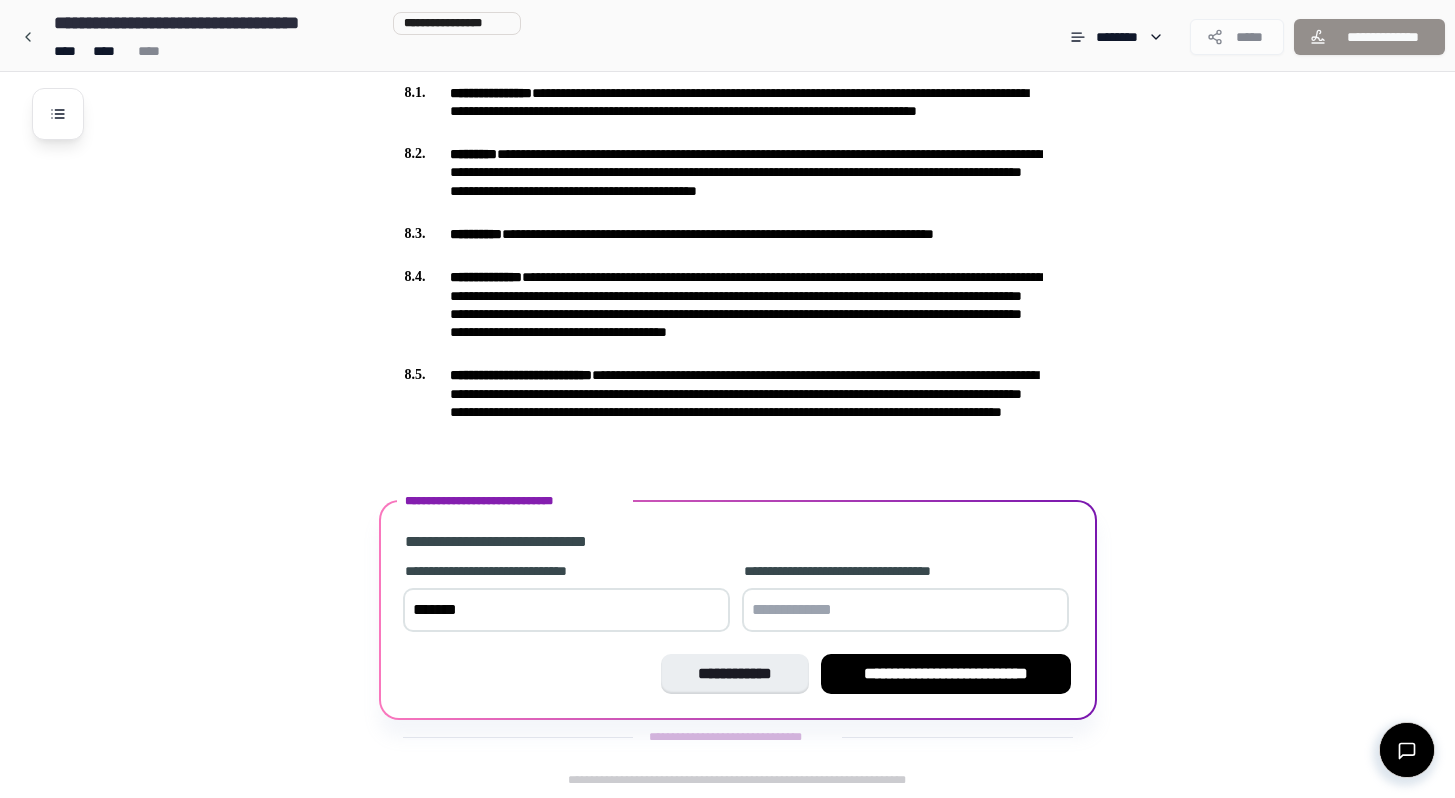 type on "********" 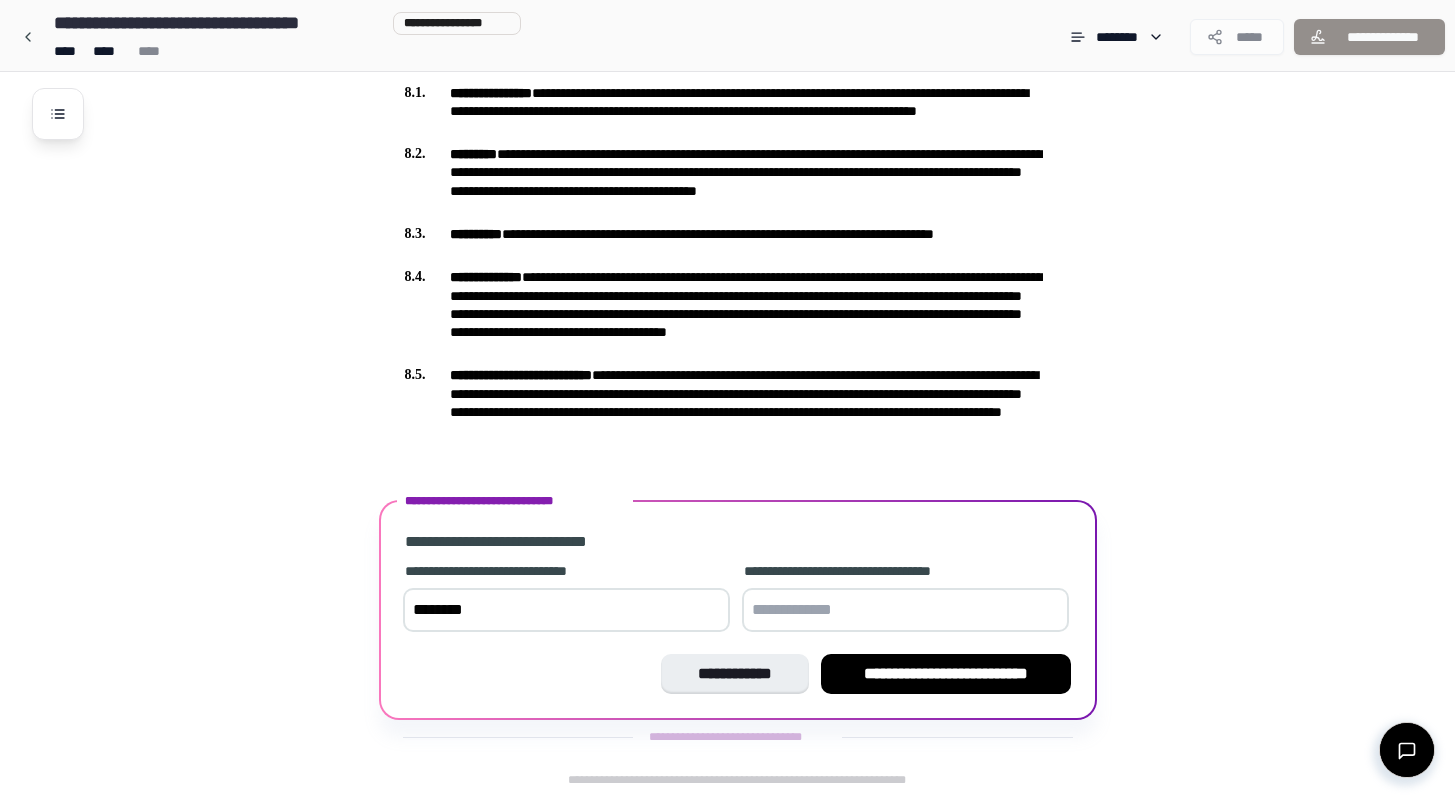 drag, startPoint x: 613, startPoint y: 624, endPoint x: 346, endPoint y: 606, distance: 267.60605 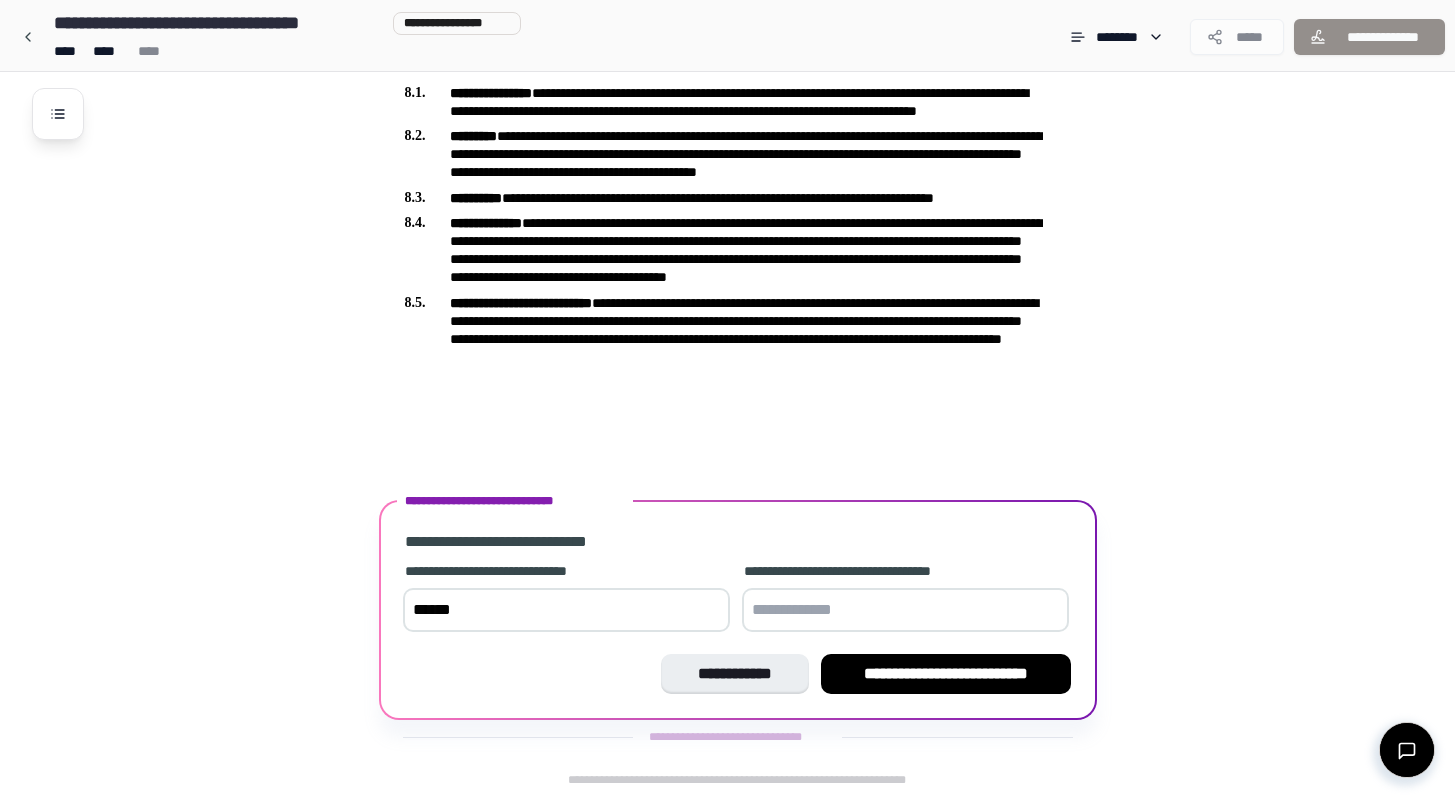 type on "******" 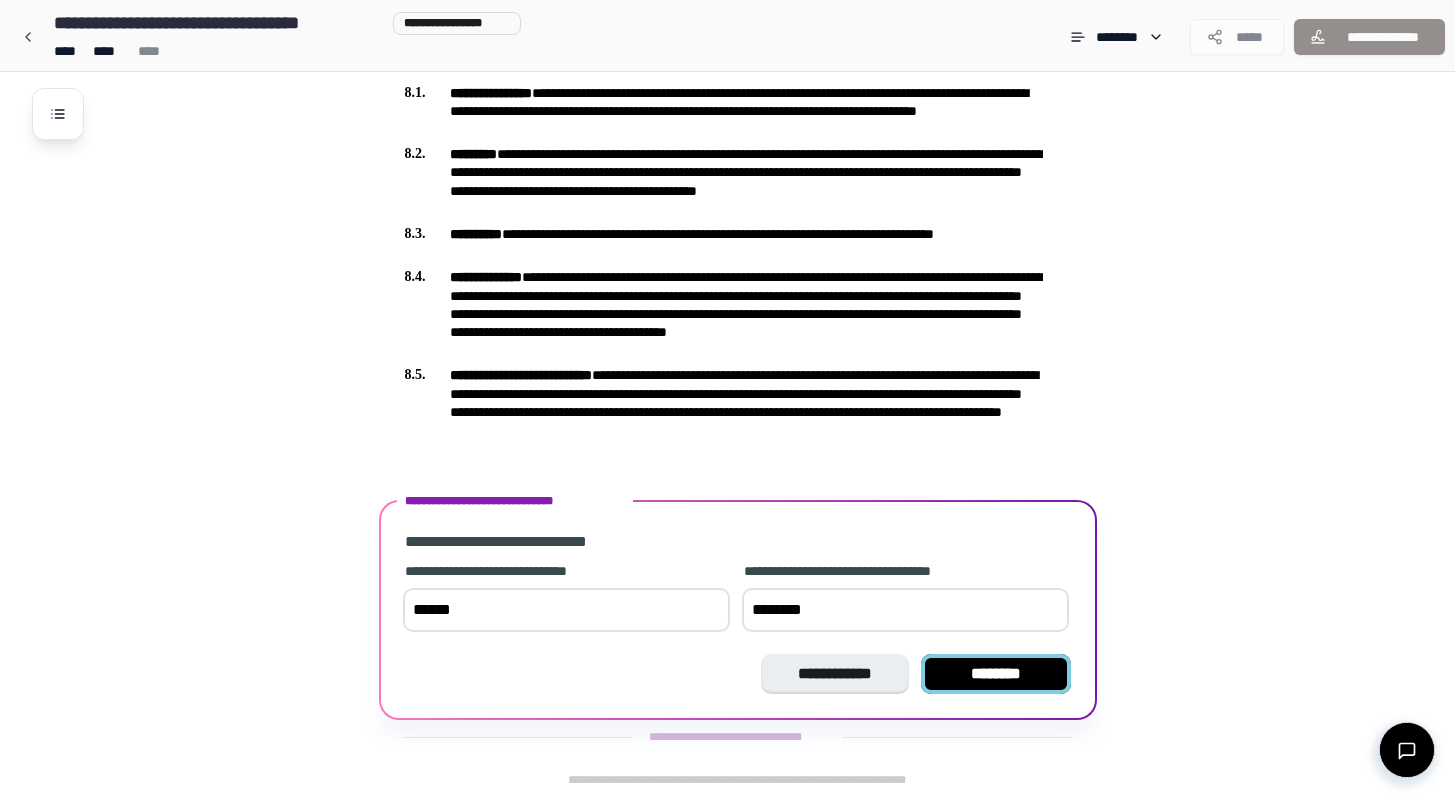 type on "********" 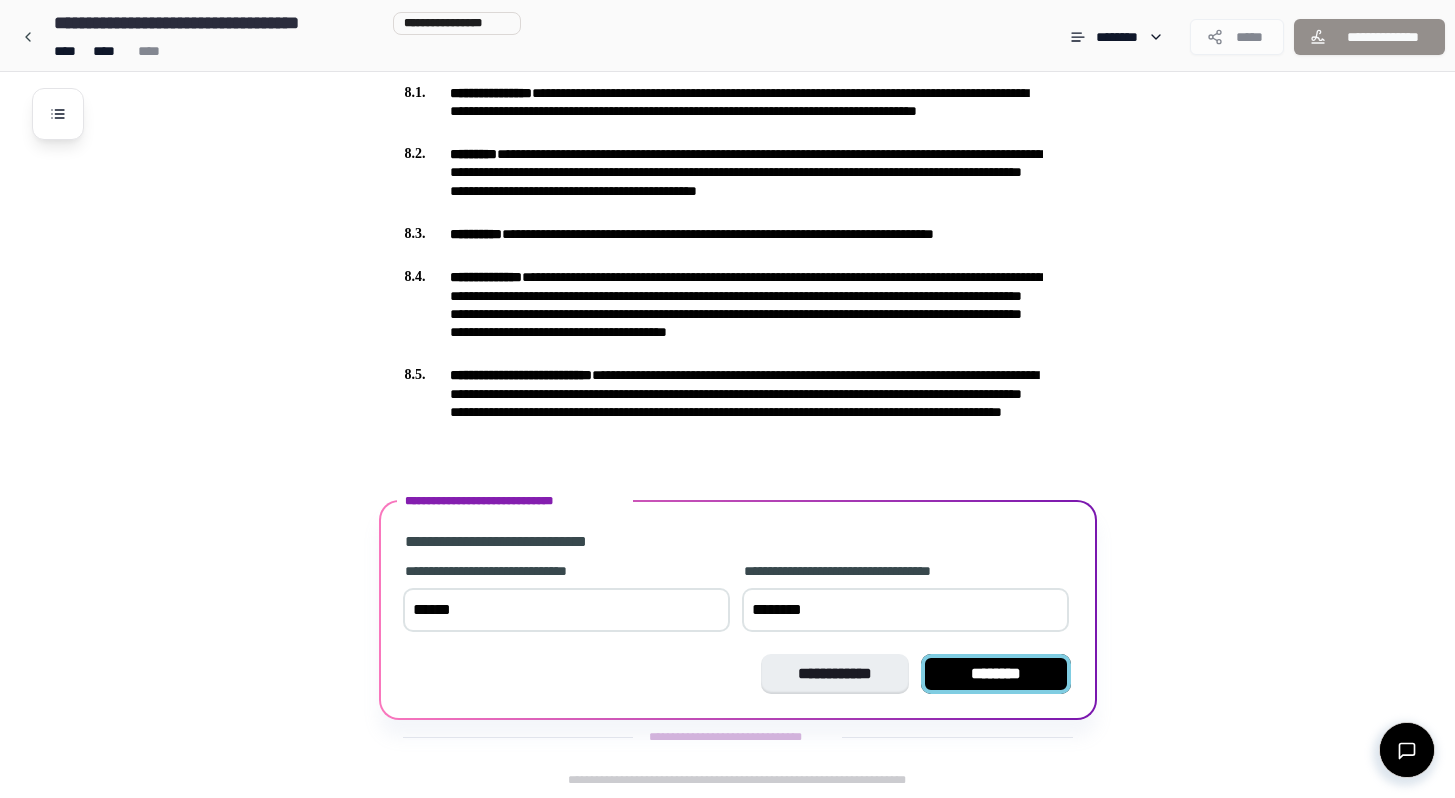 click on "********" at bounding box center (996, 674) 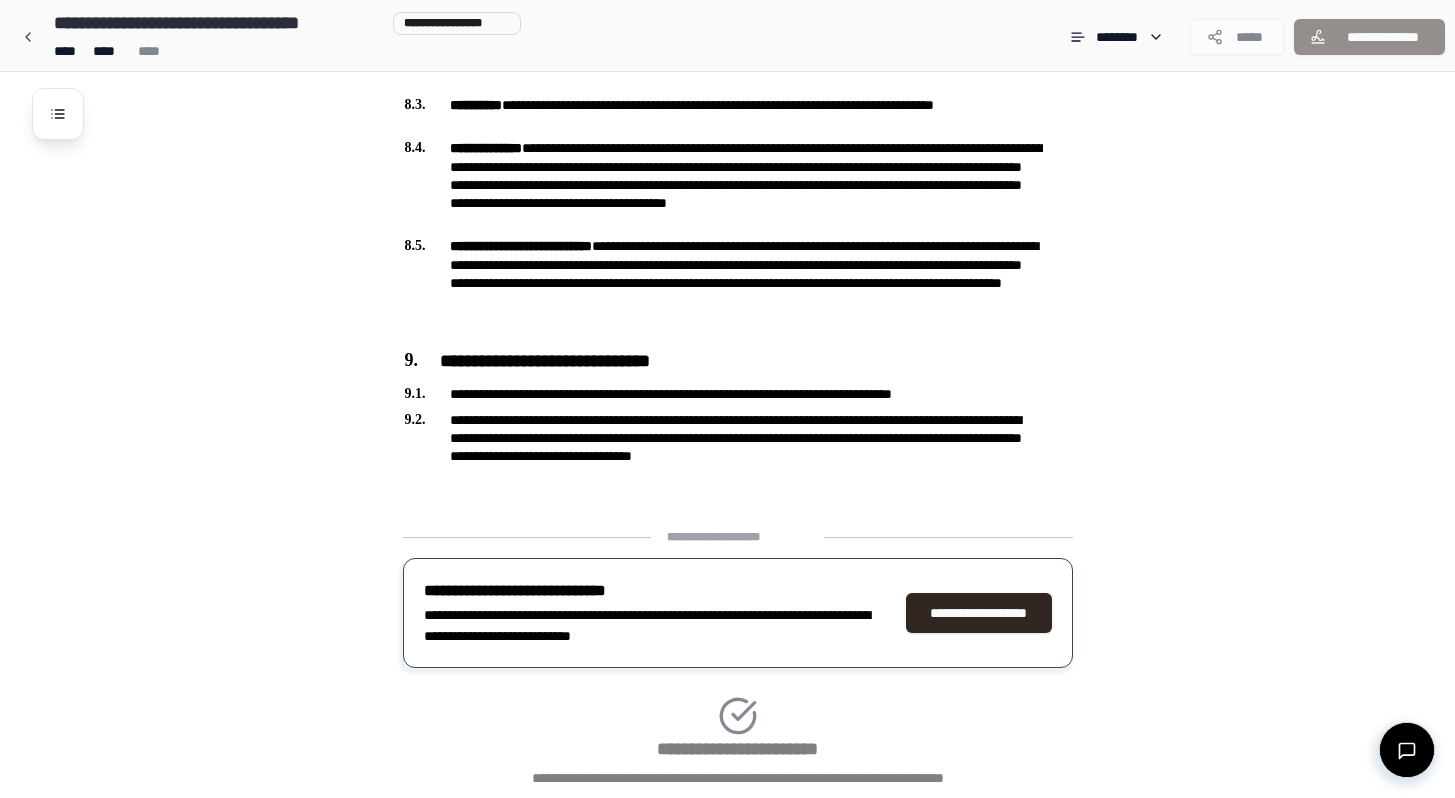 scroll, scrollTop: 2040, scrollLeft: 0, axis: vertical 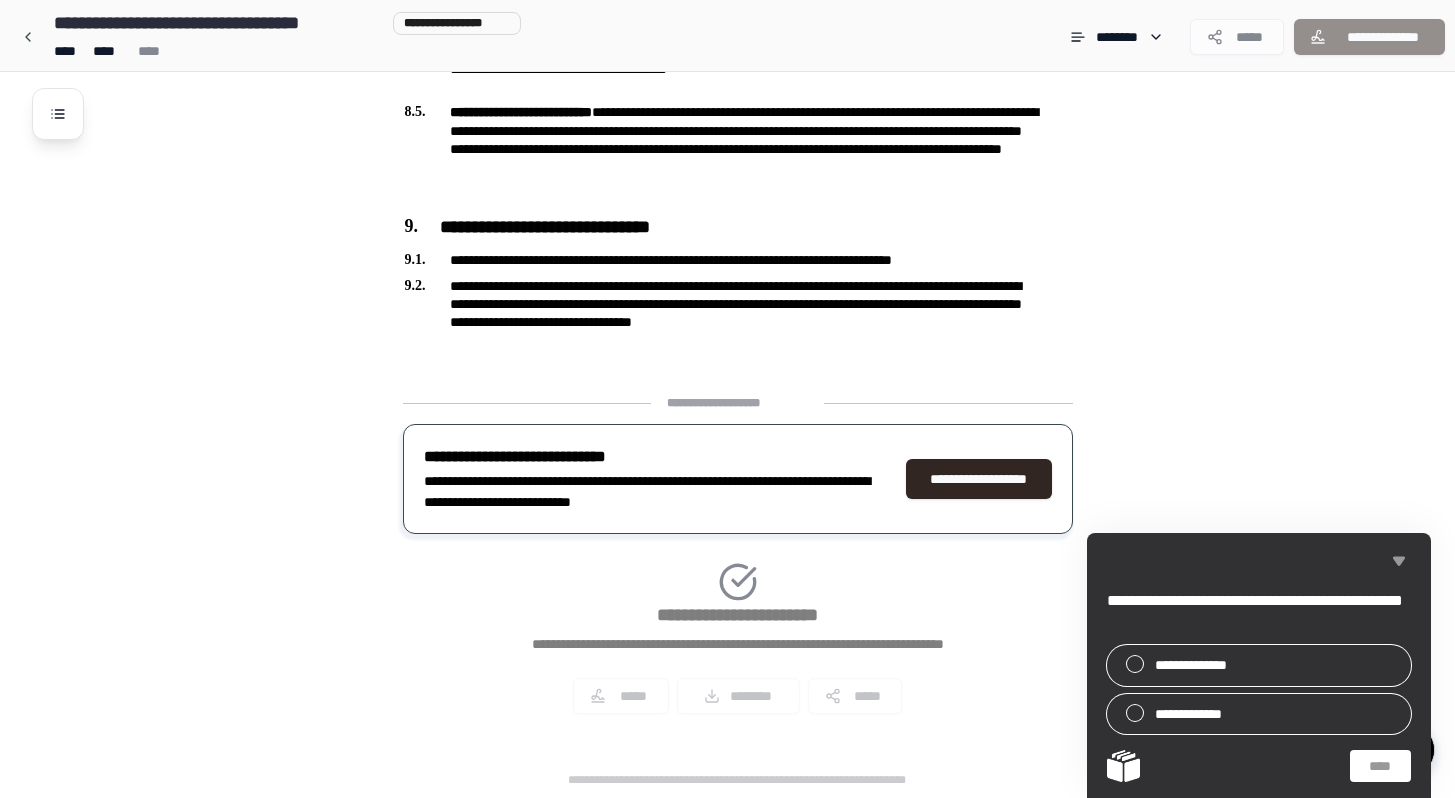 click 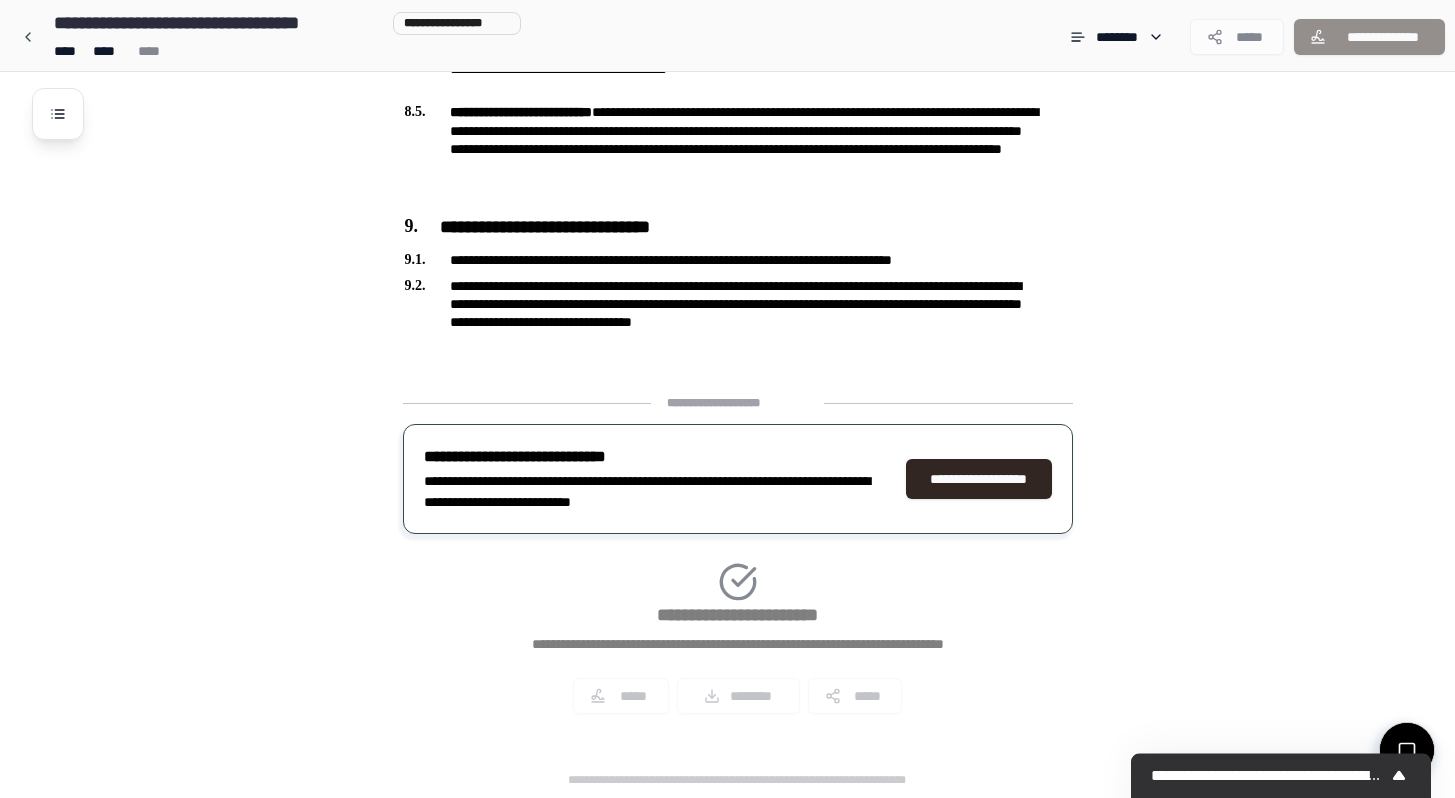 click on "**********" at bounding box center [738, 562] 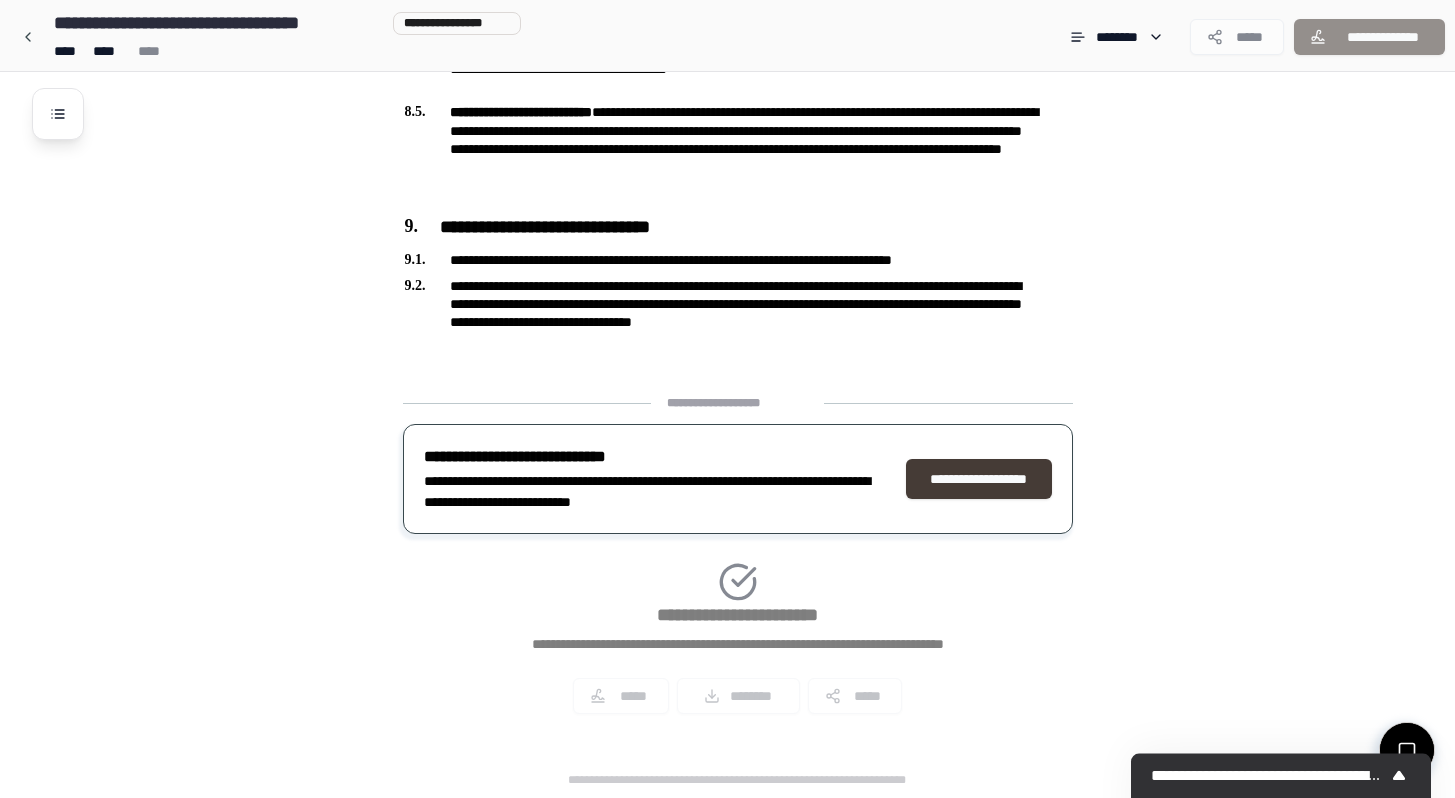click on "**********" at bounding box center (979, 479) 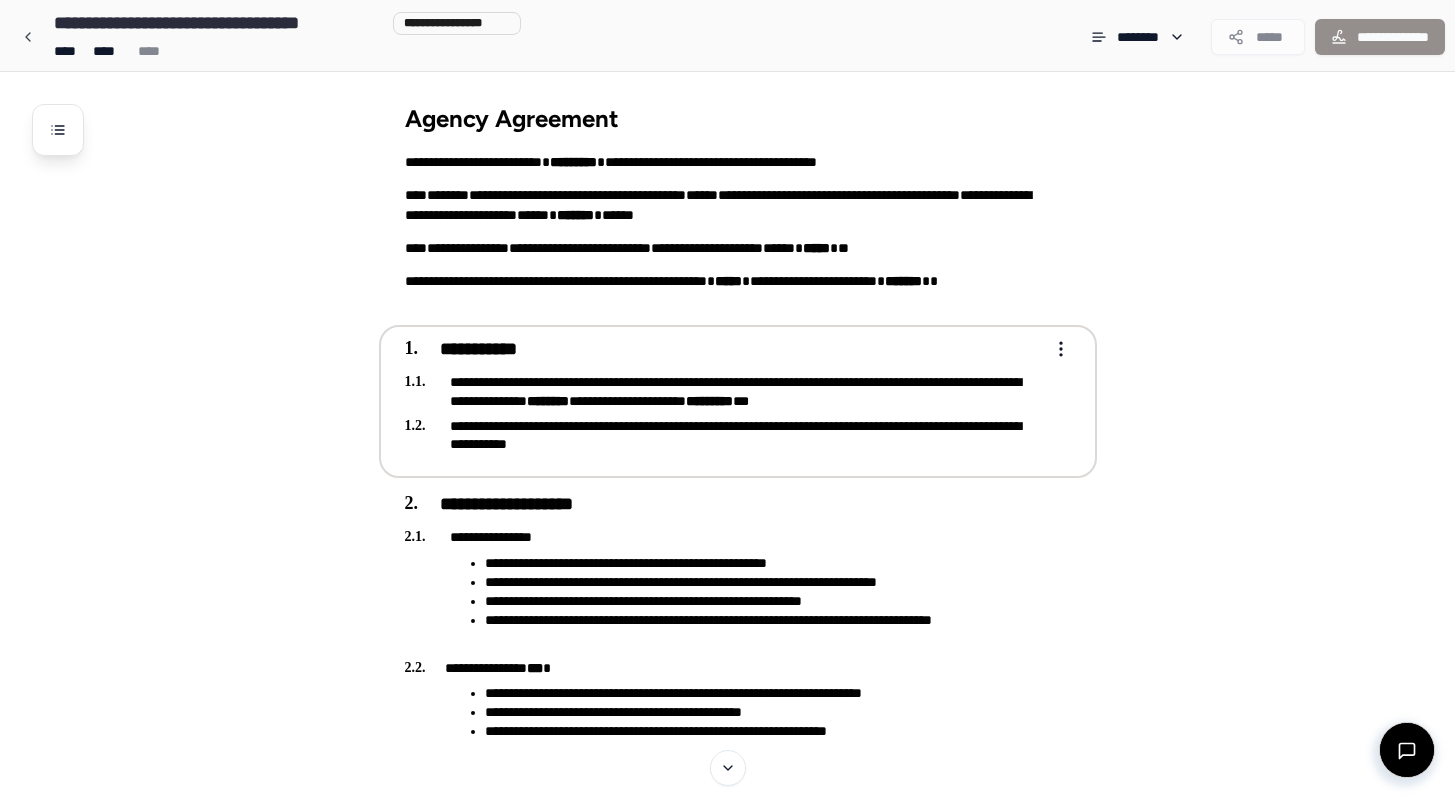 scroll, scrollTop: 0, scrollLeft: 0, axis: both 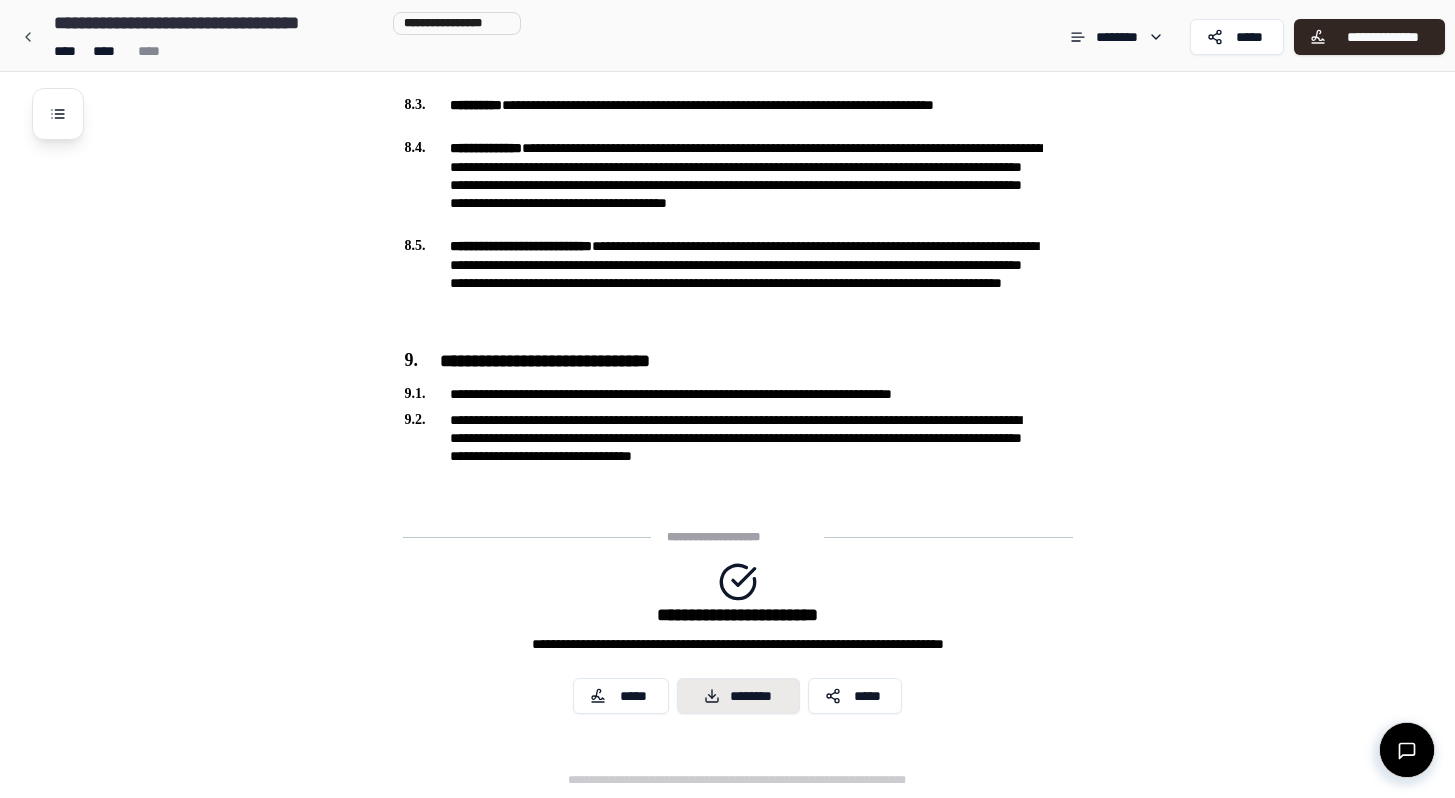click on "********" at bounding box center (738, 696) 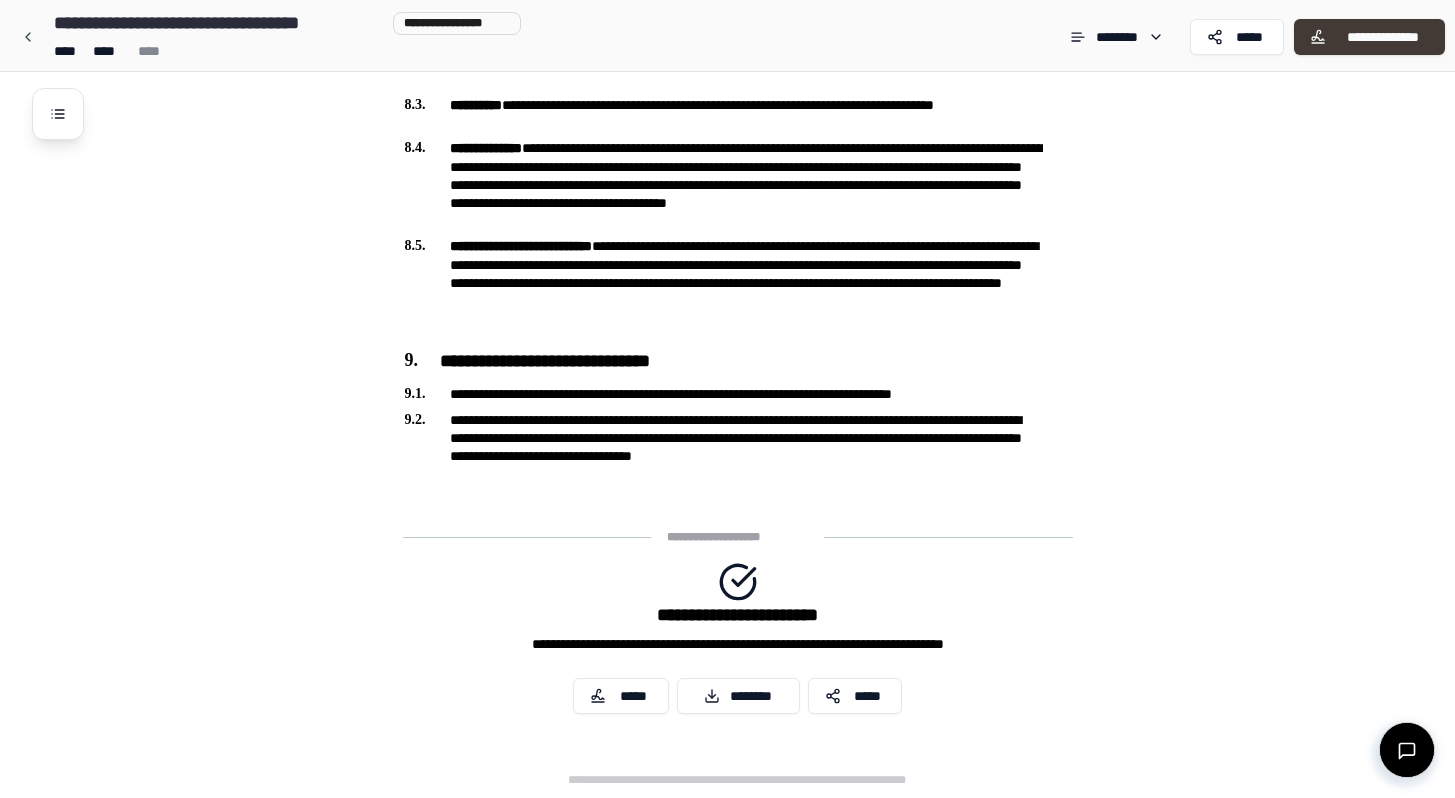click on "**********" at bounding box center [1369, 37] 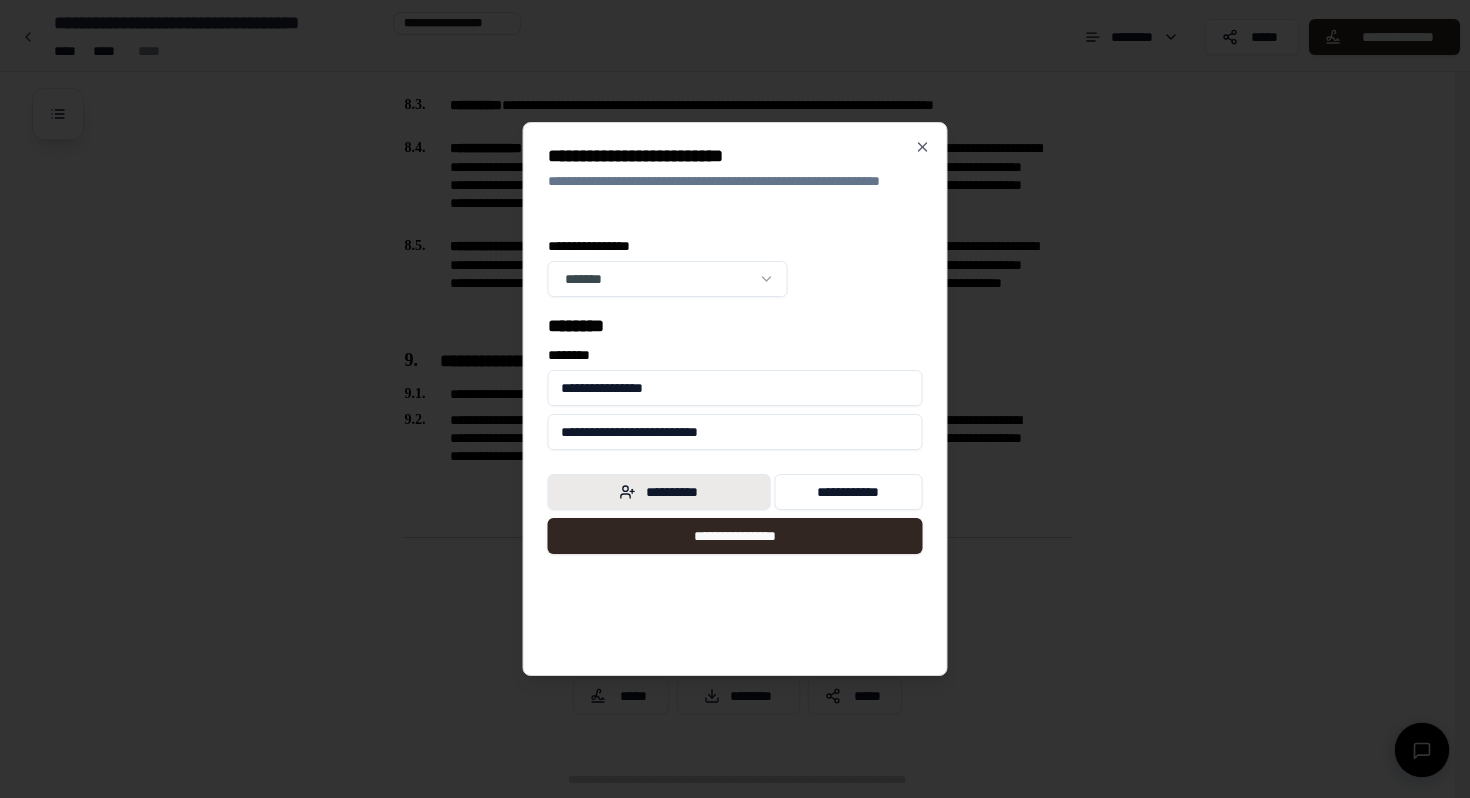 click on "**********" at bounding box center [659, 492] 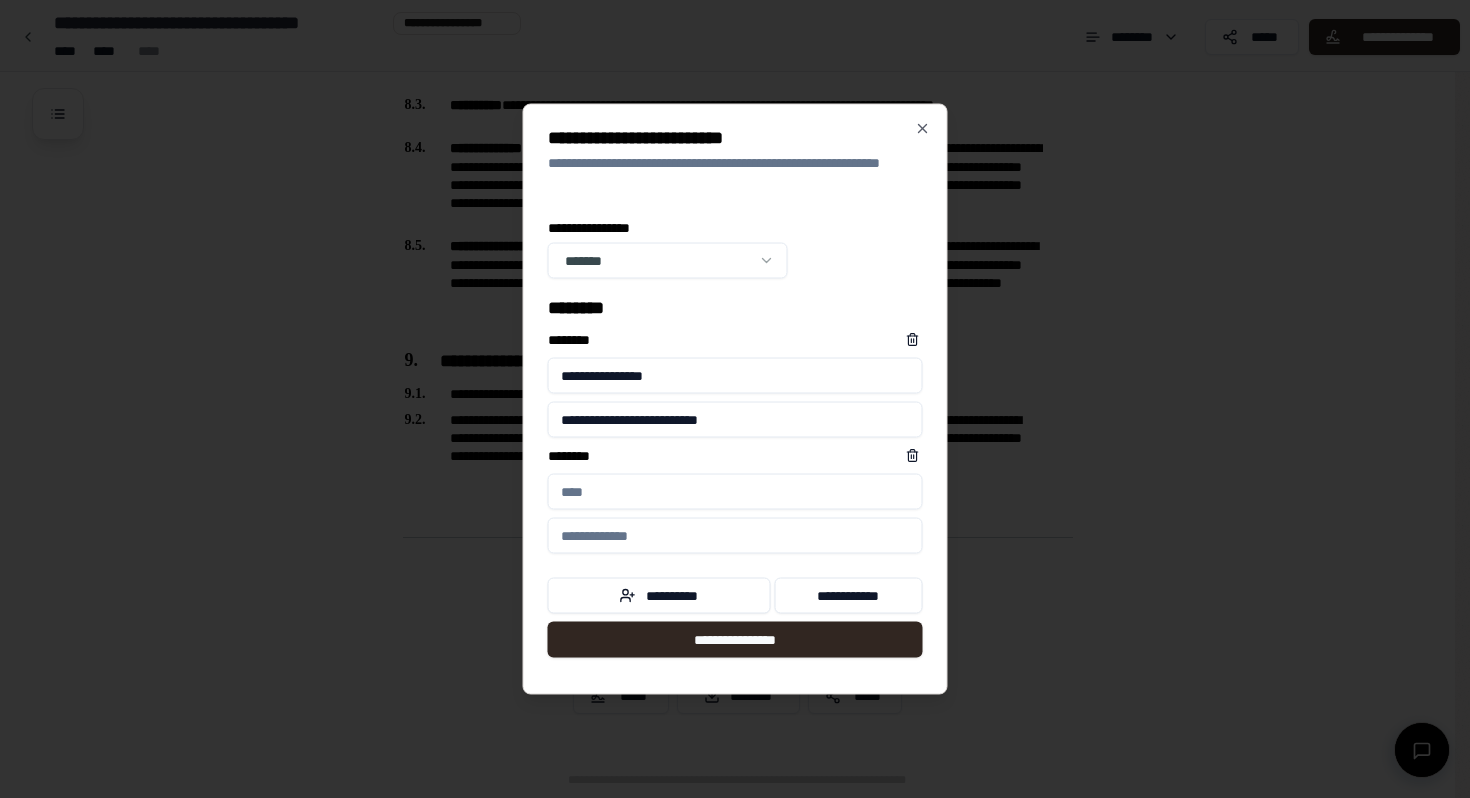 click on "******   *" at bounding box center [735, 492] 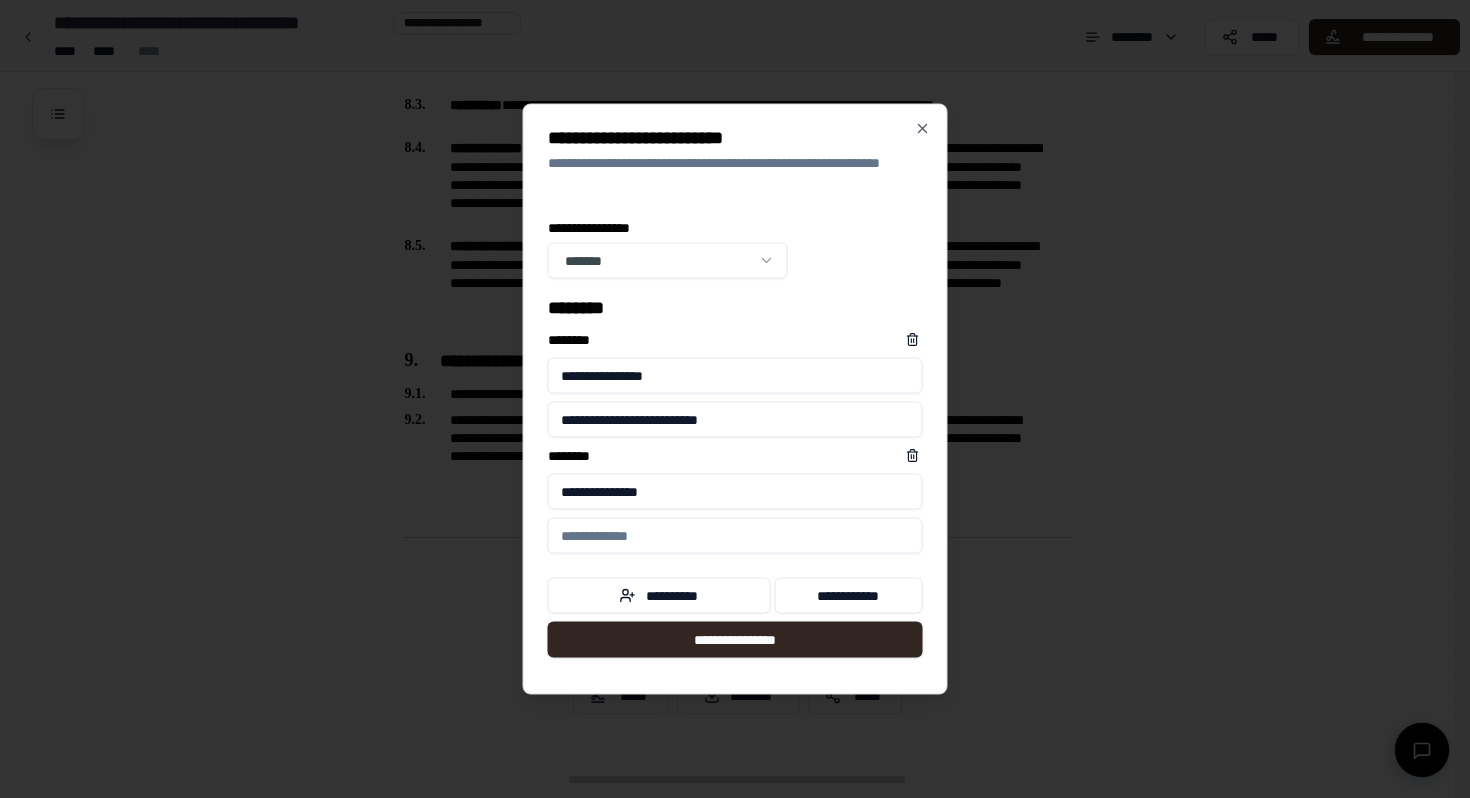 type on "**********" 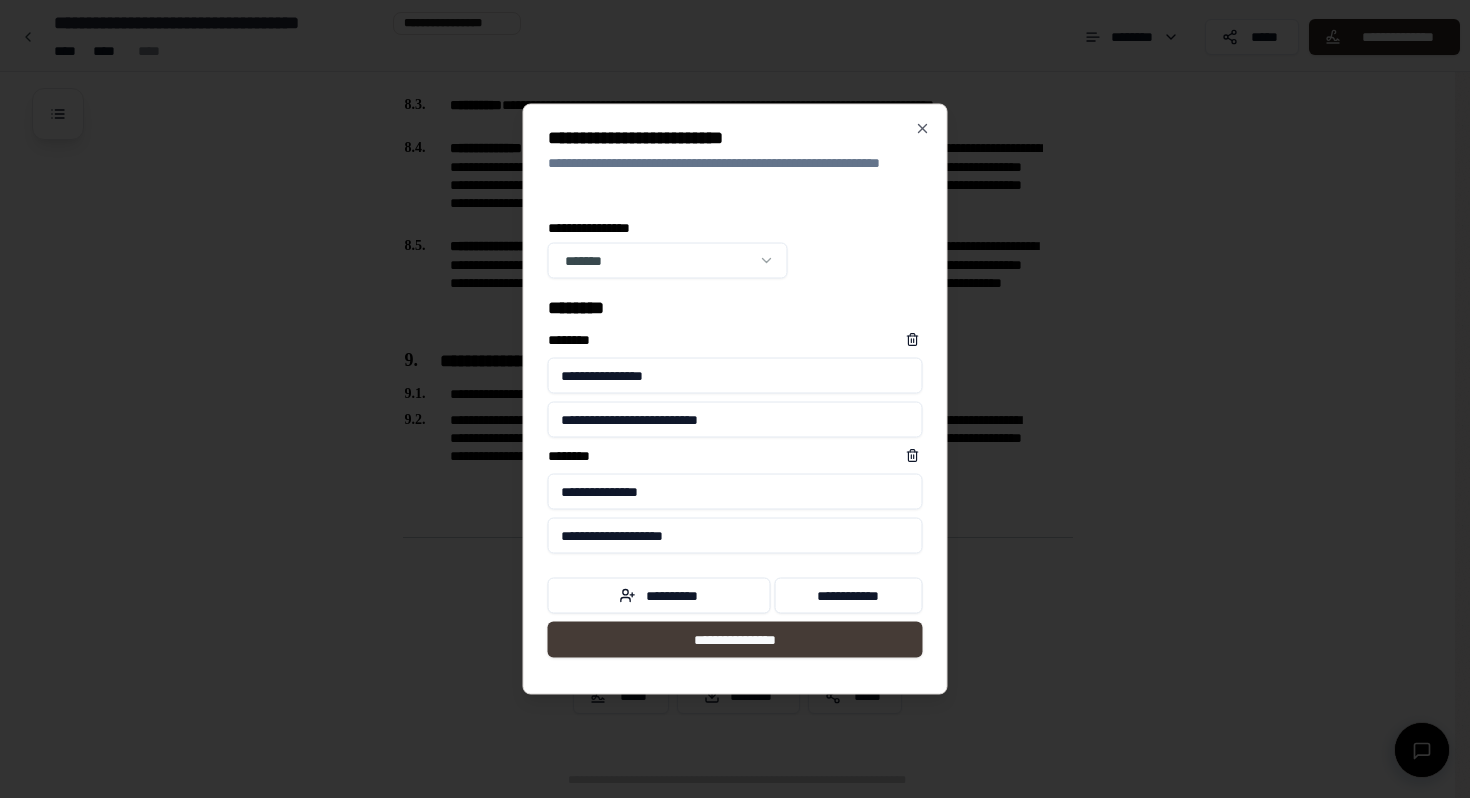 type on "**********" 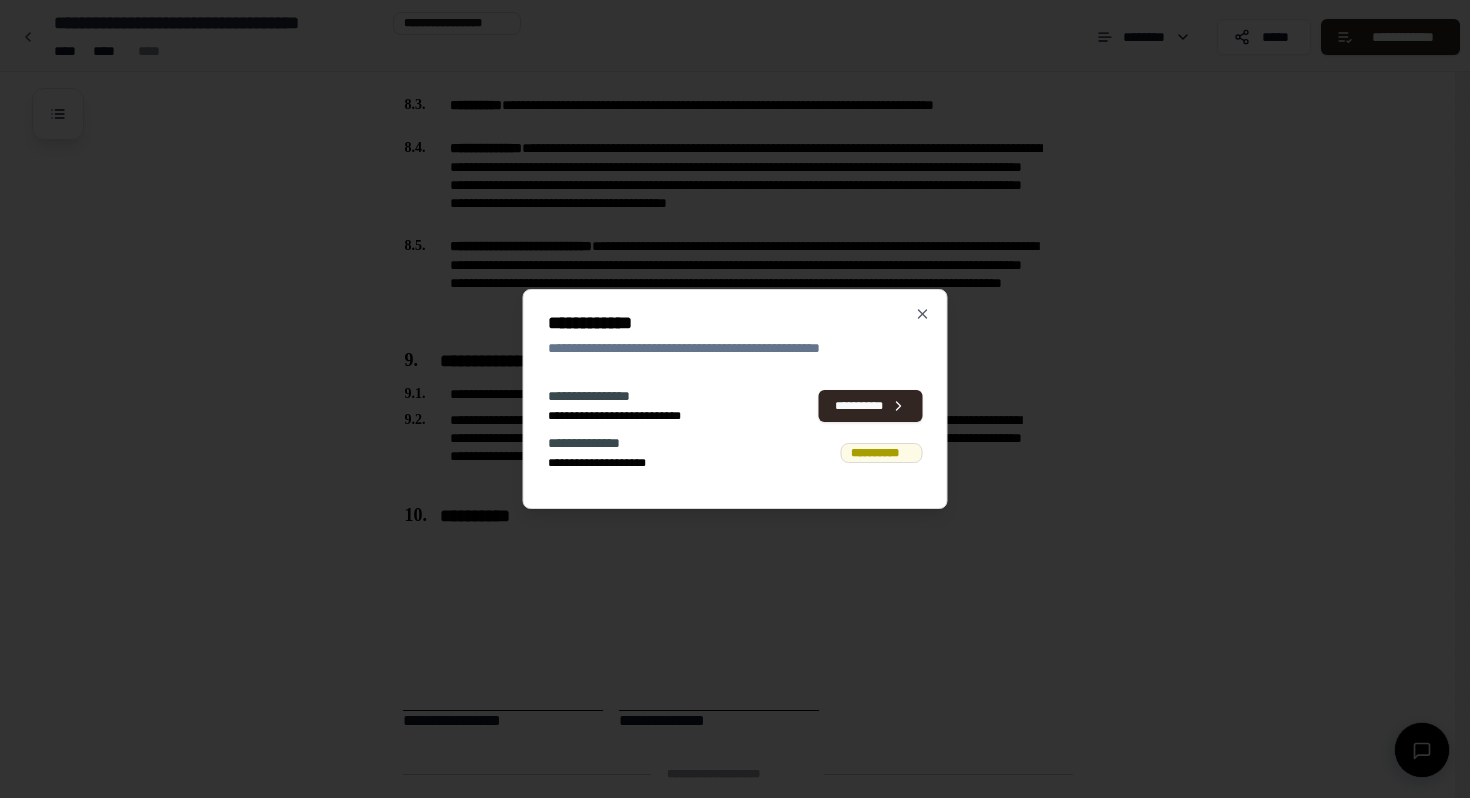 scroll, scrollTop: 2143, scrollLeft: 0, axis: vertical 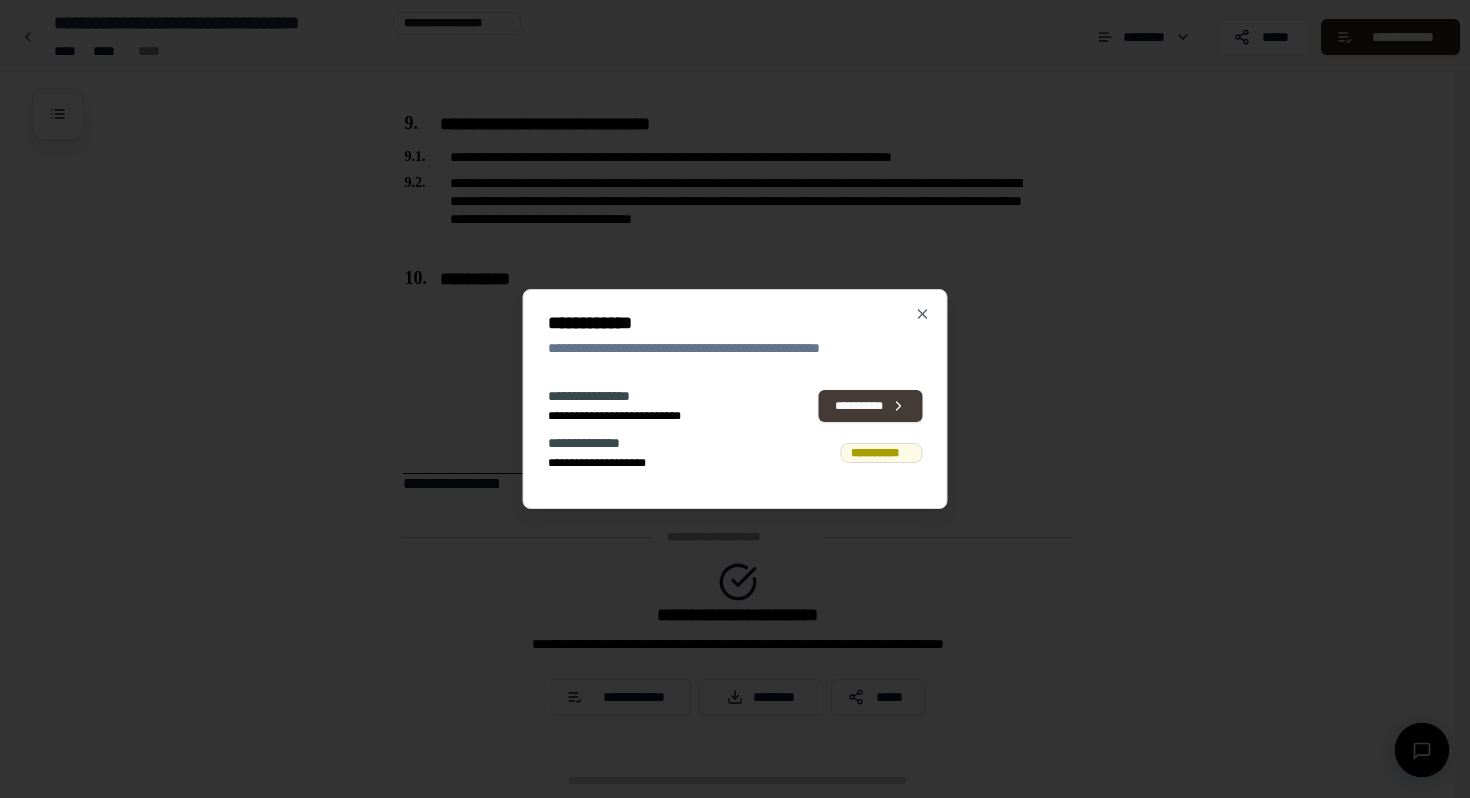click on "**********" at bounding box center (871, 406) 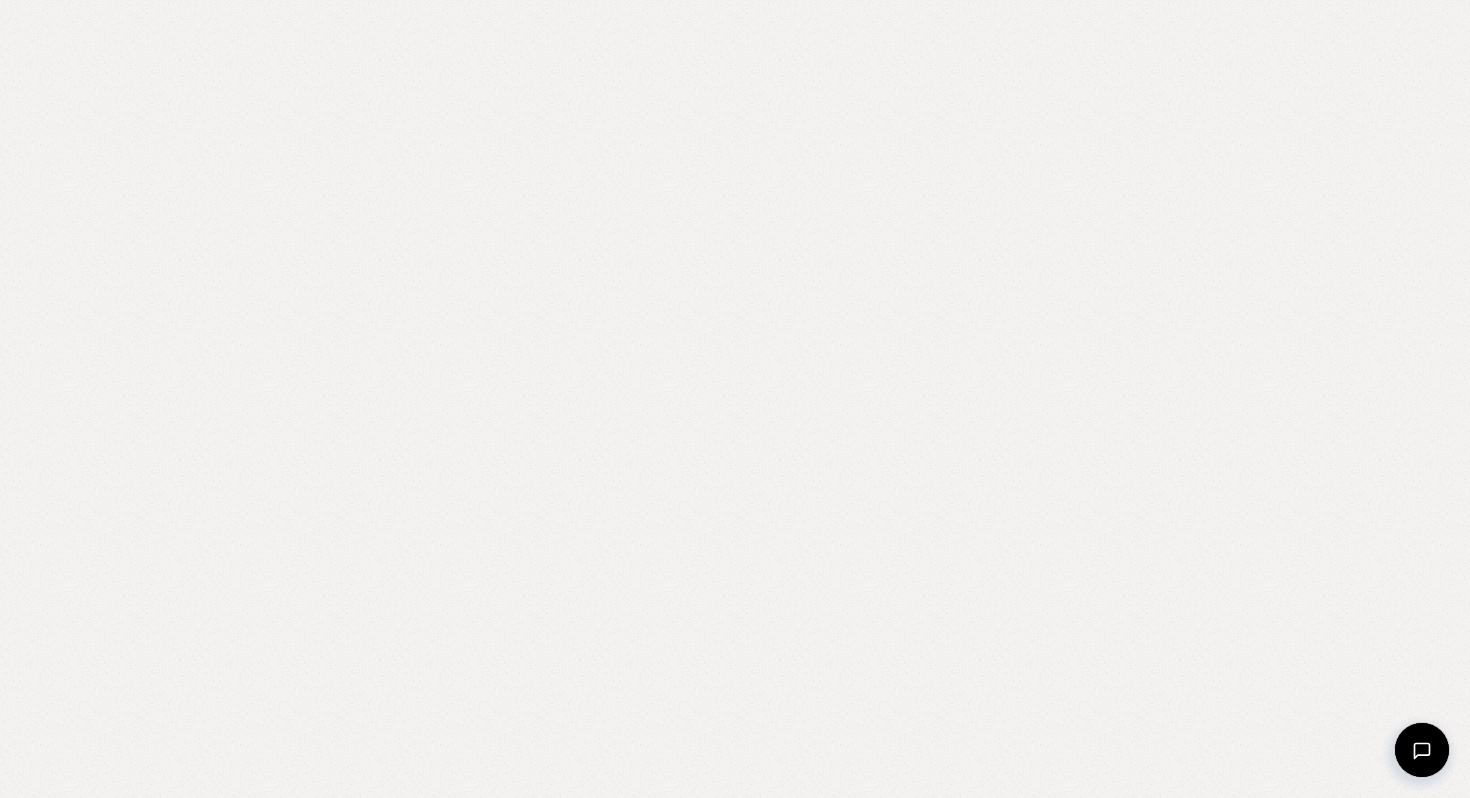 scroll, scrollTop: 0, scrollLeft: 0, axis: both 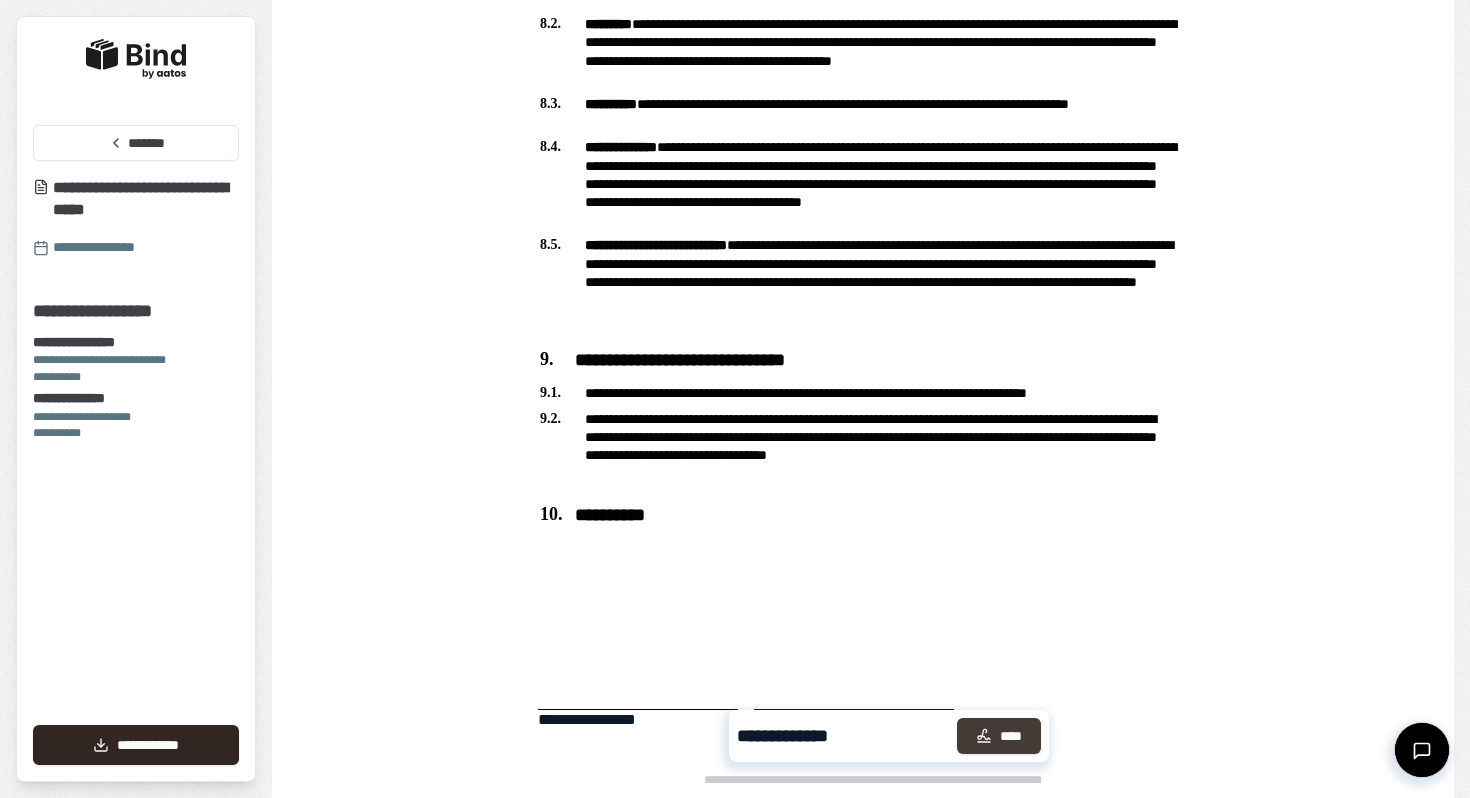 click on "****" at bounding box center (999, 736) 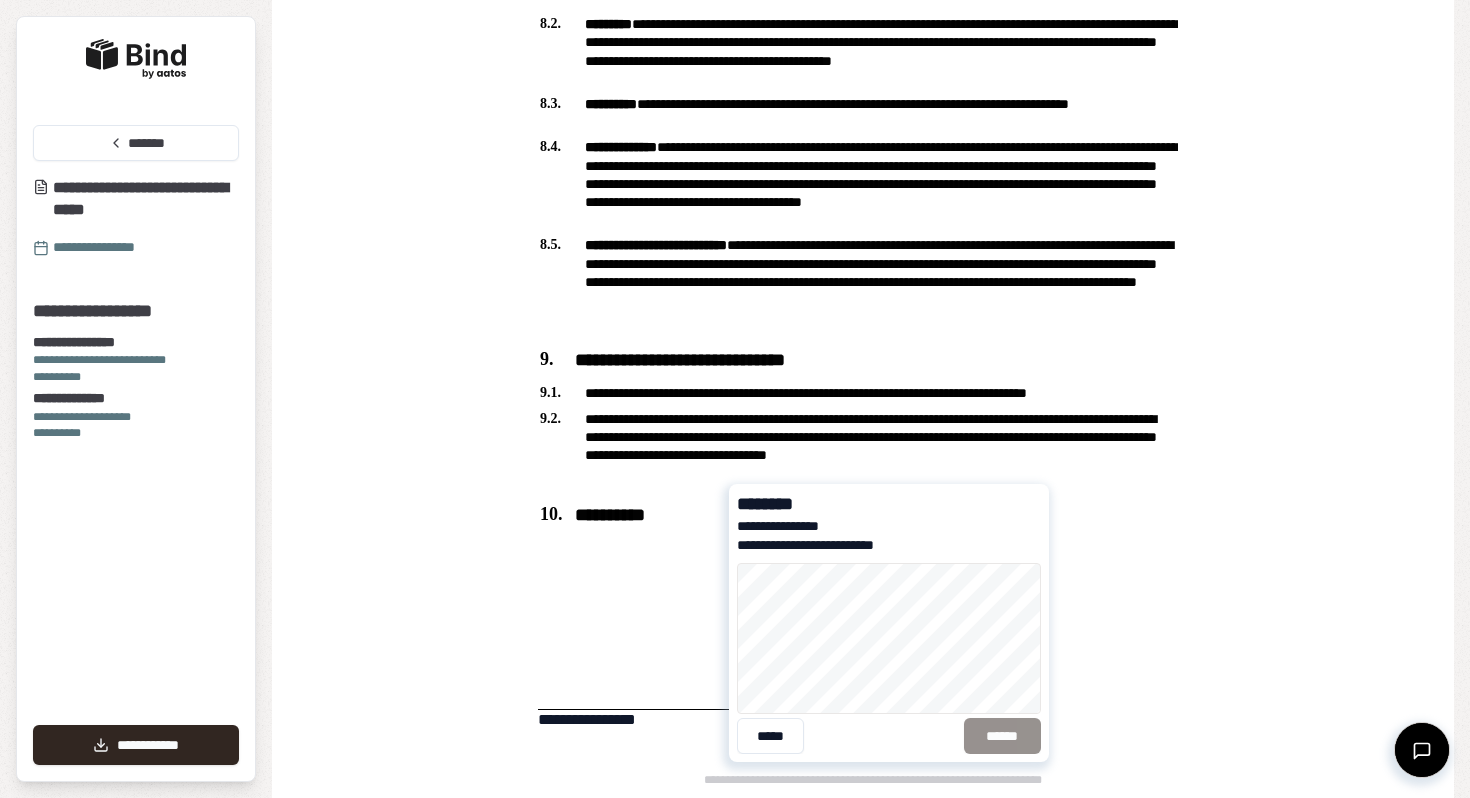 click on "**********" at bounding box center (863, -519) 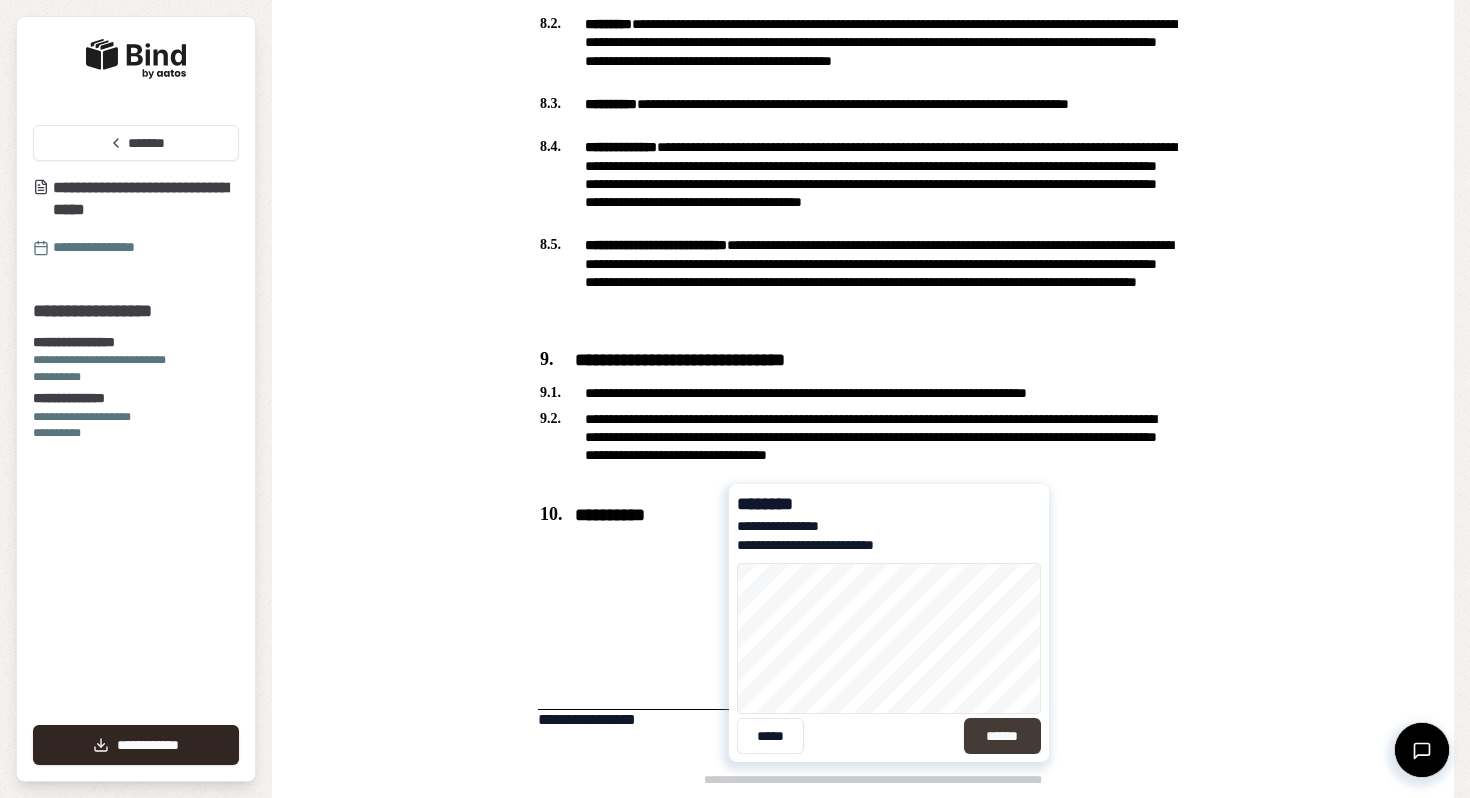 click on "******" at bounding box center (1002, 736) 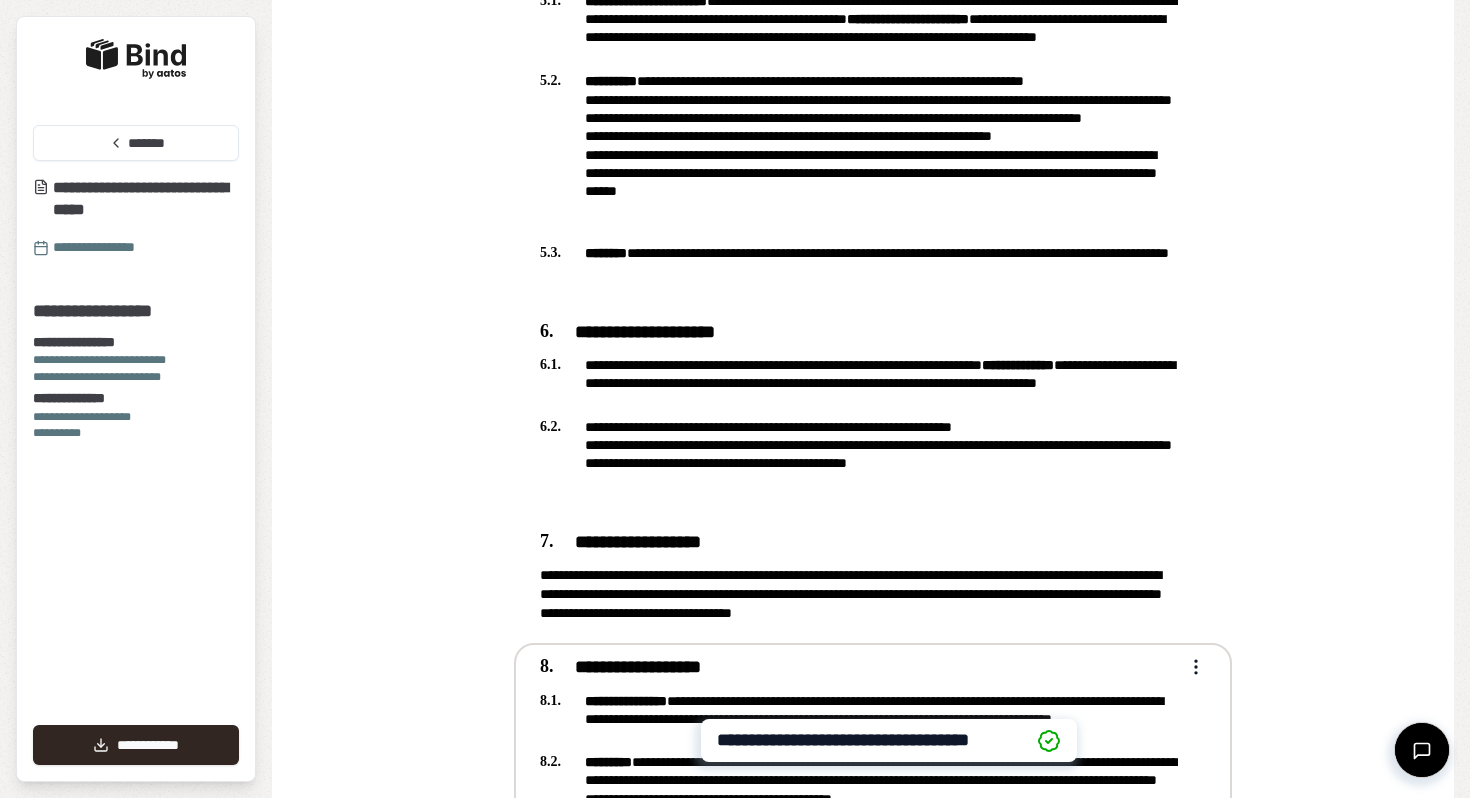scroll, scrollTop: 891, scrollLeft: 0, axis: vertical 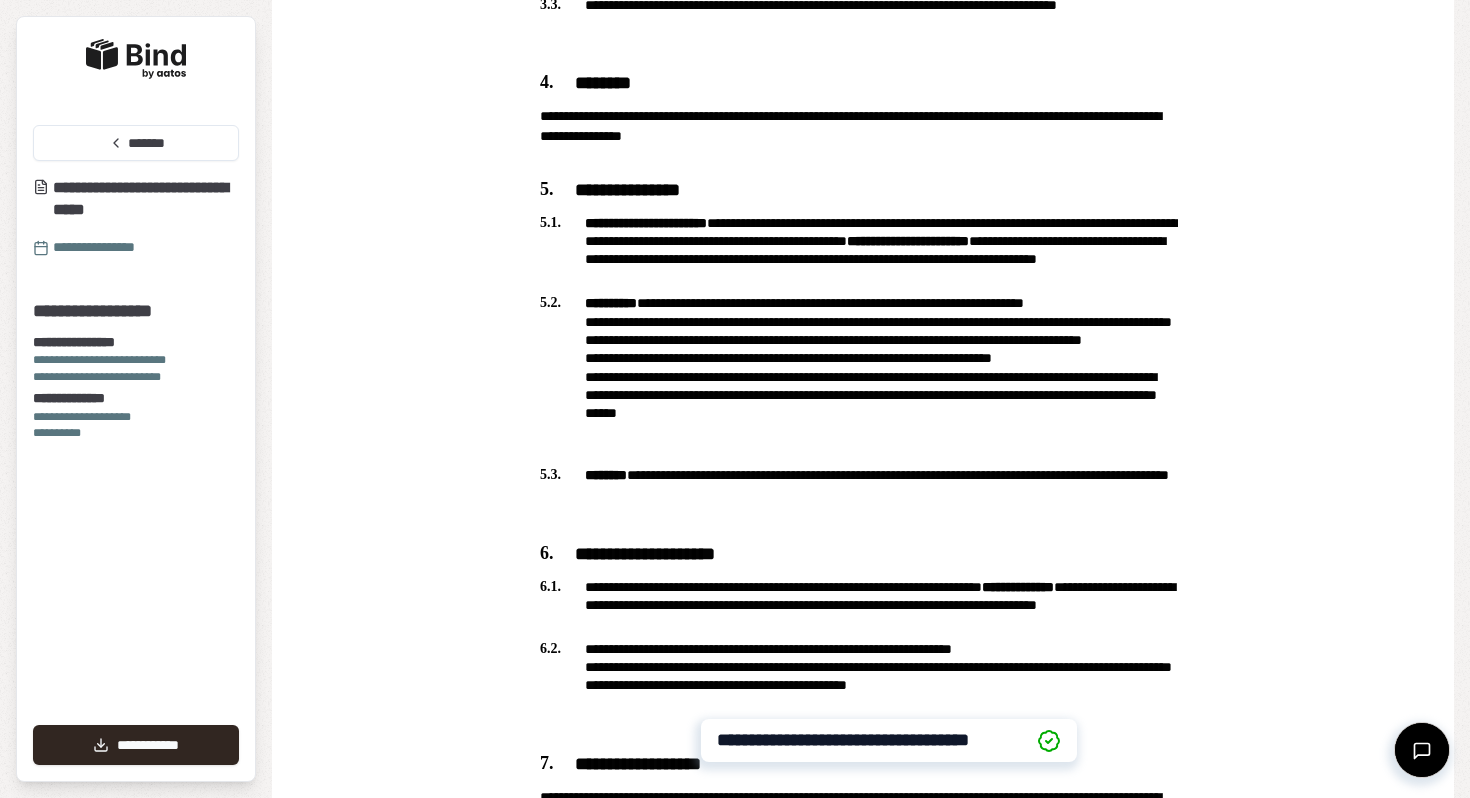 click on "**********" at bounding box center [112, 247] 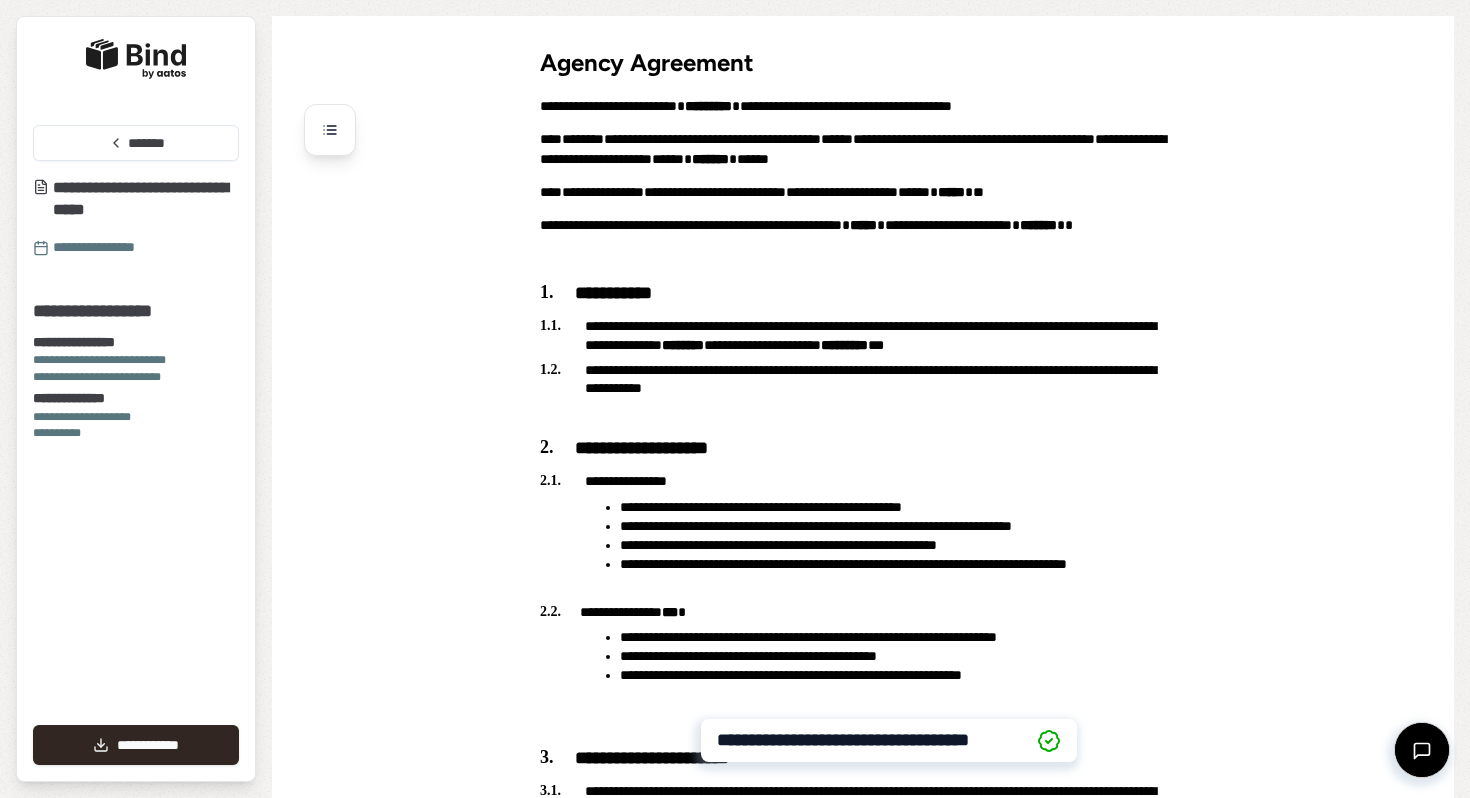 click on "**********" at bounding box center (146, 199) 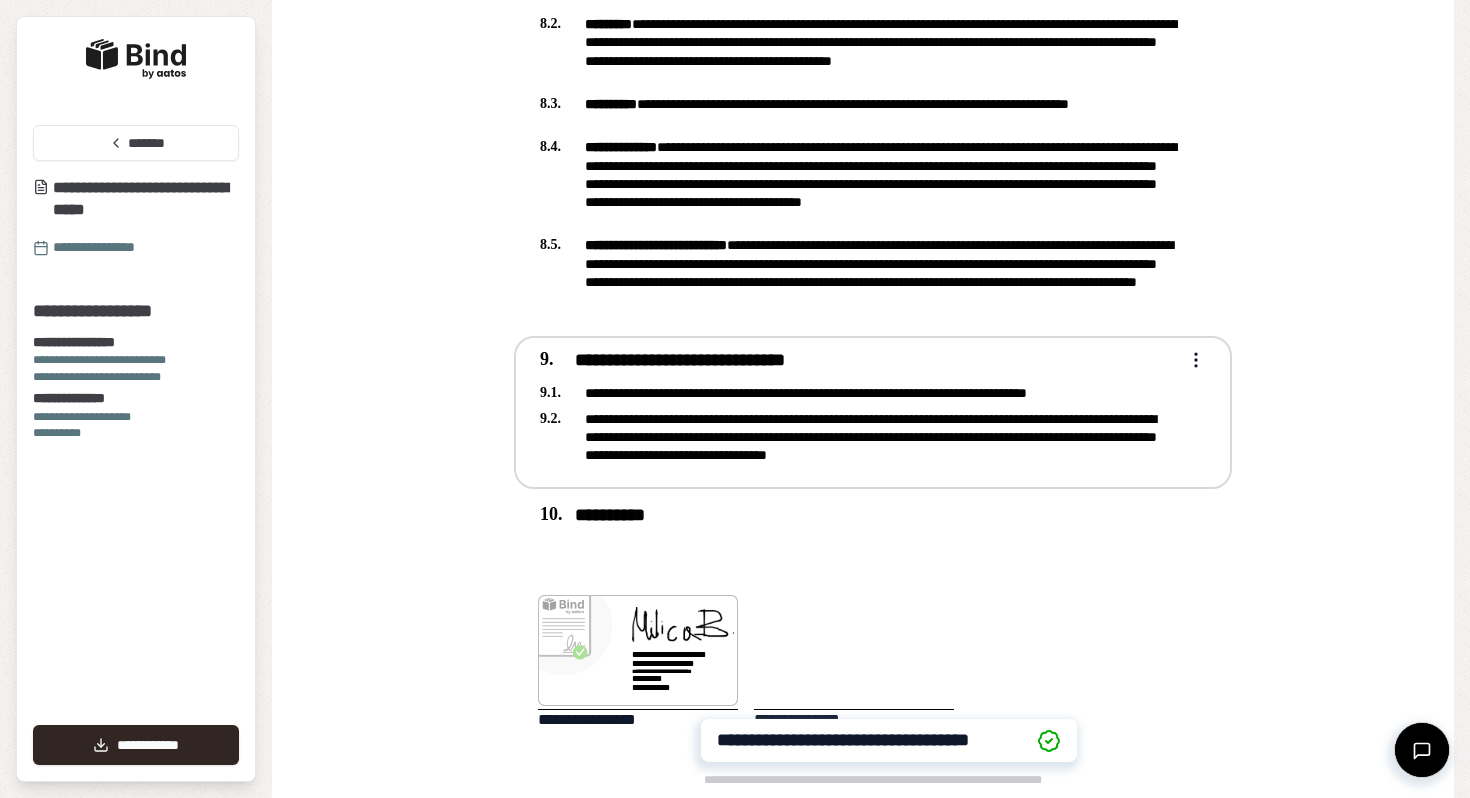 scroll, scrollTop: 0, scrollLeft: 0, axis: both 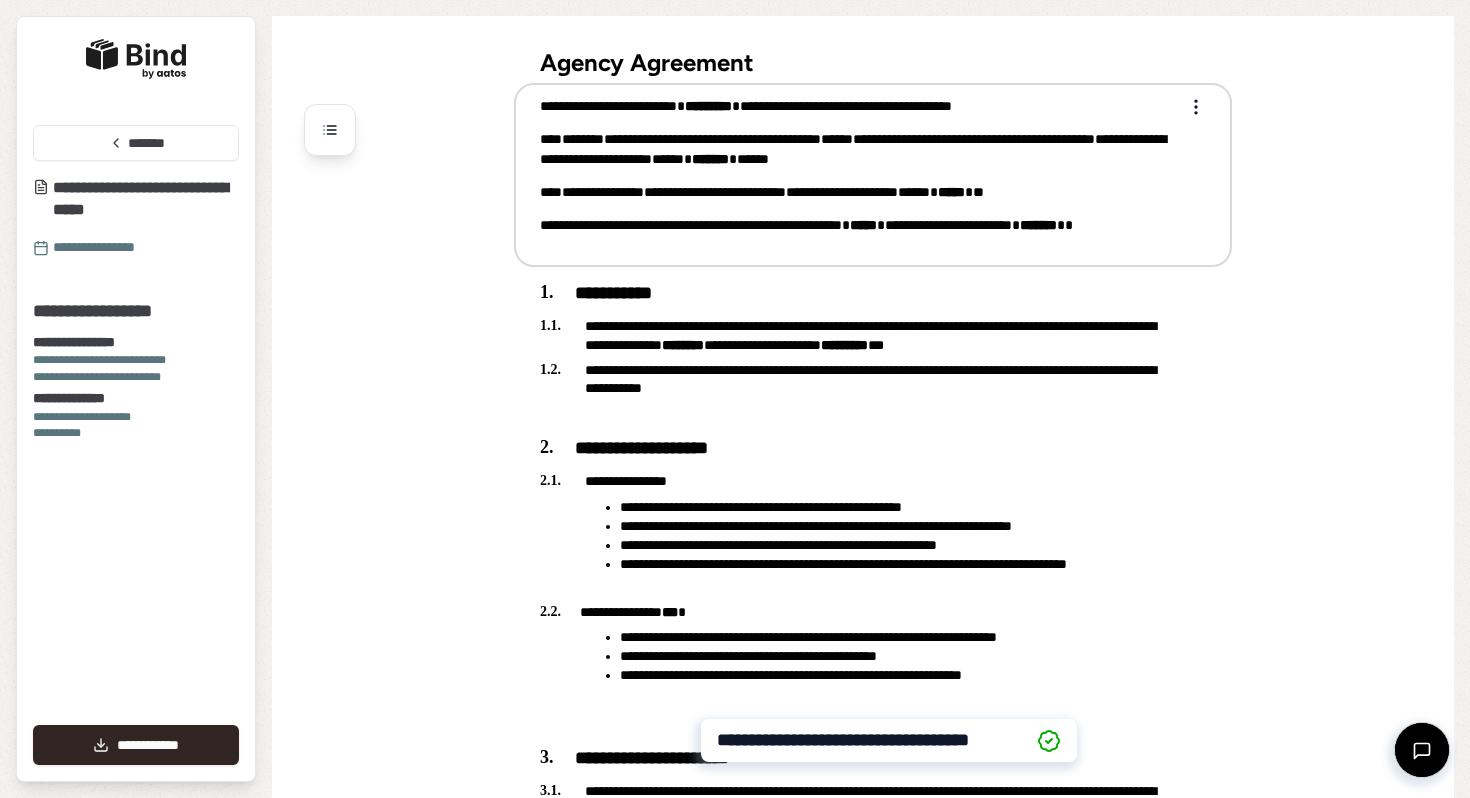 click on "**********" at bounding box center (859, 173) 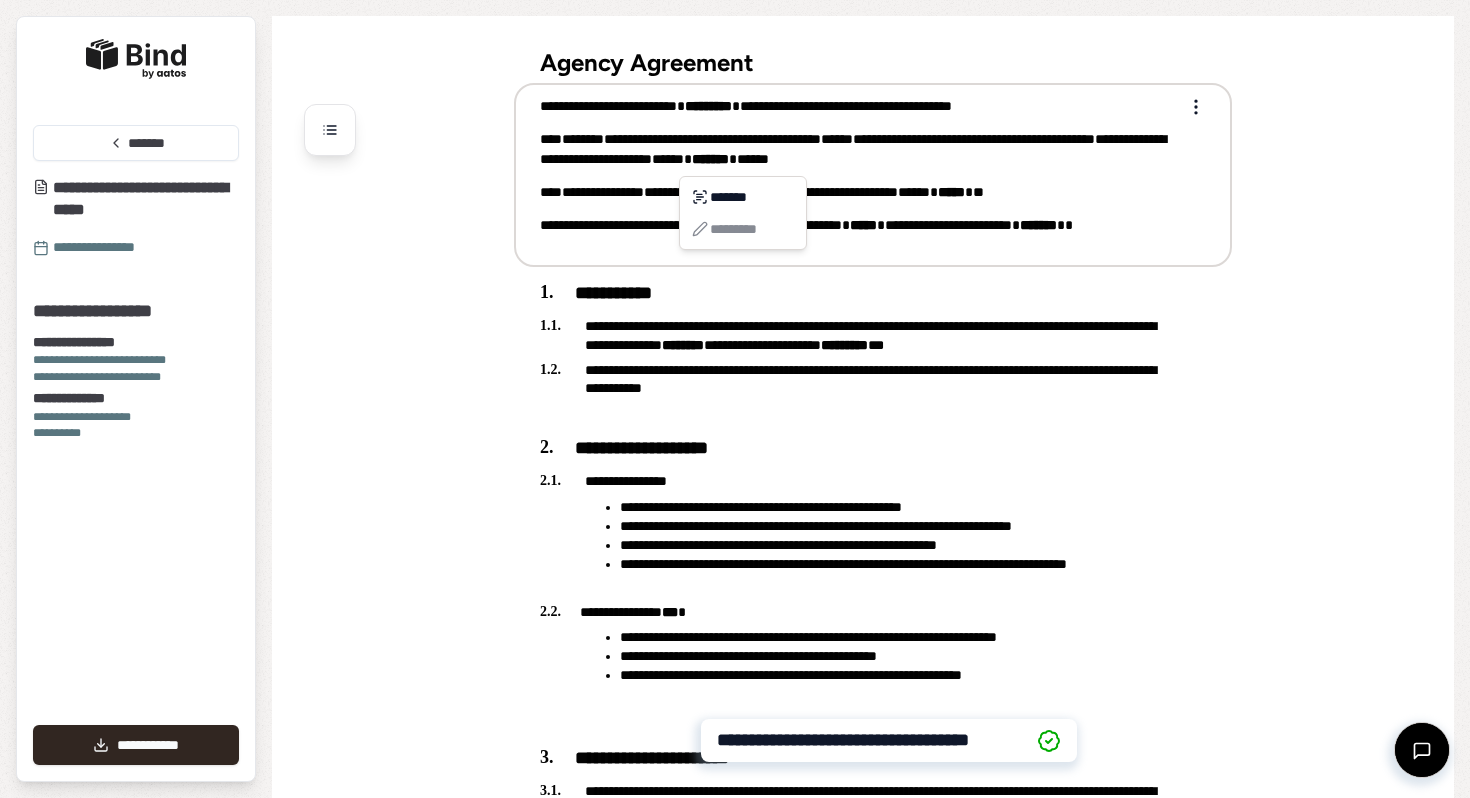 click on "******* *********" at bounding box center [743, 213] 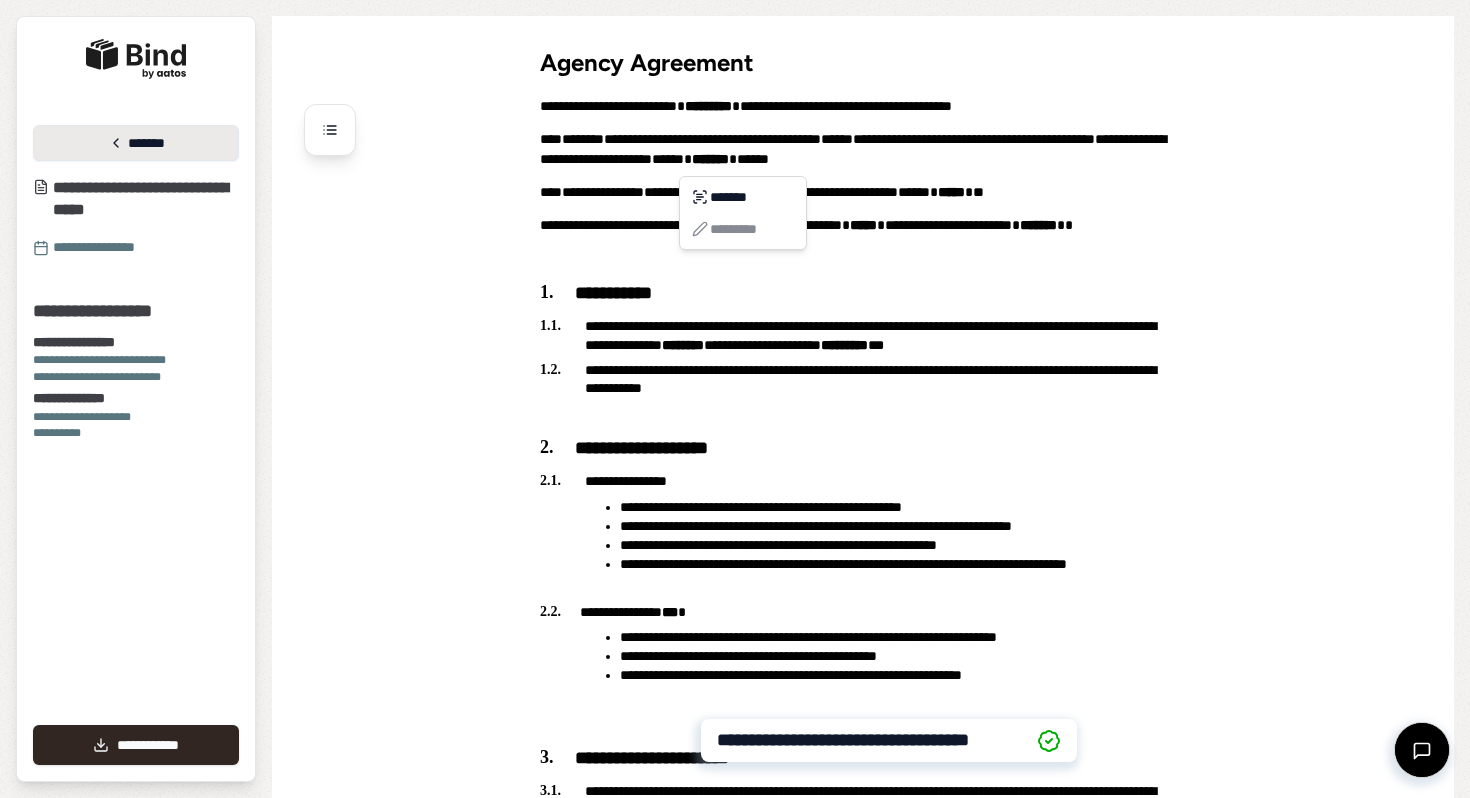 click on "**********" at bounding box center [735, 399] 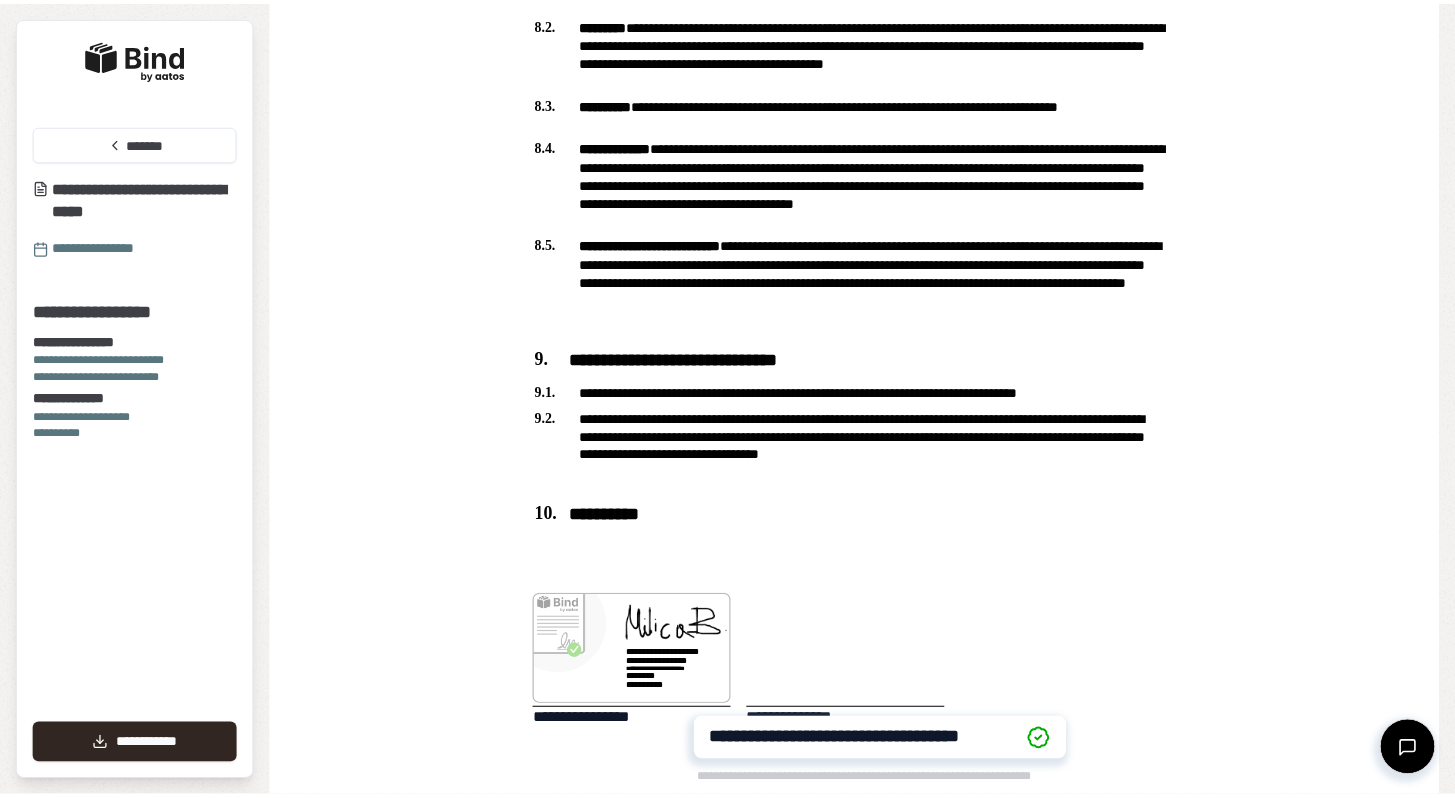 scroll, scrollTop: 0, scrollLeft: 0, axis: both 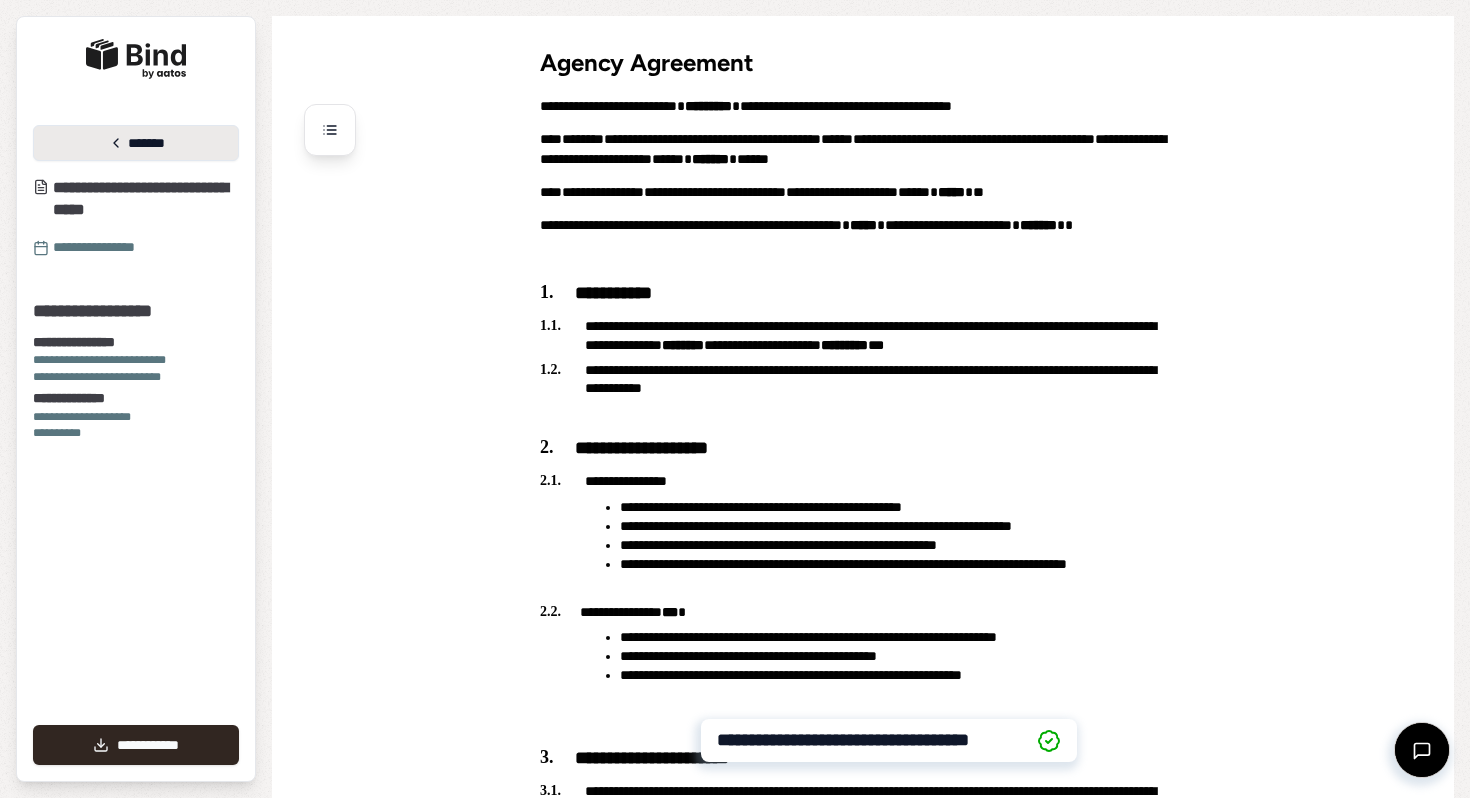 click on "*******" at bounding box center [136, 143] 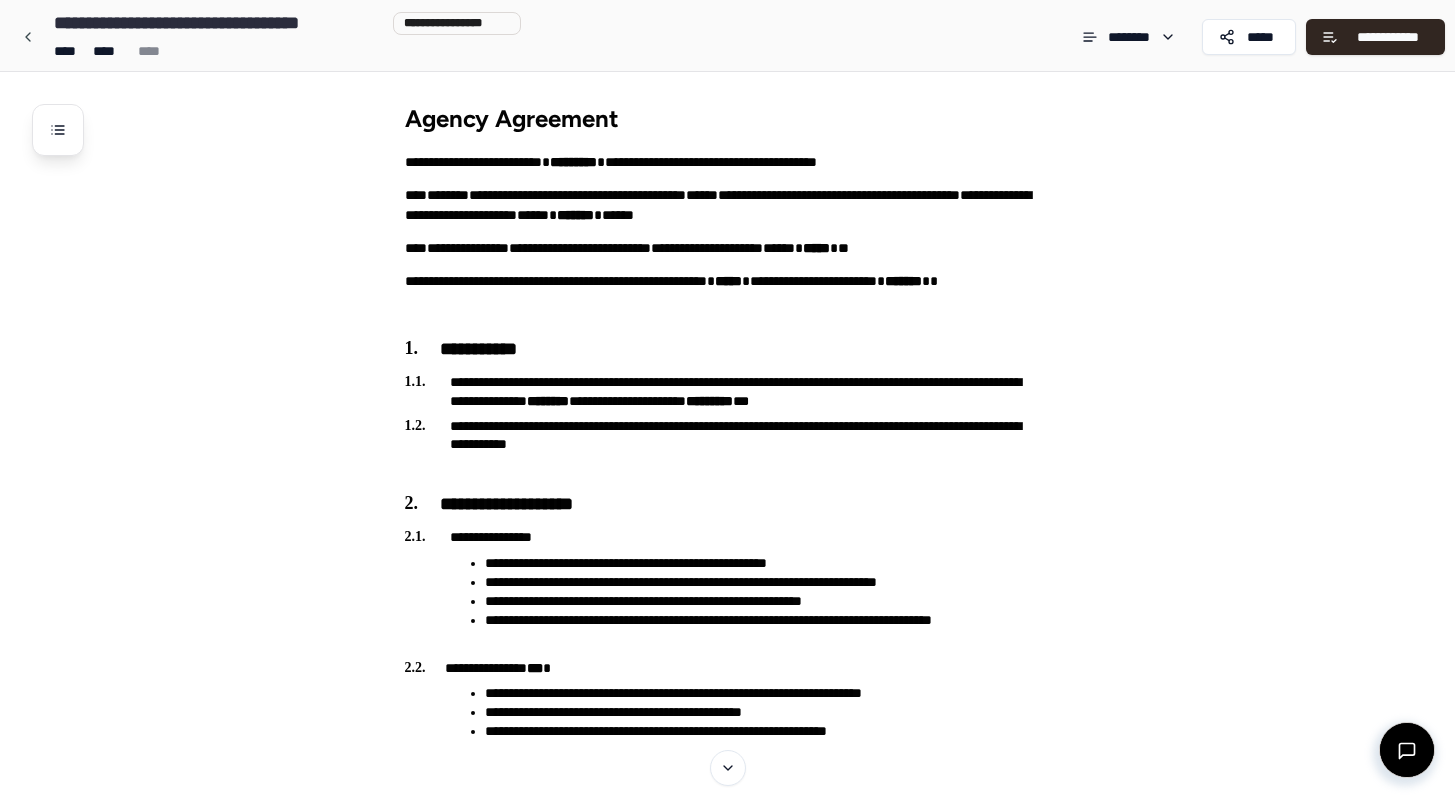 click on "**********" at bounding box center (727, 35) 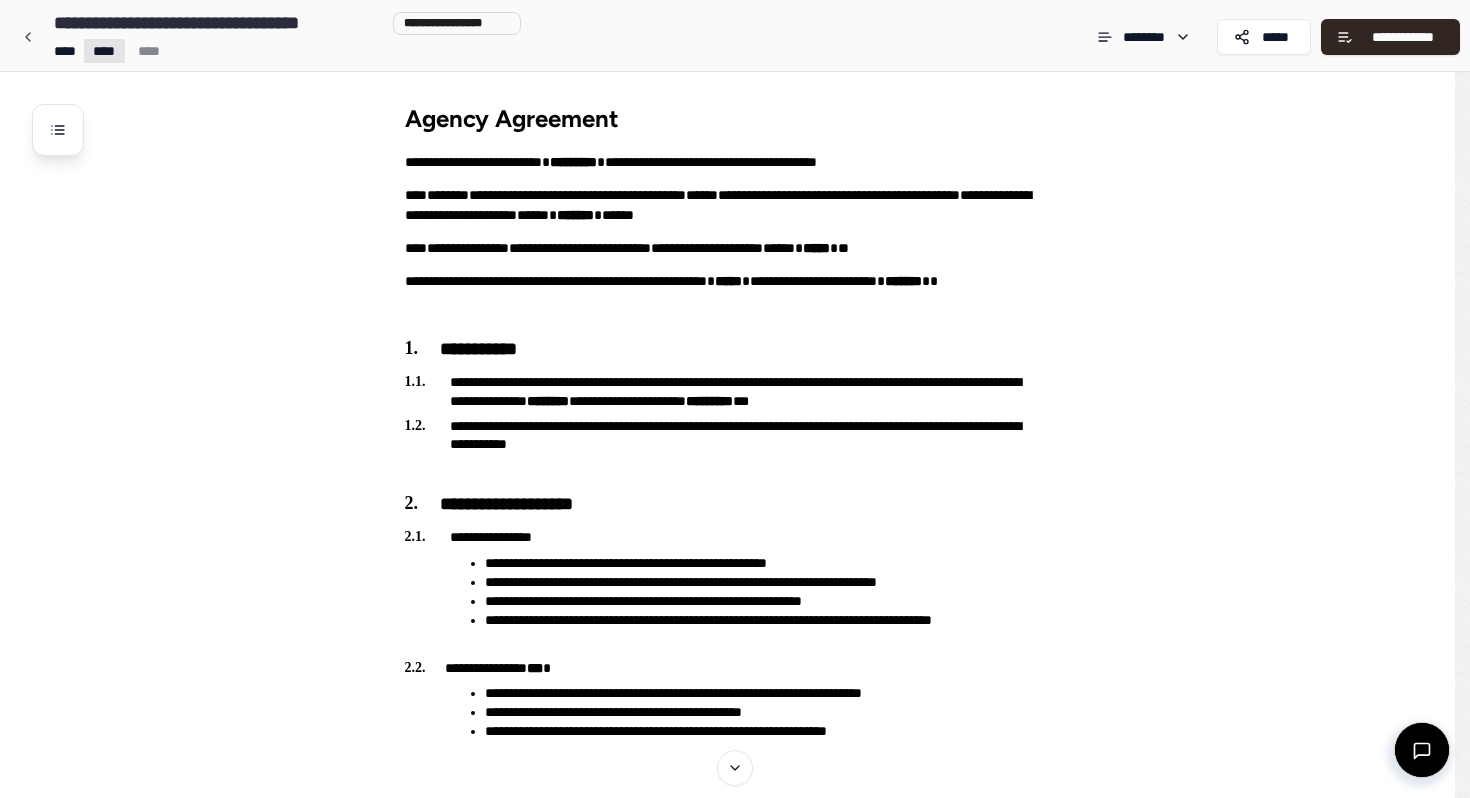 click on "**********" at bounding box center [727, 1471] 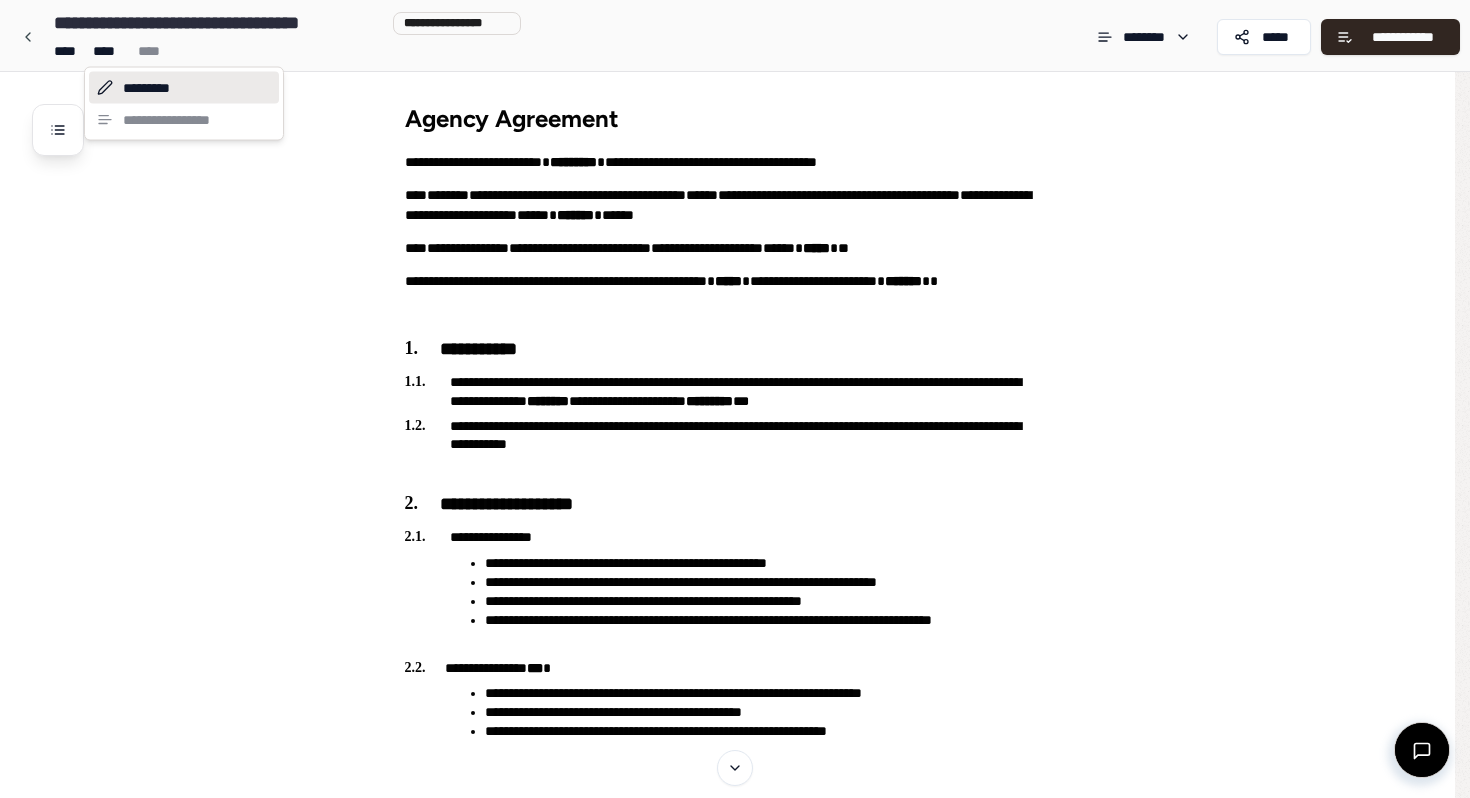 click on "*********" at bounding box center [184, 88] 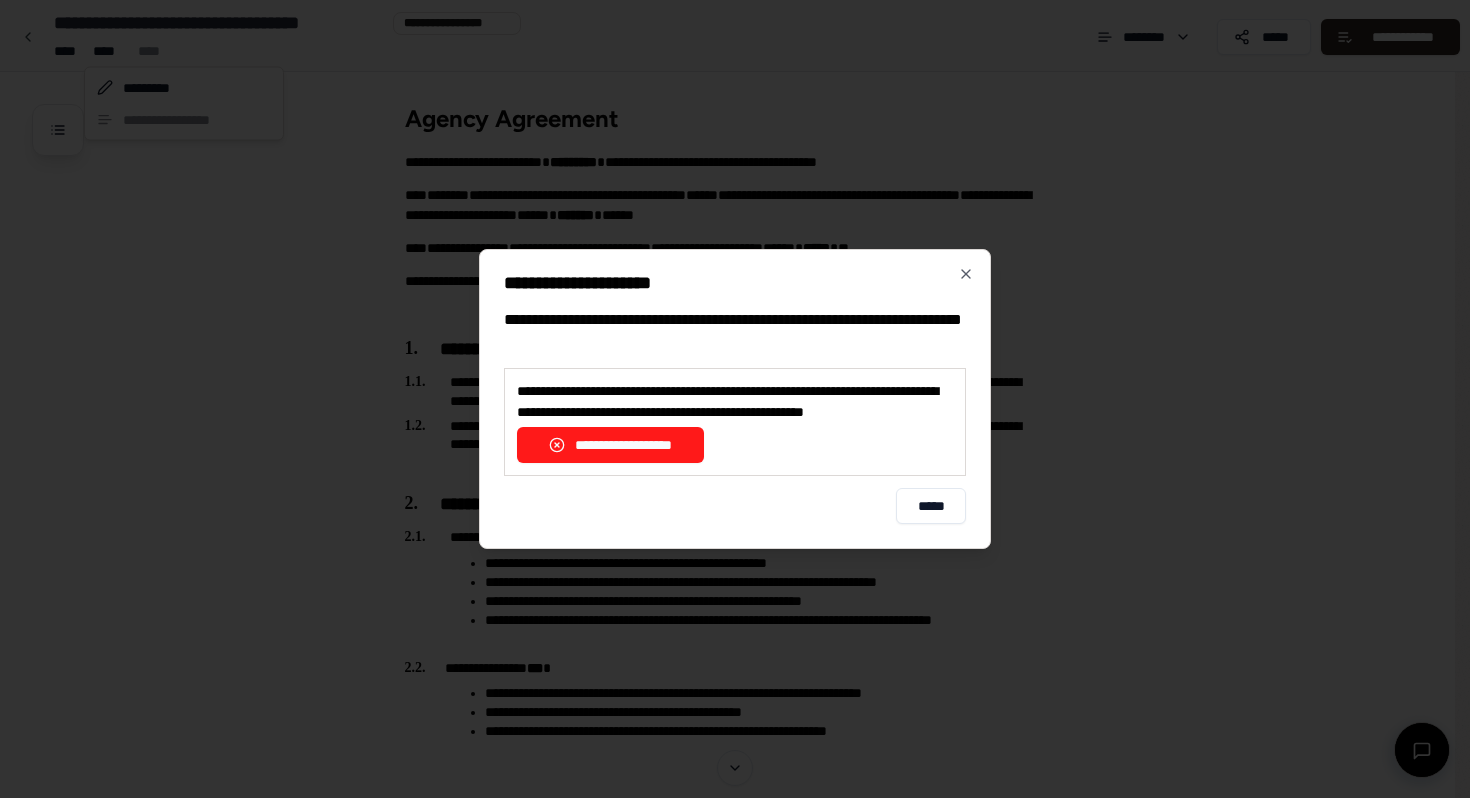click on "**********" at bounding box center (610, 445) 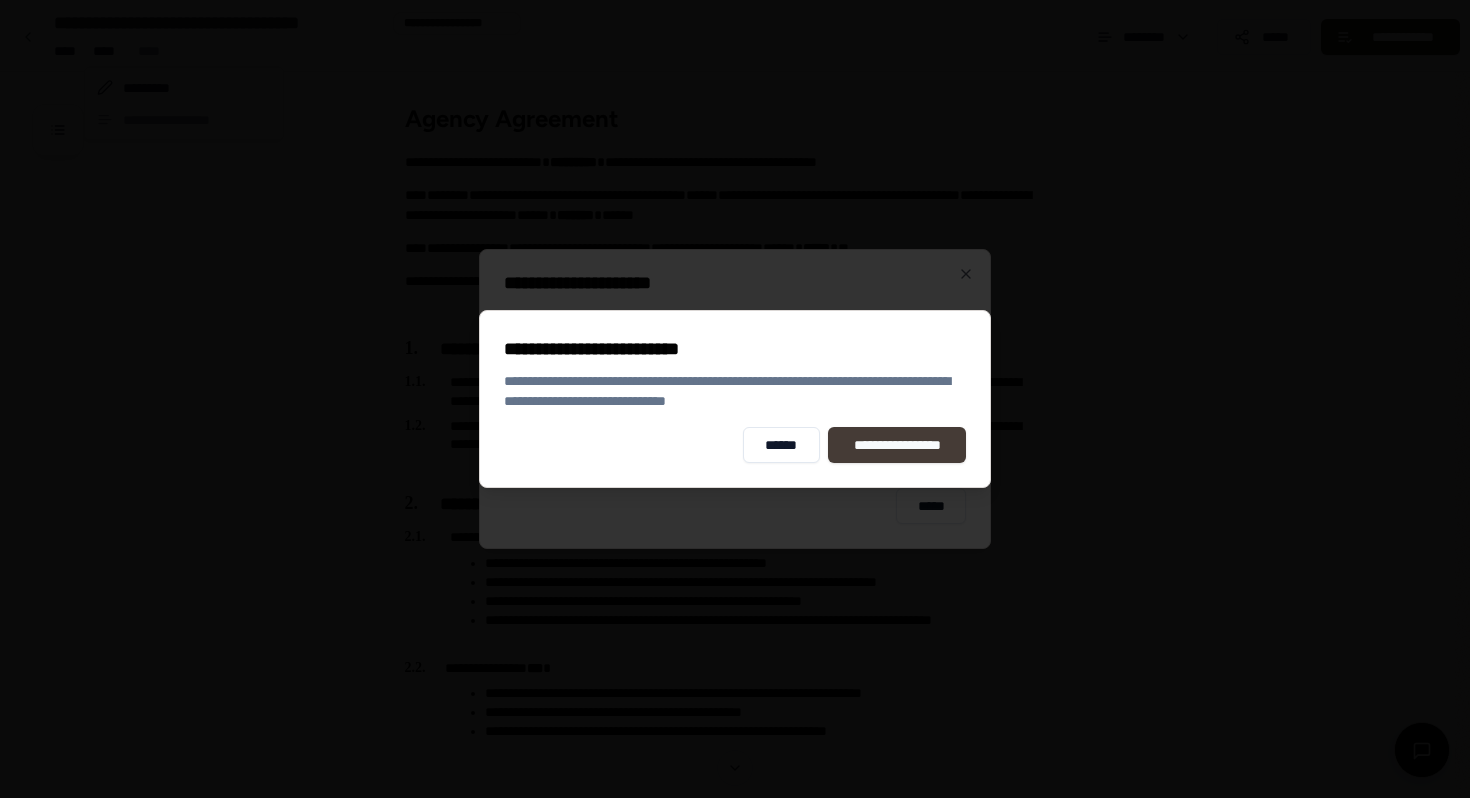 click on "**********" at bounding box center (897, 445) 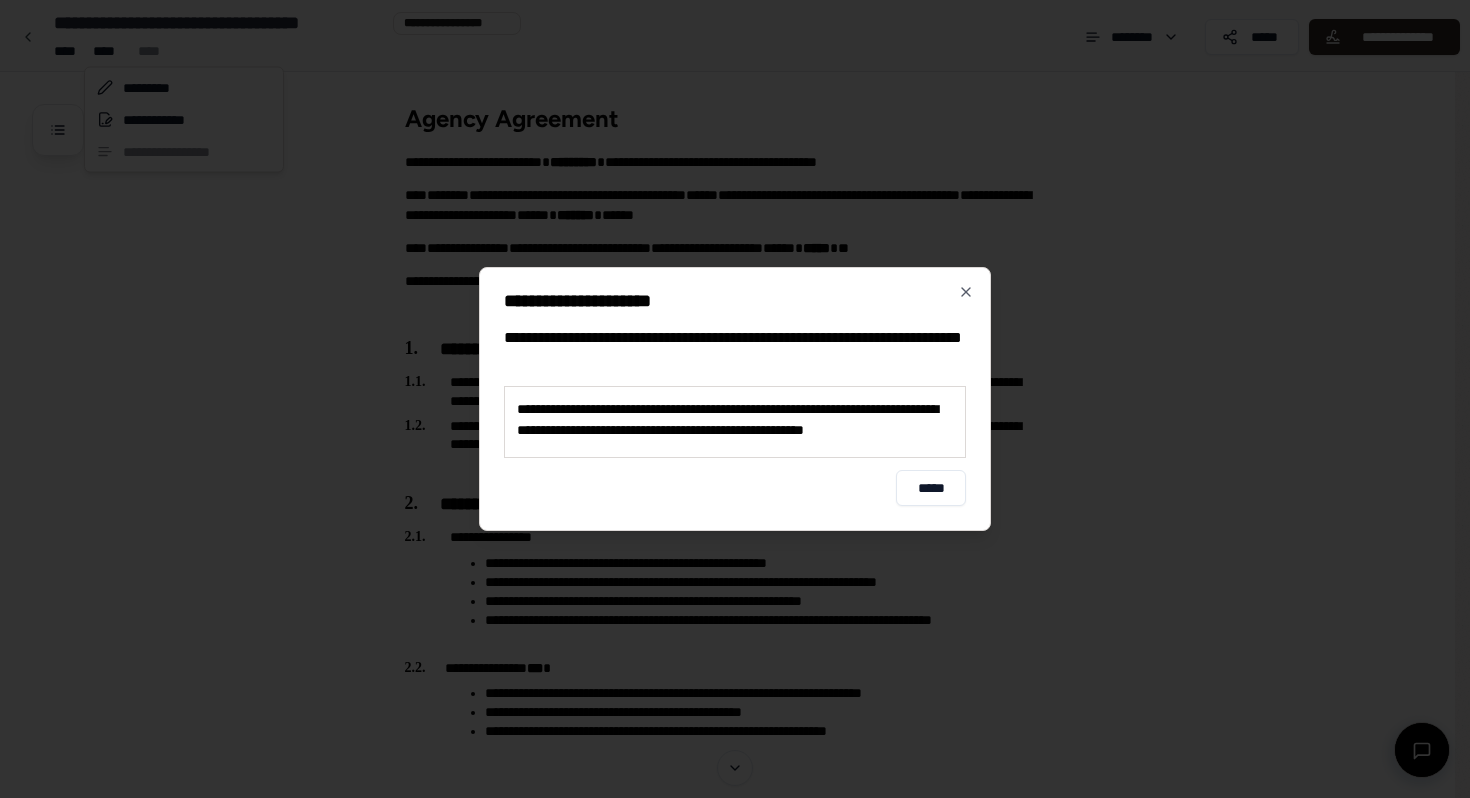 click on "**********" at bounding box center (735, 420) 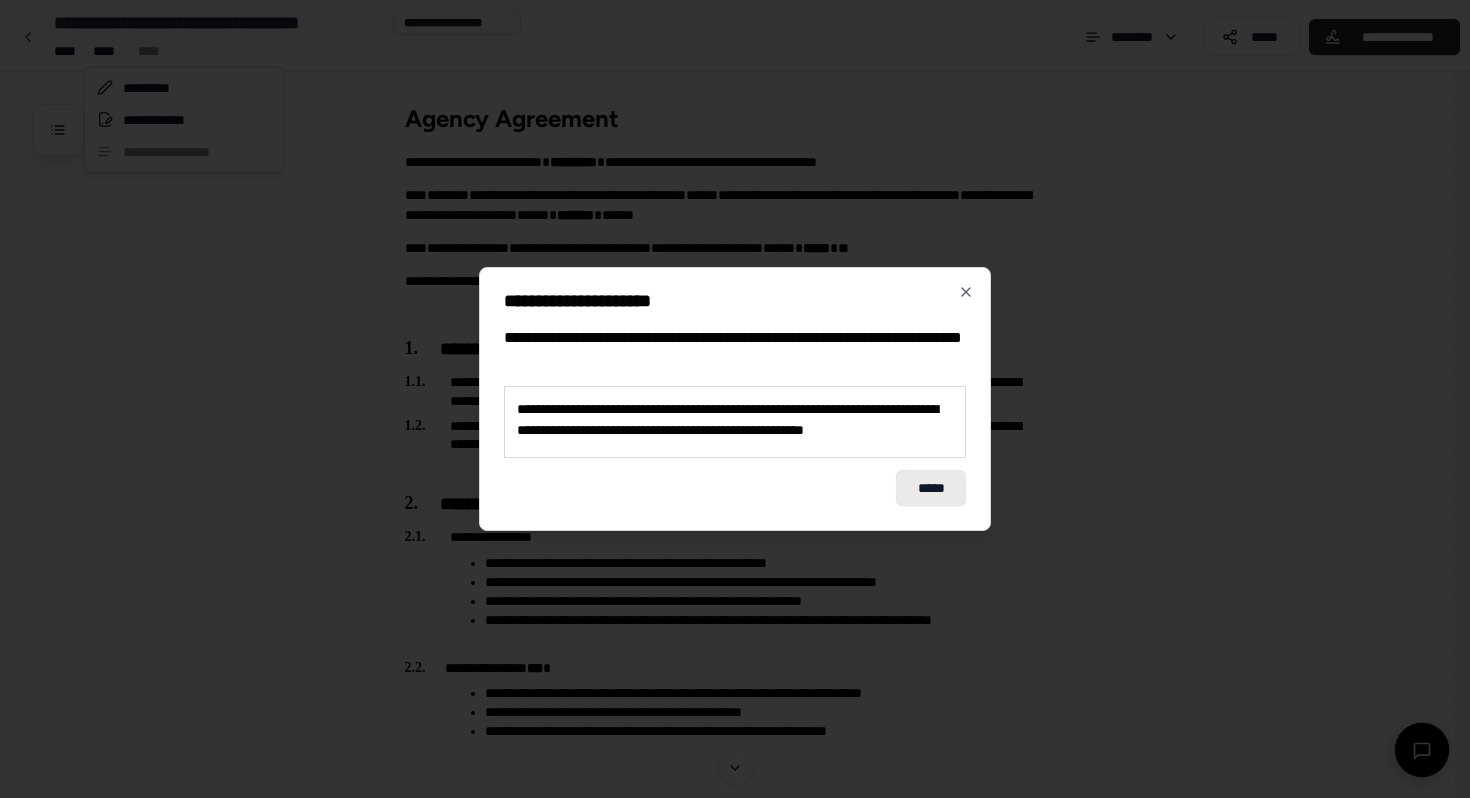 click on "*****" at bounding box center [931, 488] 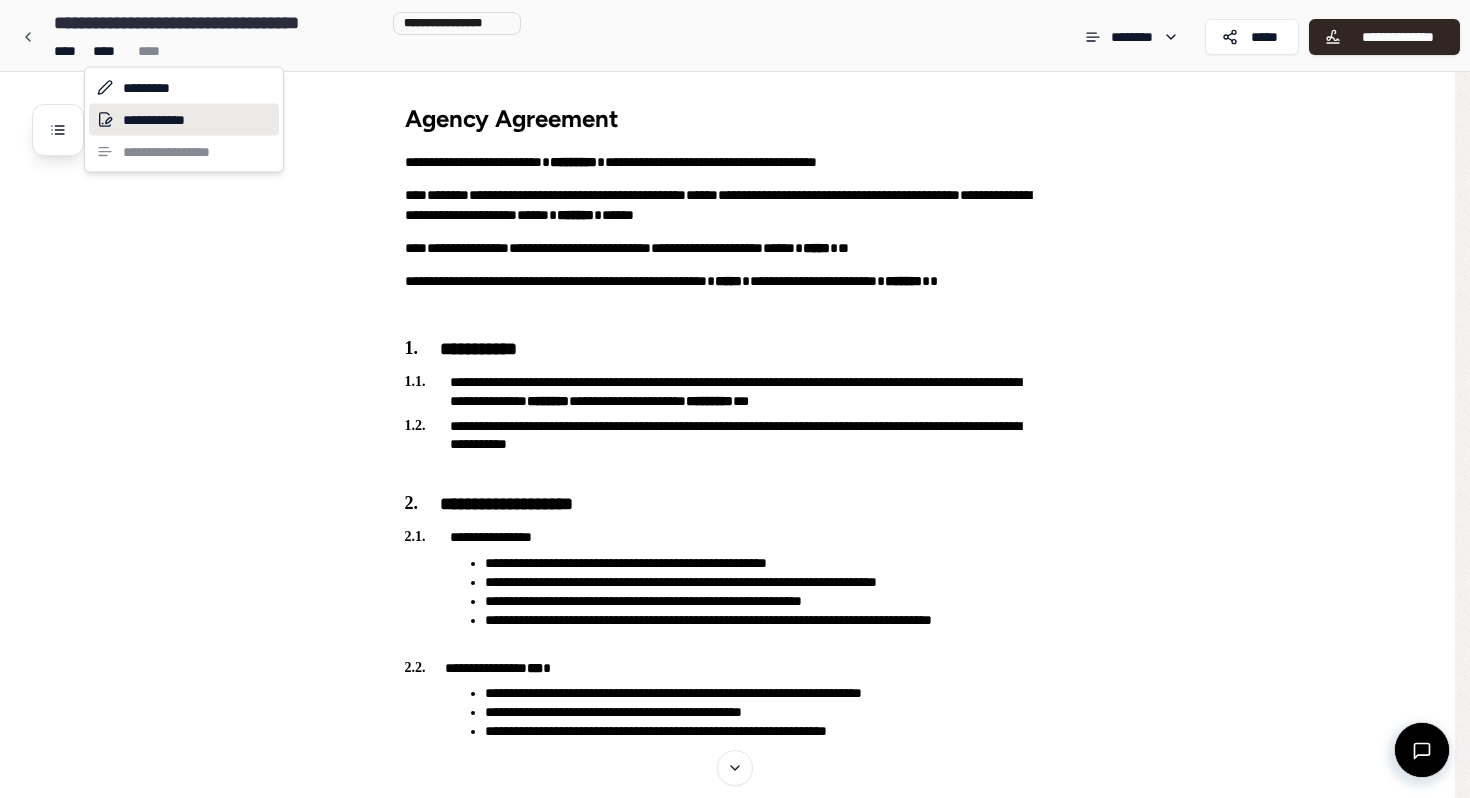 click on "**********" at bounding box center (184, 120) 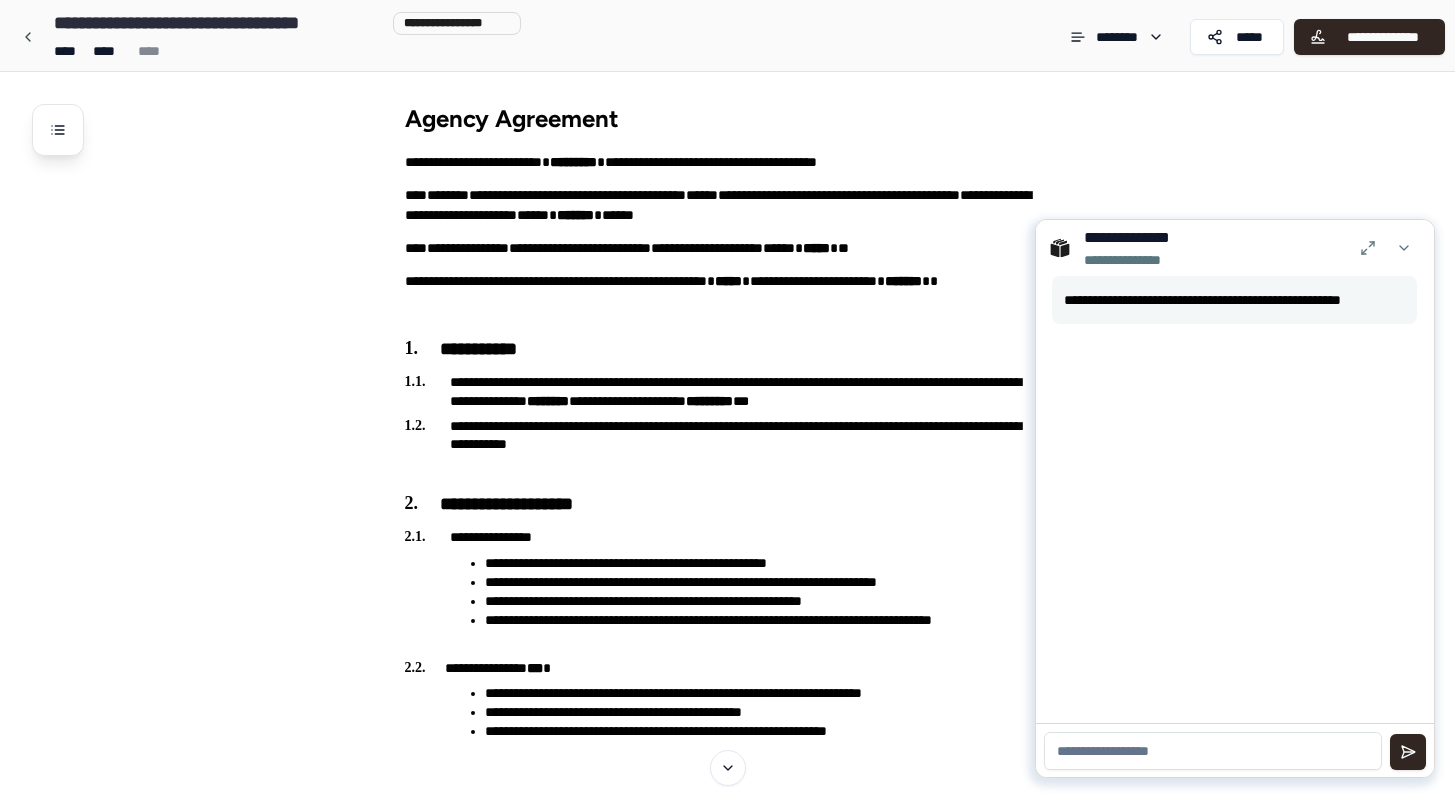 click at bounding box center [1213, 751] 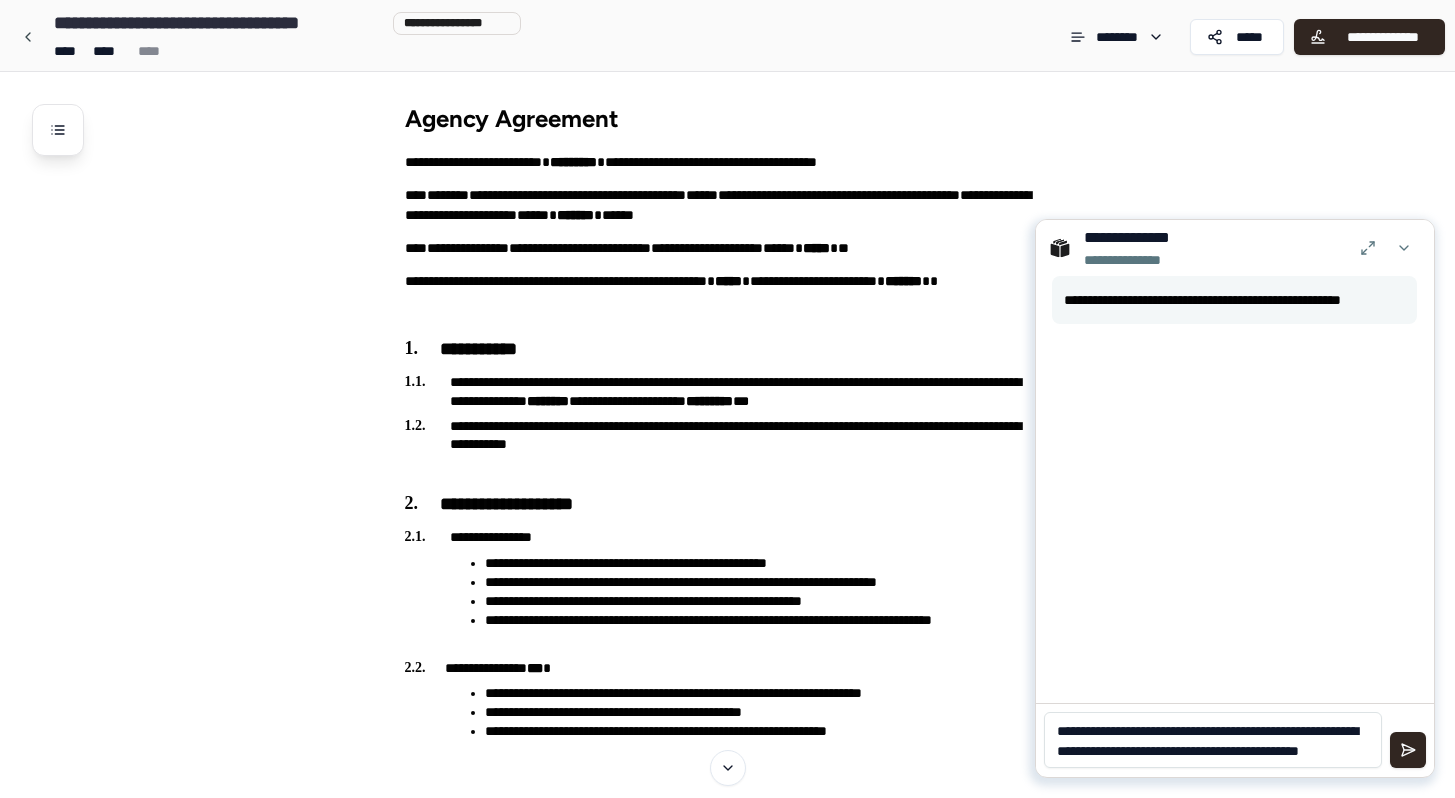 scroll, scrollTop: 0, scrollLeft: 0, axis: both 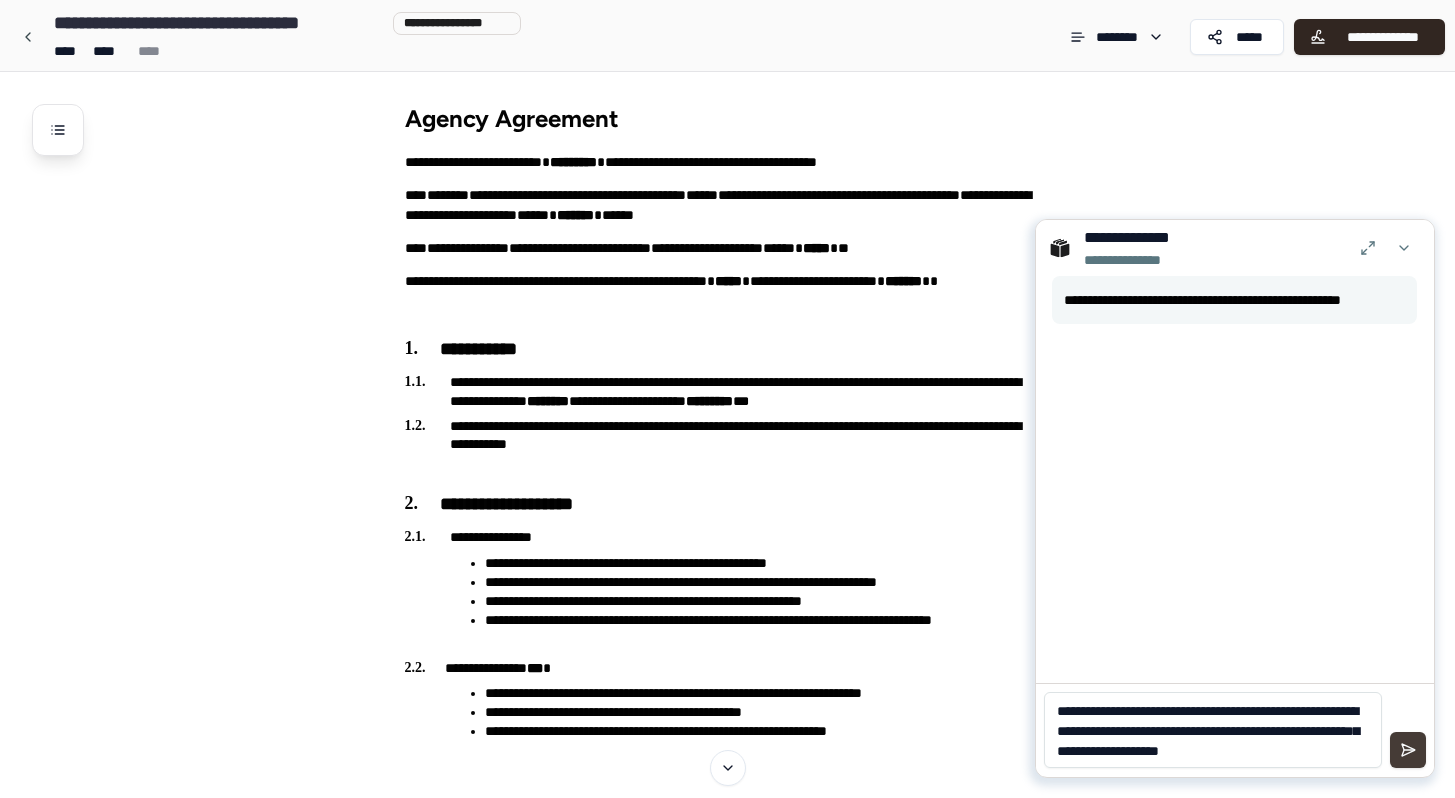 type on "**********" 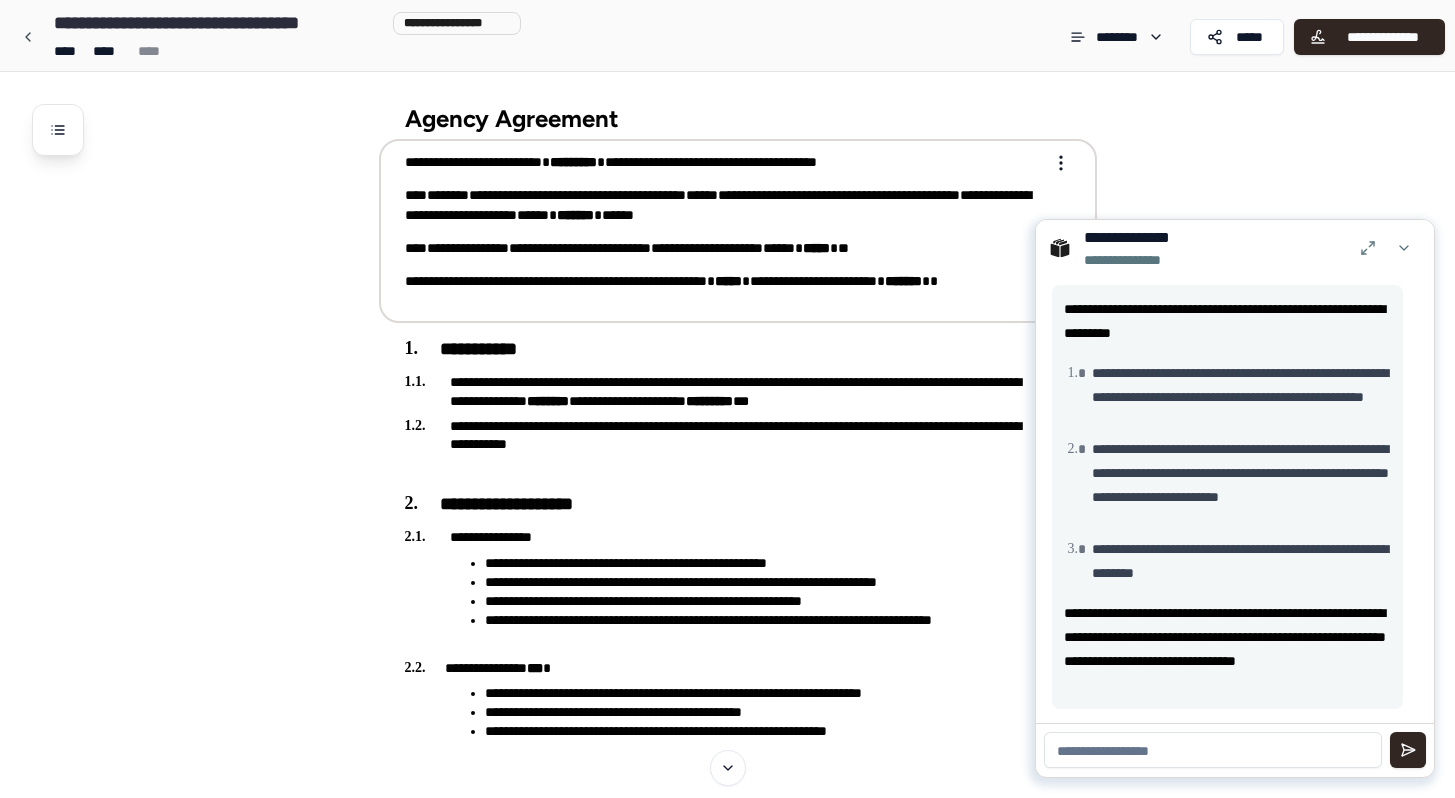 scroll, scrollTop: 204, scrollLeft: 0, axis: vertical 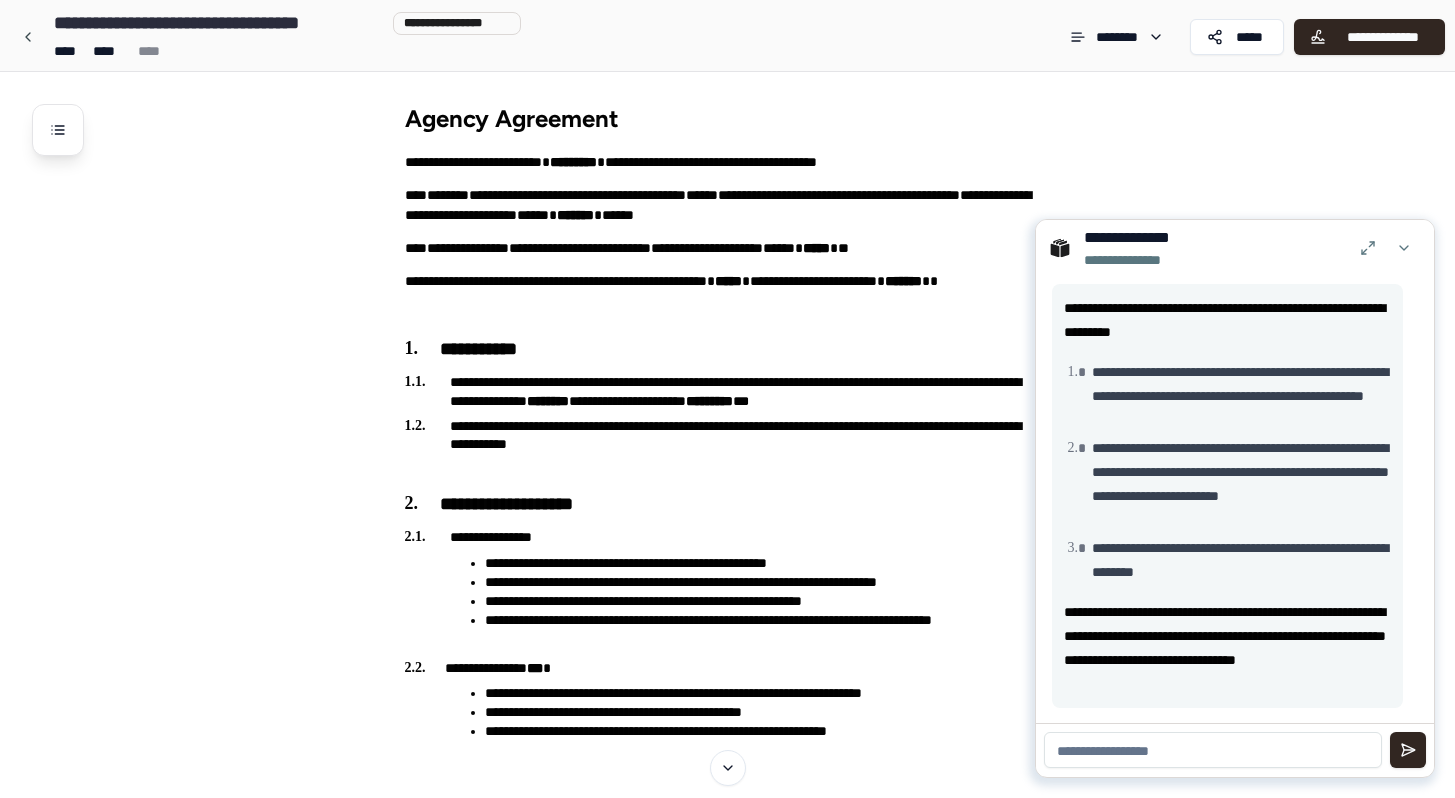 click on "**********" at bounding box center (1238, 396) 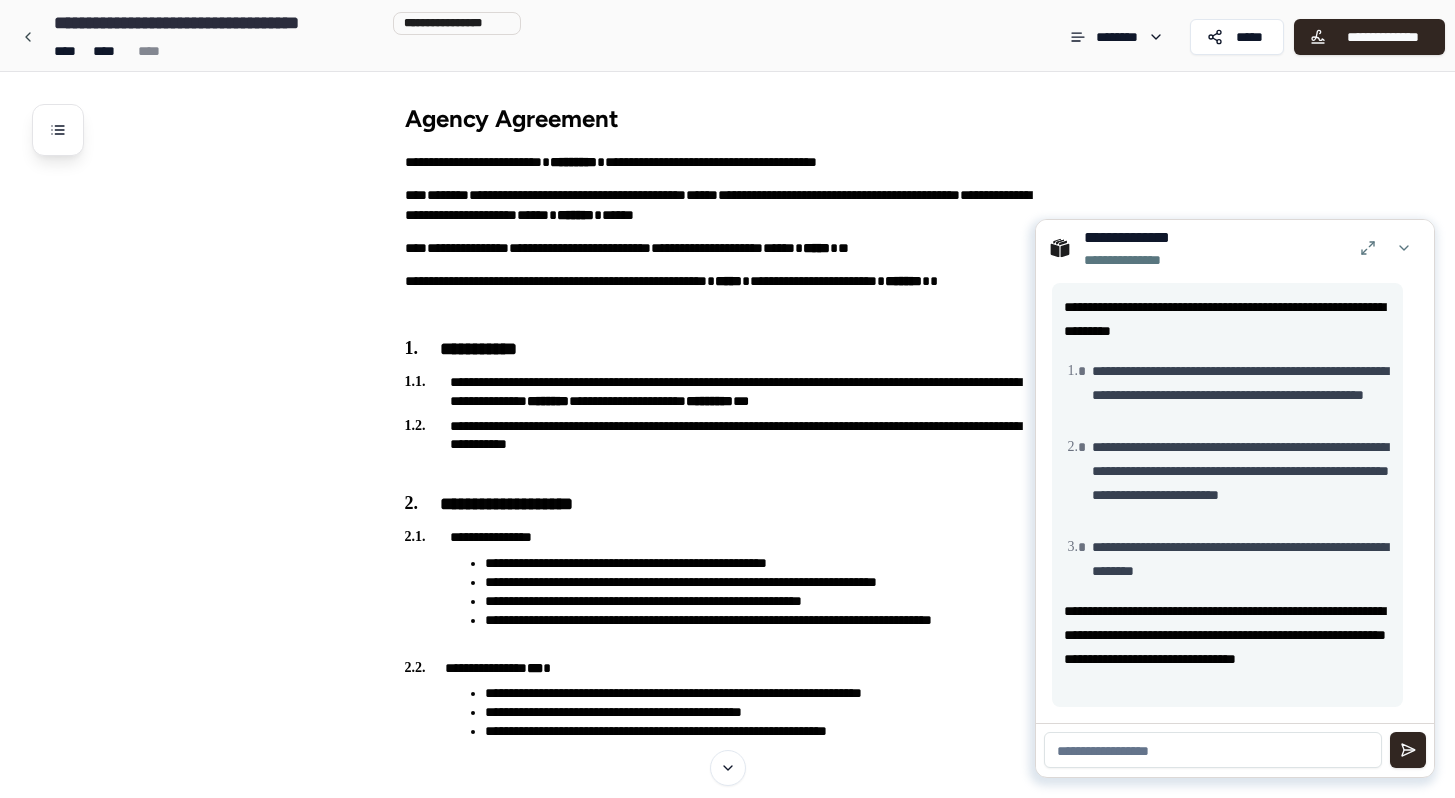 click at bounding box center [1213, 750] 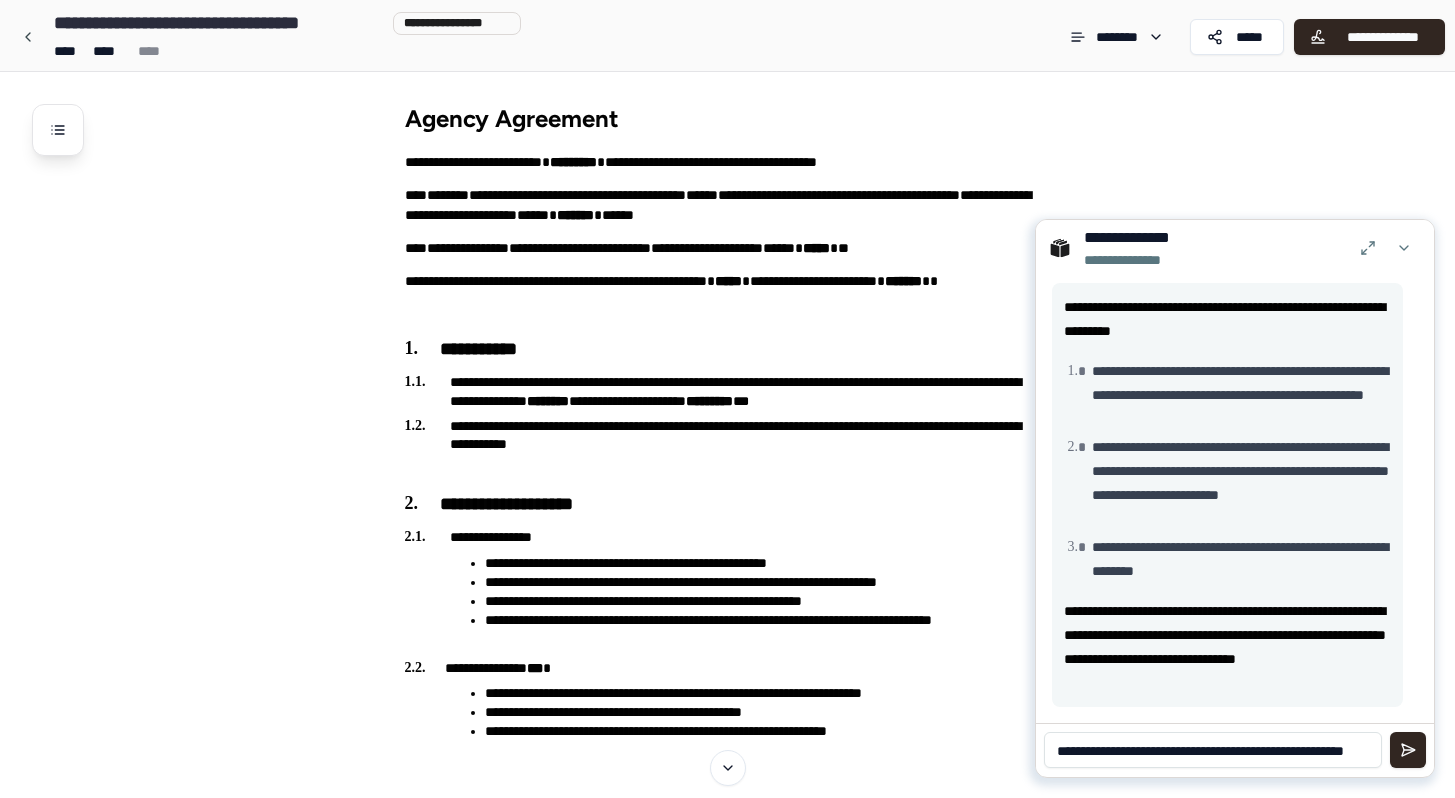 scroll, scrollTop: 8, scrollLeft: 0, axis: vertical 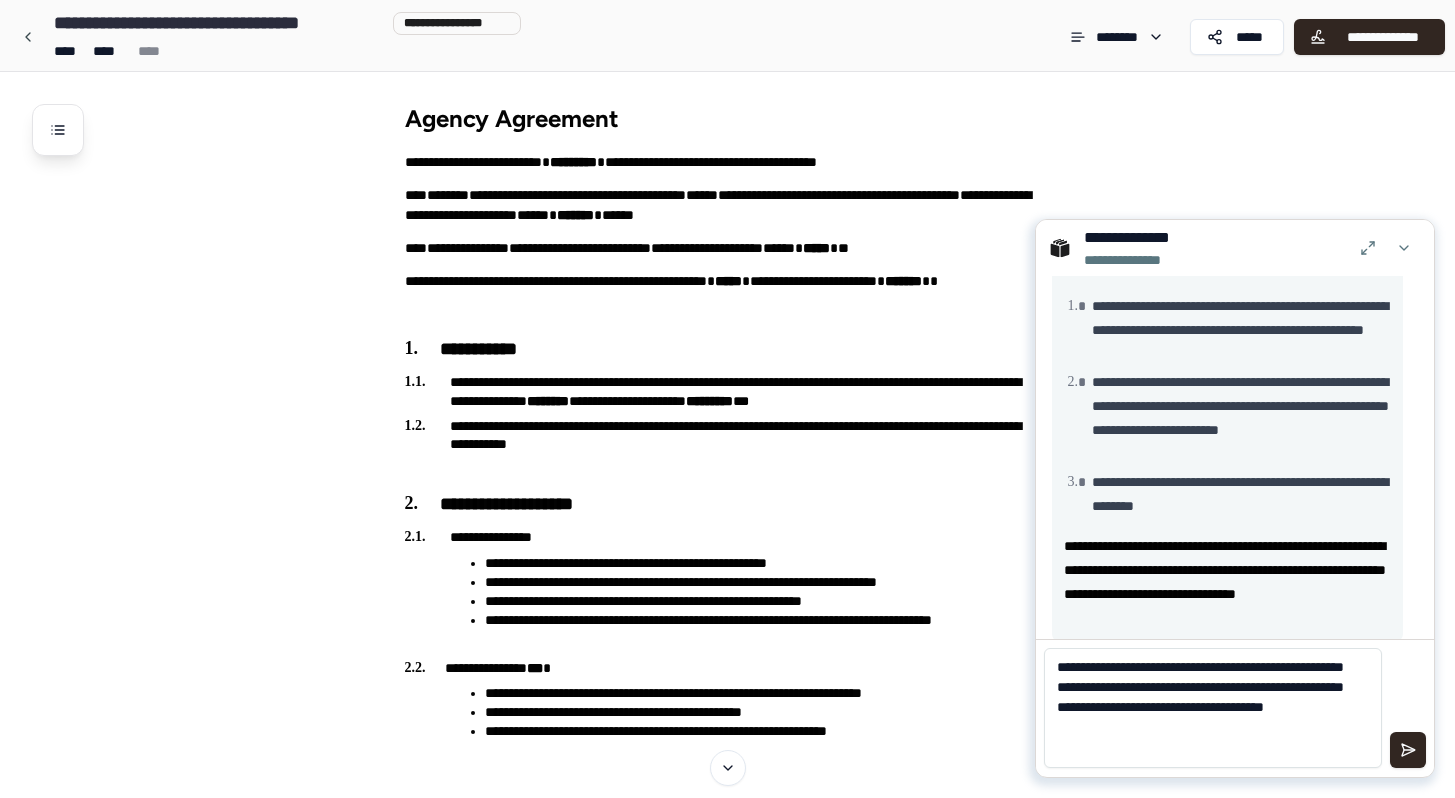 type on "**********" 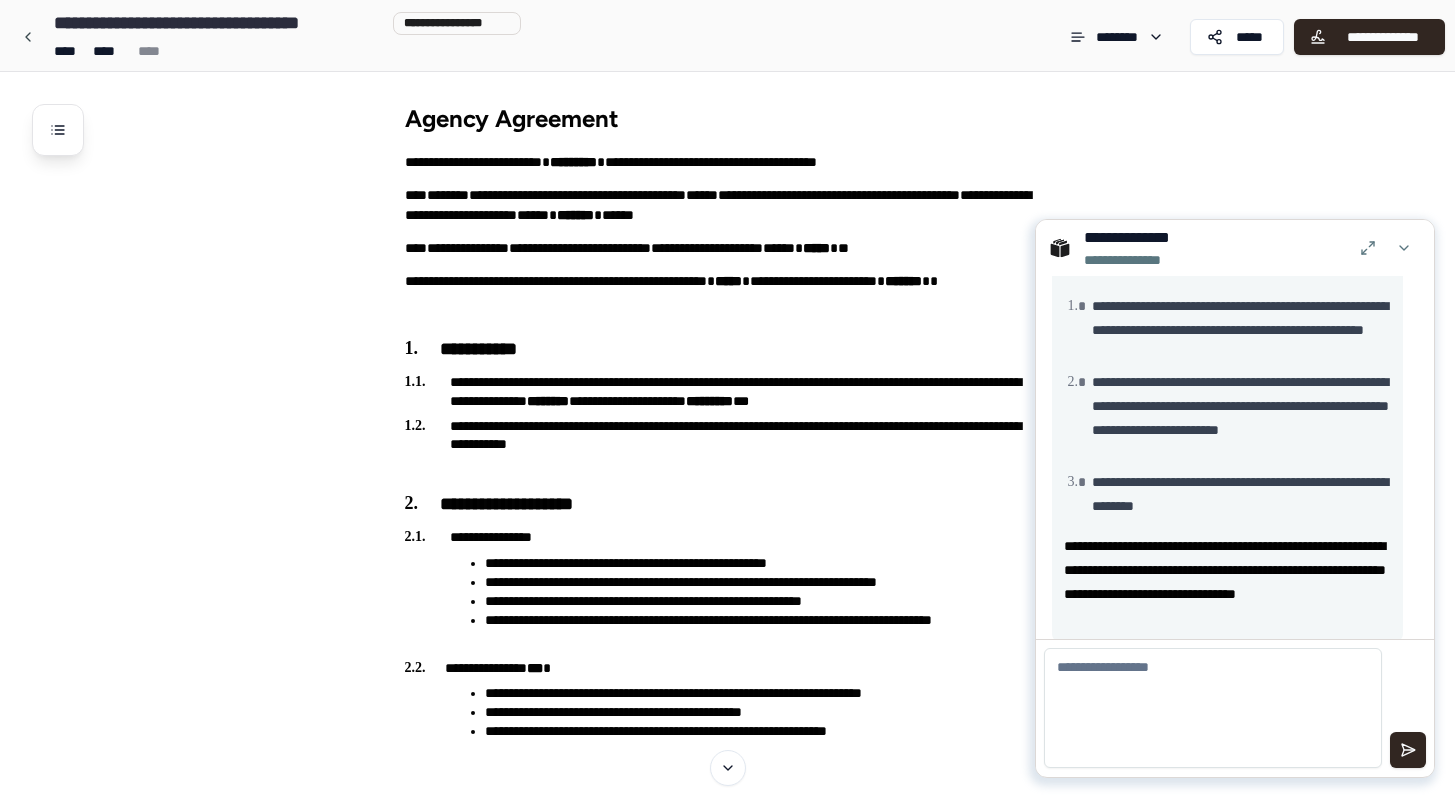 scroll, scrollTop: 0, scrollLeft: 0, axis: both 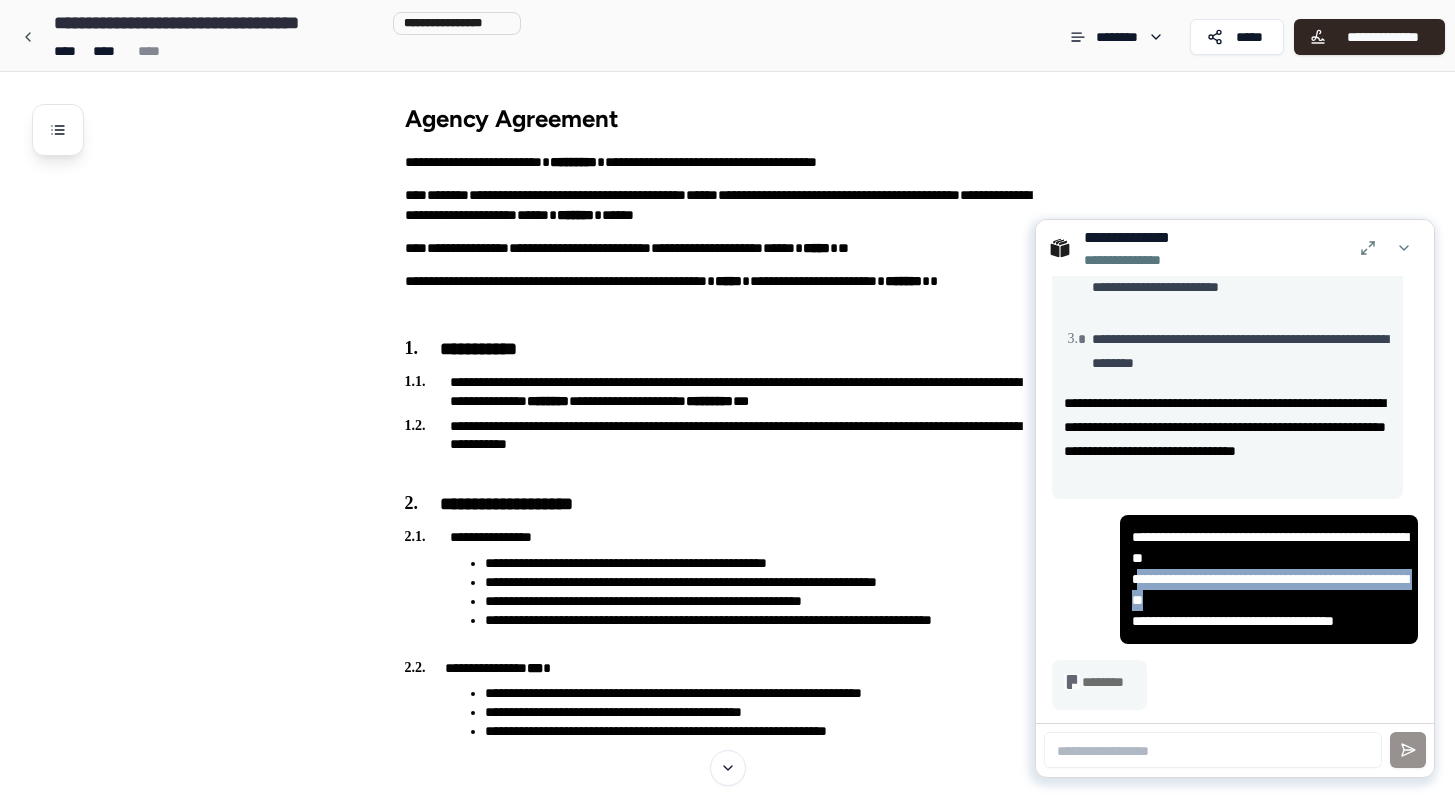drag, startPoint x: 1121, startPoint y: 581, endPoint x: 1333, endPoint y: 597, distance: 212.60292 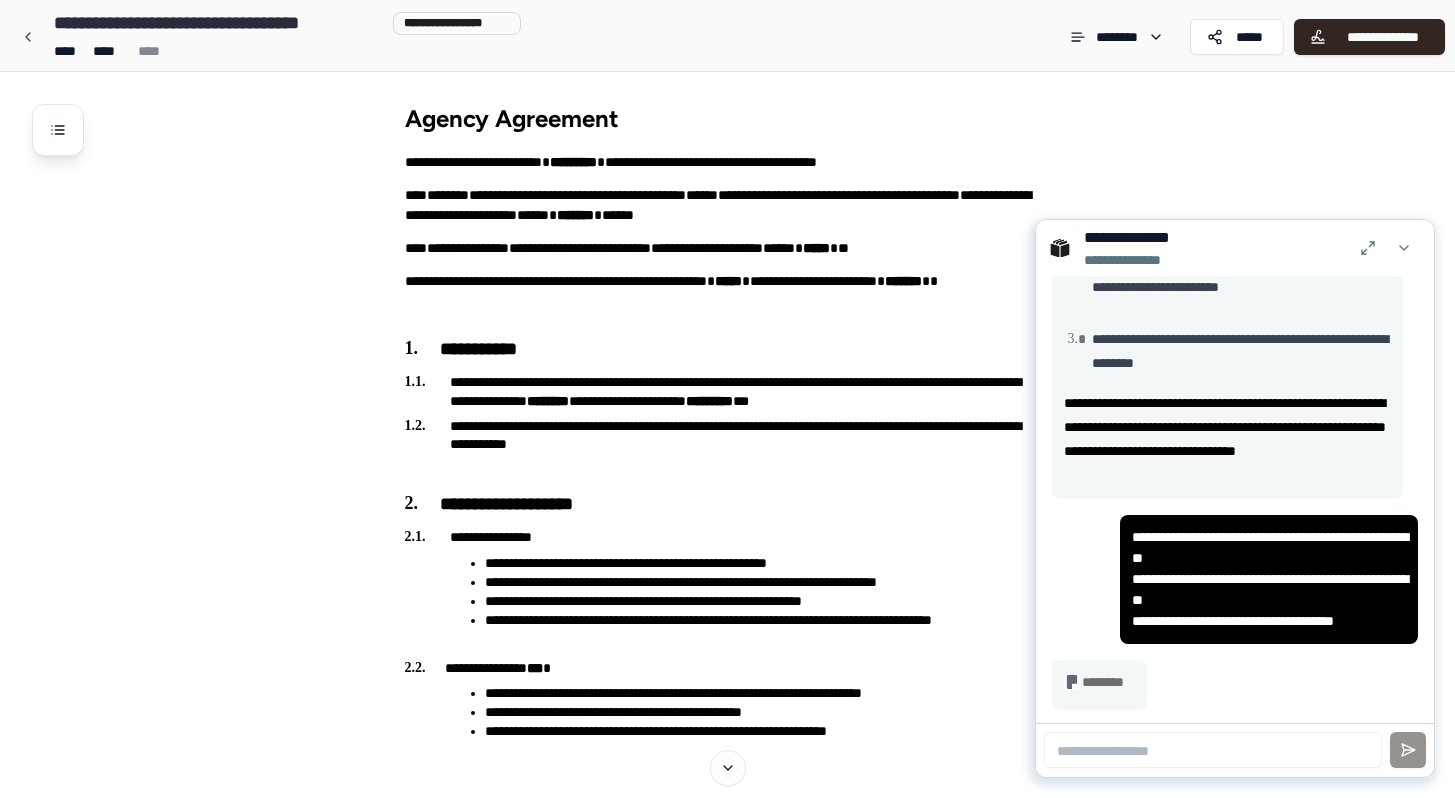 click on "**********" at bounding box center (1269, 579) 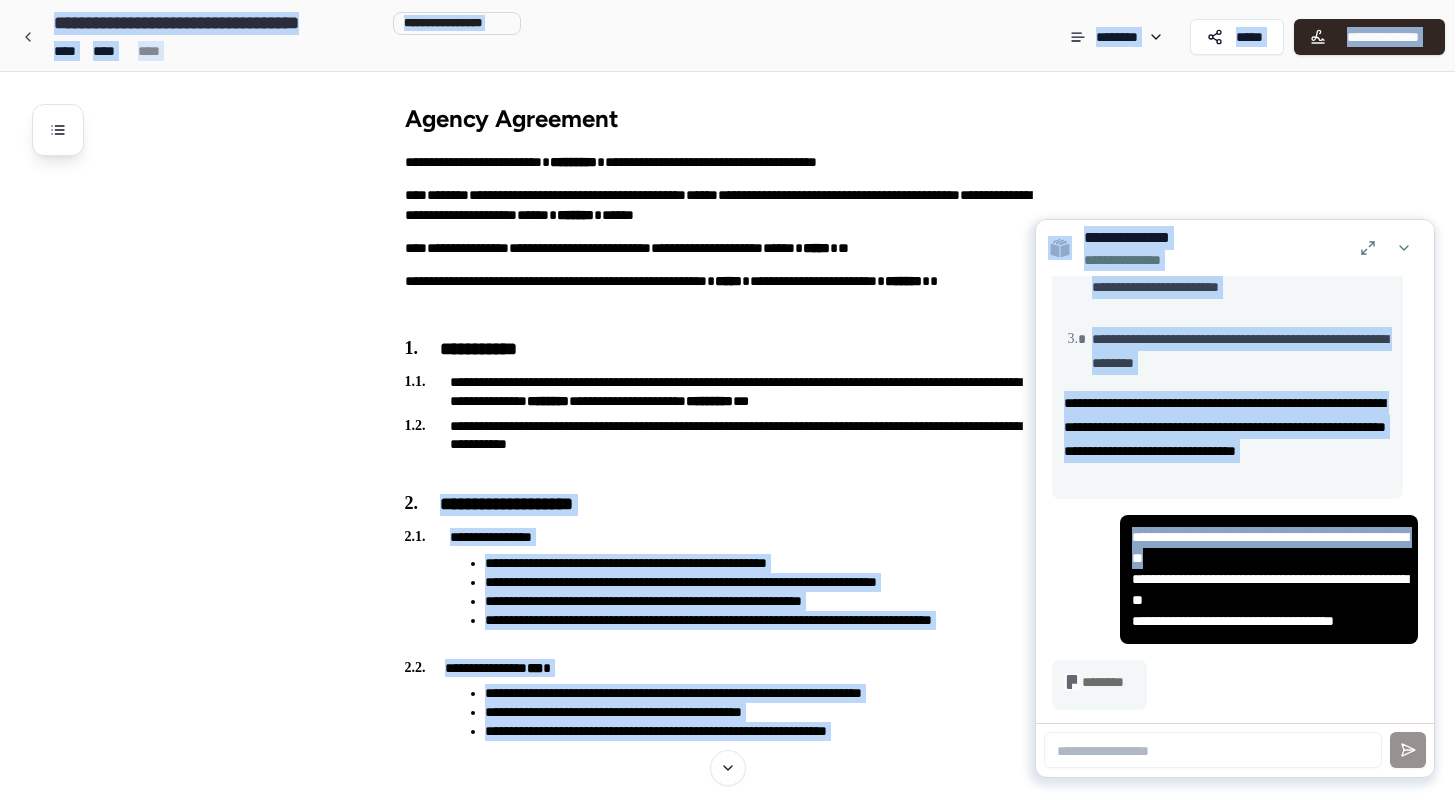 drag, startPoint x: 1241, startPoint y: 564, endPoint x: 1015, endPoint y: 515, distance: 231.25095 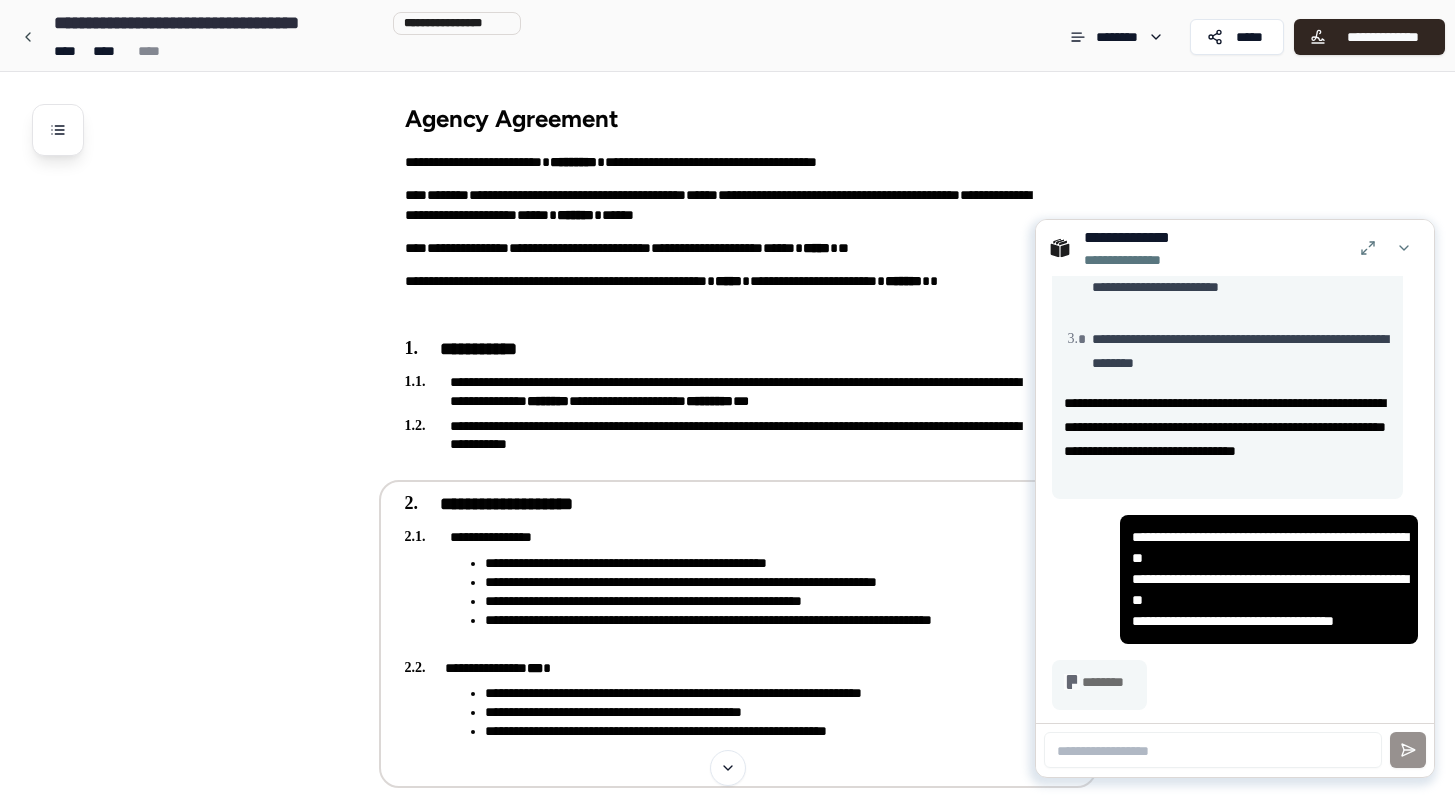 click on "**********" at bounding box center [724, 631] 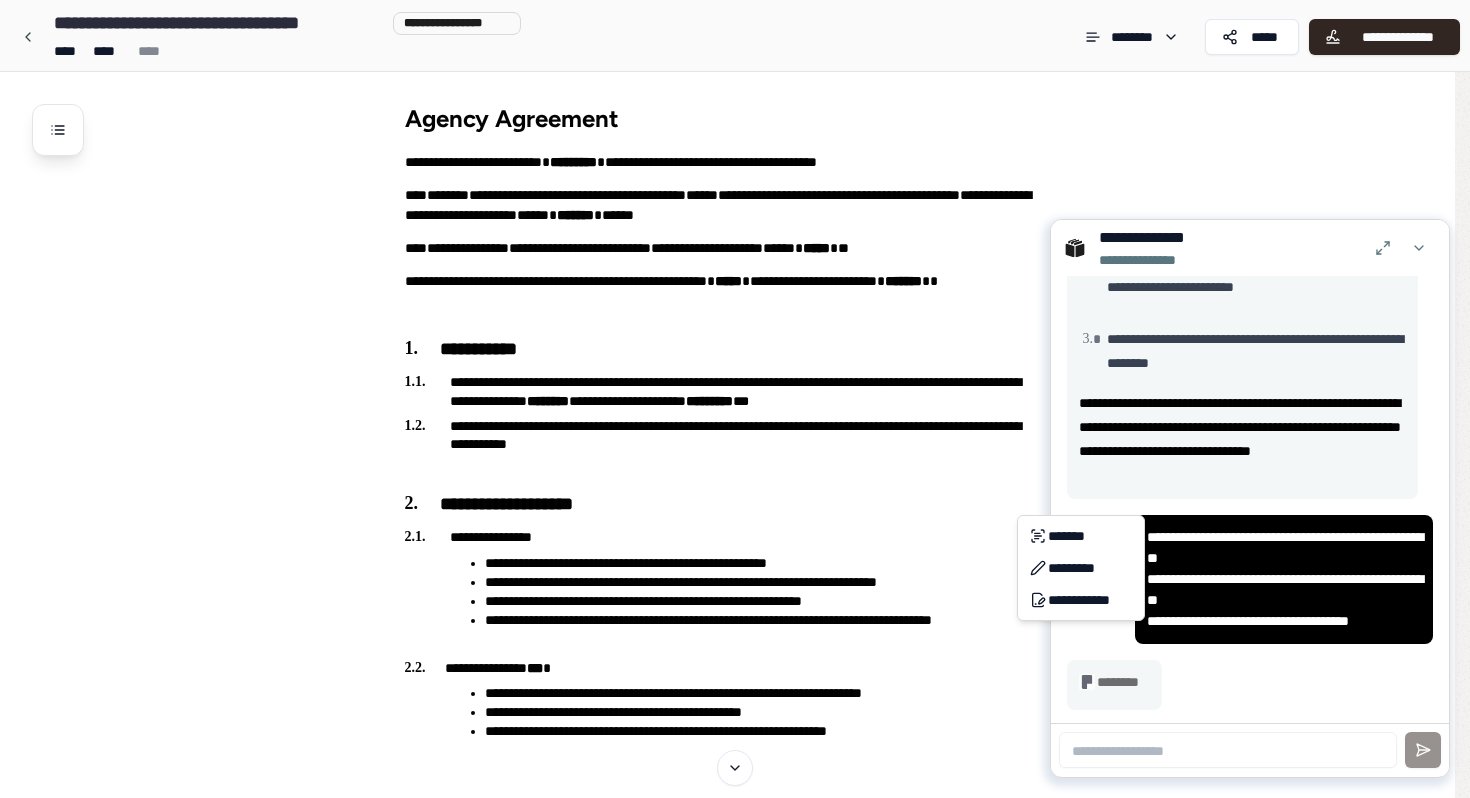 click on "**********" at bounding box center [735, 1352] 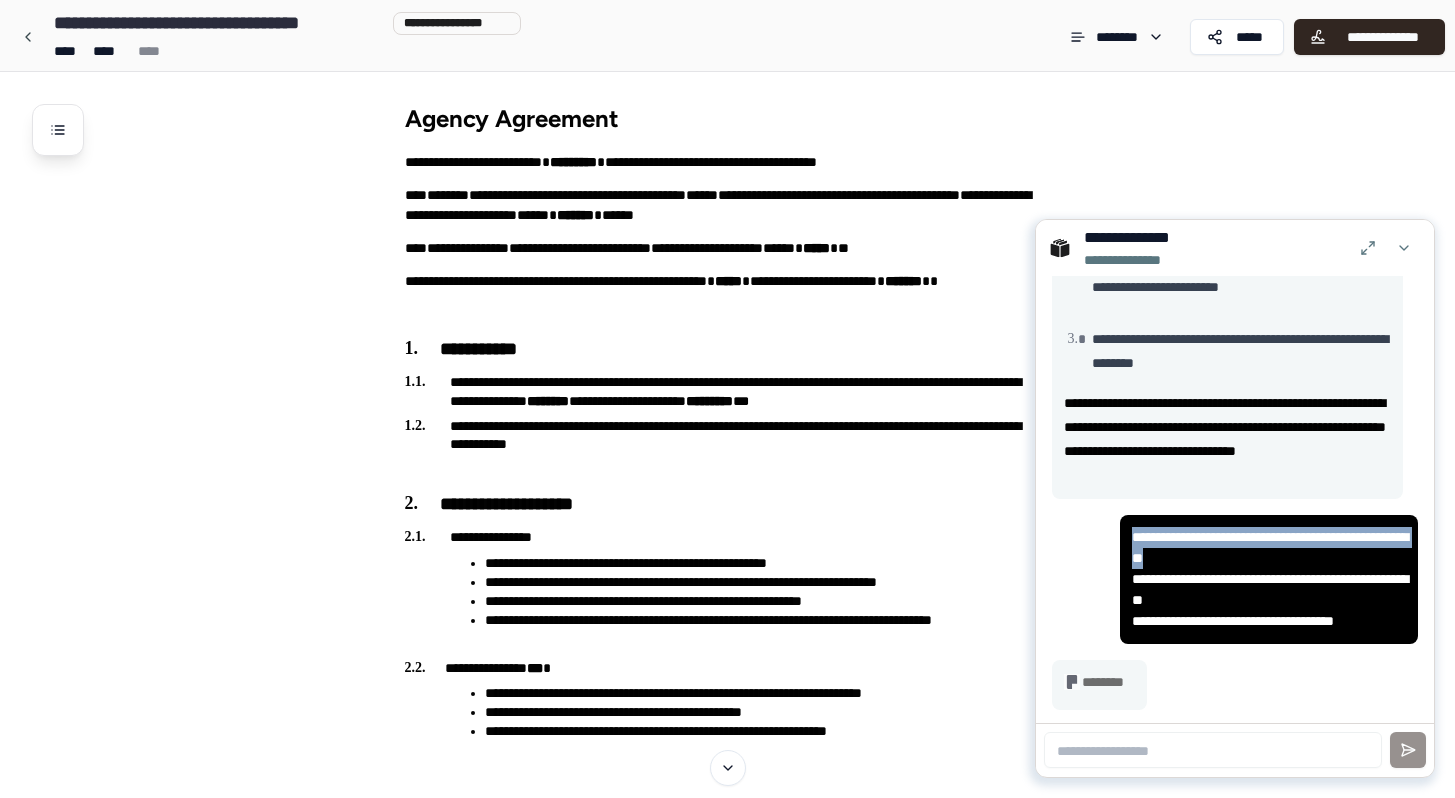 drag, startPoint x: 1235, startPoint y: 555, endPoint x: 1114, endPoint y: 526, distance: 124.42668 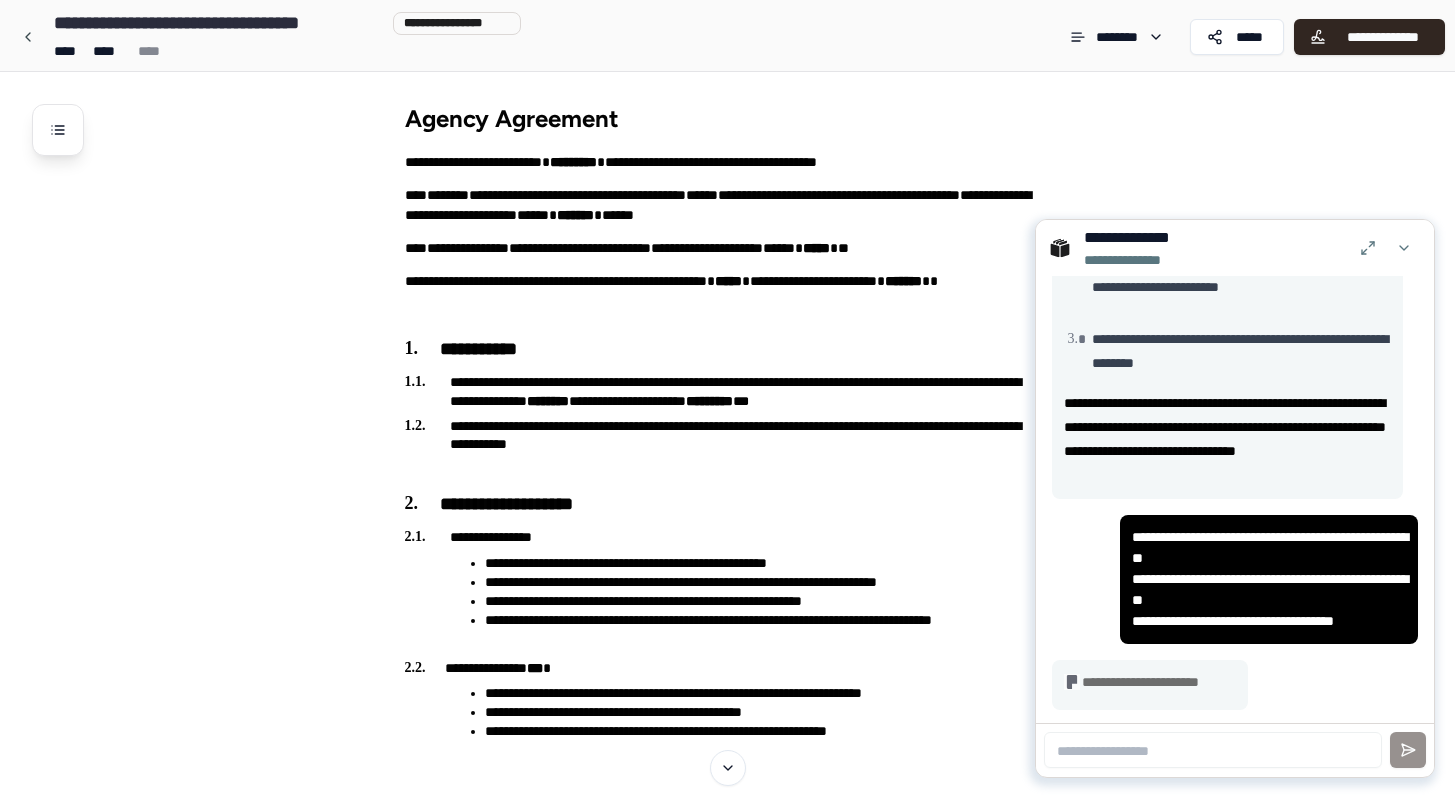 click at bounding box center (1235, 749) 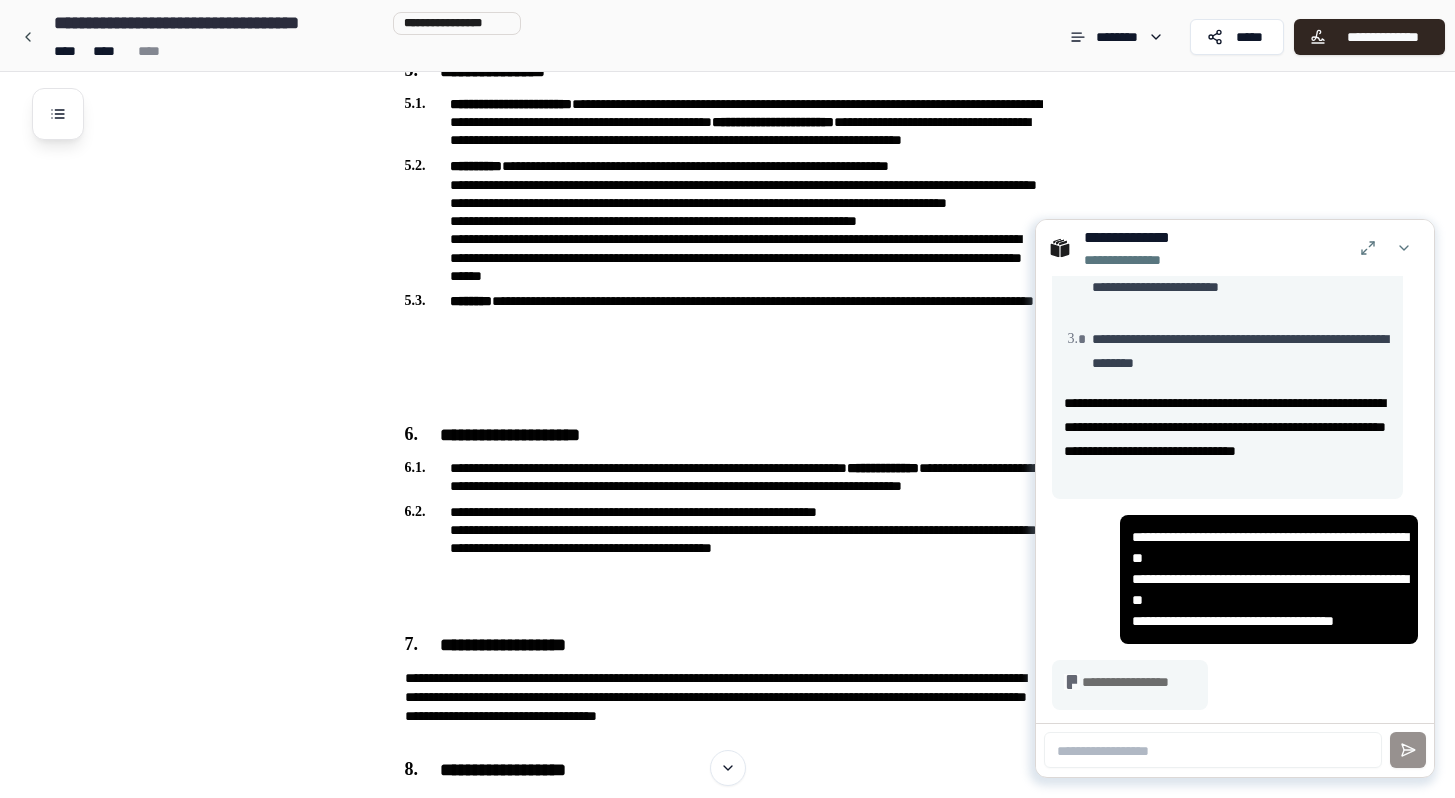 scroll, scrollTop: 0, scrollLeft: 0, axis: both 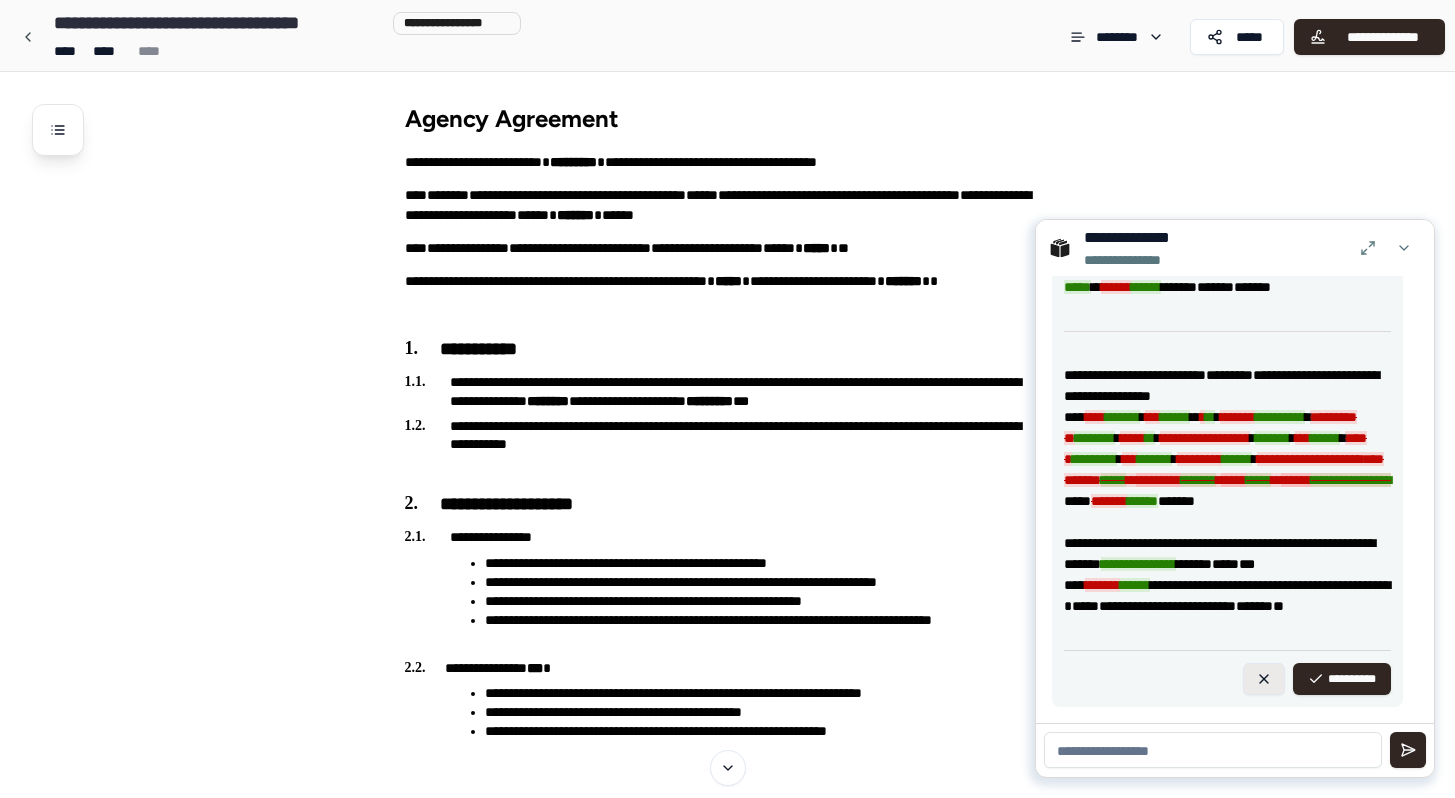 click at bounding box center [1264, 679] 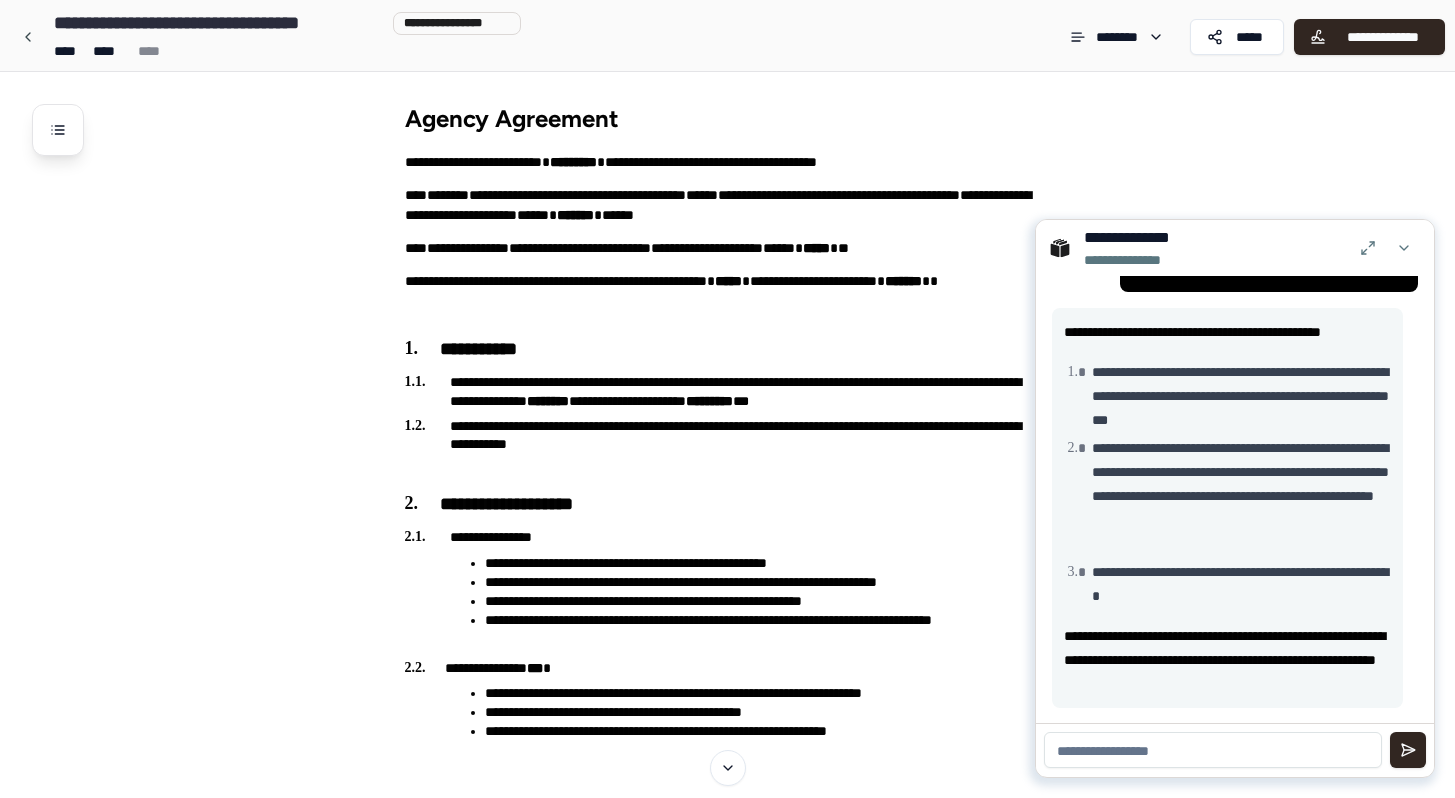 click at bounding box center [1235, 749] 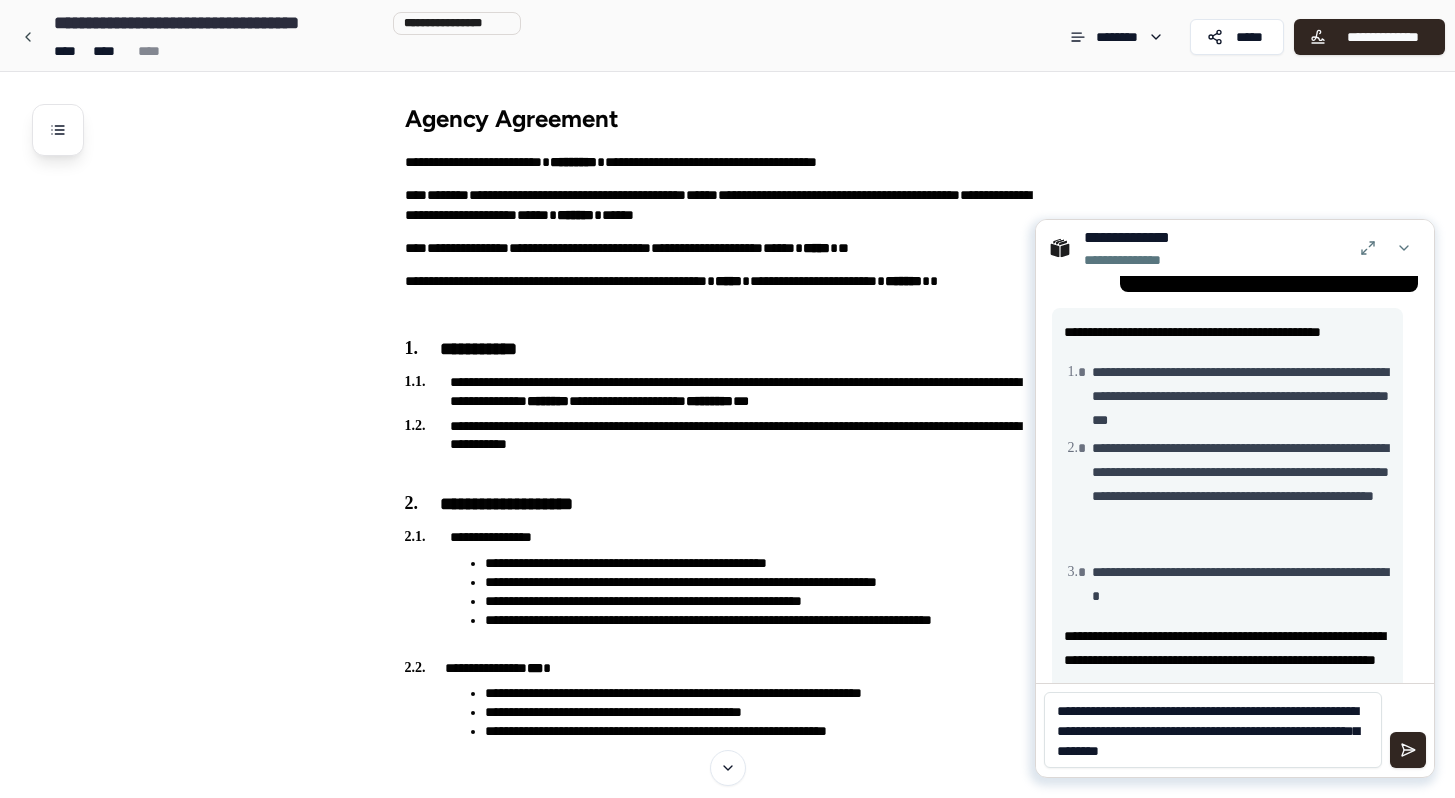 scroll, scrollTop: 0, scrollLeft: 0, axis: both 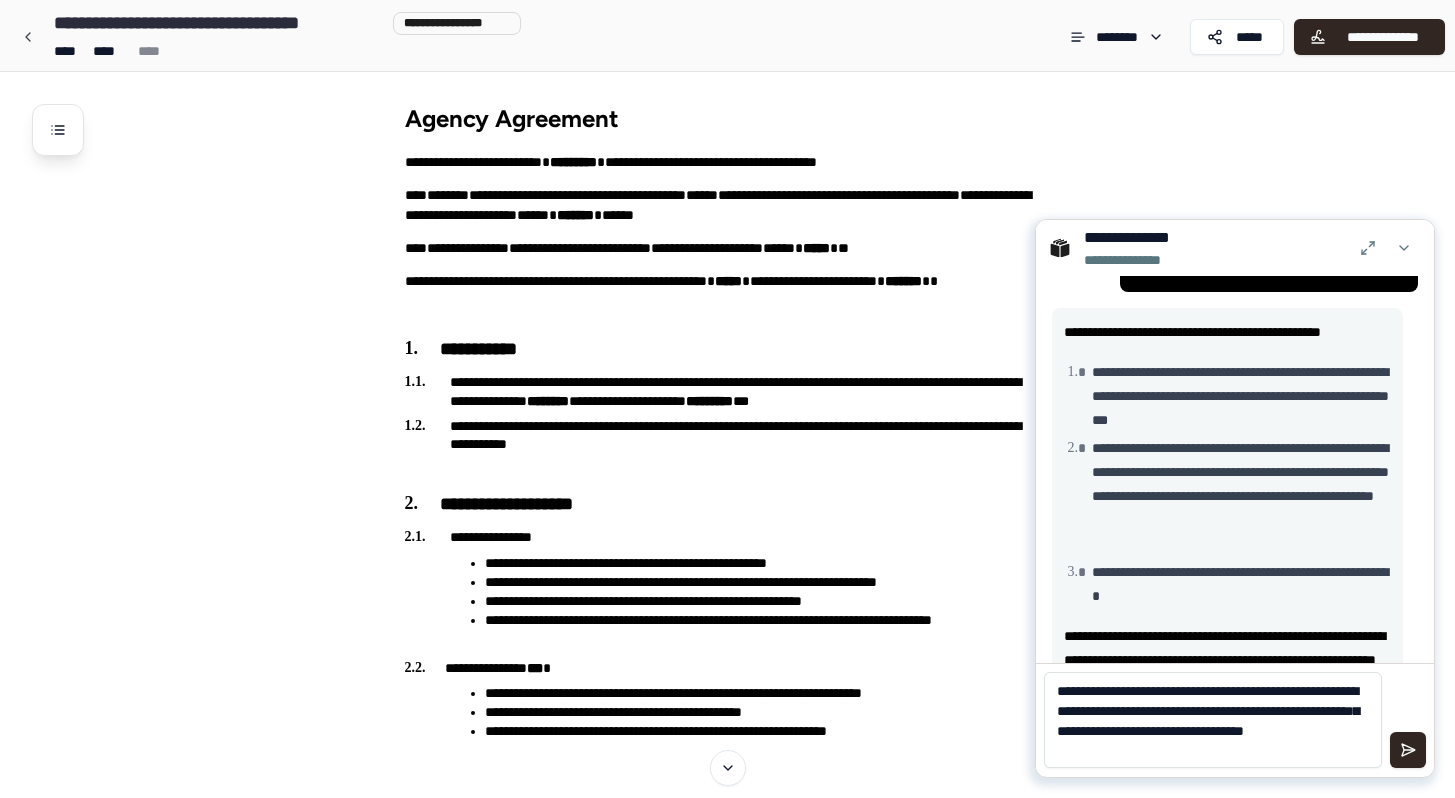 paste on "**********" 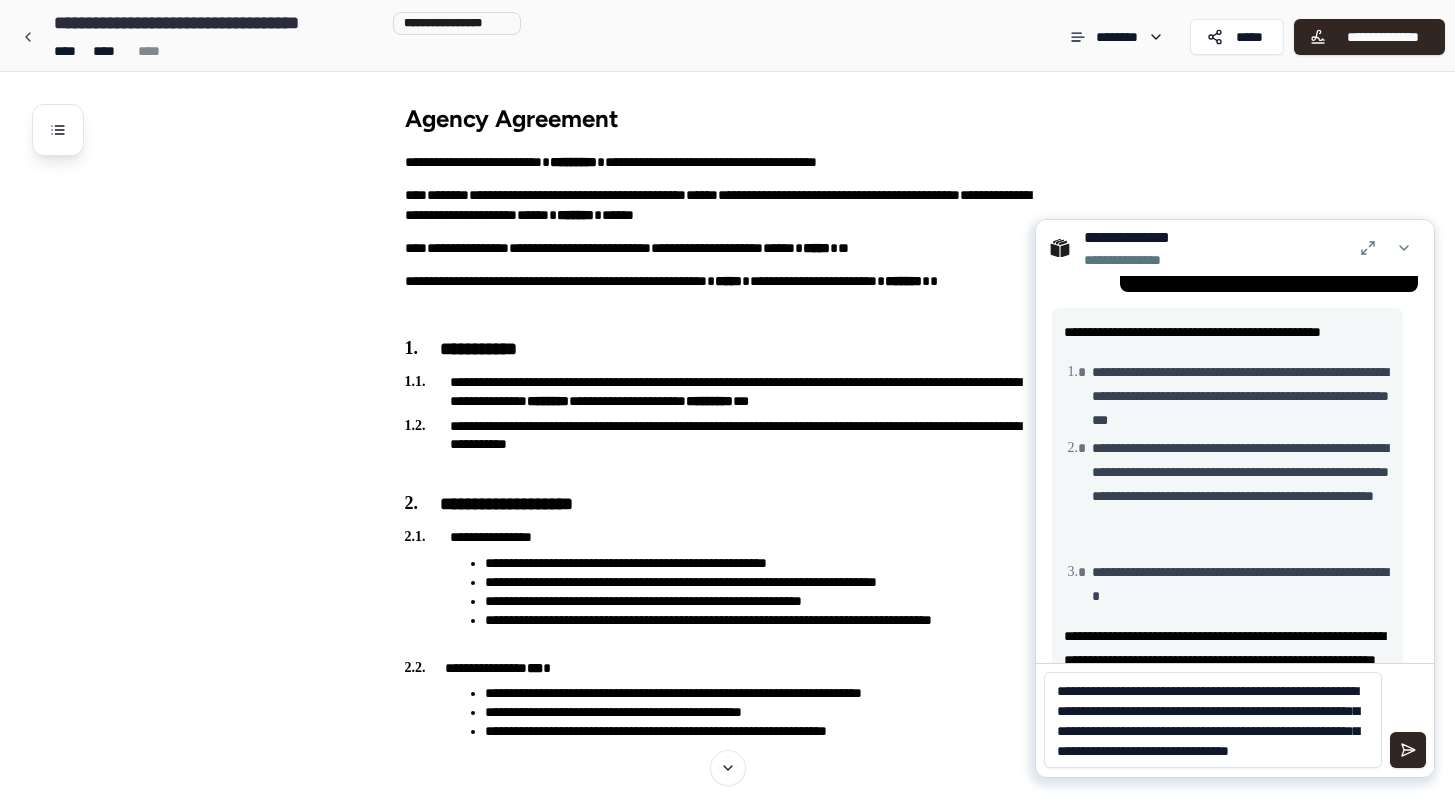 scroll, scrollTop: 8, scrollLeft: 0, axis: vertical 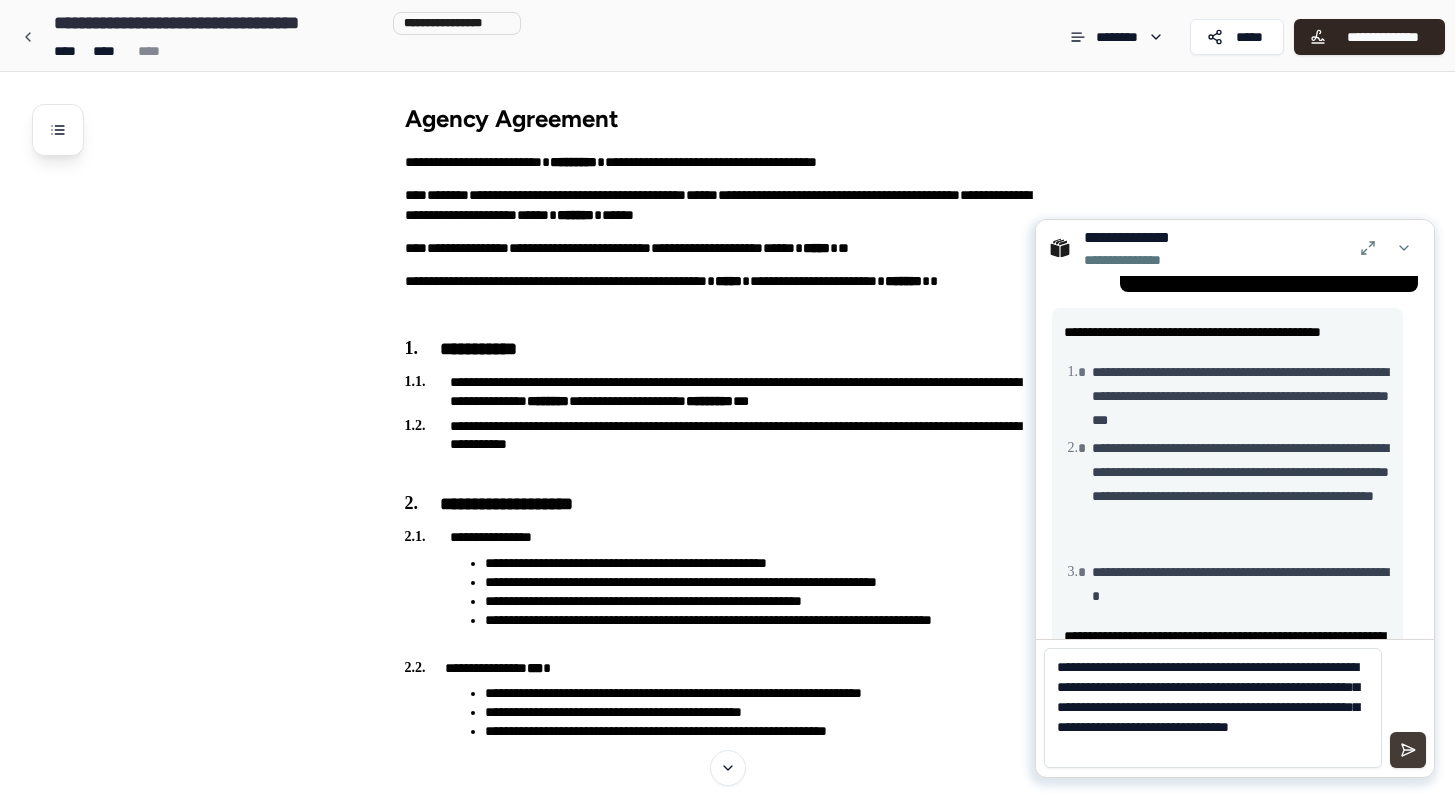 type on "**********" 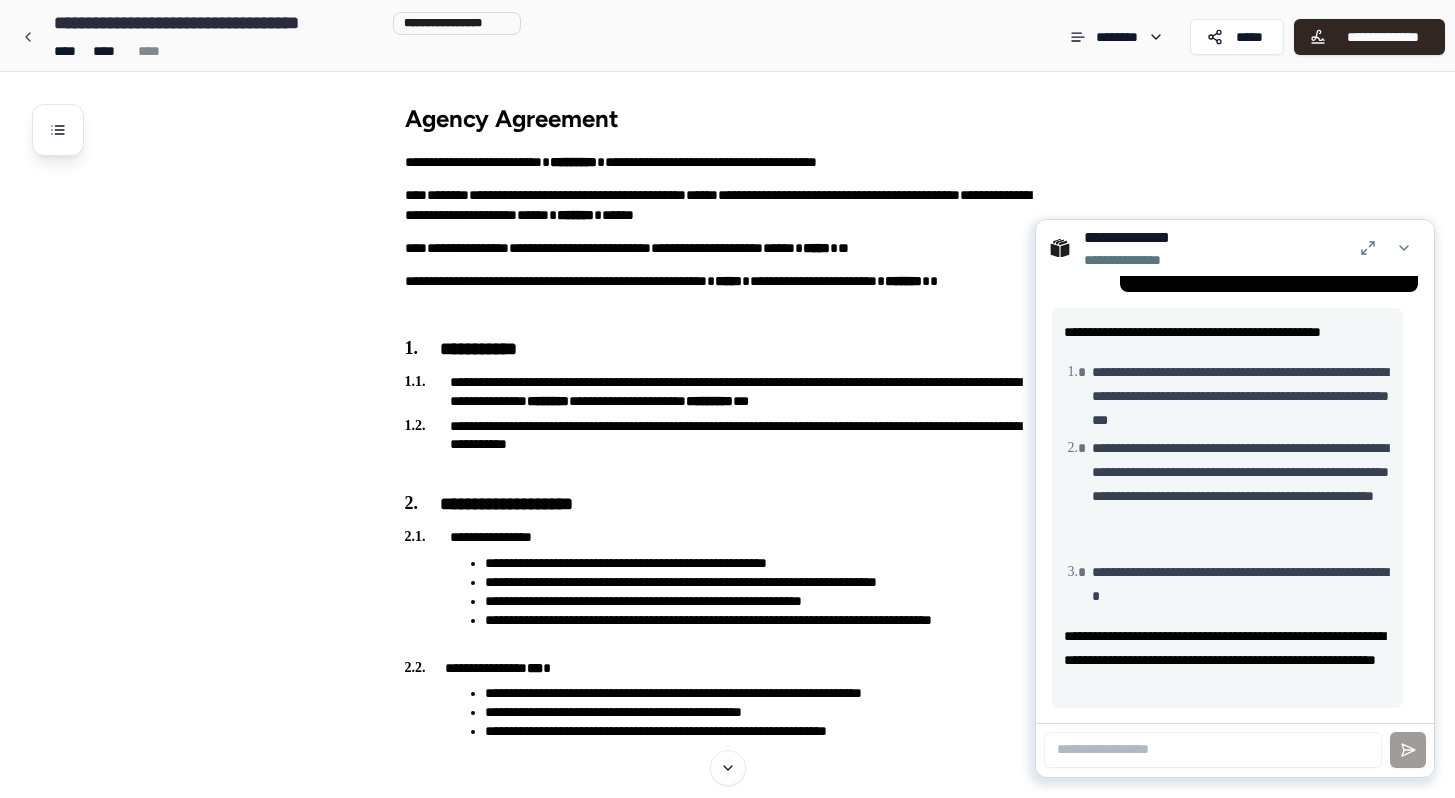 scroll, scrollTop: 0, scrollLeft: 0, axis: both 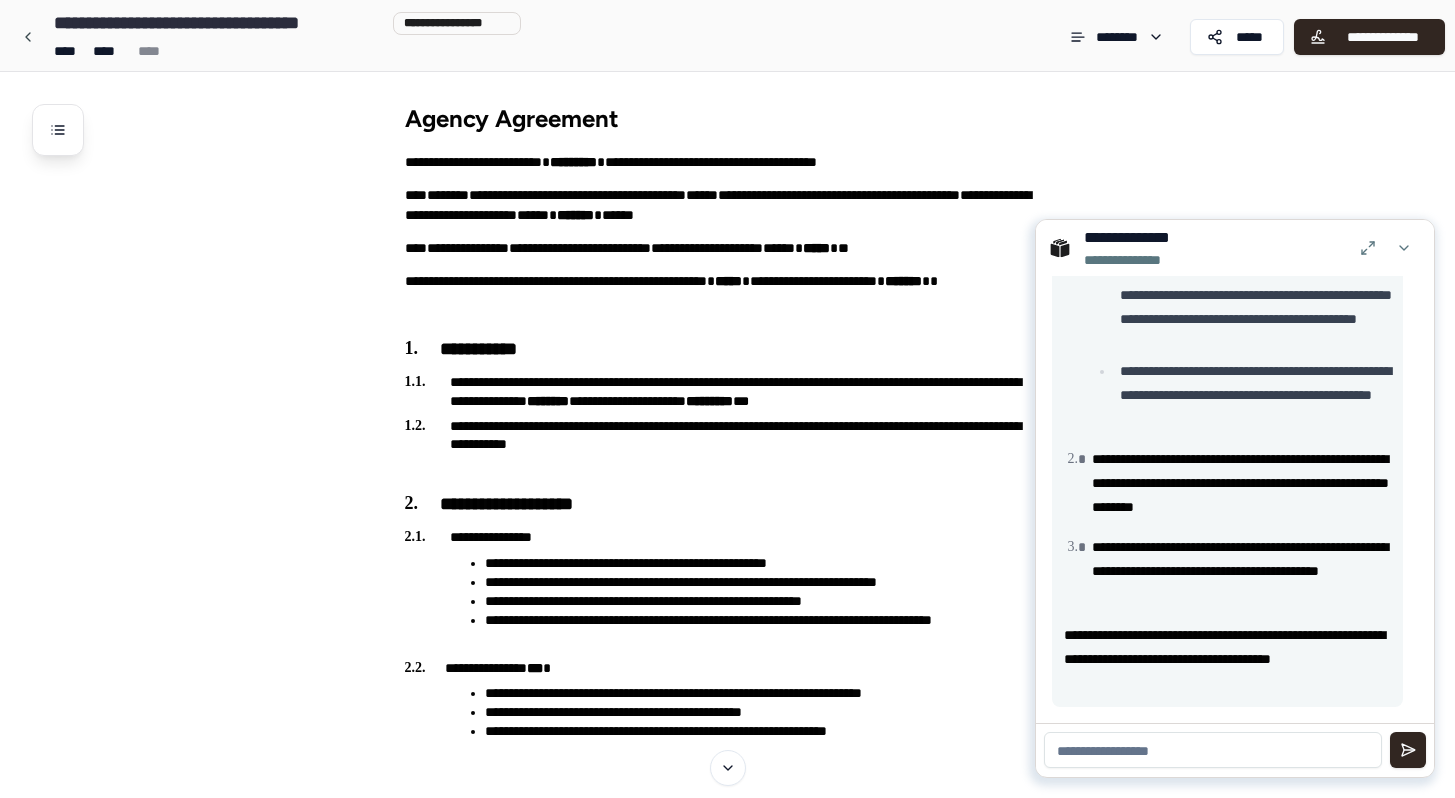 click at bounding box center (1213, 750) 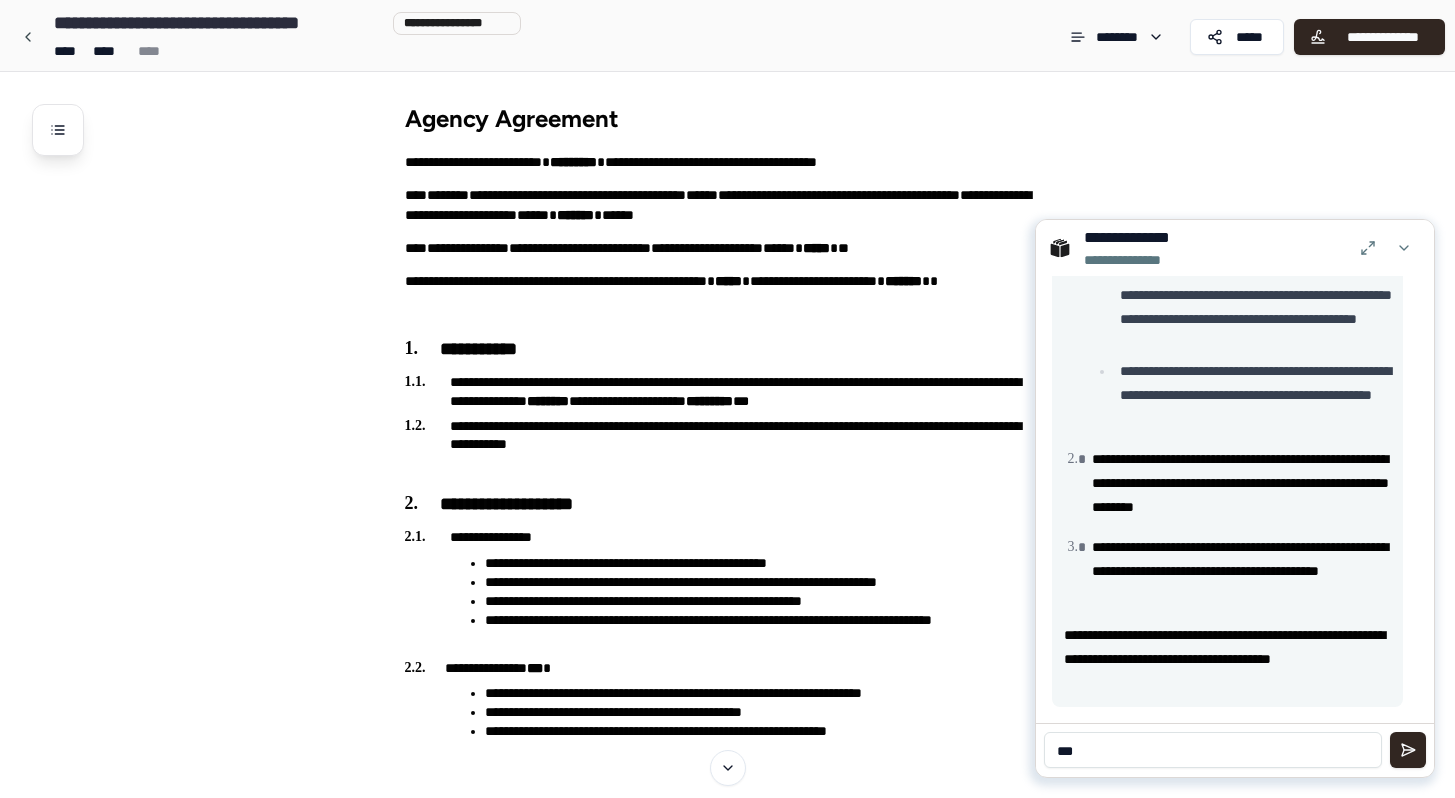 type on "***" 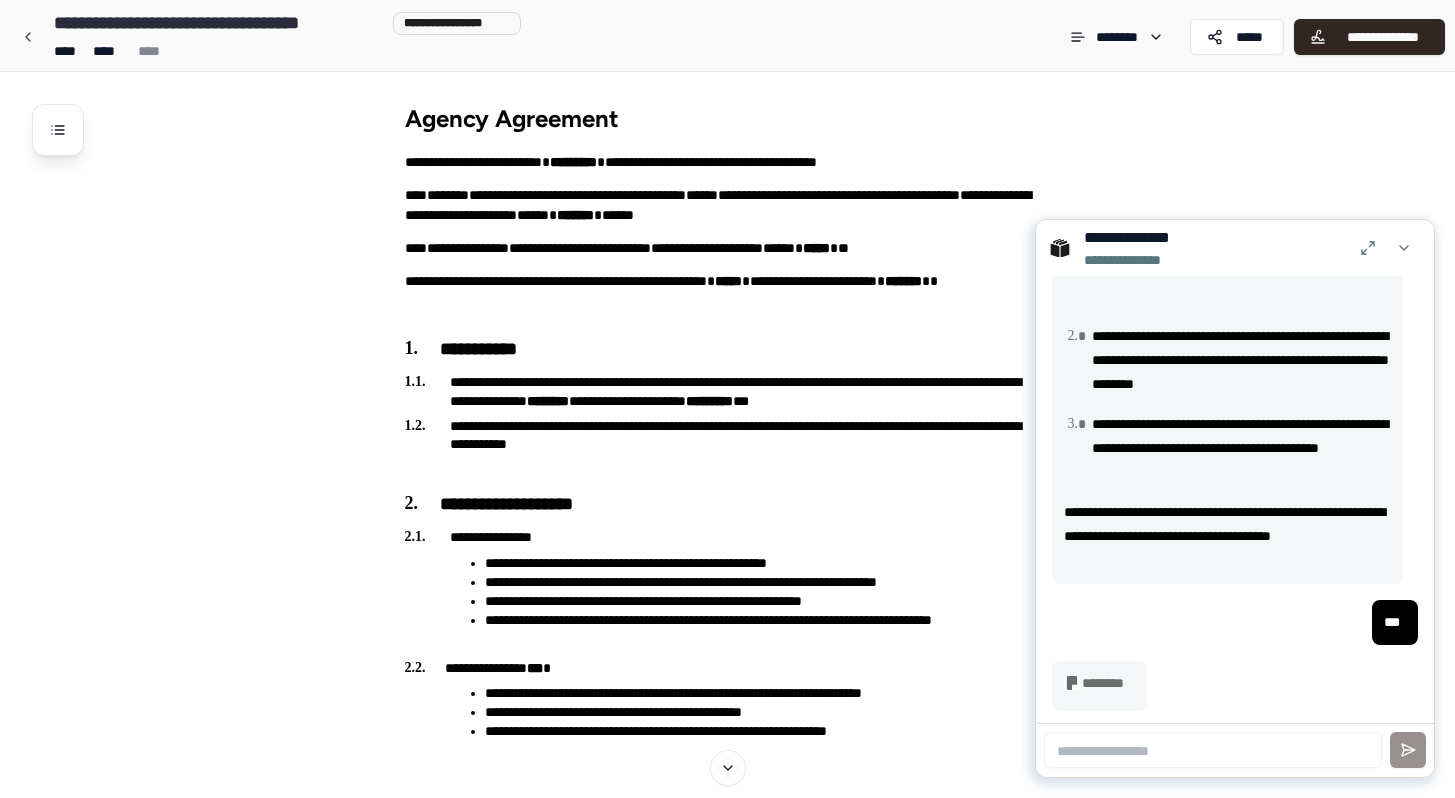 scroll, scrollTop: 1636, scrollLeft: 0, axis: vertical 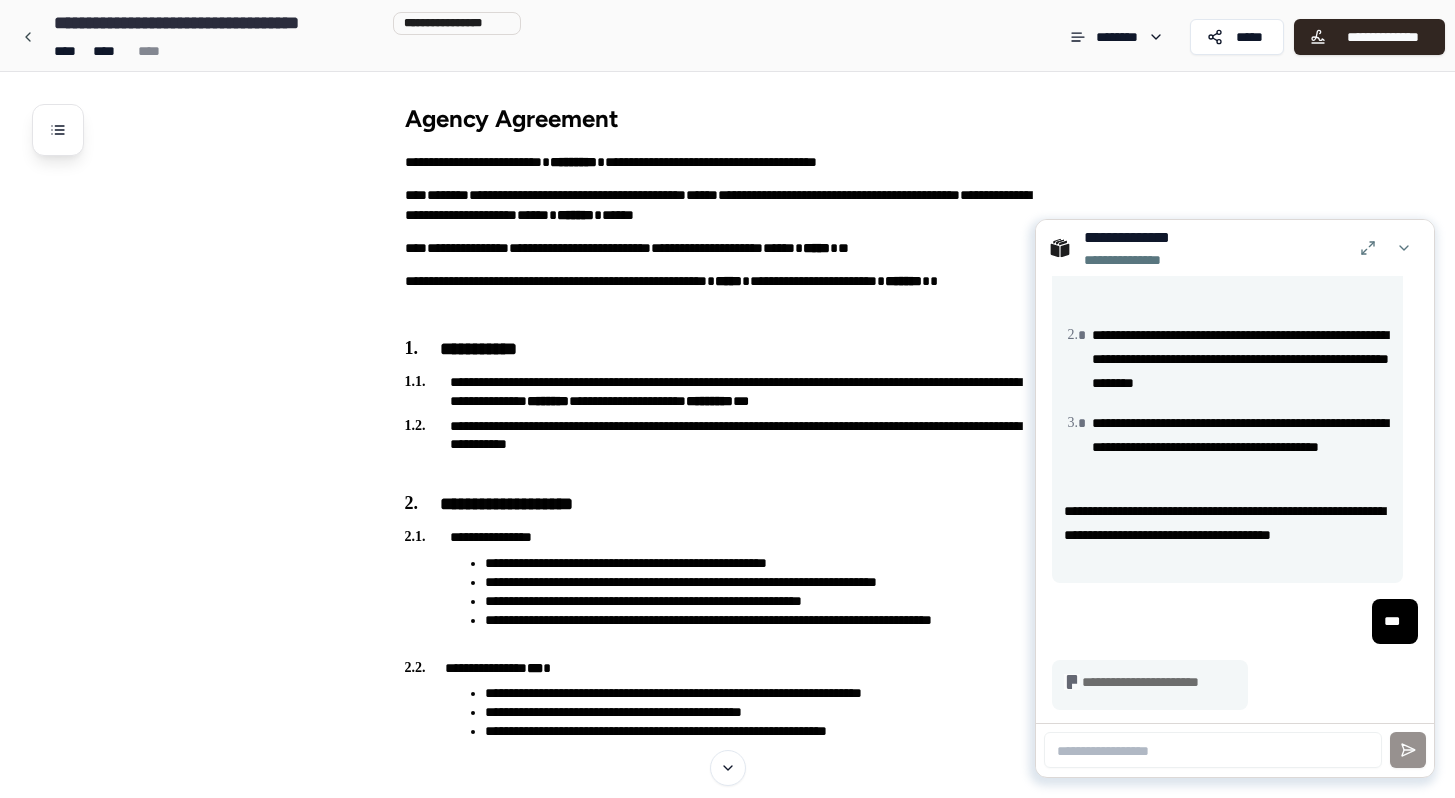 click on "**********" at bounding box center [218, 23] 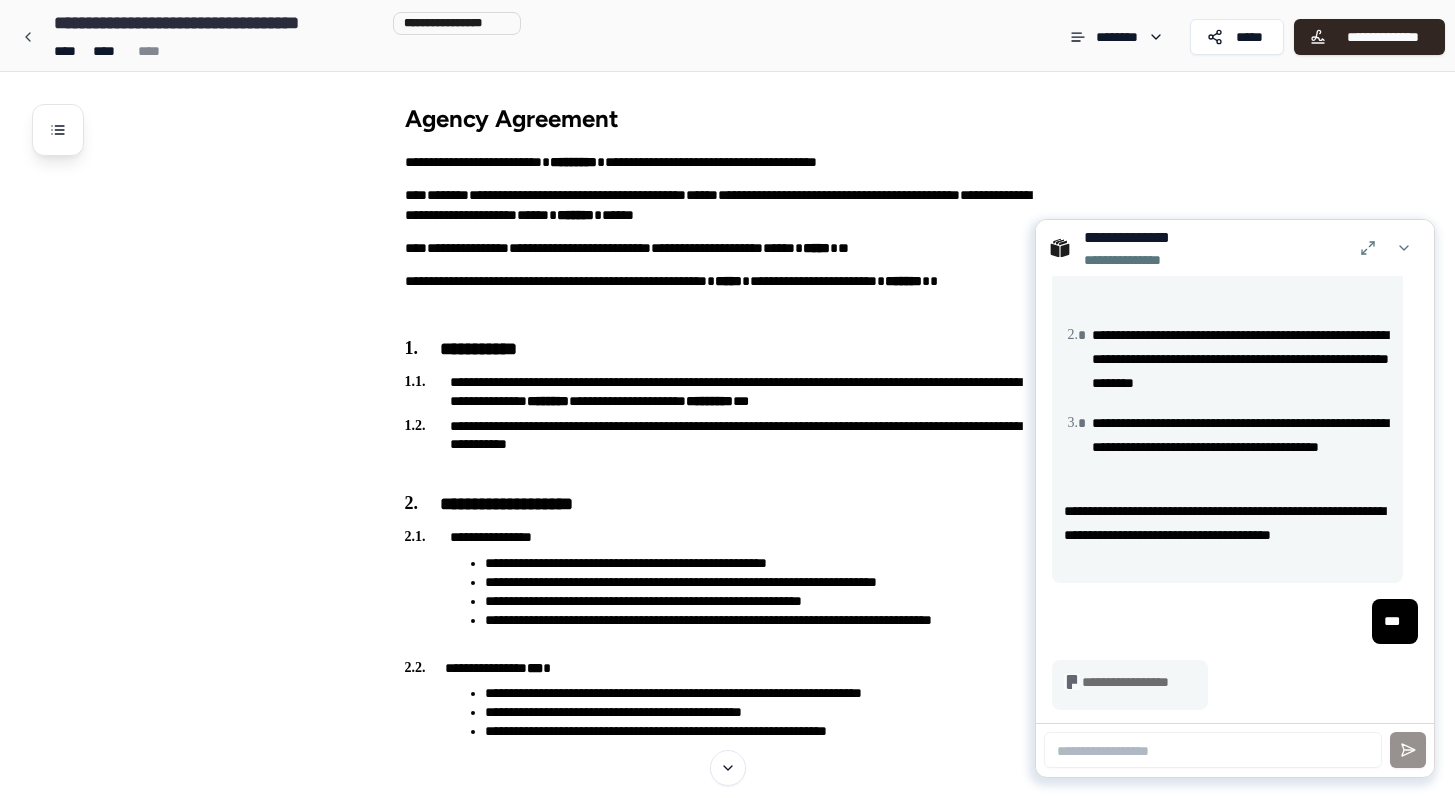 click on "**********" at bounding box center (218, 23) 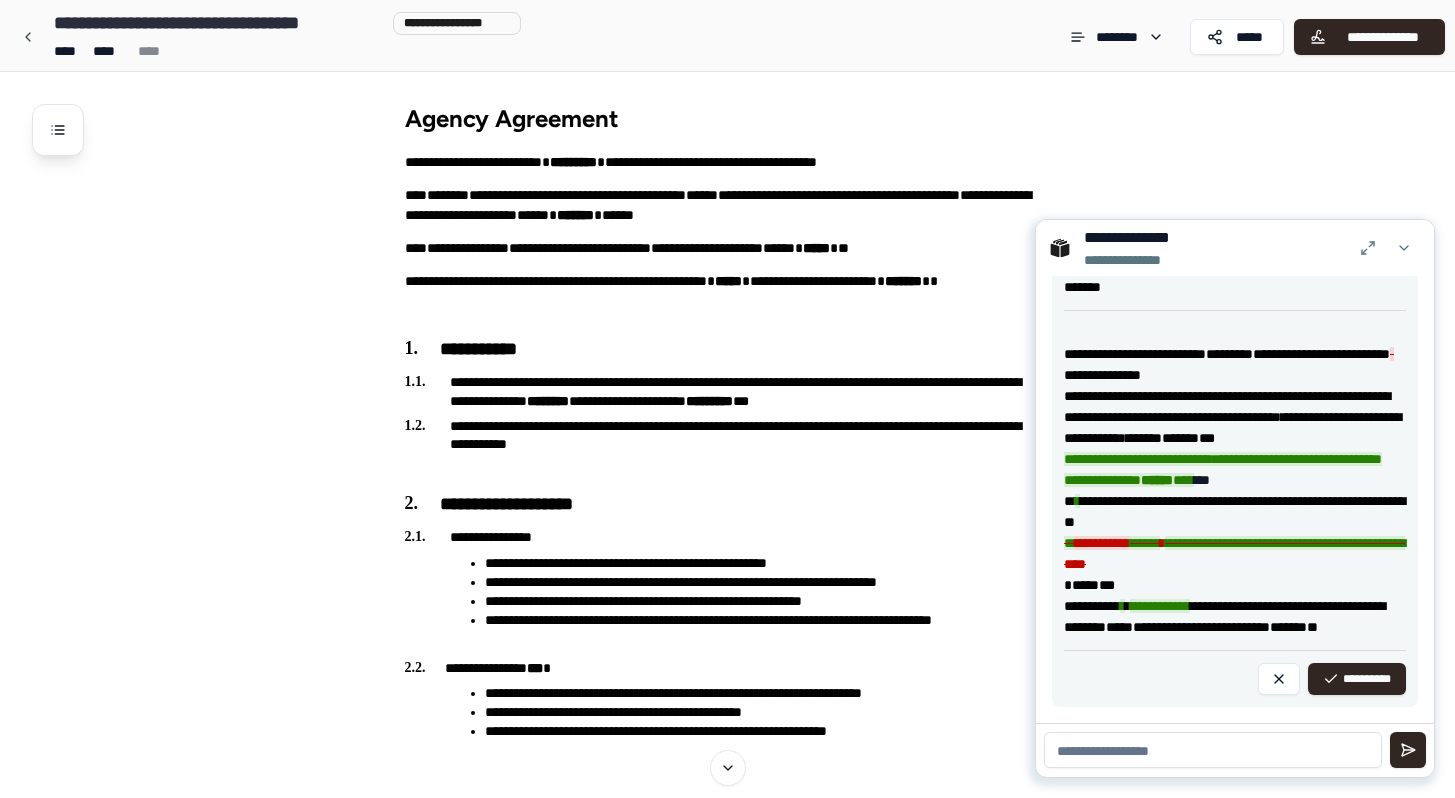 scroll, scrollTop: 3168, scrollLeft: 0, axis: vertical 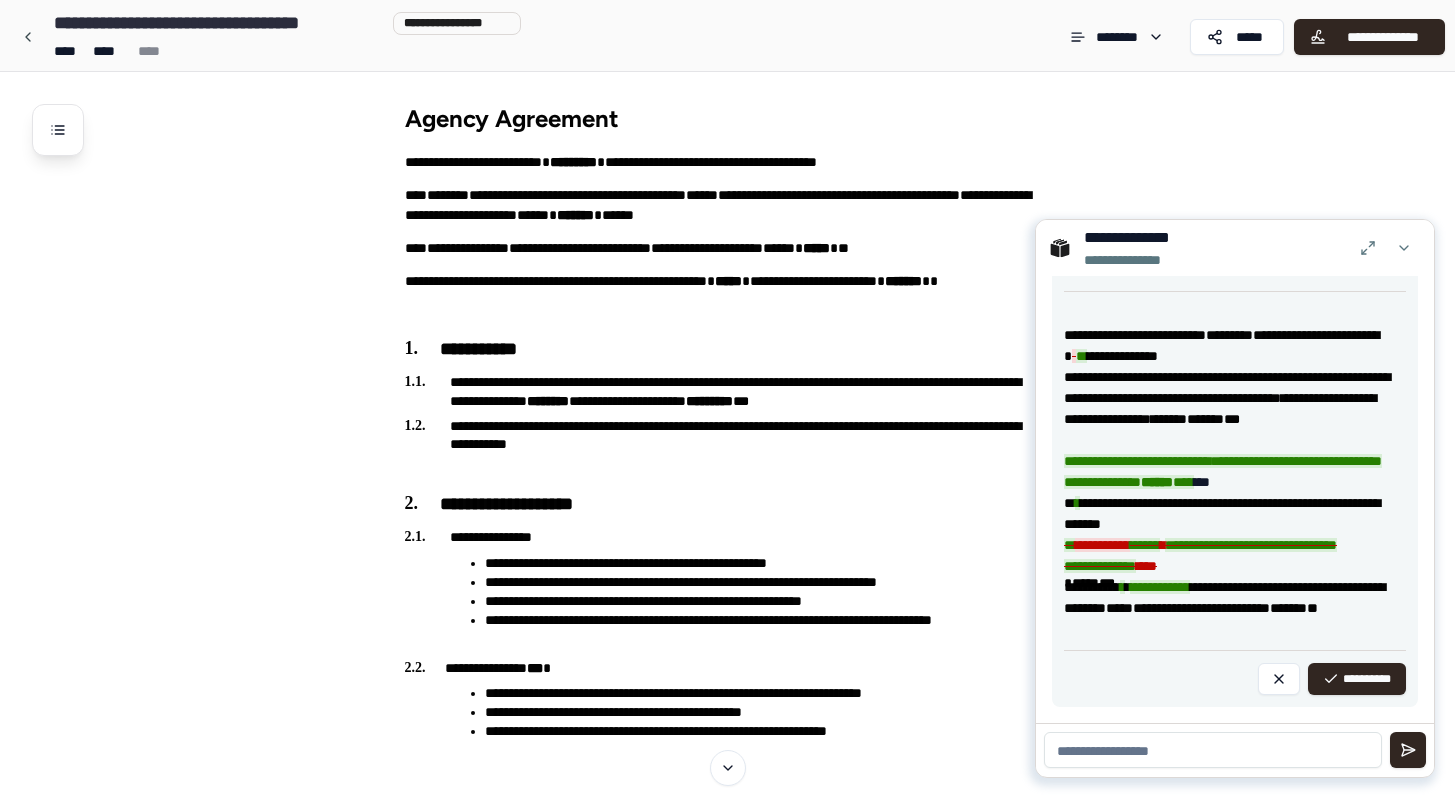 click at bounding box center (1213, 750) 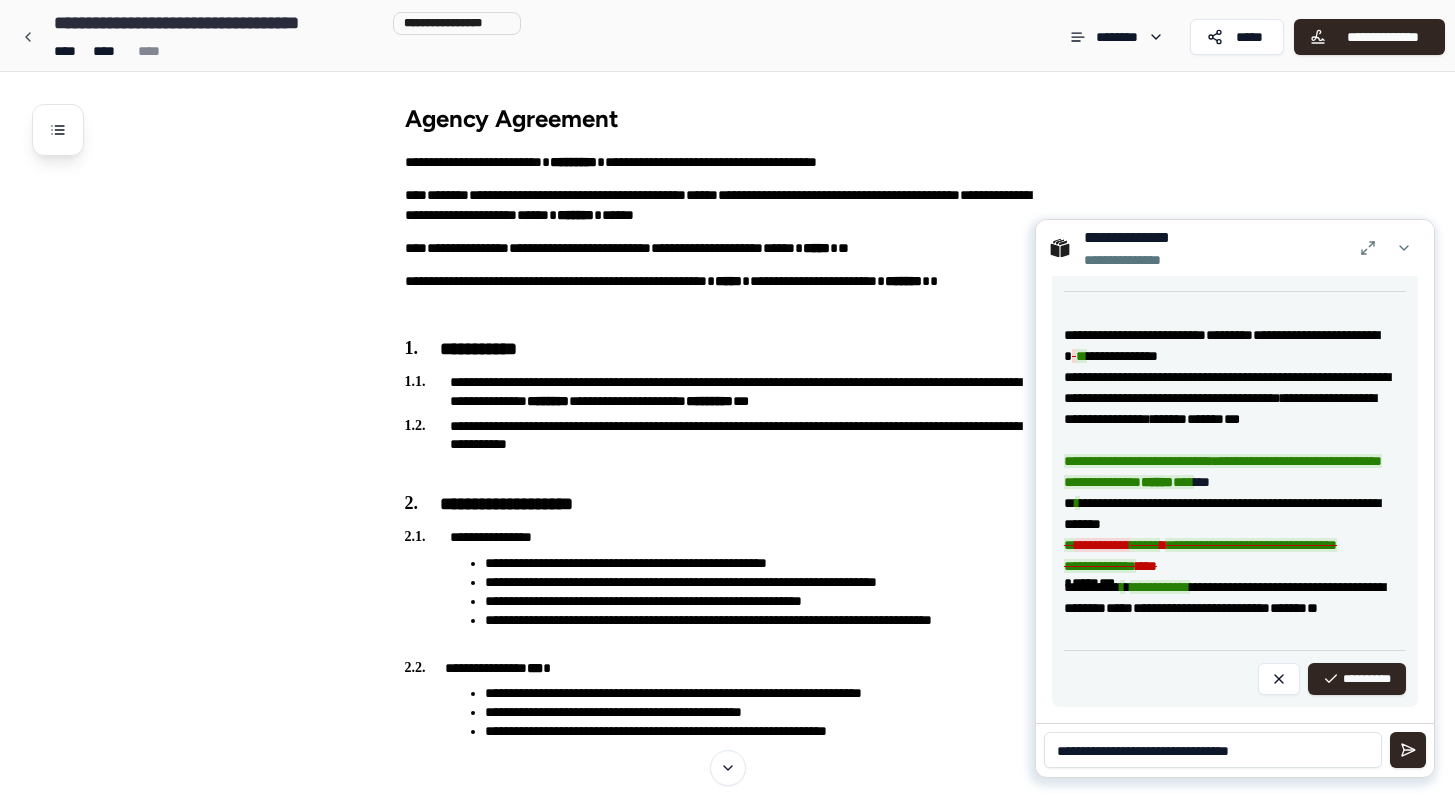 click on "**********" at bounding box center (1213, 750) 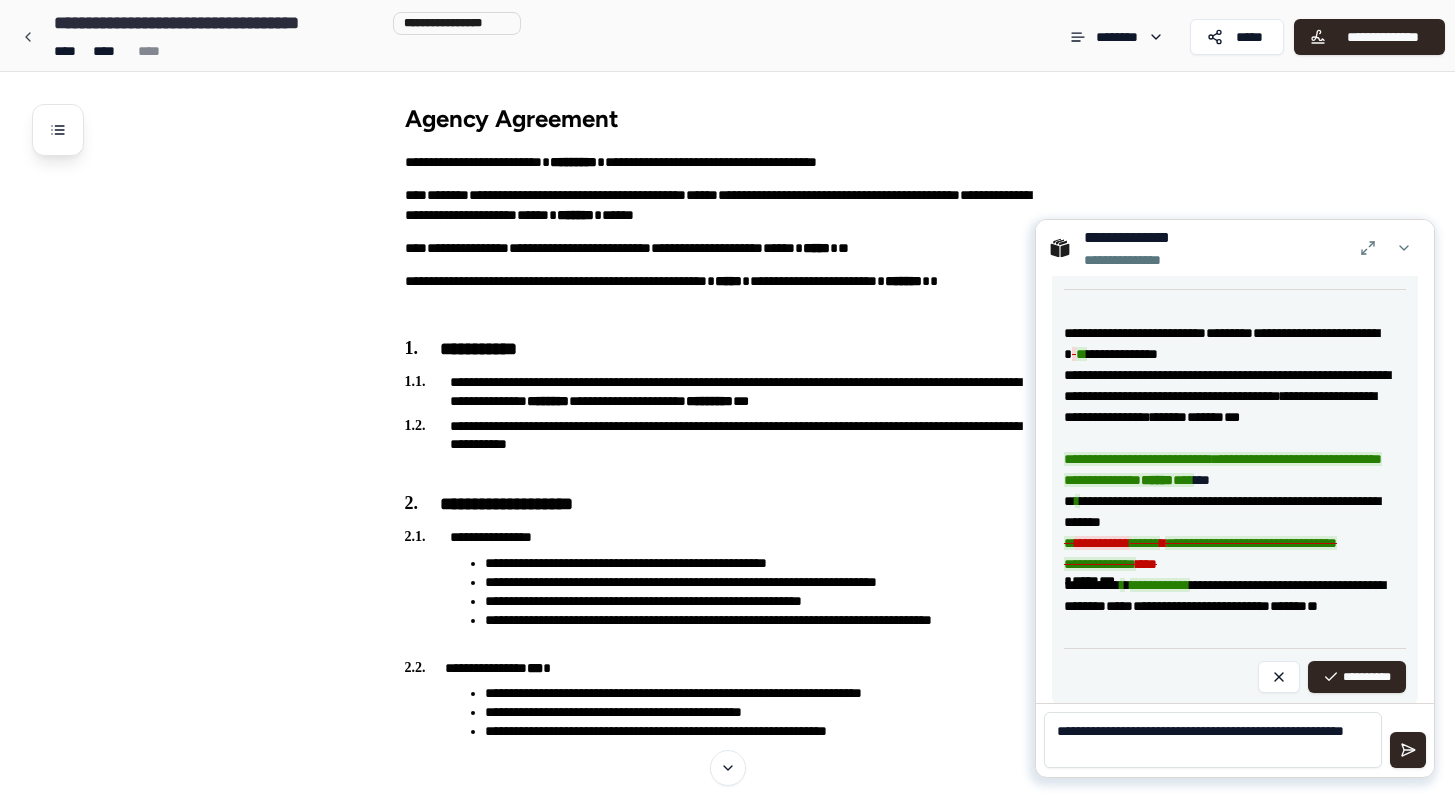 click on "**********" at bounding box center (1213, 740) 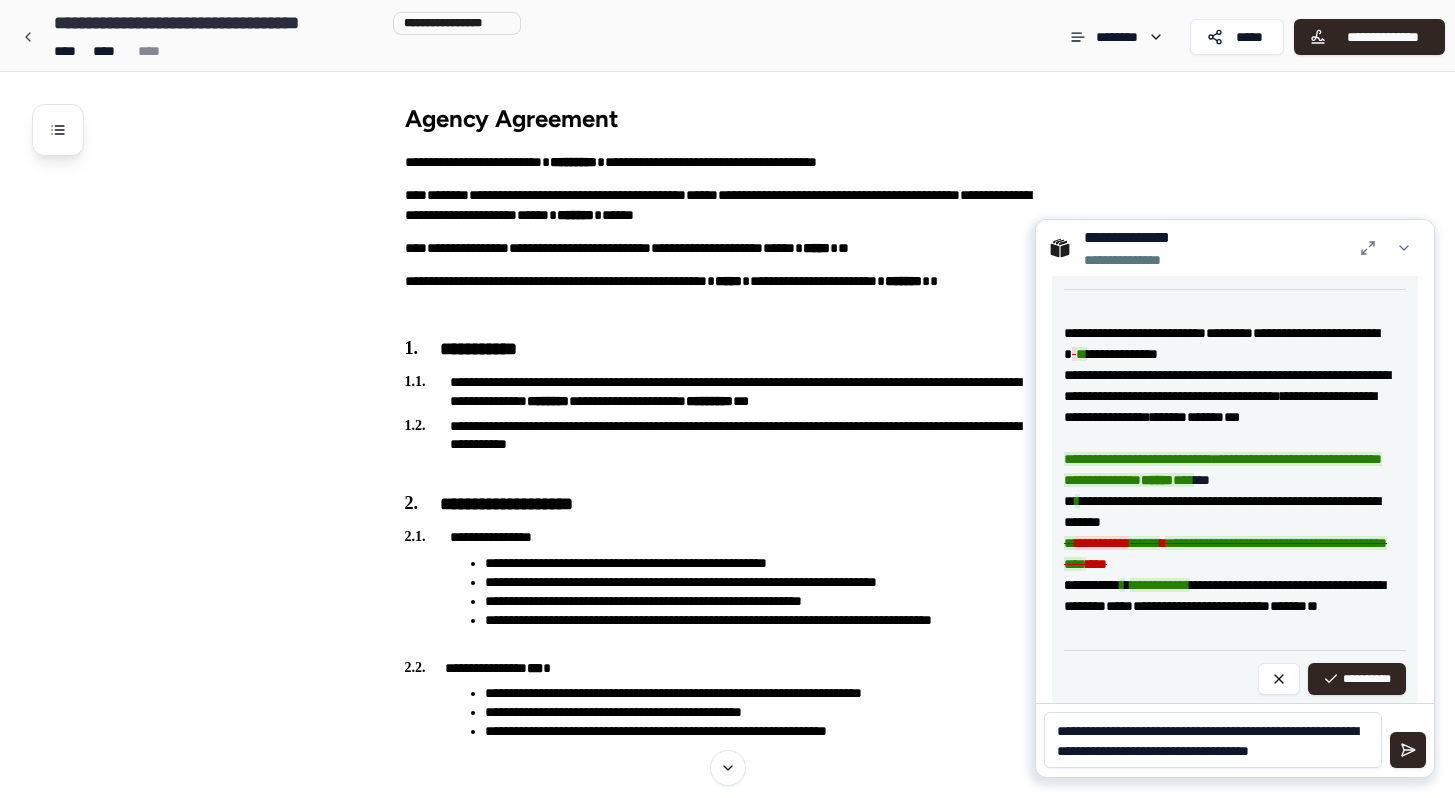 scroll, scrollTop: 0, scrollLeft: 0, axis: both 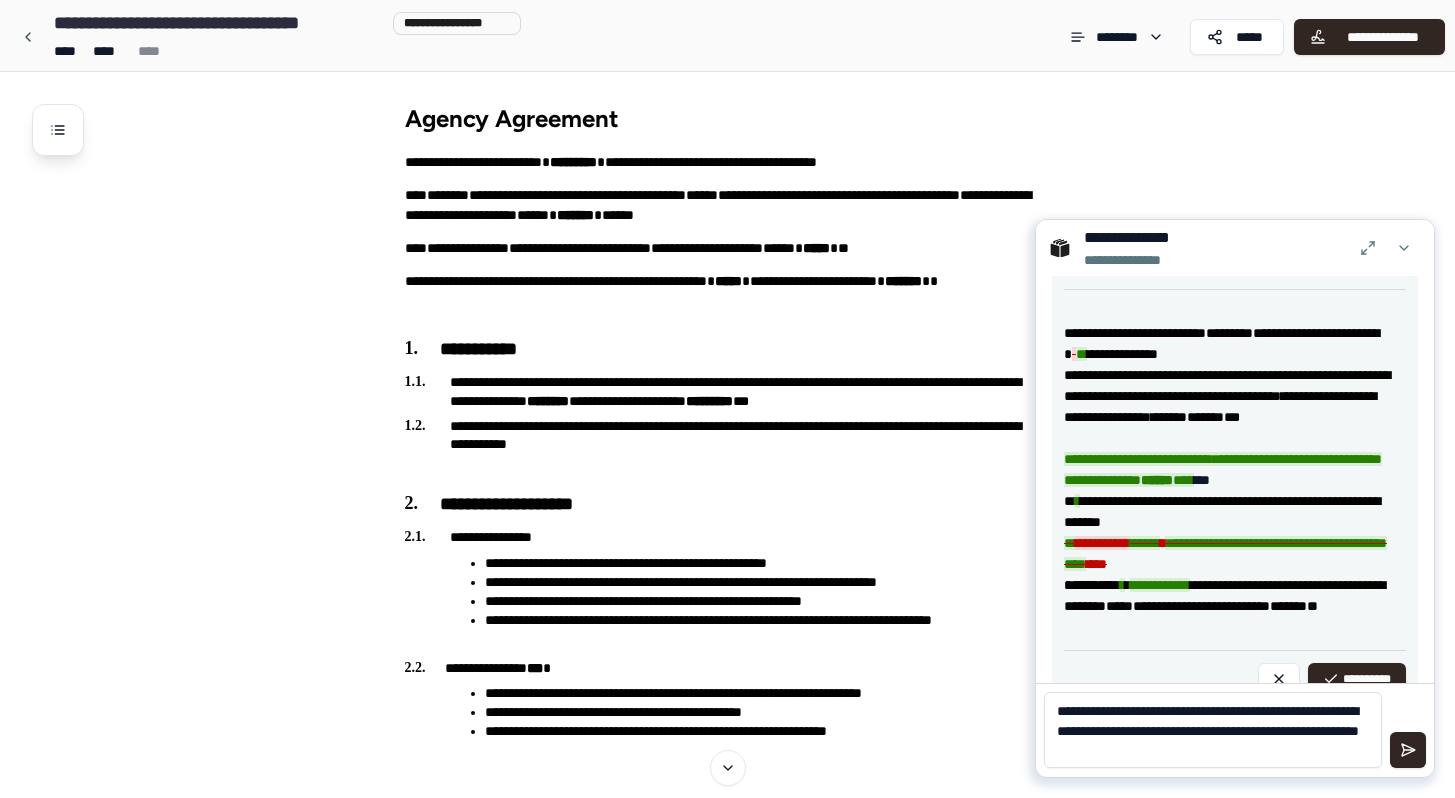type on "**********" 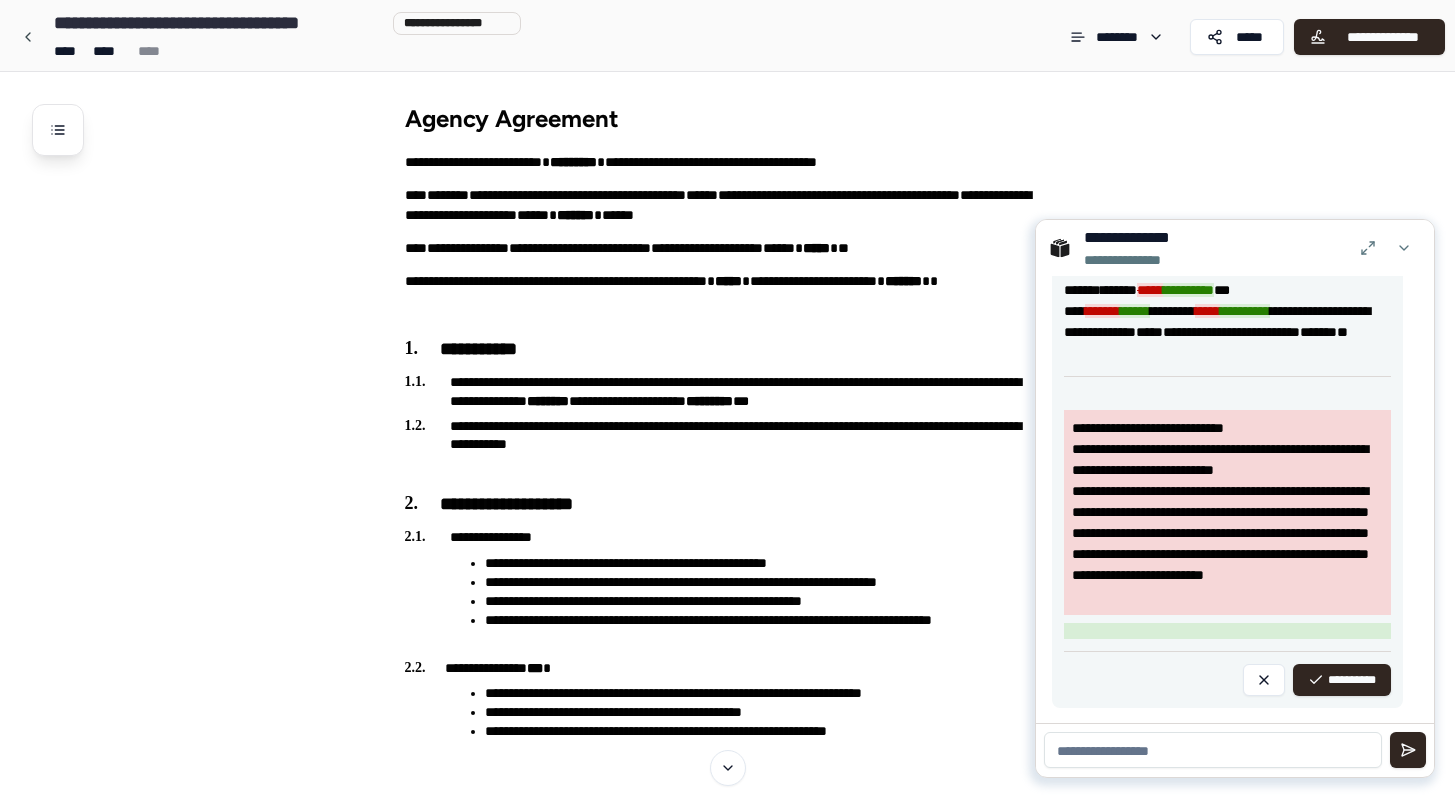 scroll, scrollTop: 4111, scrollLeft: 0, axis: vertical 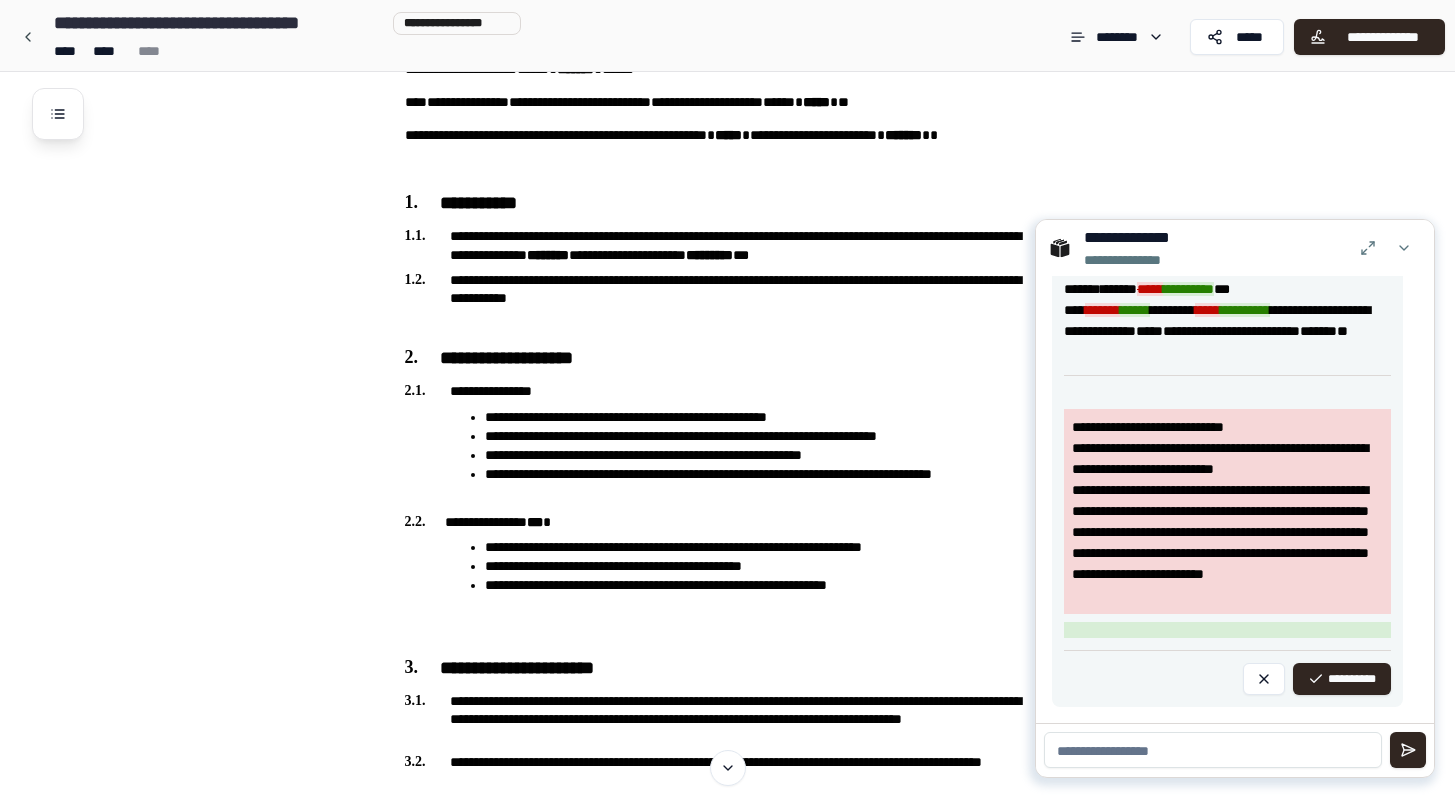 click on "**********" at bounding box center (1227, 543) 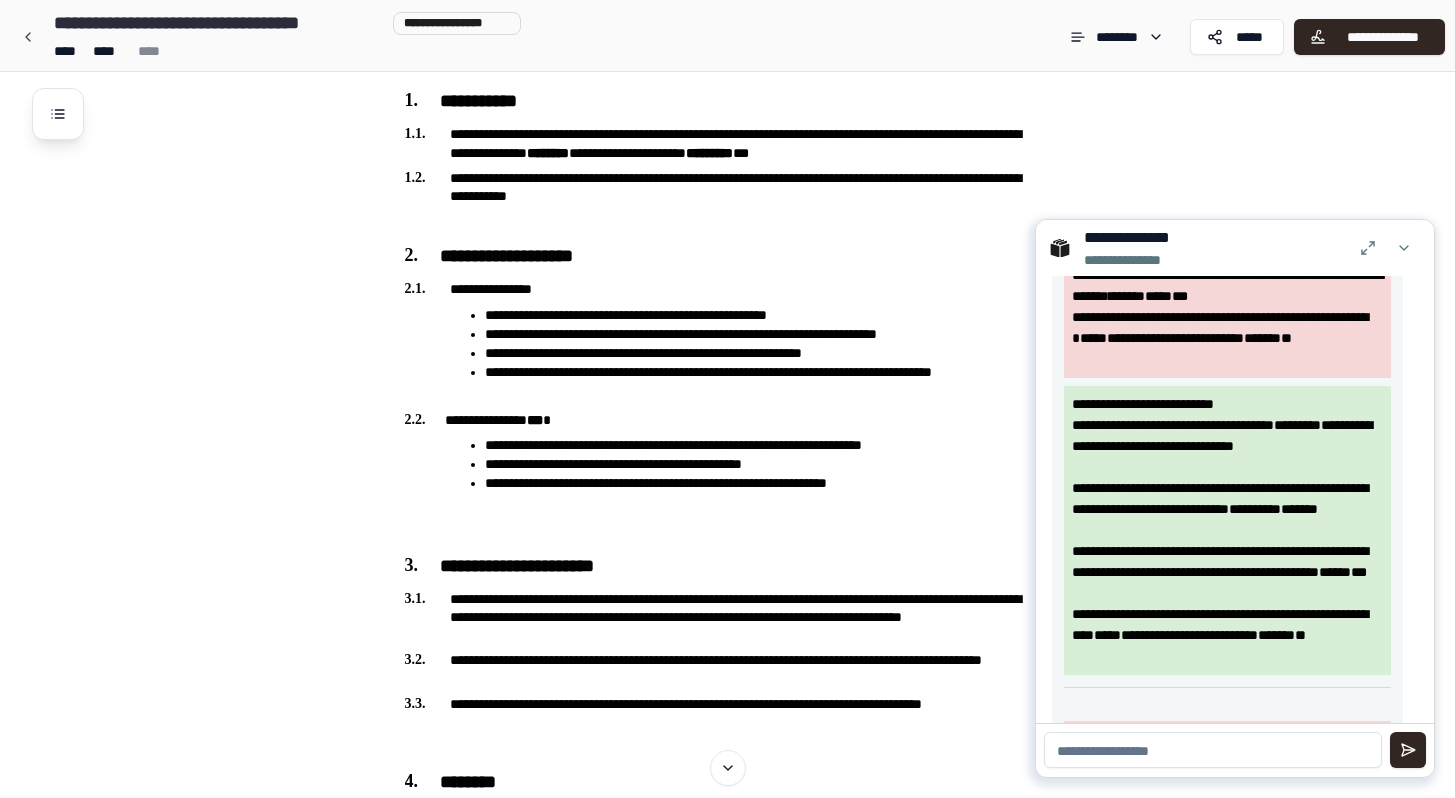 scroll, scrollTop: 3142, scrollLeft: 0, axis: vertical 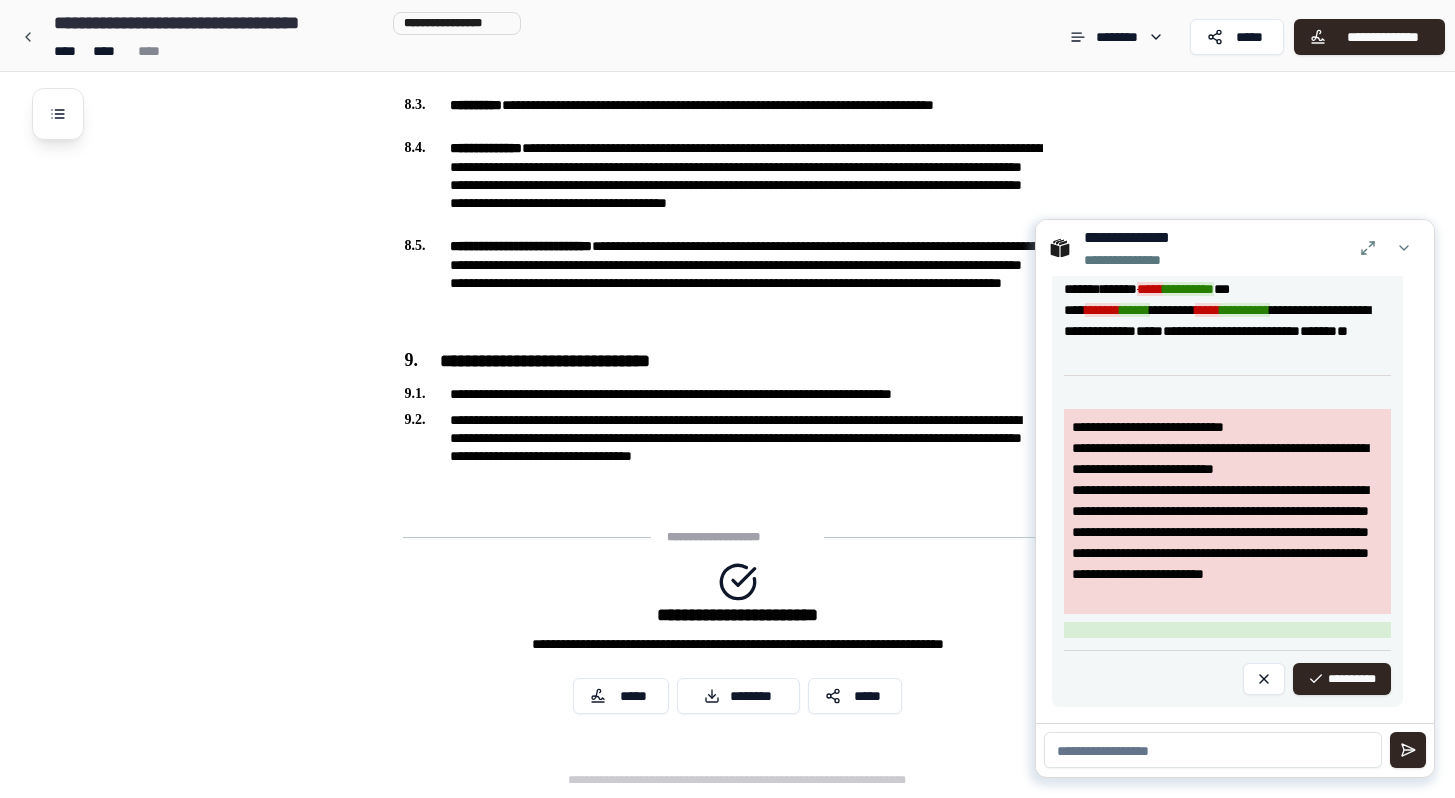 click on "**********" at bounding box center [1227, 523] 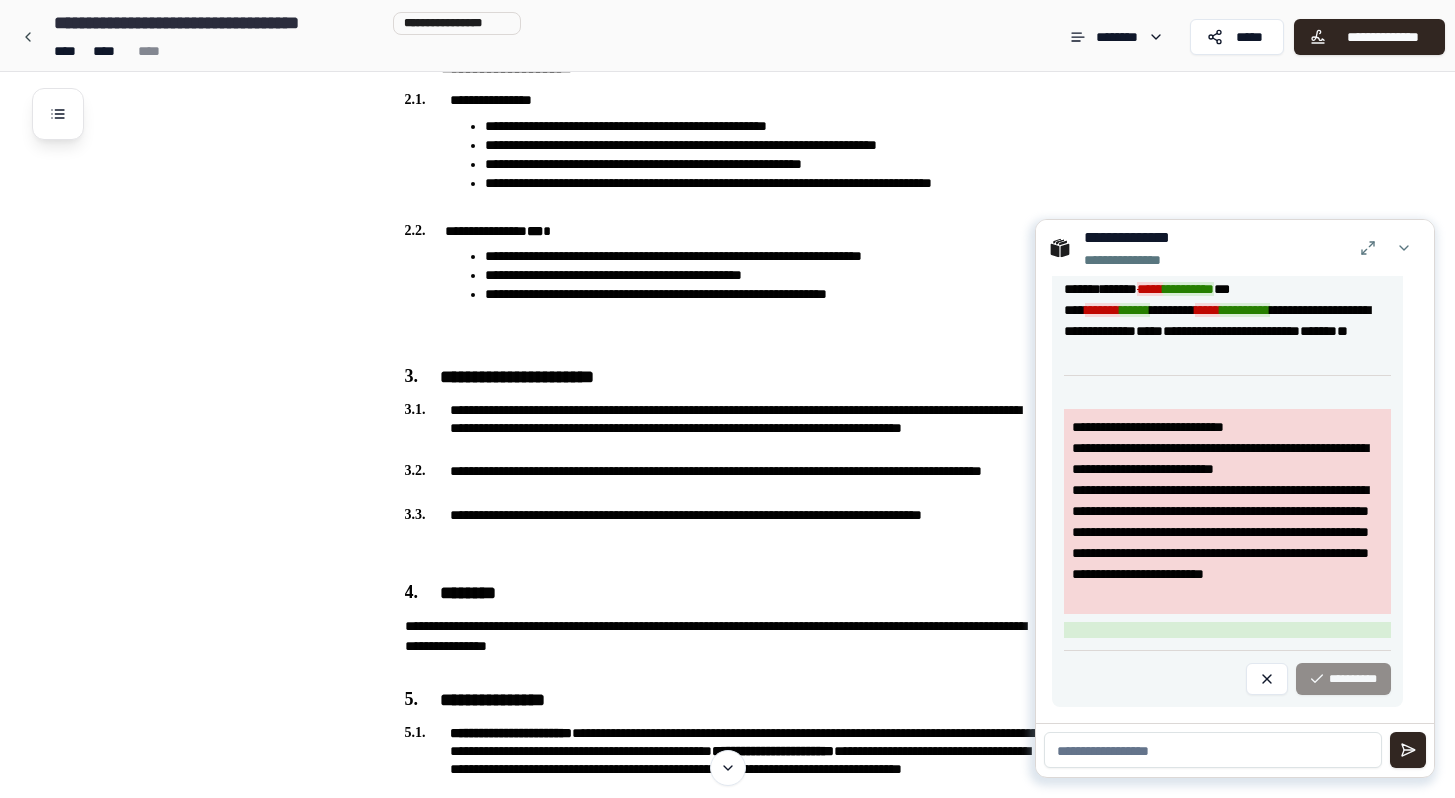 scroll, scrollTop: 0, scrollLeft: 0, axis: both 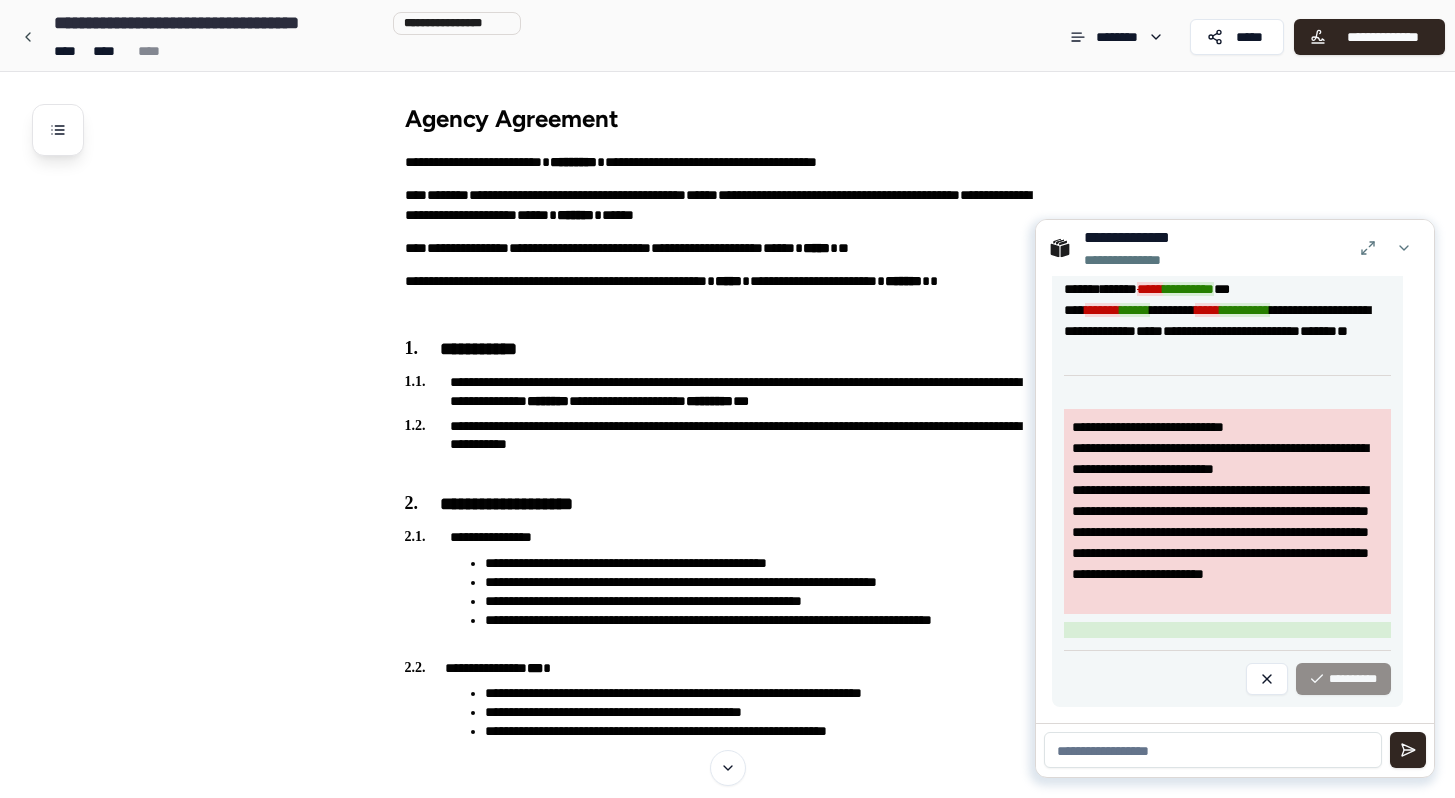 click on "**********" at bounding box center (218, 23) 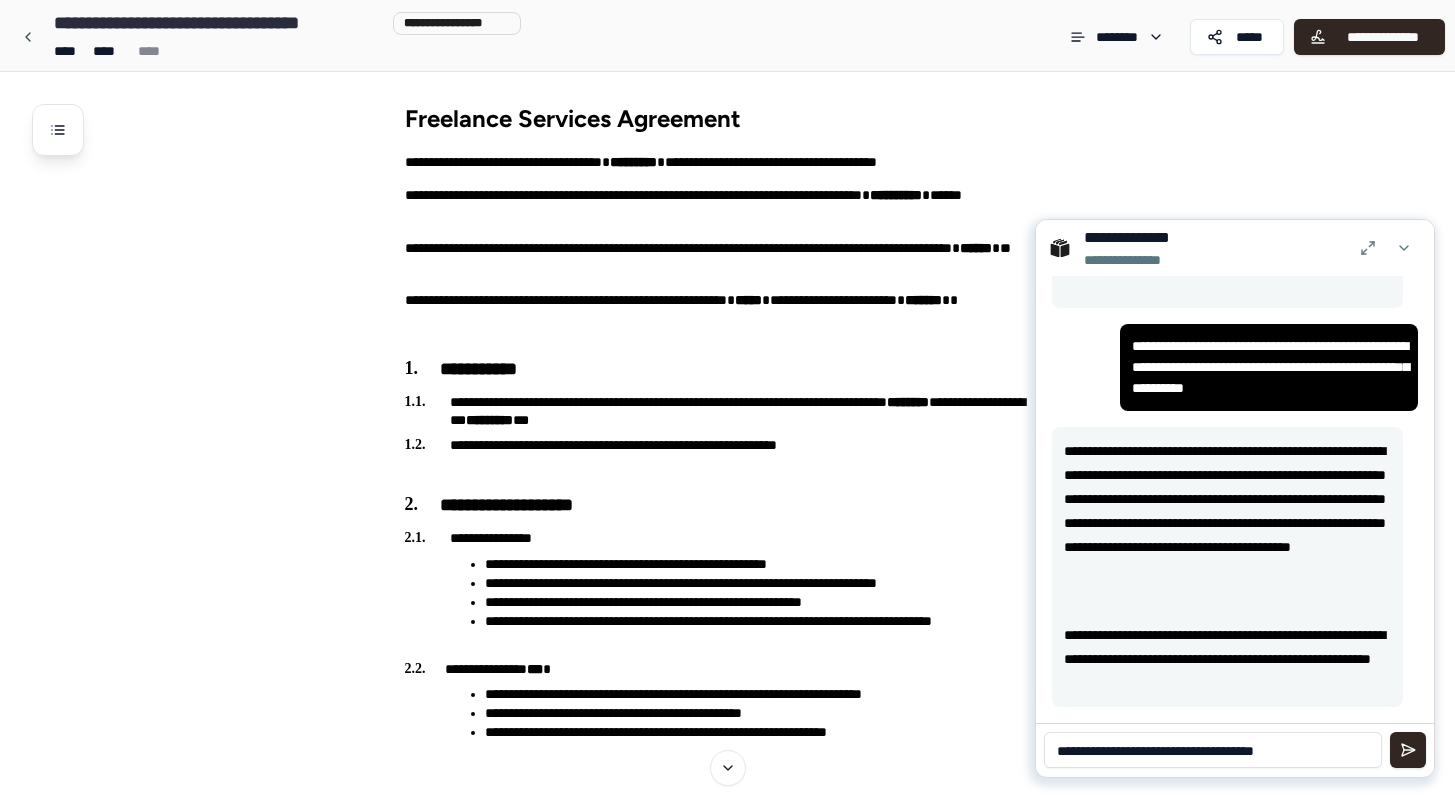 scroll, scrollTop: 2531, scrollLeft: 0, axis: vertical 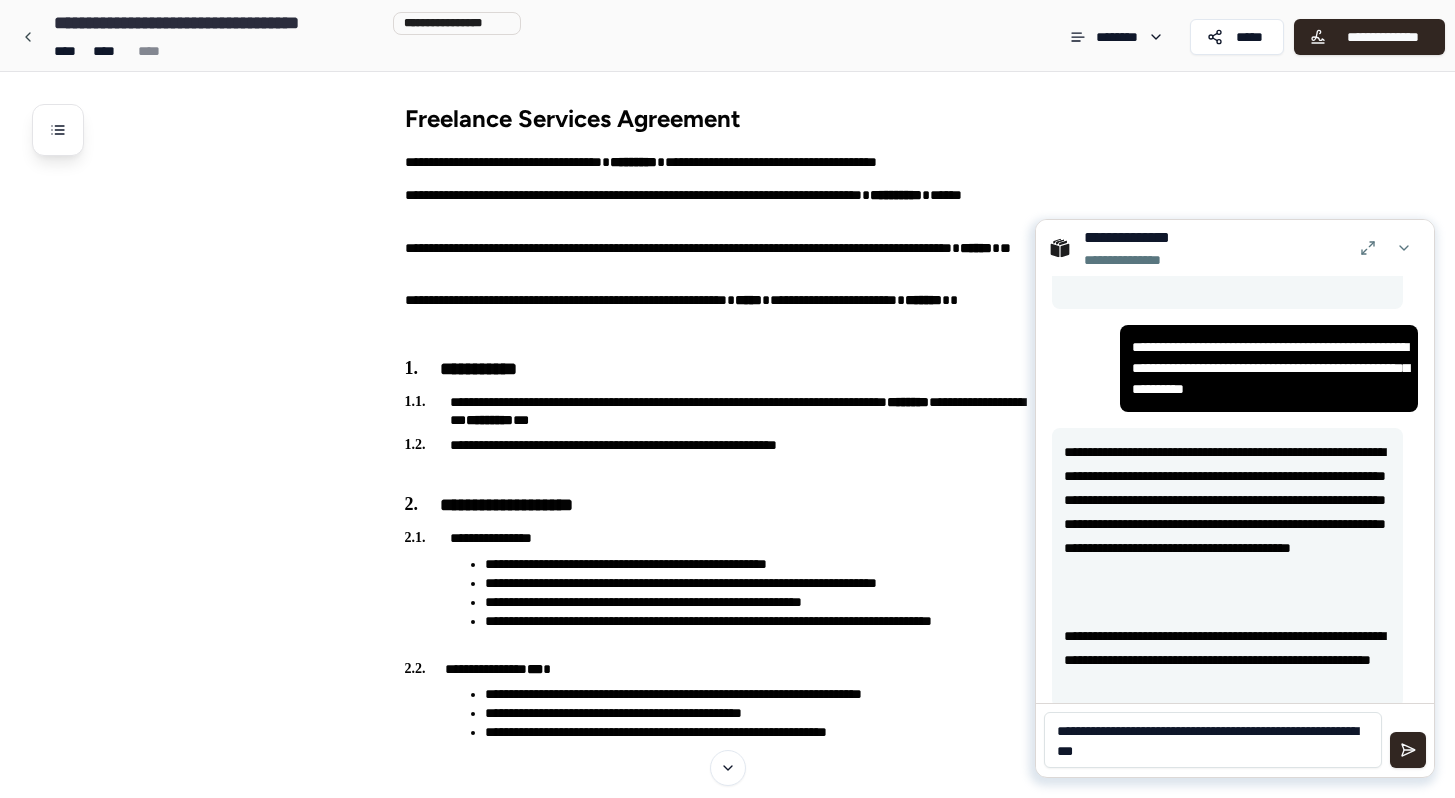 type on "**********" 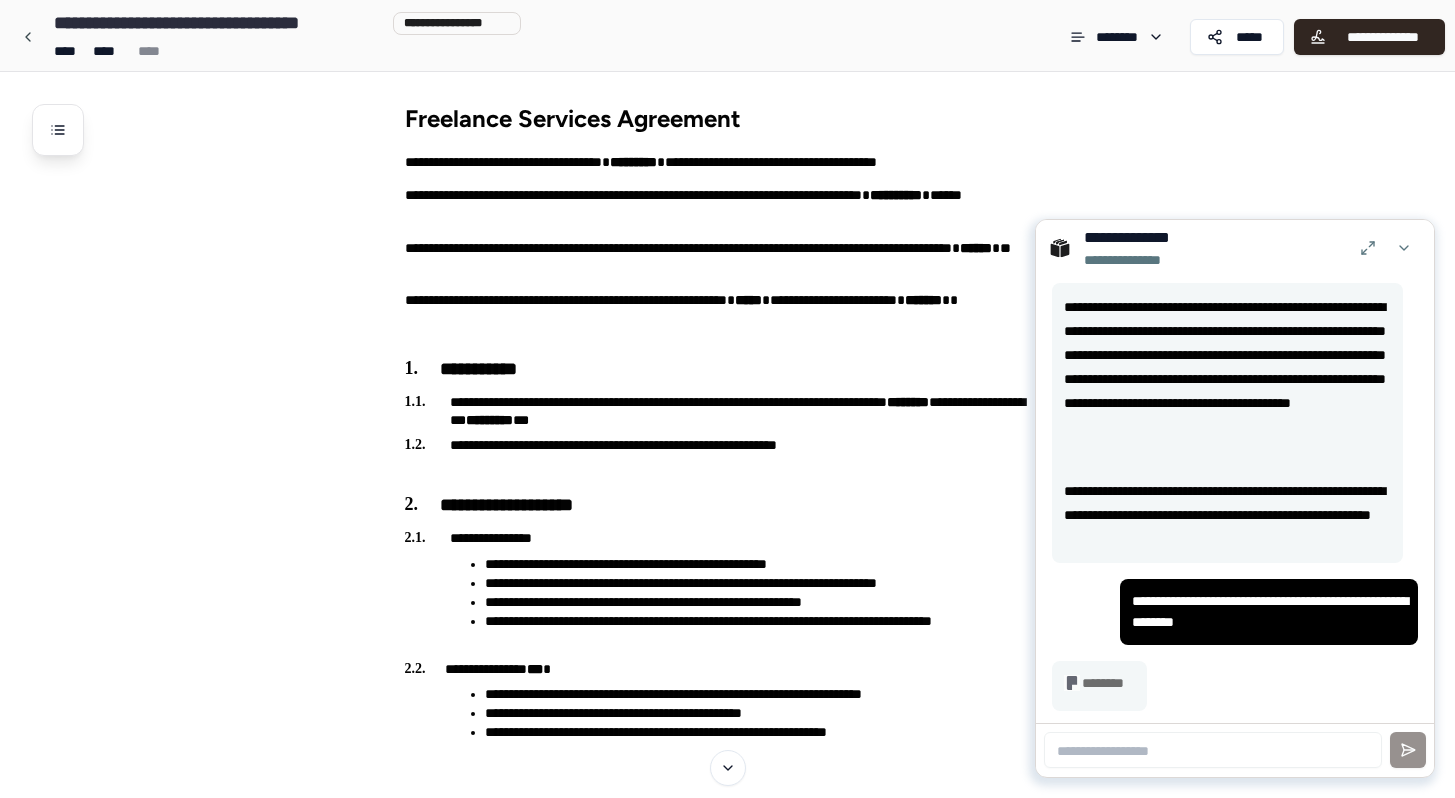 scroll, scrollTop: 2677, scrollLeft: 0, axis: vertical 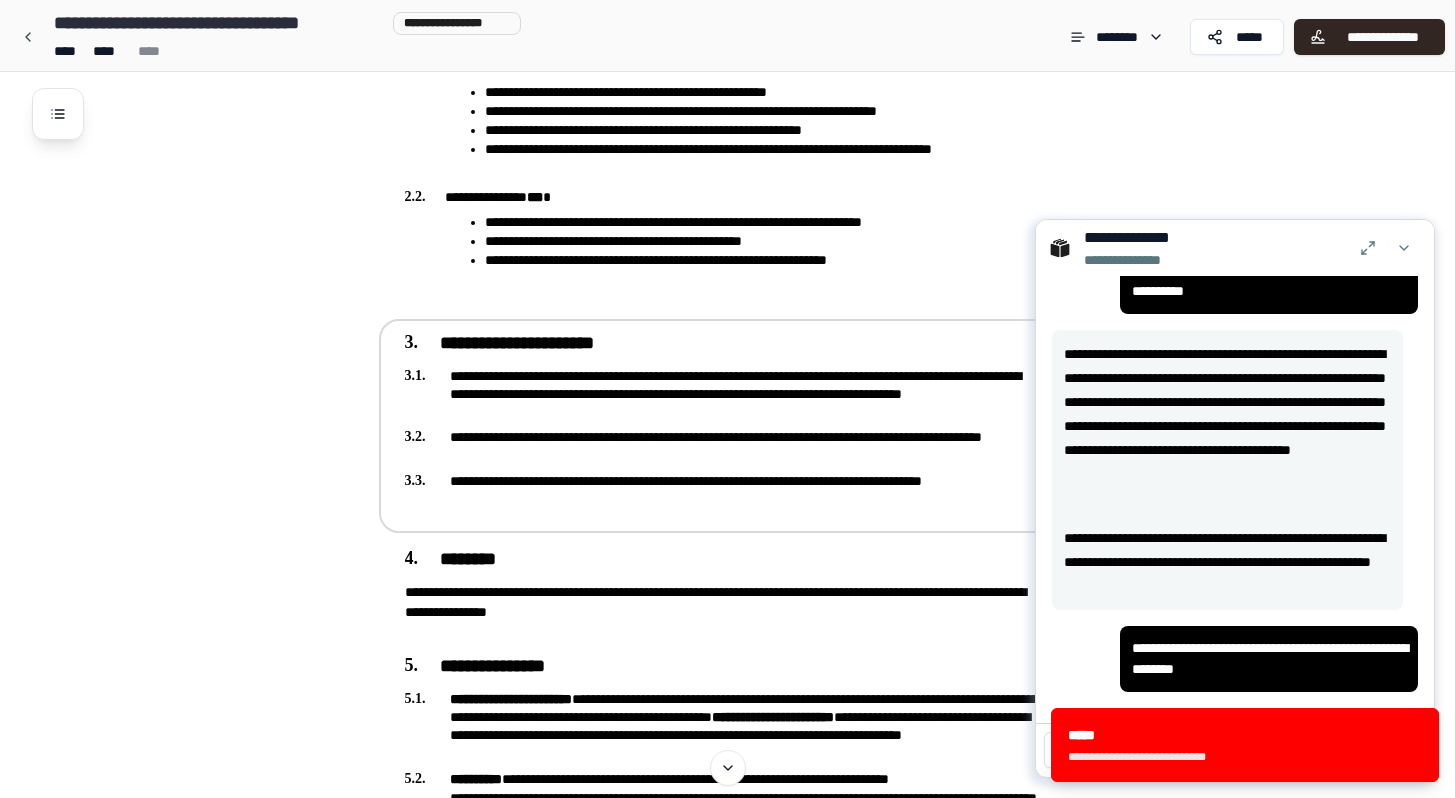 click on "**********" at bounding box center (724, 394) 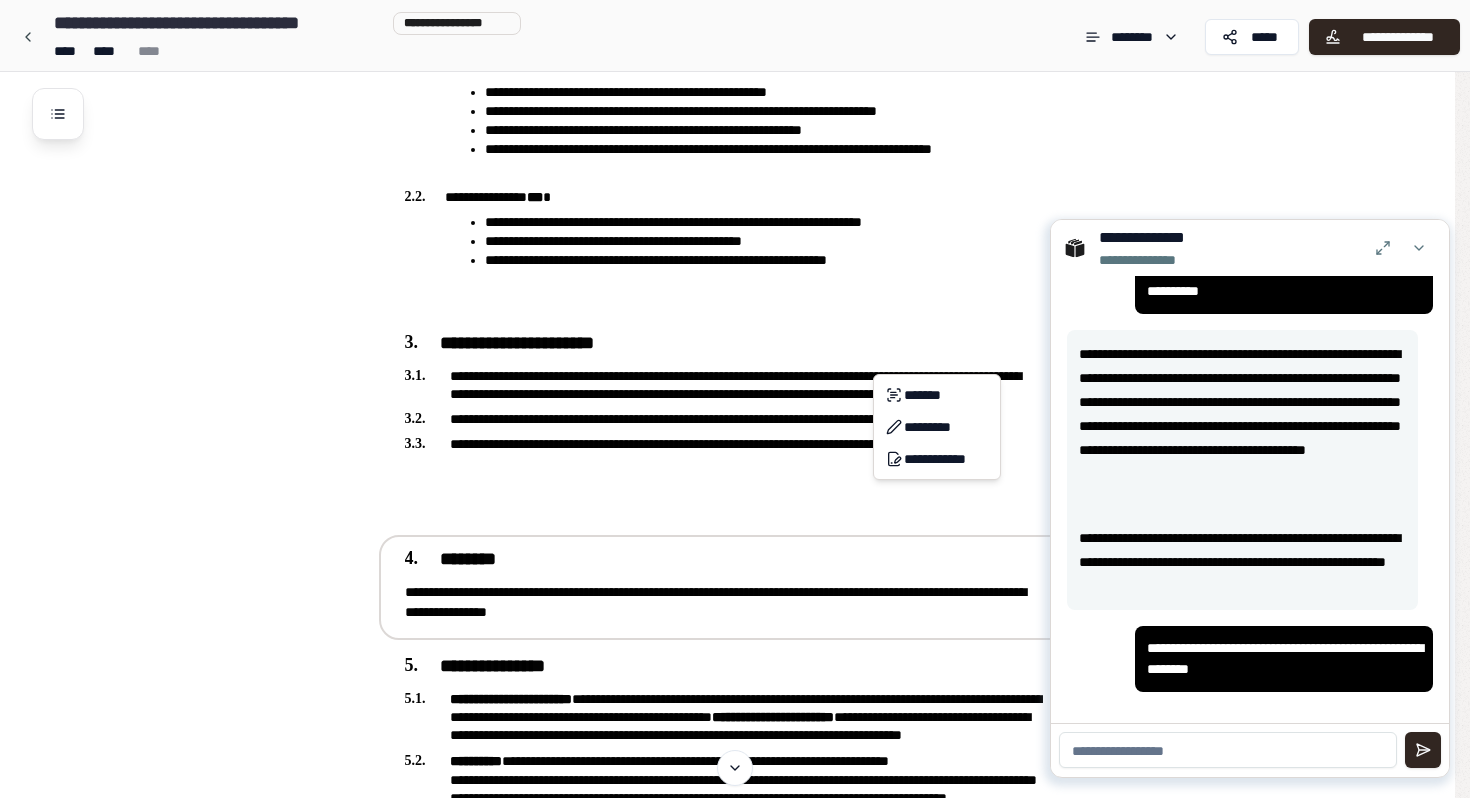 click on "**********" at bounding box center [735, 803] 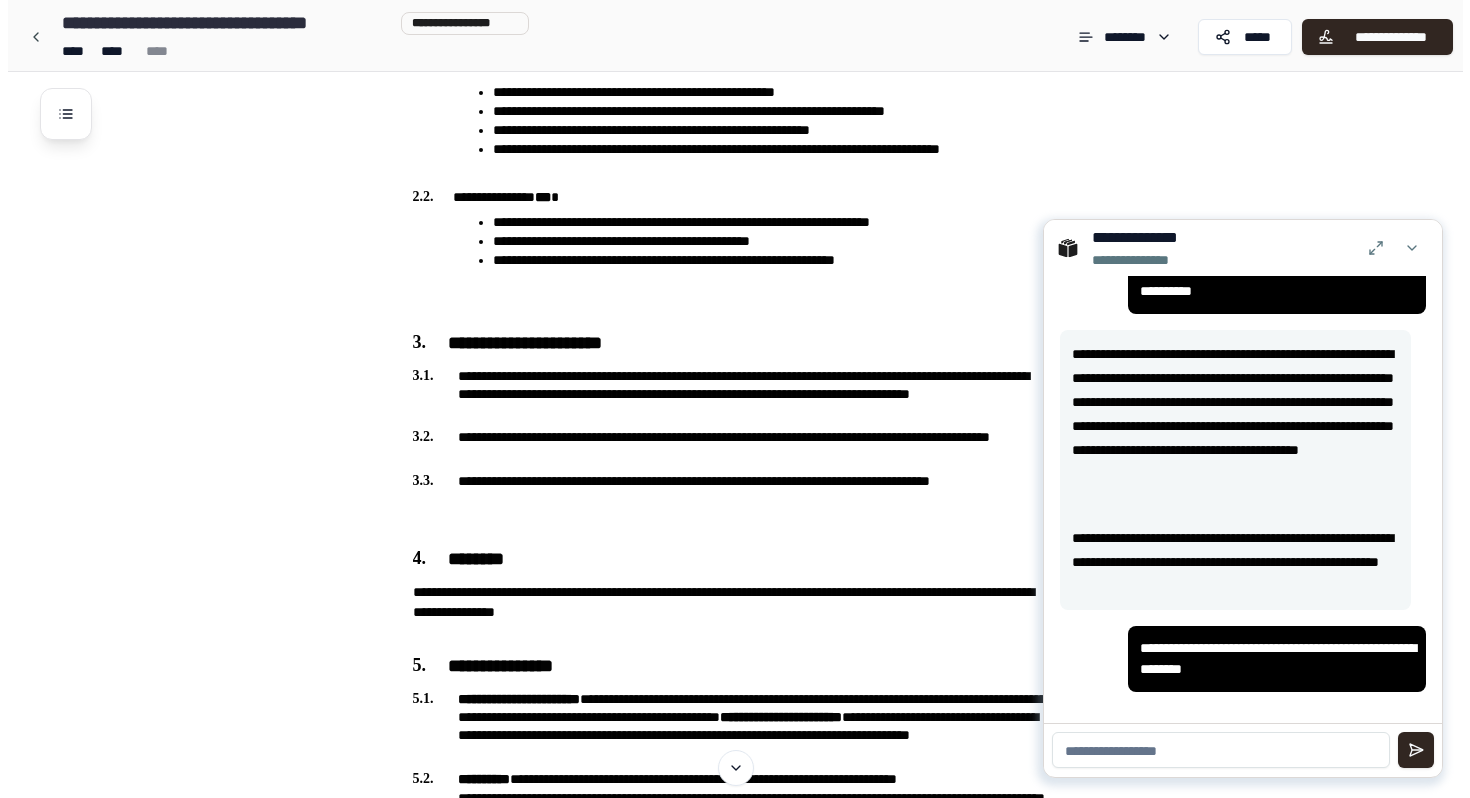 scroll, scrollTop: 2630, scrollLeft: 0, axis: vertical 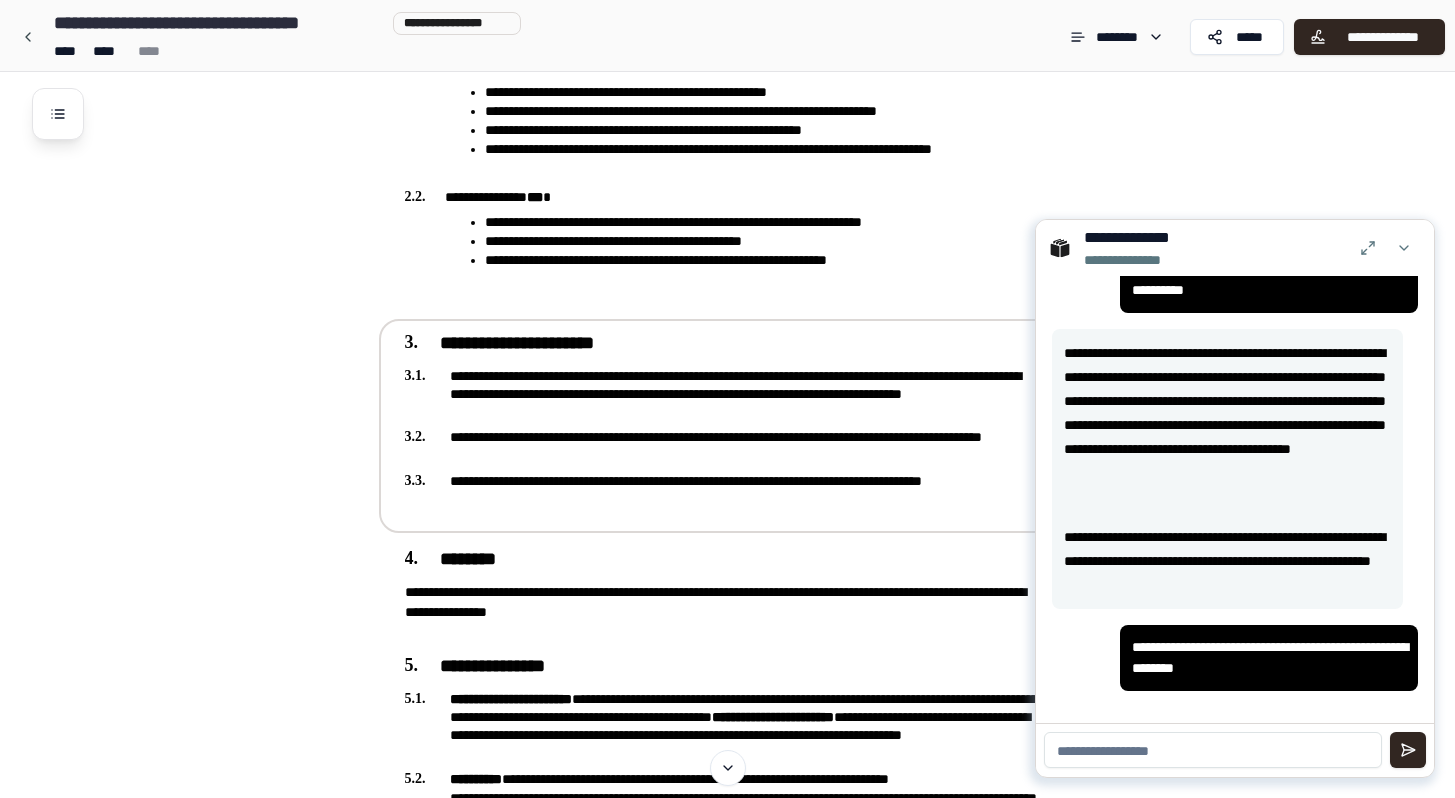 click on "**********" at bounding box center (724, 446) 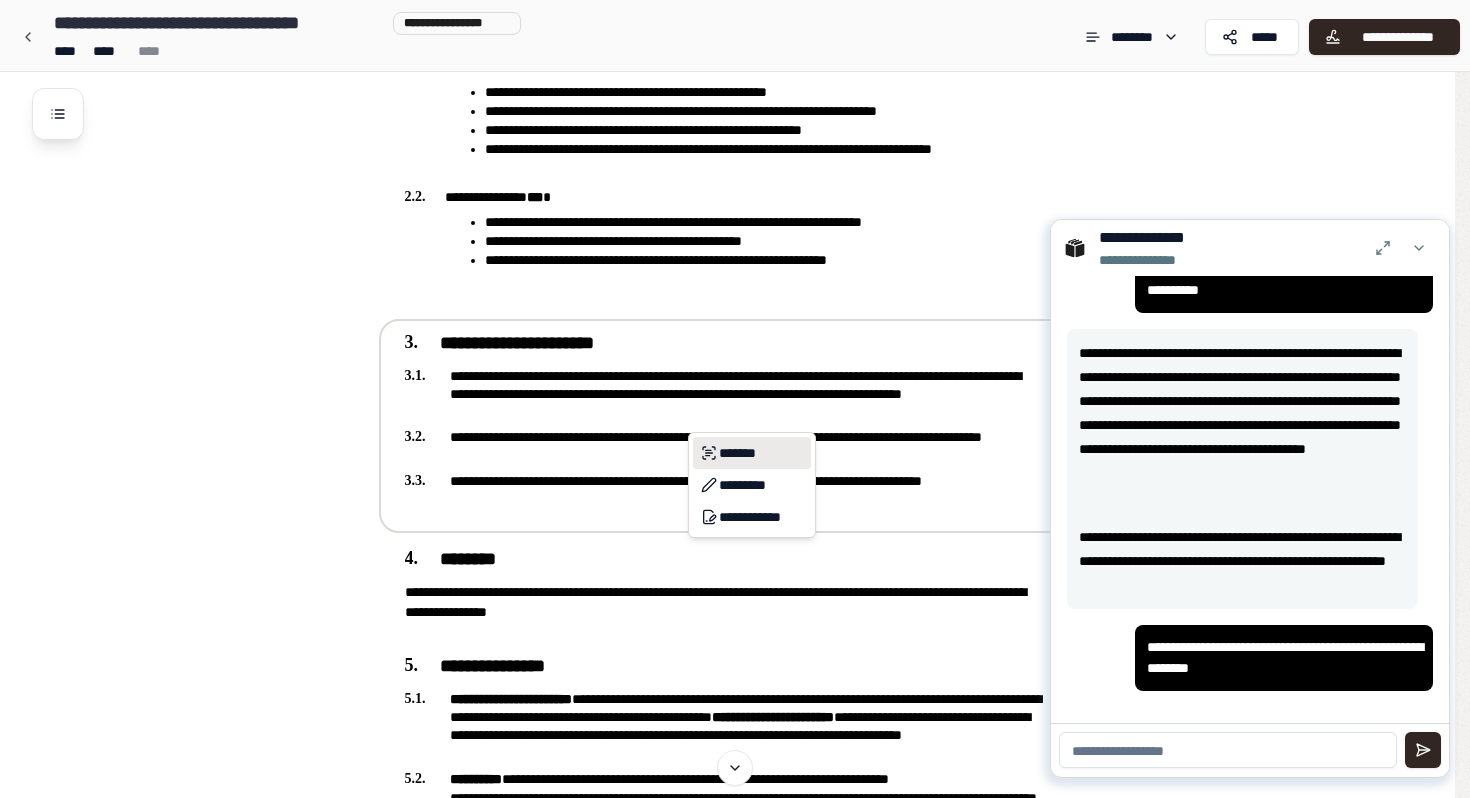 click on "*******" at bounding box center (752, 453) 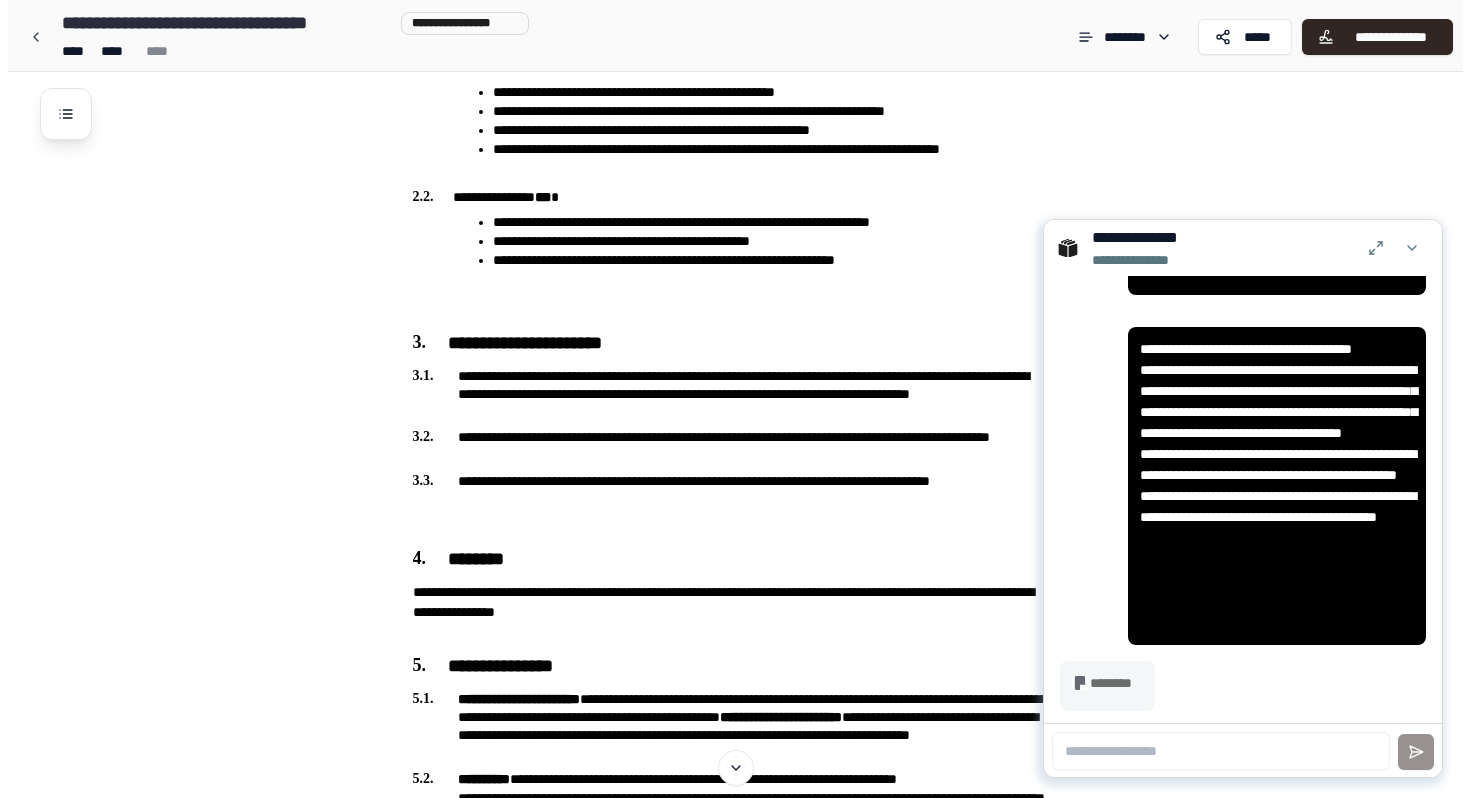 scroll, scrollTop: 3027, scrollLeft: 0, axis: vertical 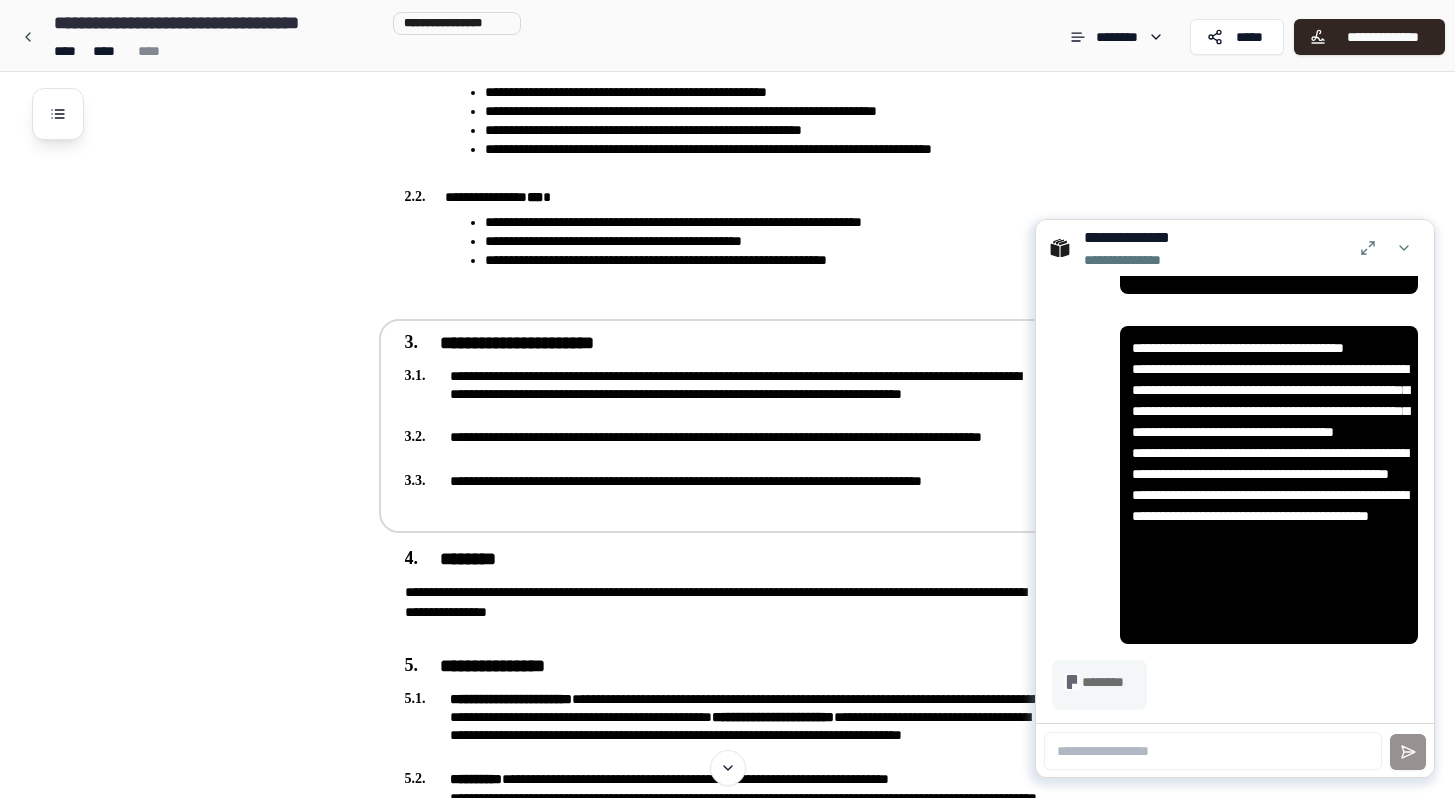 click on "**********" at bounding box center (724, 394) 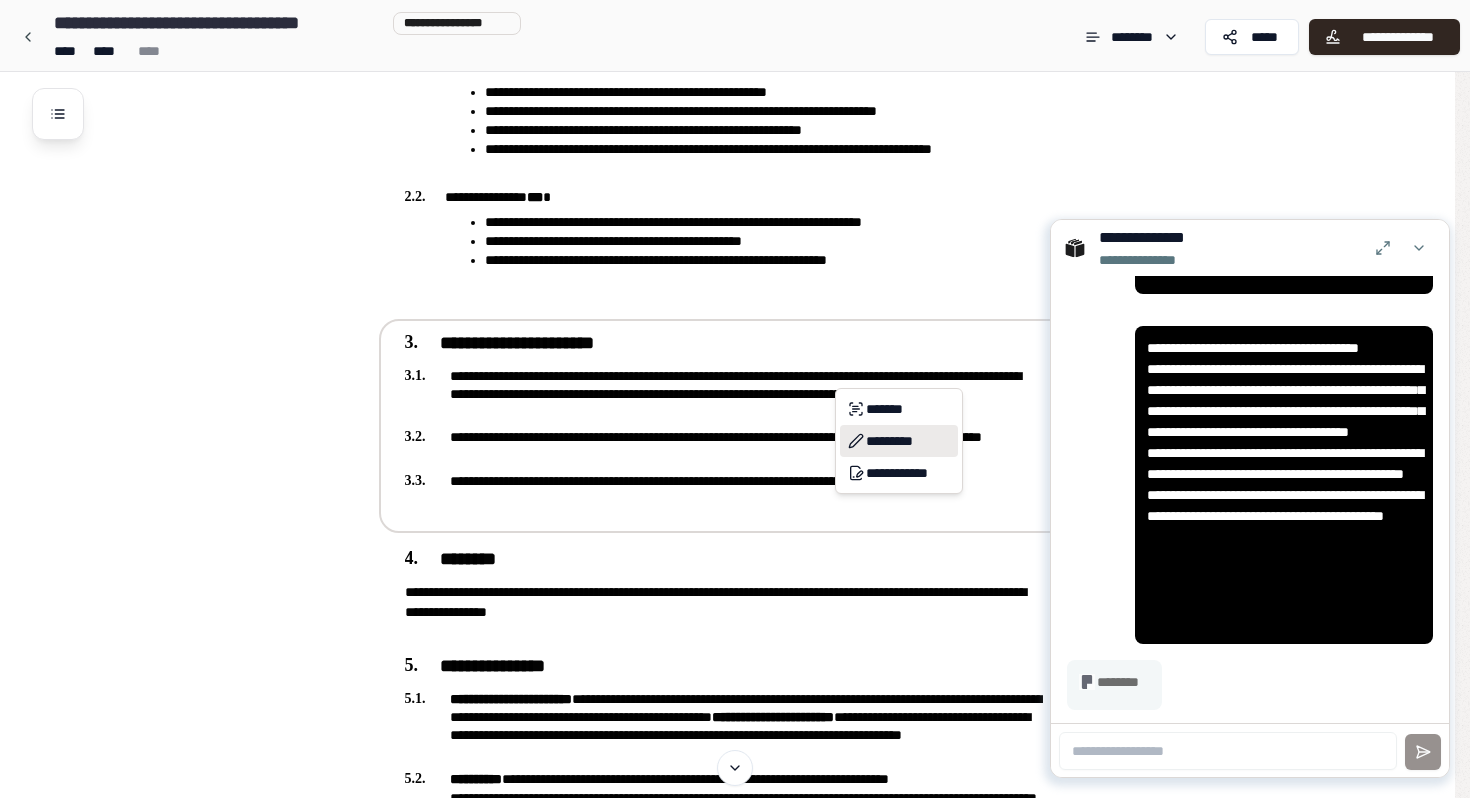 click 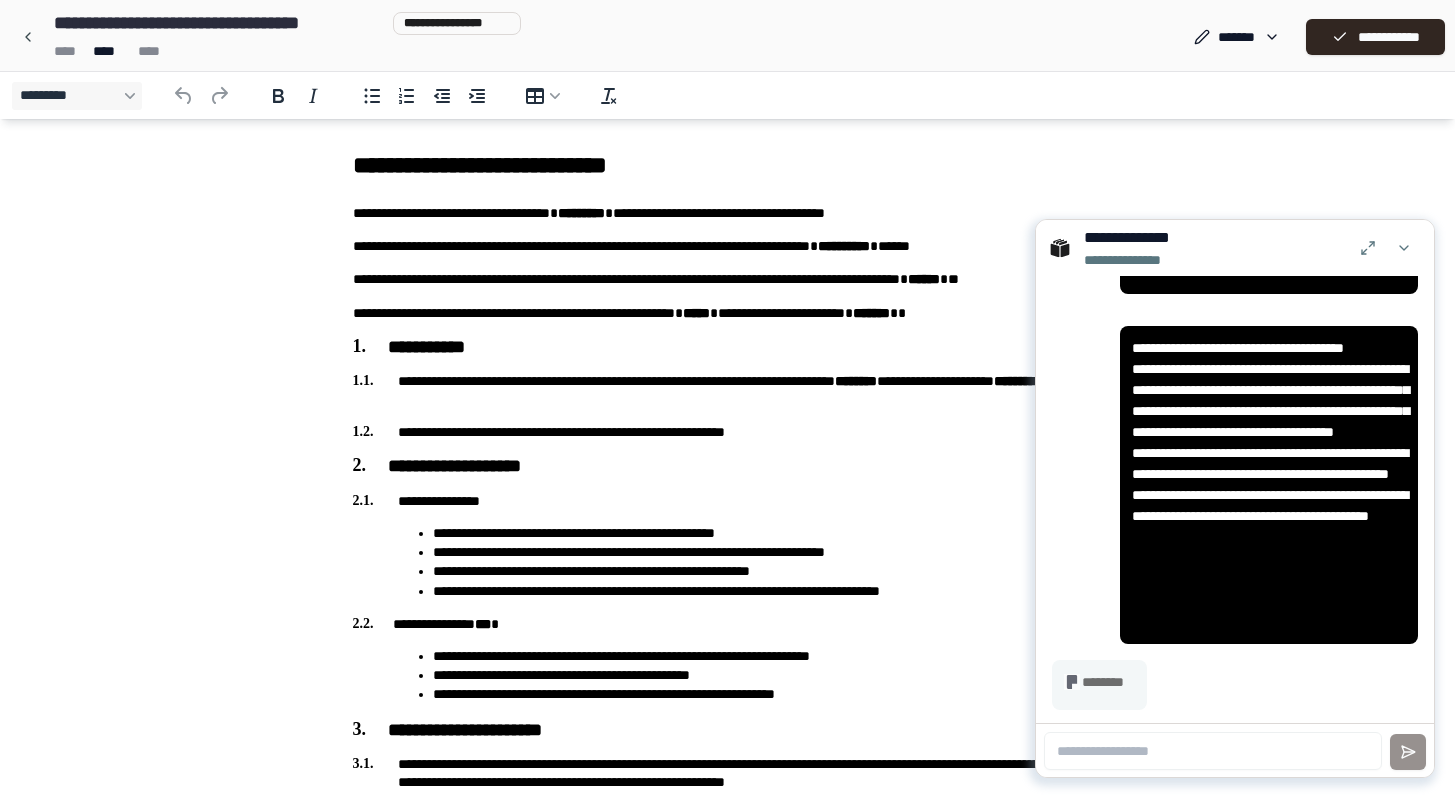 scroll, scrollTop: 313, scrollLeft: 0, axis: vertical 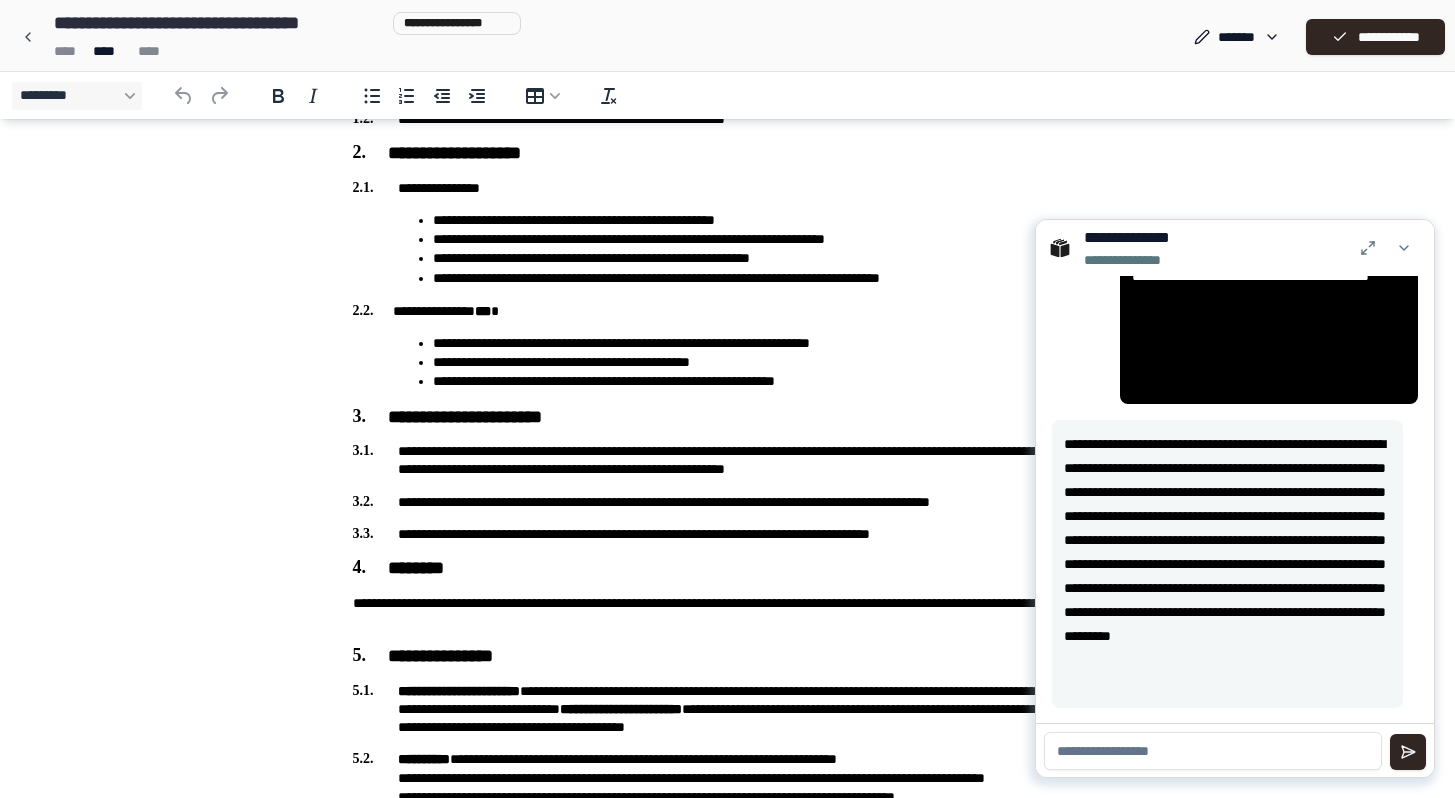 click on "**********" at bounding box center [728, 460] 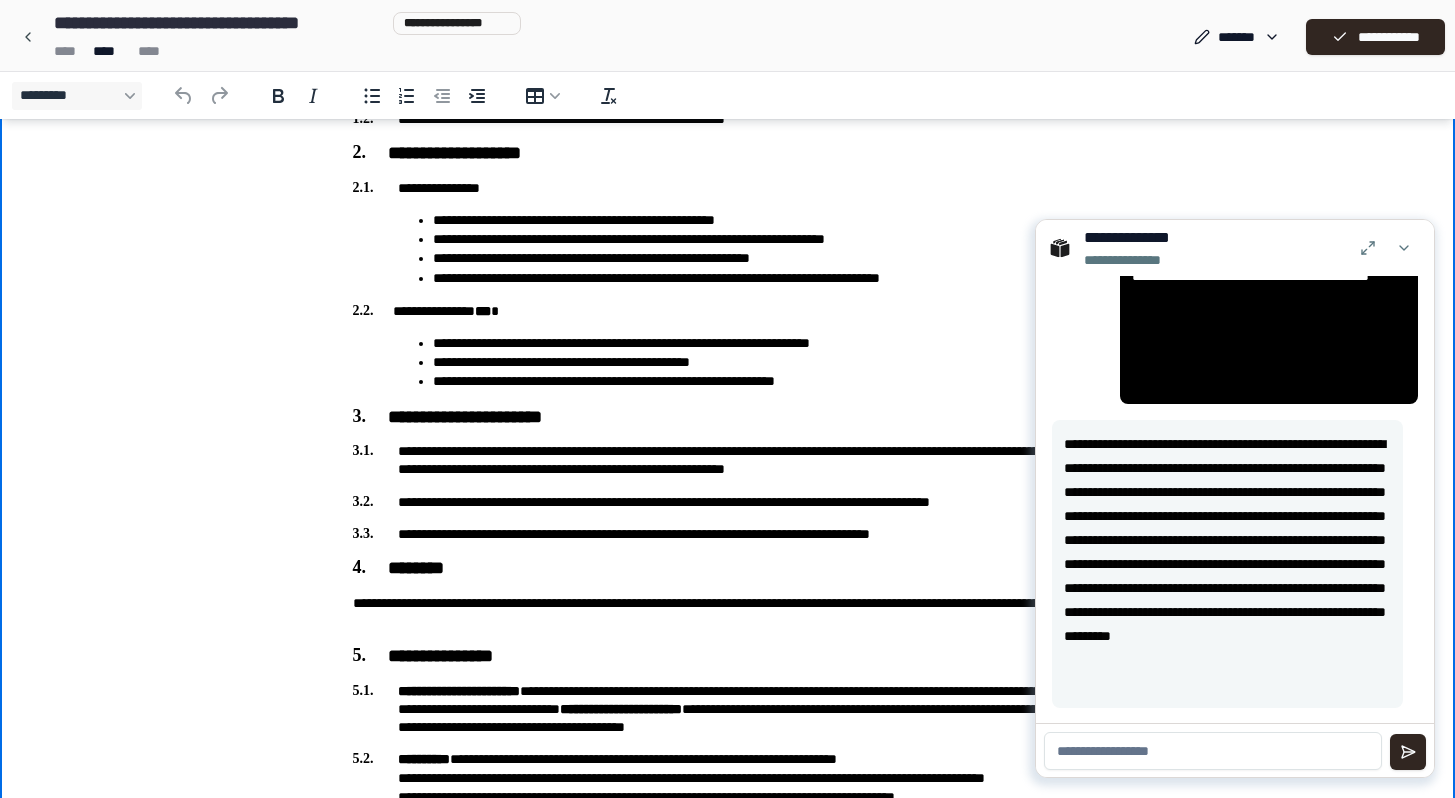 type 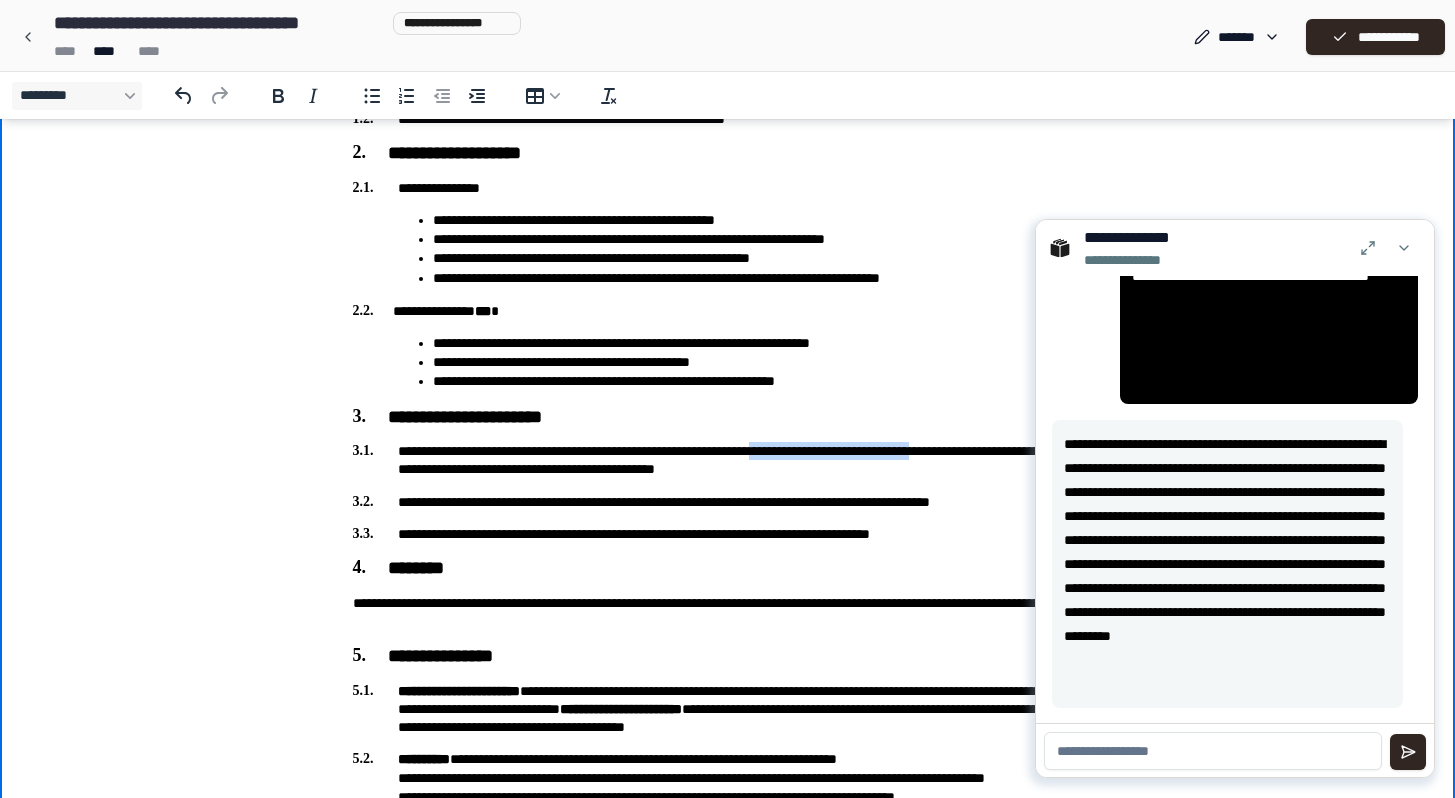 drag, startPoint x: 836, startPoint y: 452, endPoint x: 1034, endPoint y: 447, distance: 198.06313 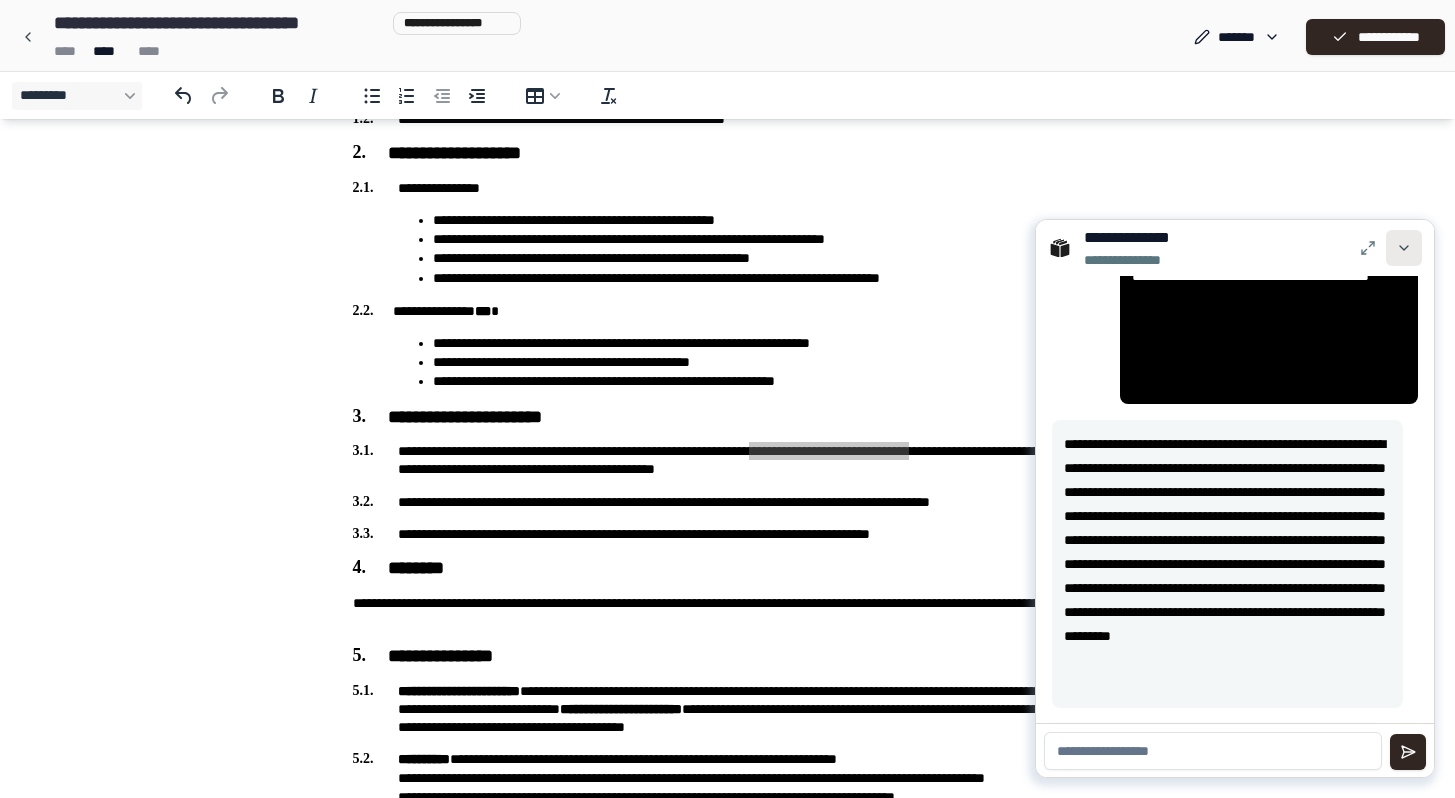 drag, startPoint x: 1409, startPoint y: 247, endPoint x: 1410, endPoint y: 441, distance: 194.00258 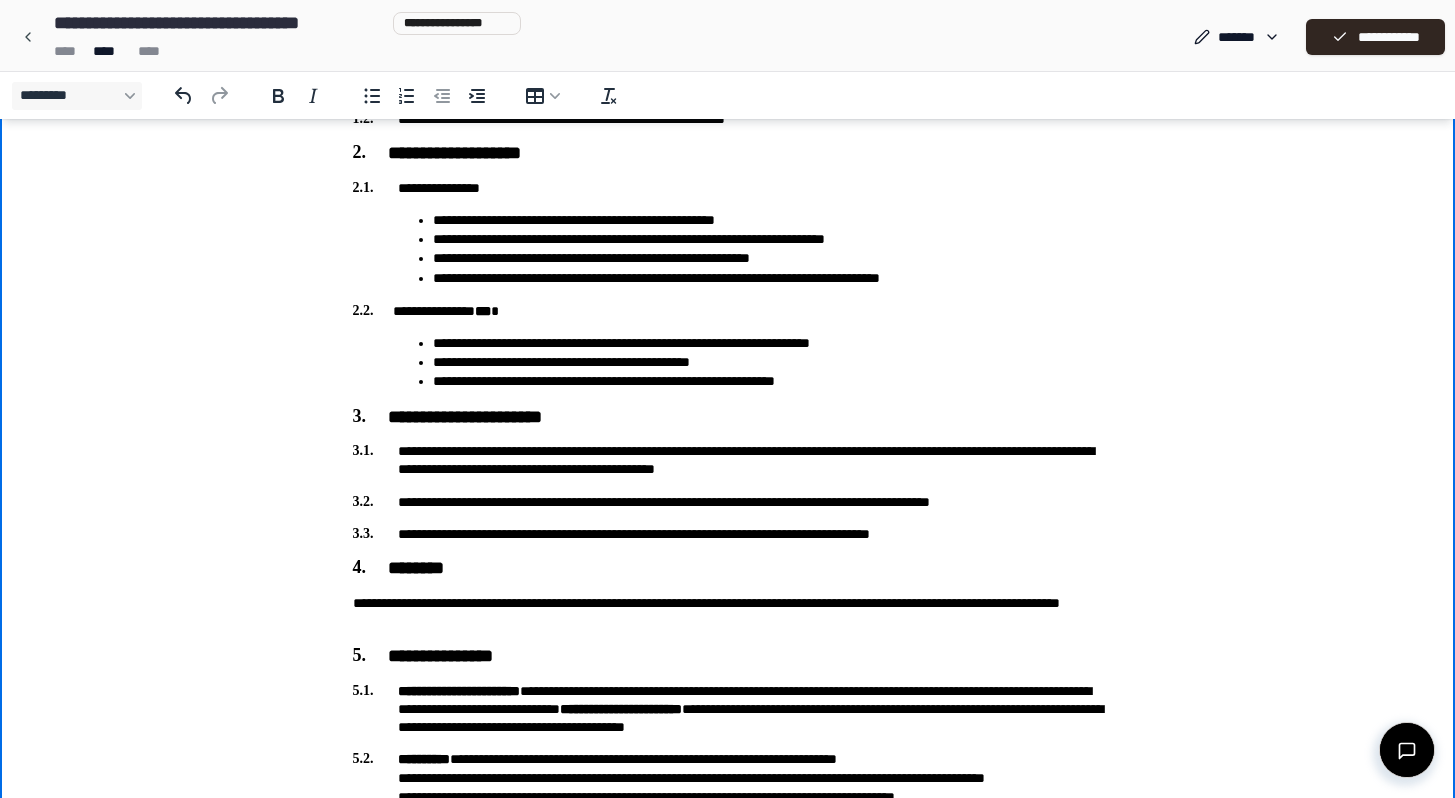 click on "**********" at bounding box center [728, 460] 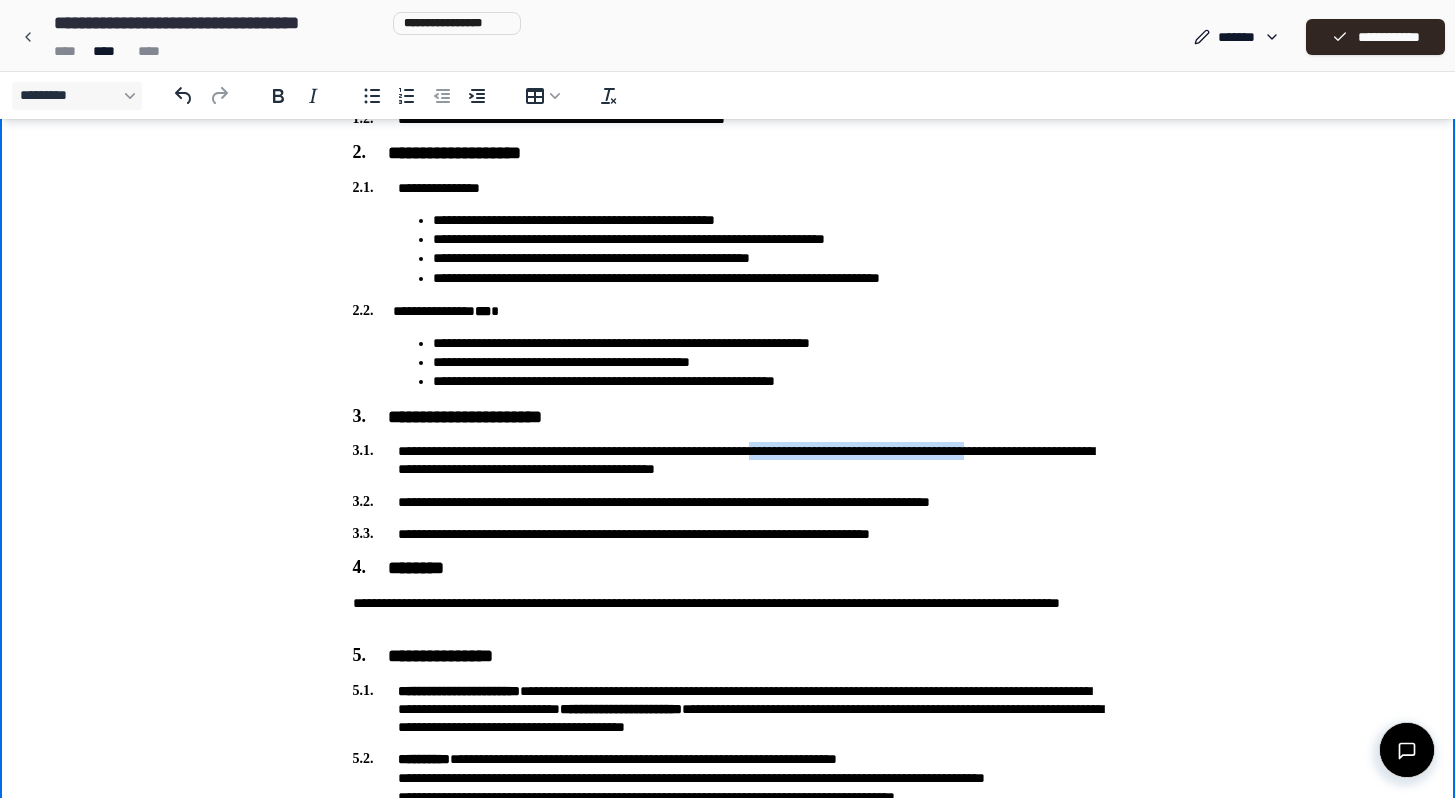 drag, startPoint x: 1099, startPoint y: 454, endPoint x: 840, endPoint y: 451, distance: 259.01736 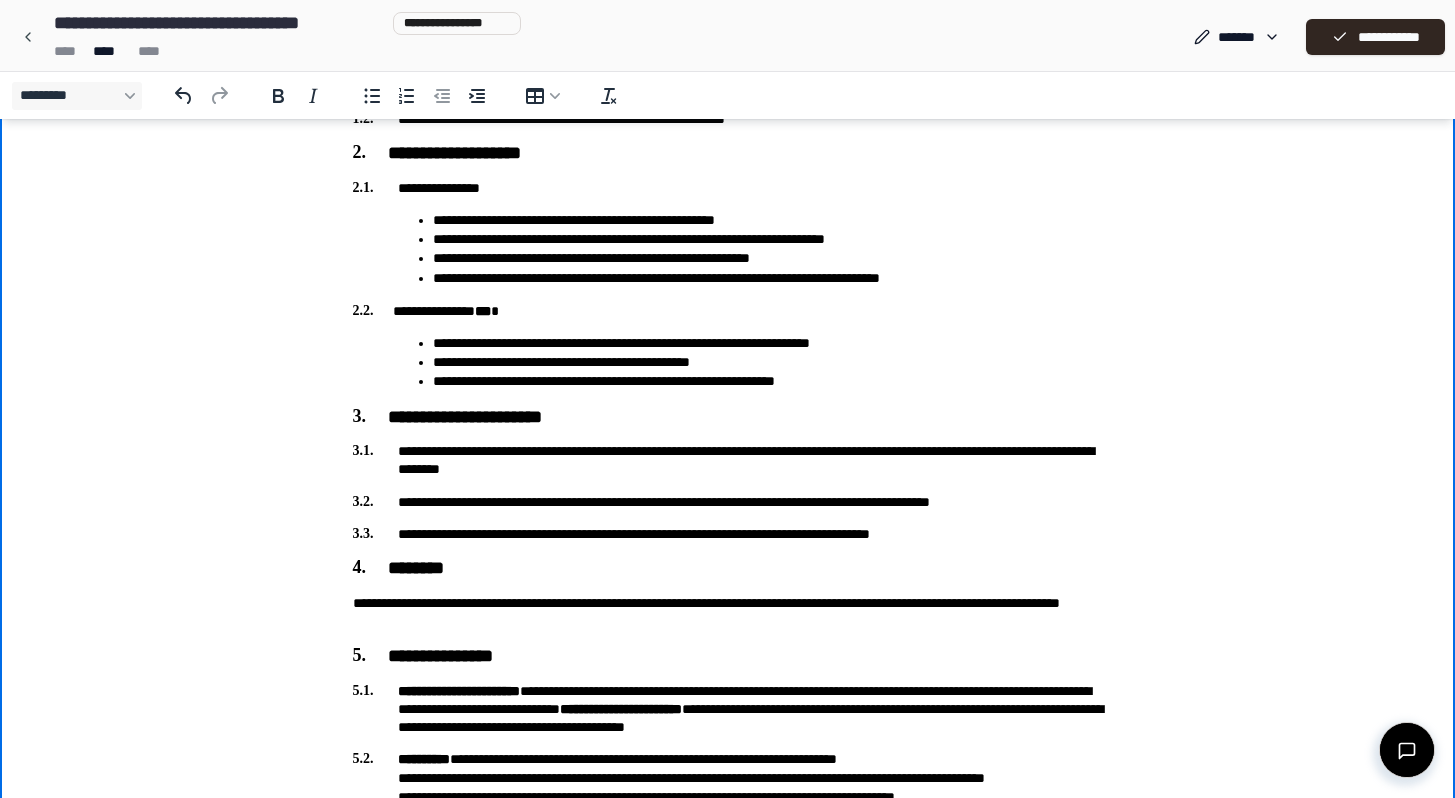 click on "**********" at bounding box center (728, 460) 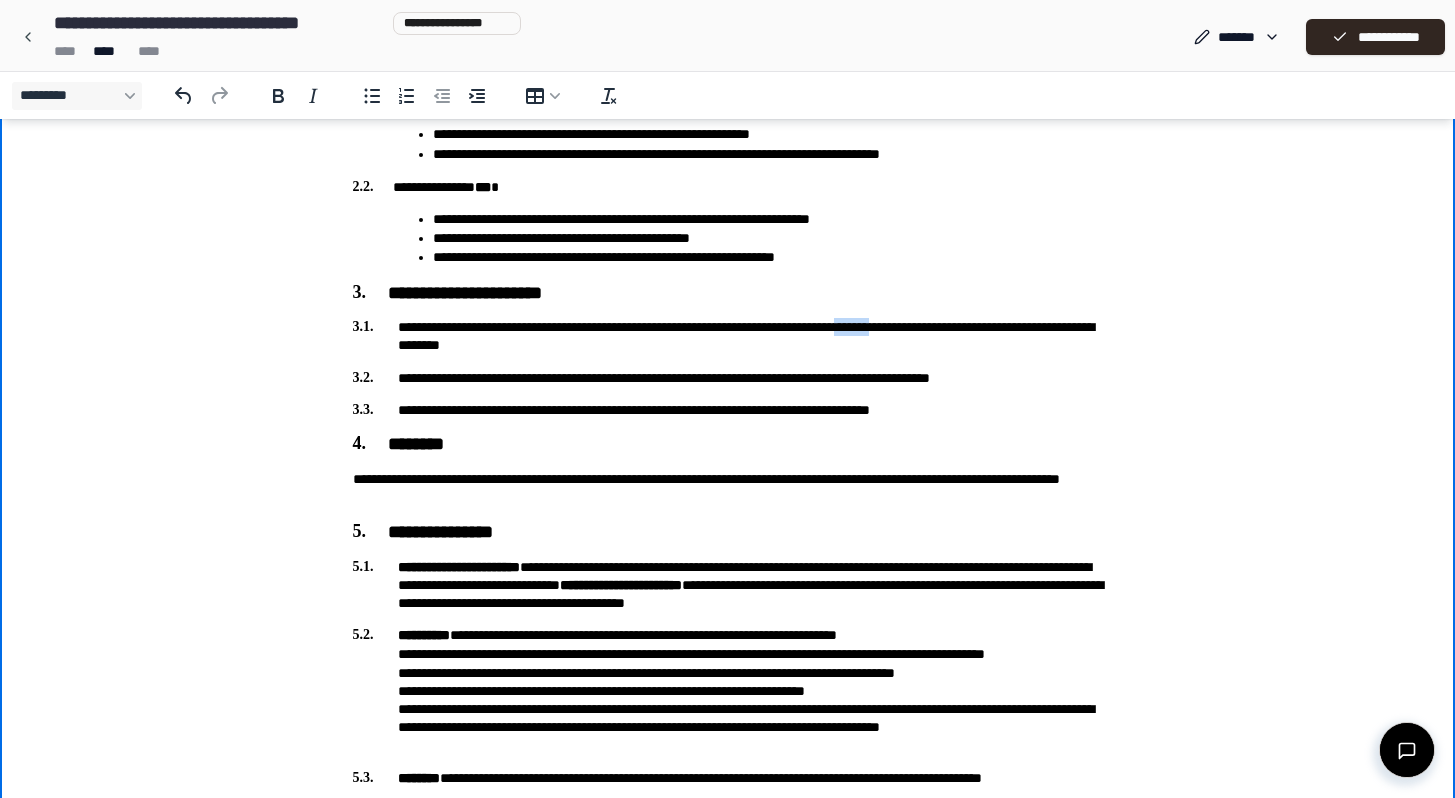 scroll, scrollTop: 430, scrollLeft: 0, axis: vertical 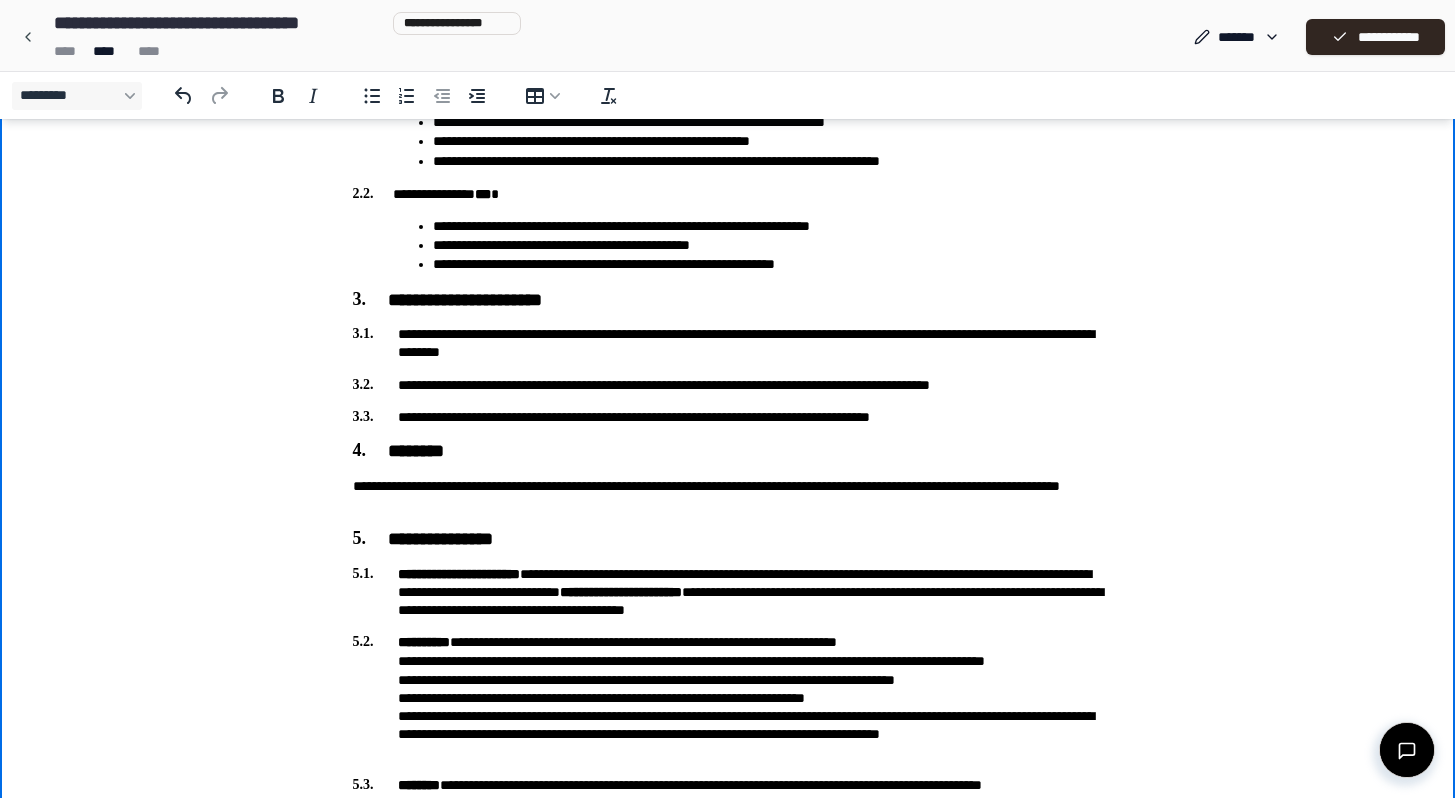 click on "**********" at bounding box center (728, 343) 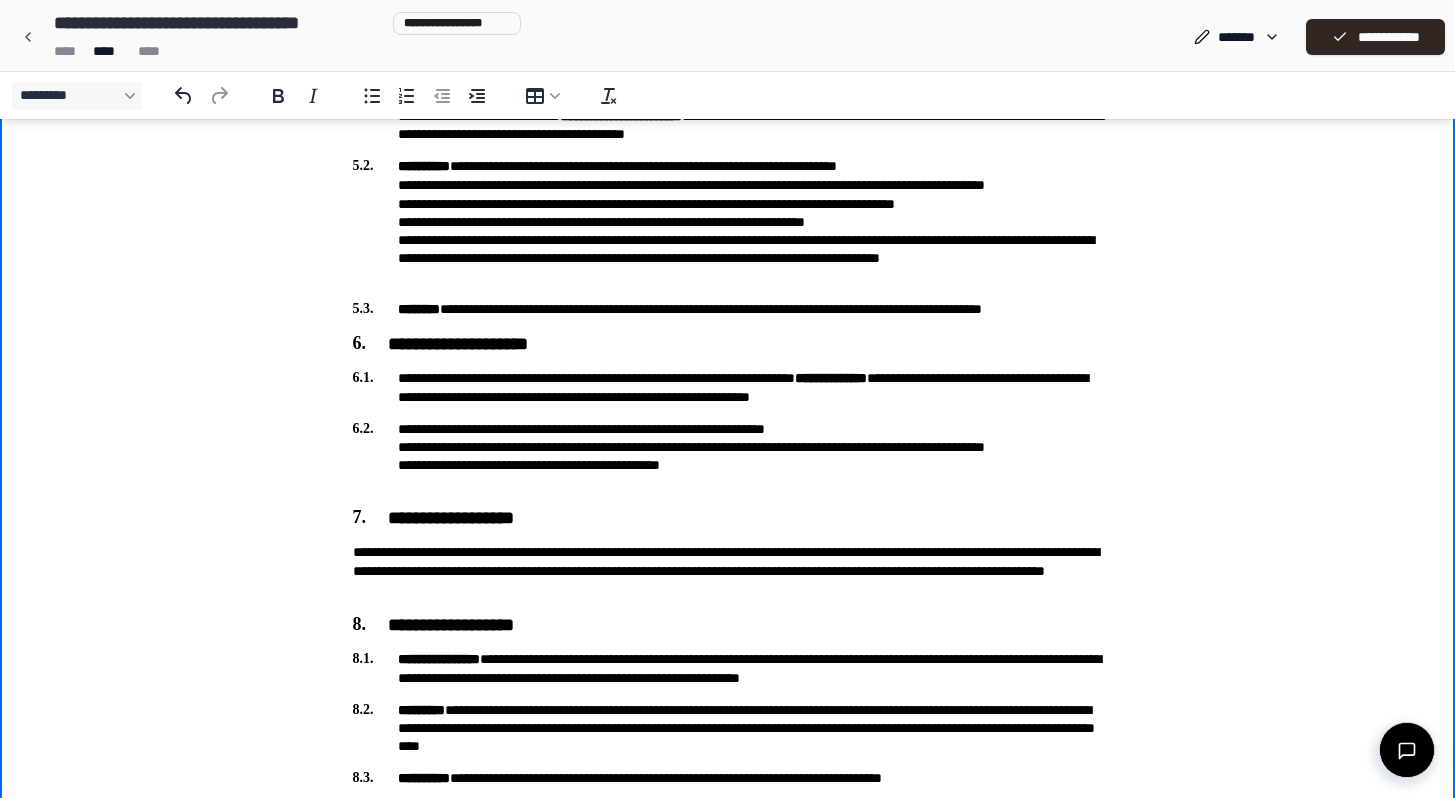 scroll, scrollTop: 910, scrollLeft: 0, axis: vertical 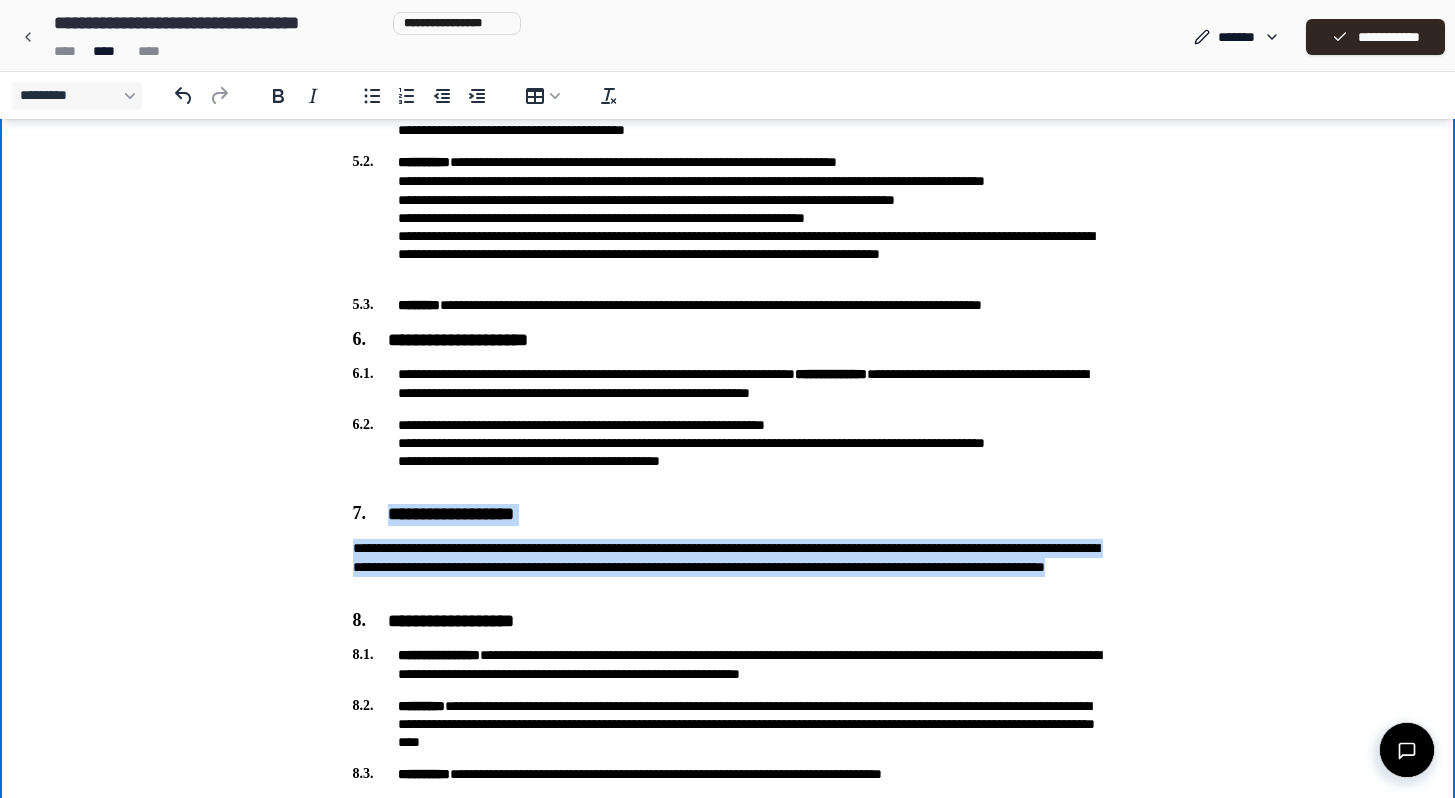 drag, startPoint x: 692, startPoint y: 582, endPoint x: 258, endPoint y: 509, distance: 440.0966 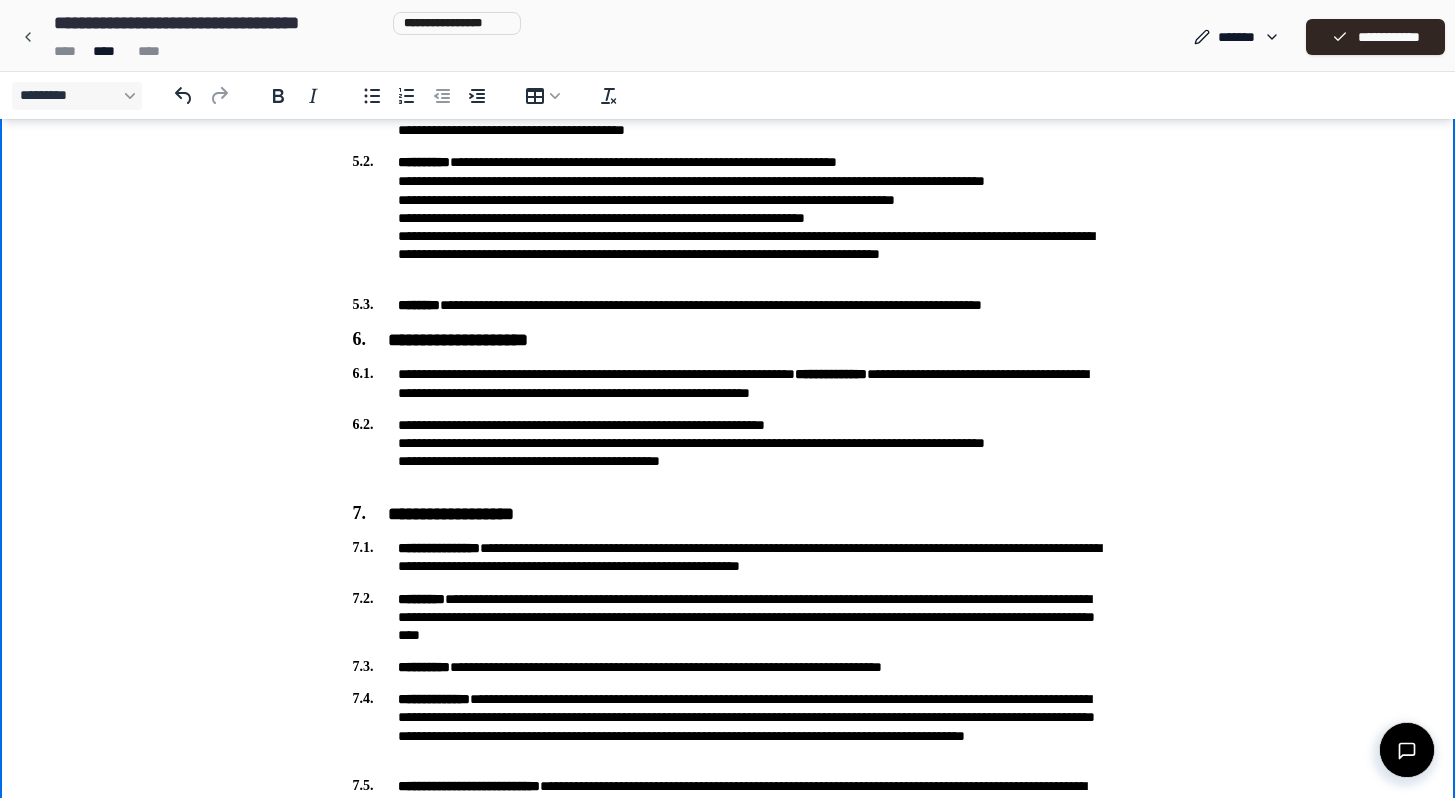 click on "**********" at bounding box center [728, 617] 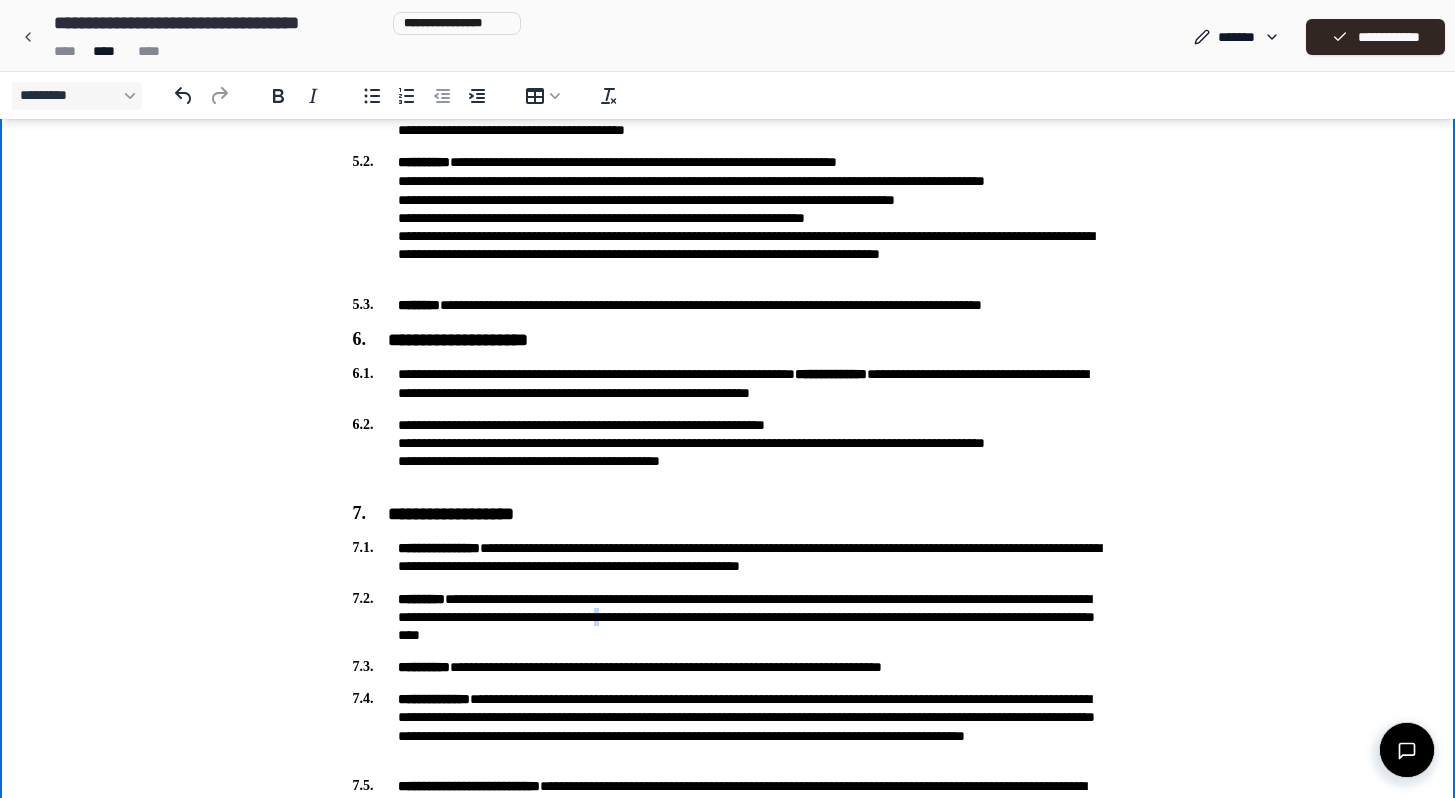 click on "**********" at bounding box center [728, 617] 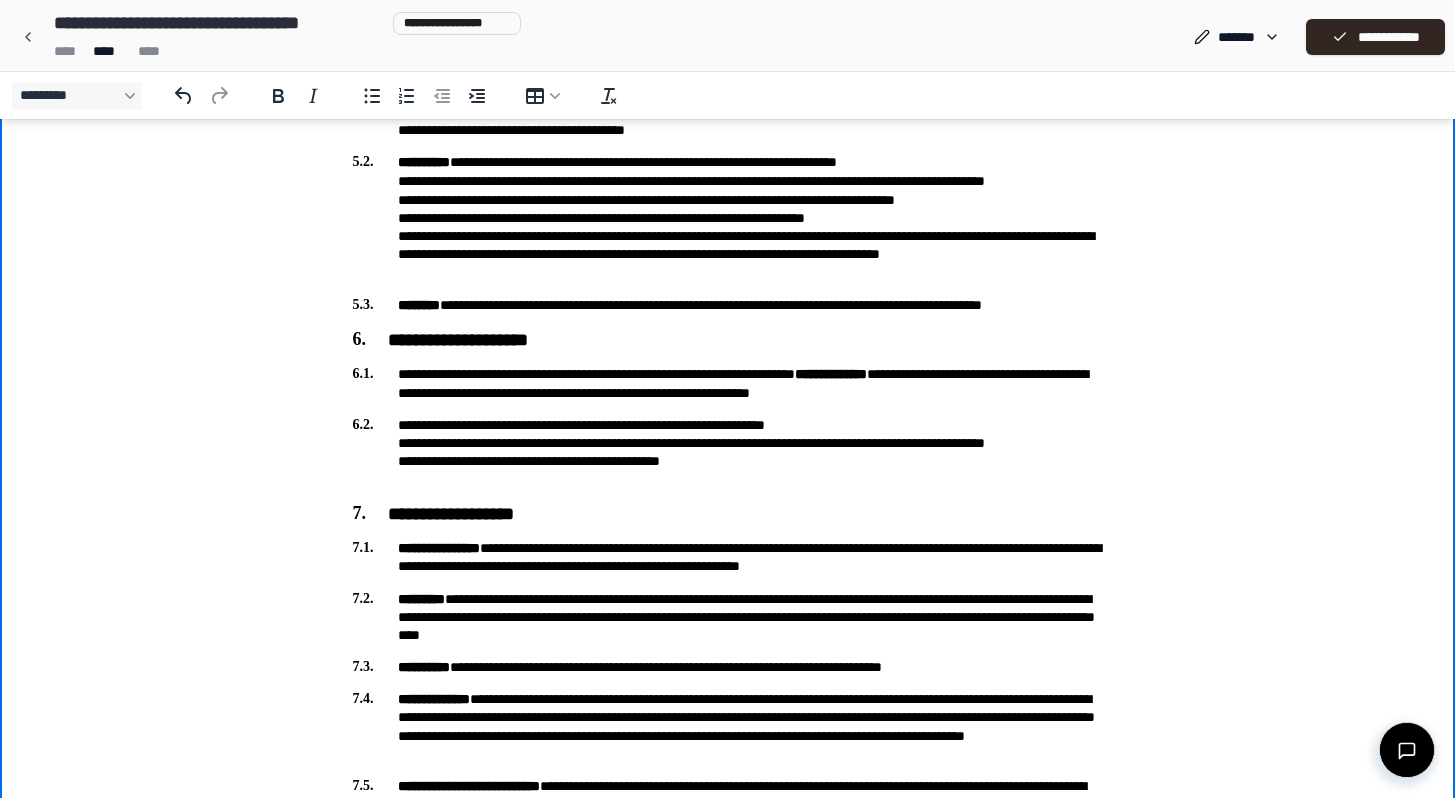 click on "**********" at bounding box center [728, 617] 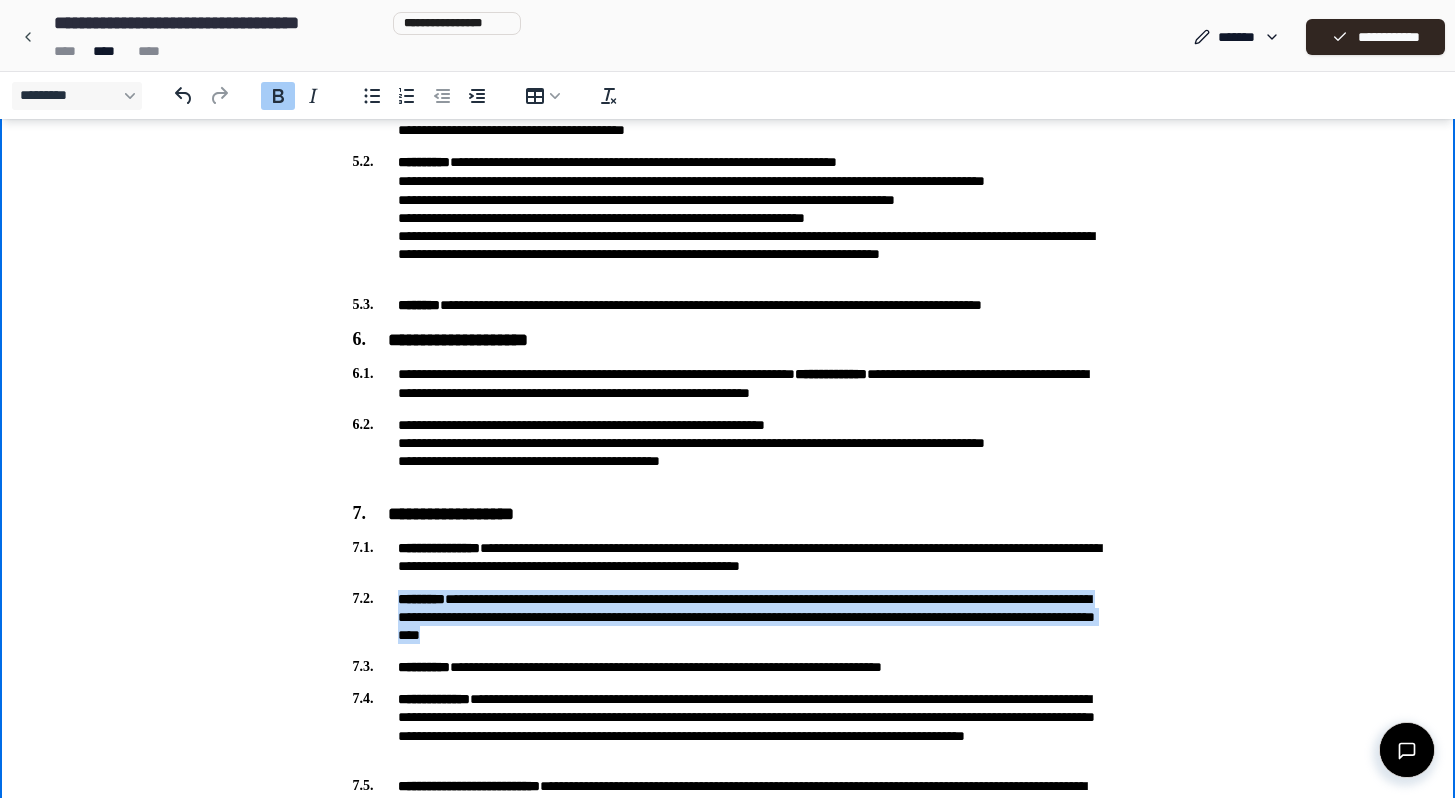 drag, startPoint x: 799, startPoint y: 633, endPoint x: 406, endPoint y: 588, distance: 395.56793 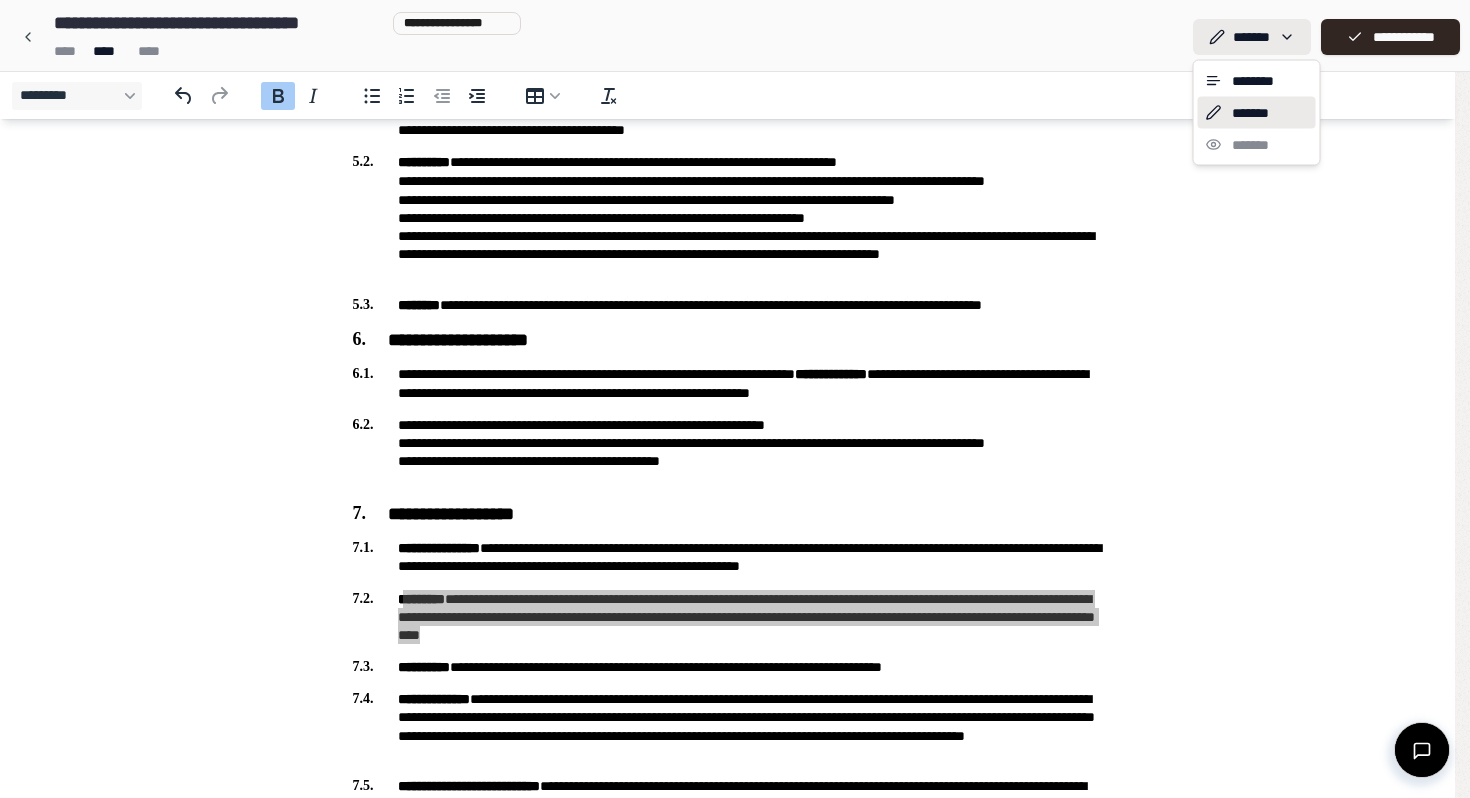 click on "********* [NAME] [LAST_NAME] [STREET_ADDRESS] [CITY], [STATE] [ZIP_CODE] [COUNTRY] [PHONE_NUMBER]
******** ******* *******" at bounding box center (735, 10) 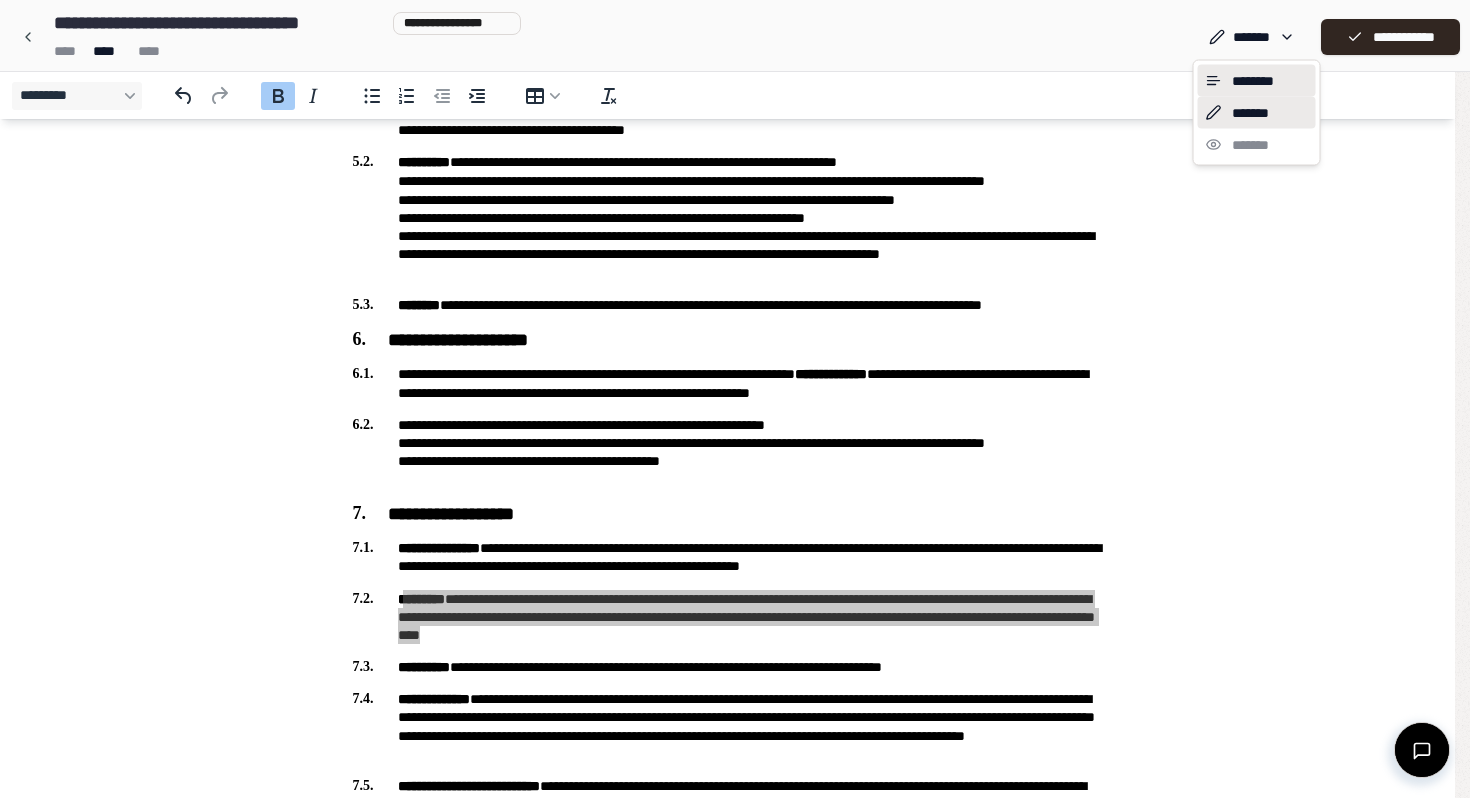 click on "********" at bounding box center (1257, 81) 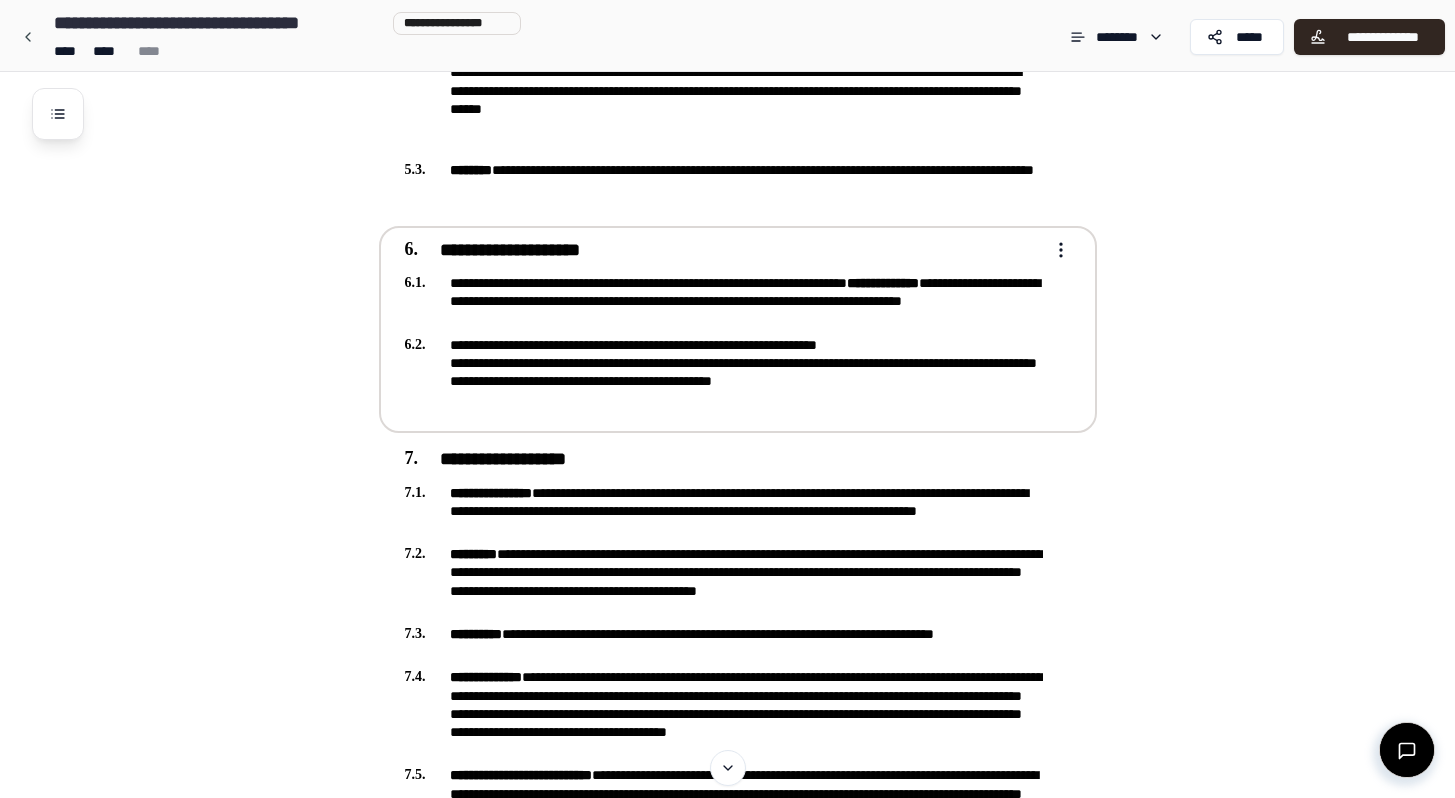 scroll, scrollTop: 1232, scrollLeft: 0, axis: vertical 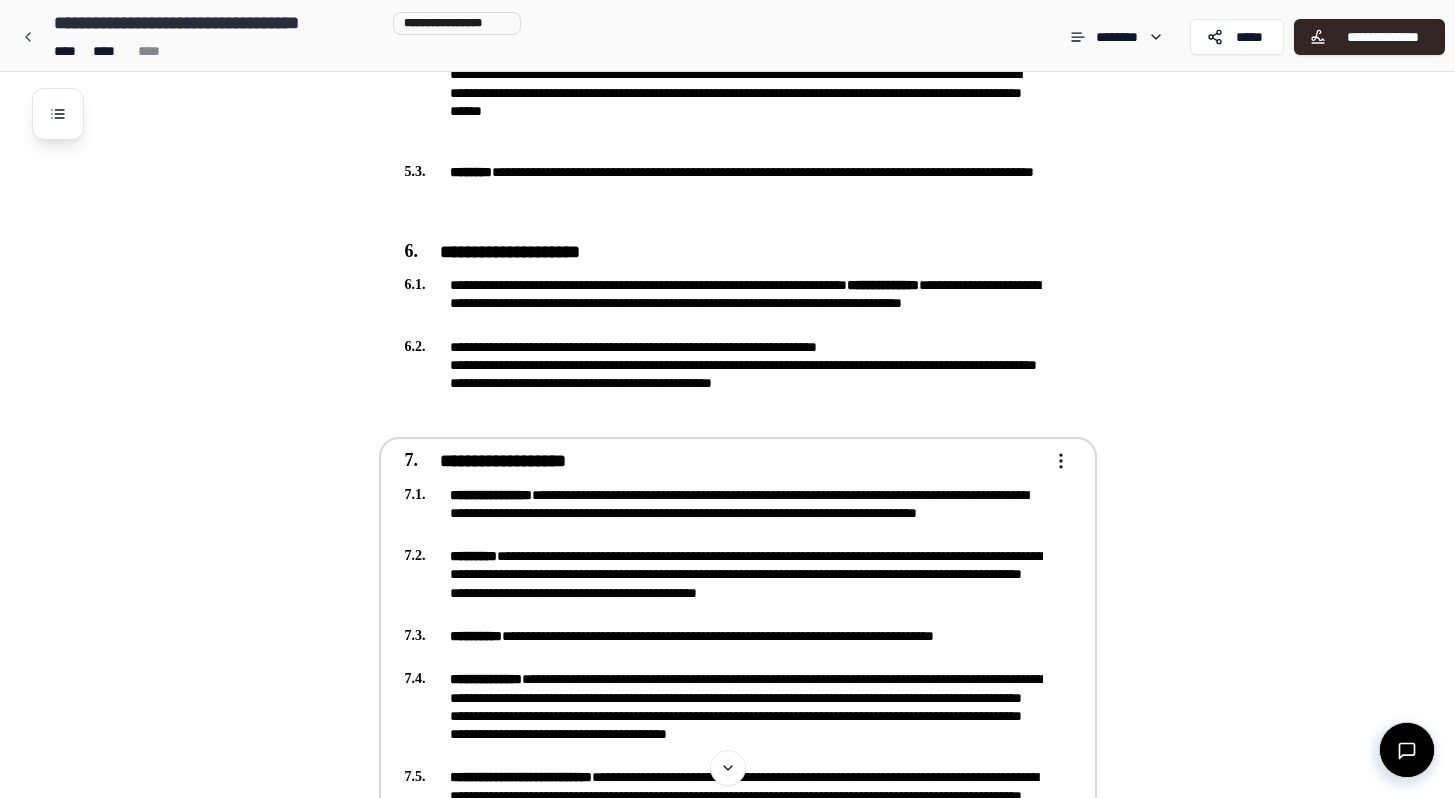 click on "**********" at bounding box center [724, 583] 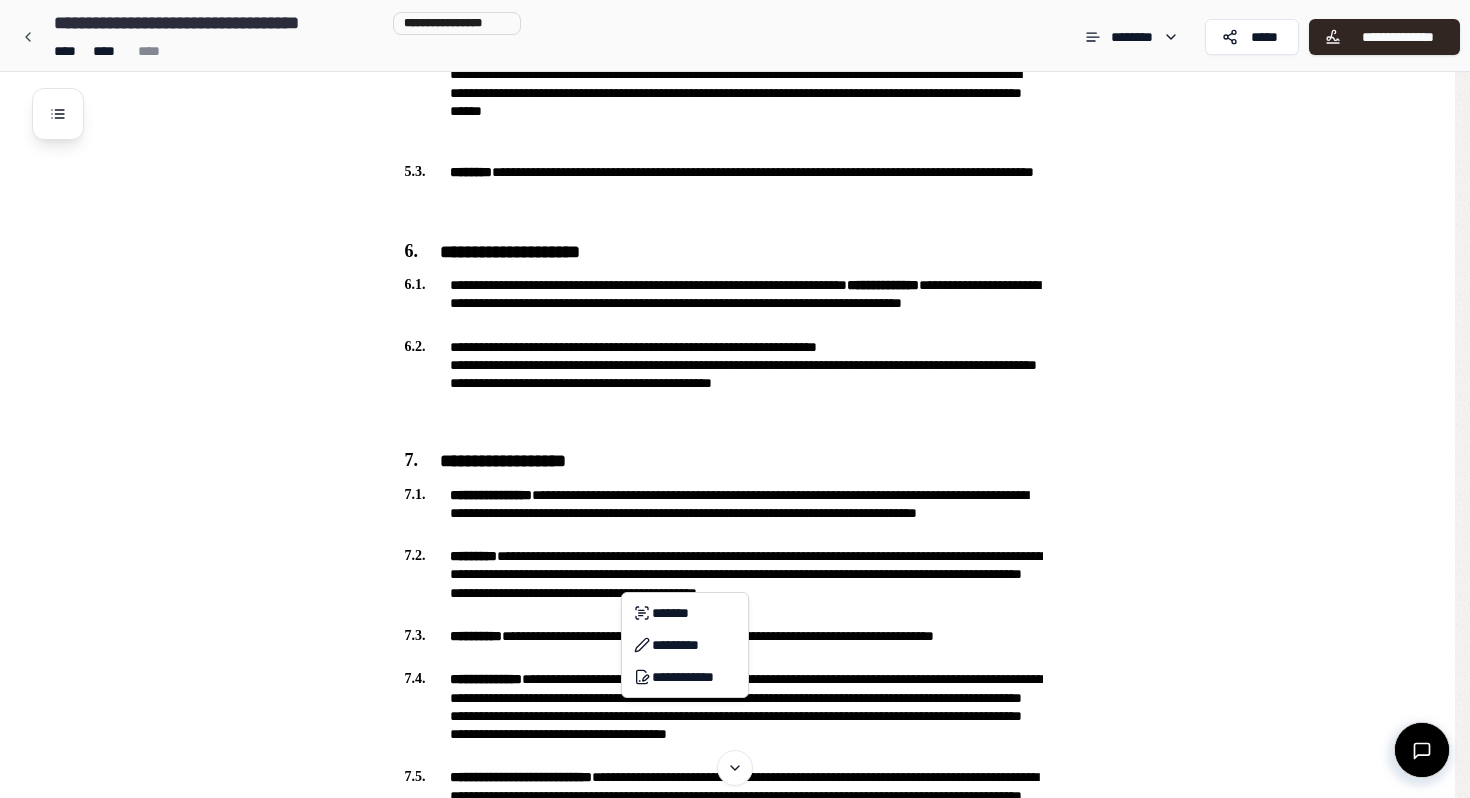 click on "**********" at bounding box center (735, -29) 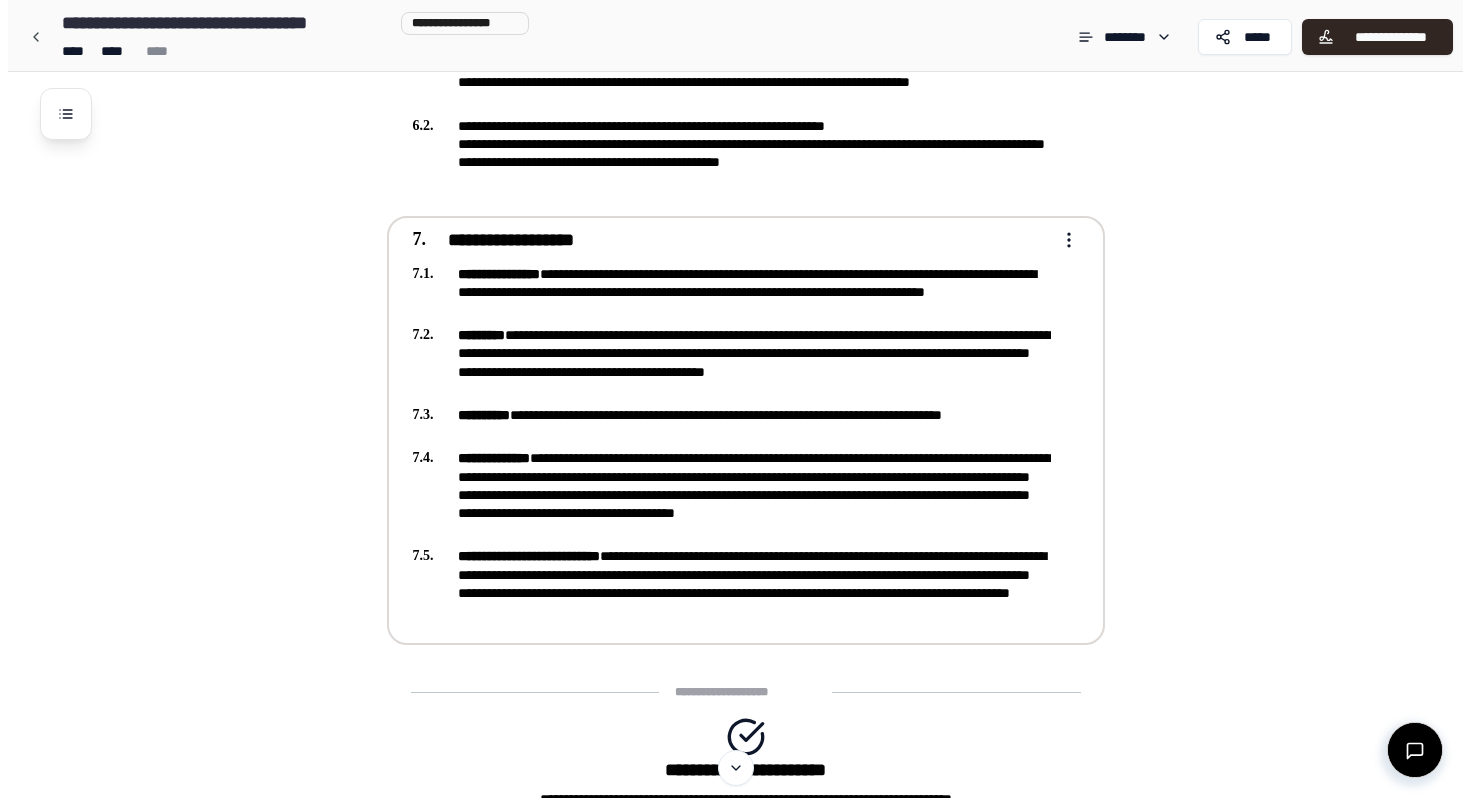 scroll, scrollTop: 1454, scrollLeft: 0, axis: vertical 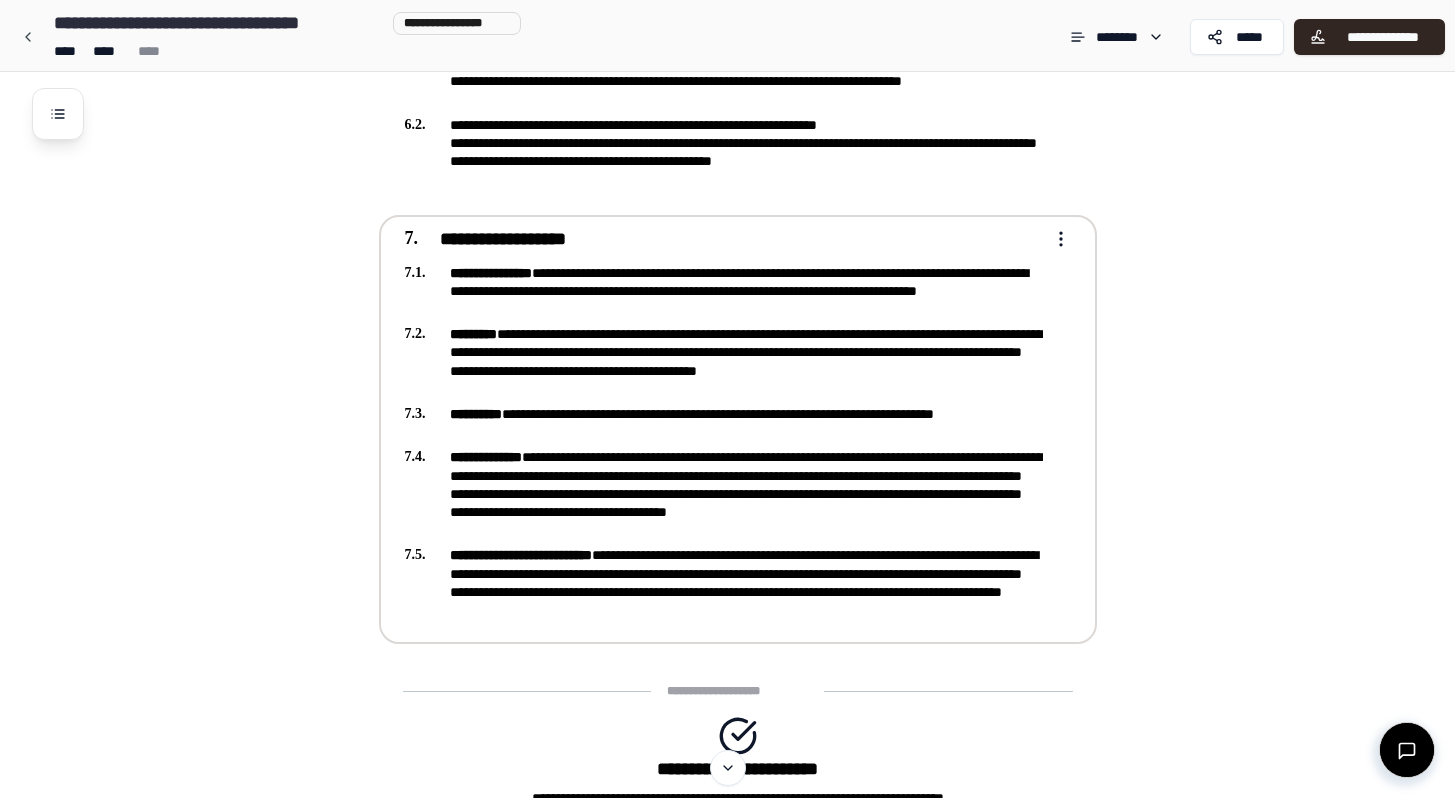 click on "**********" at bounding box center (486, 457) 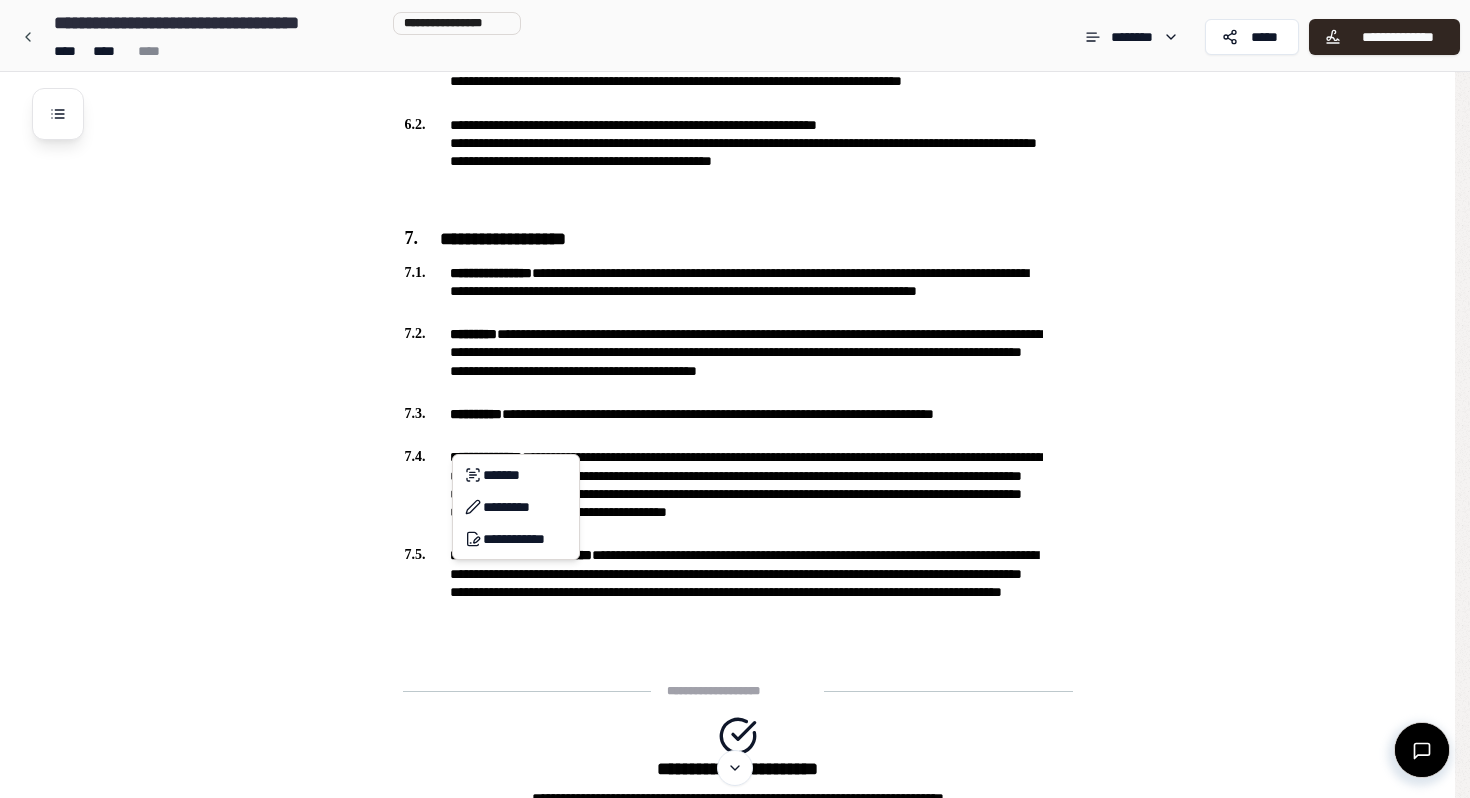 click on "**********" at bounding box center [735, -251] 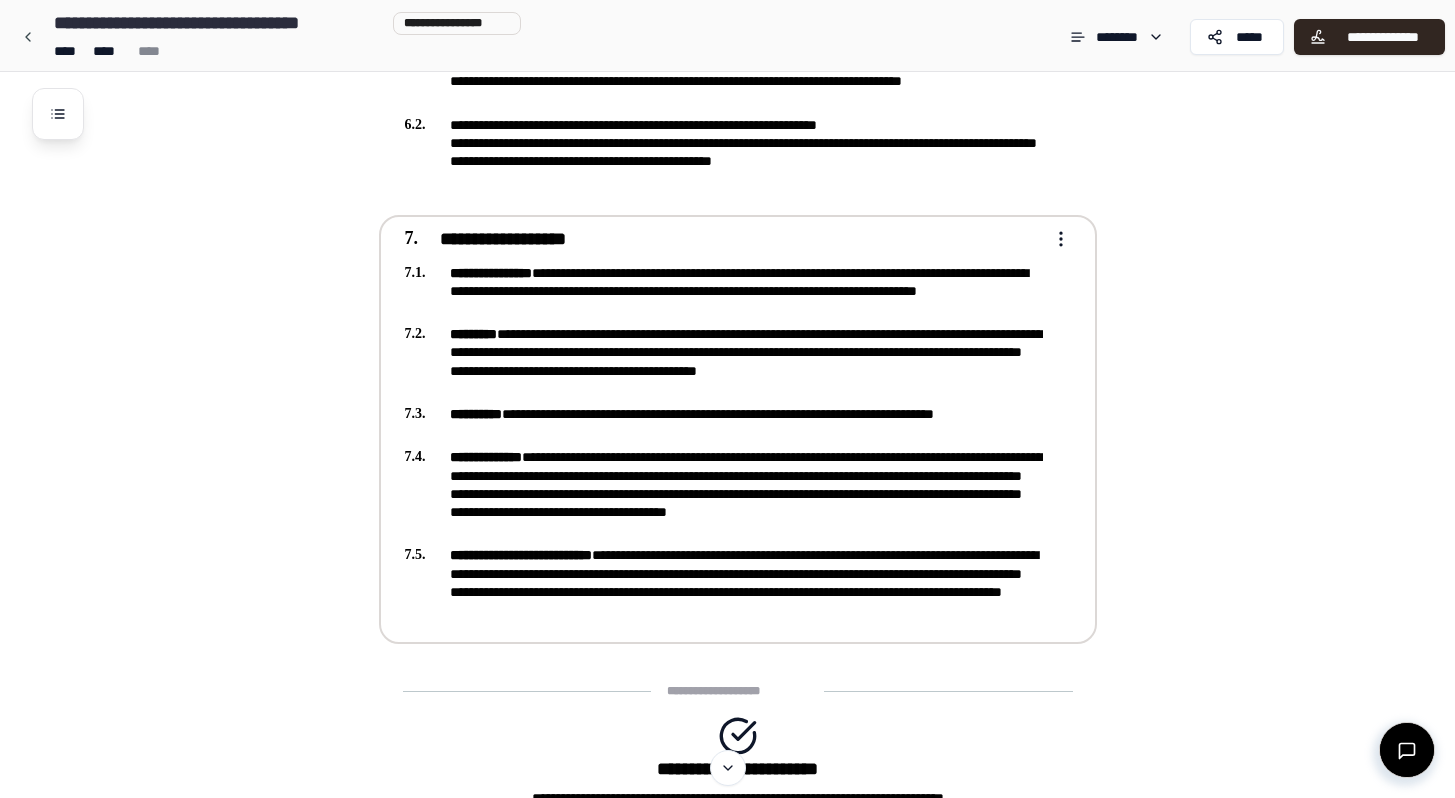 click on "**********" at bounding box center [724, 361] 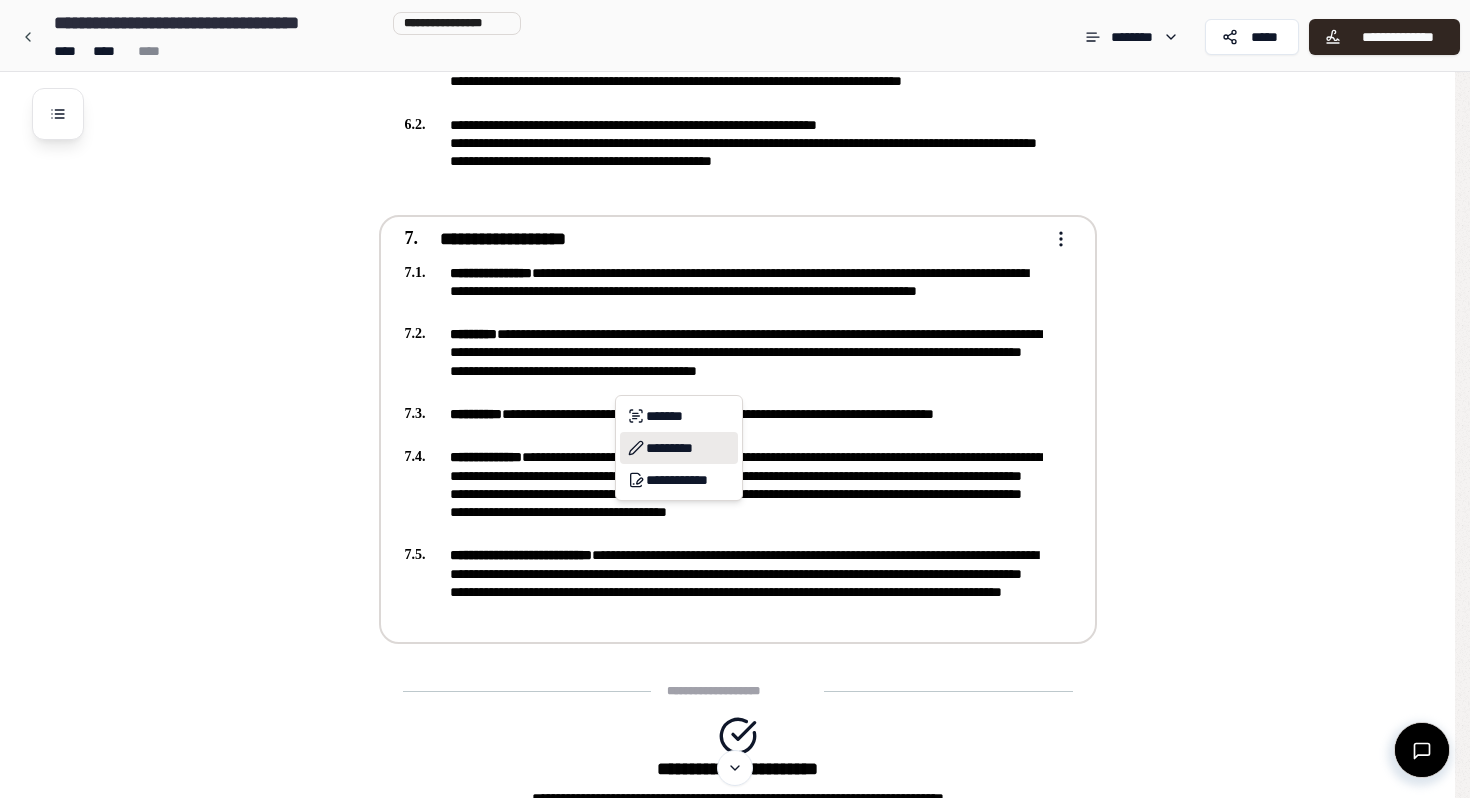 click on "*********" at bounding box center (679, 448) 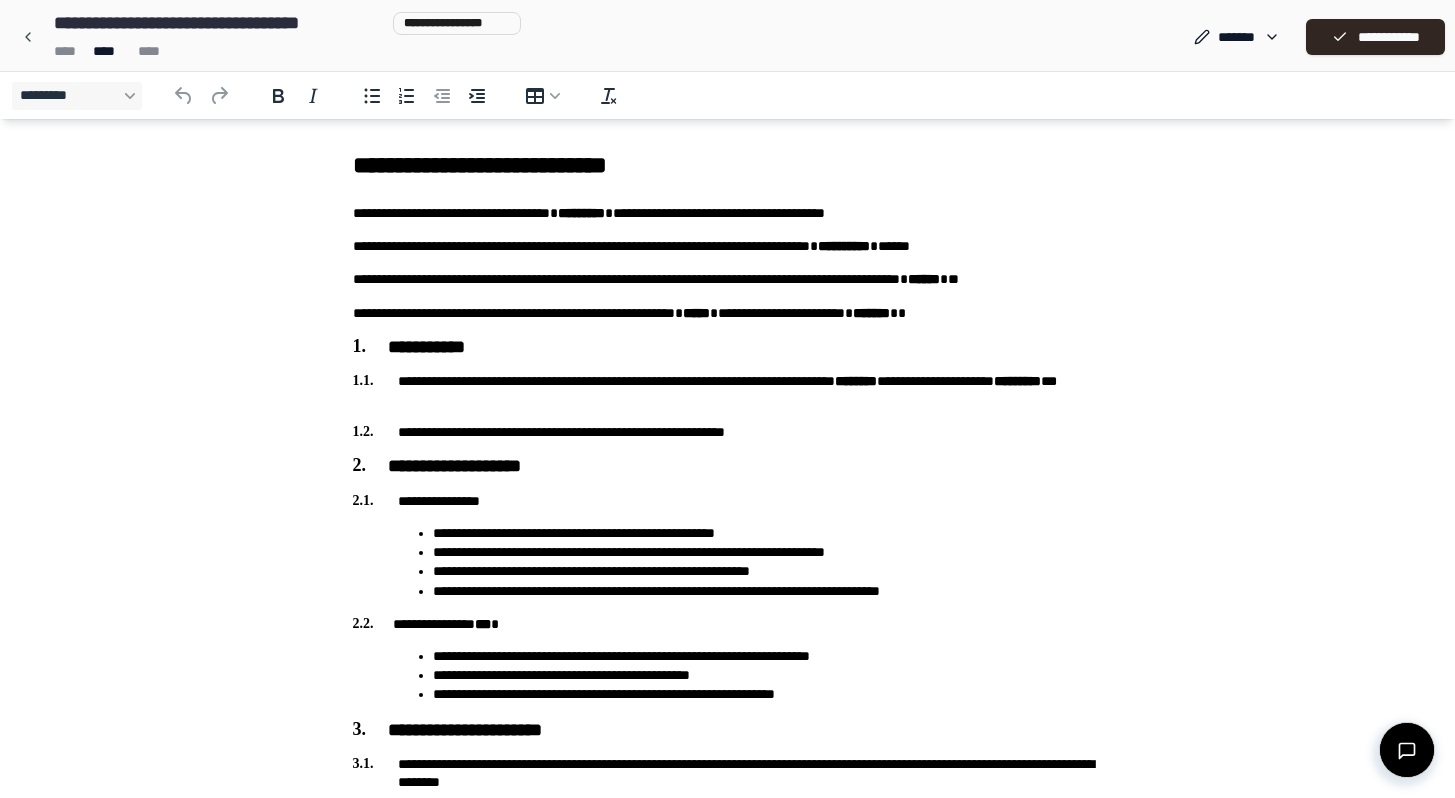 scroll, scrollTop: 1043, scrollLeft: 0, axis: vertical 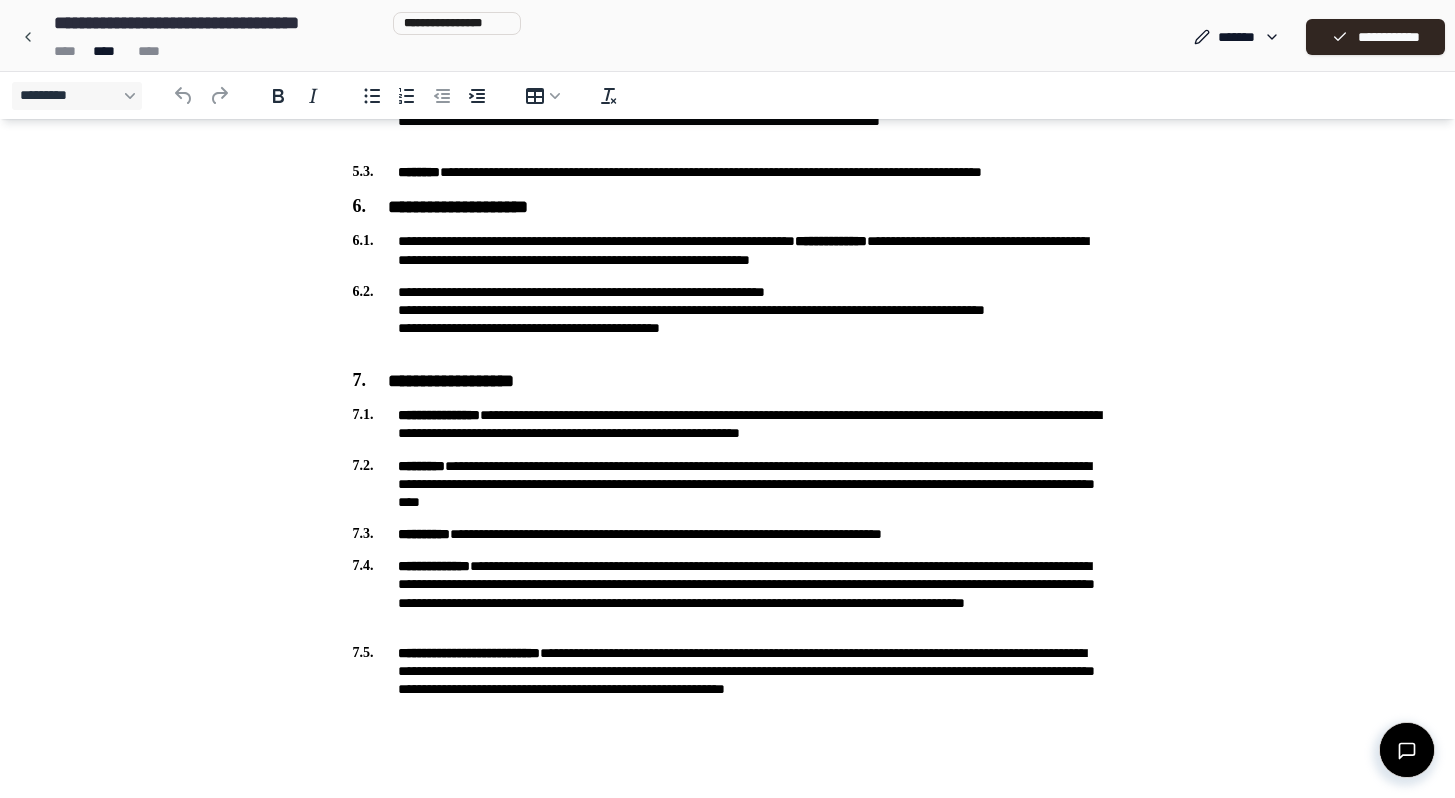 click on "**********" at bounding box center [728, 484] 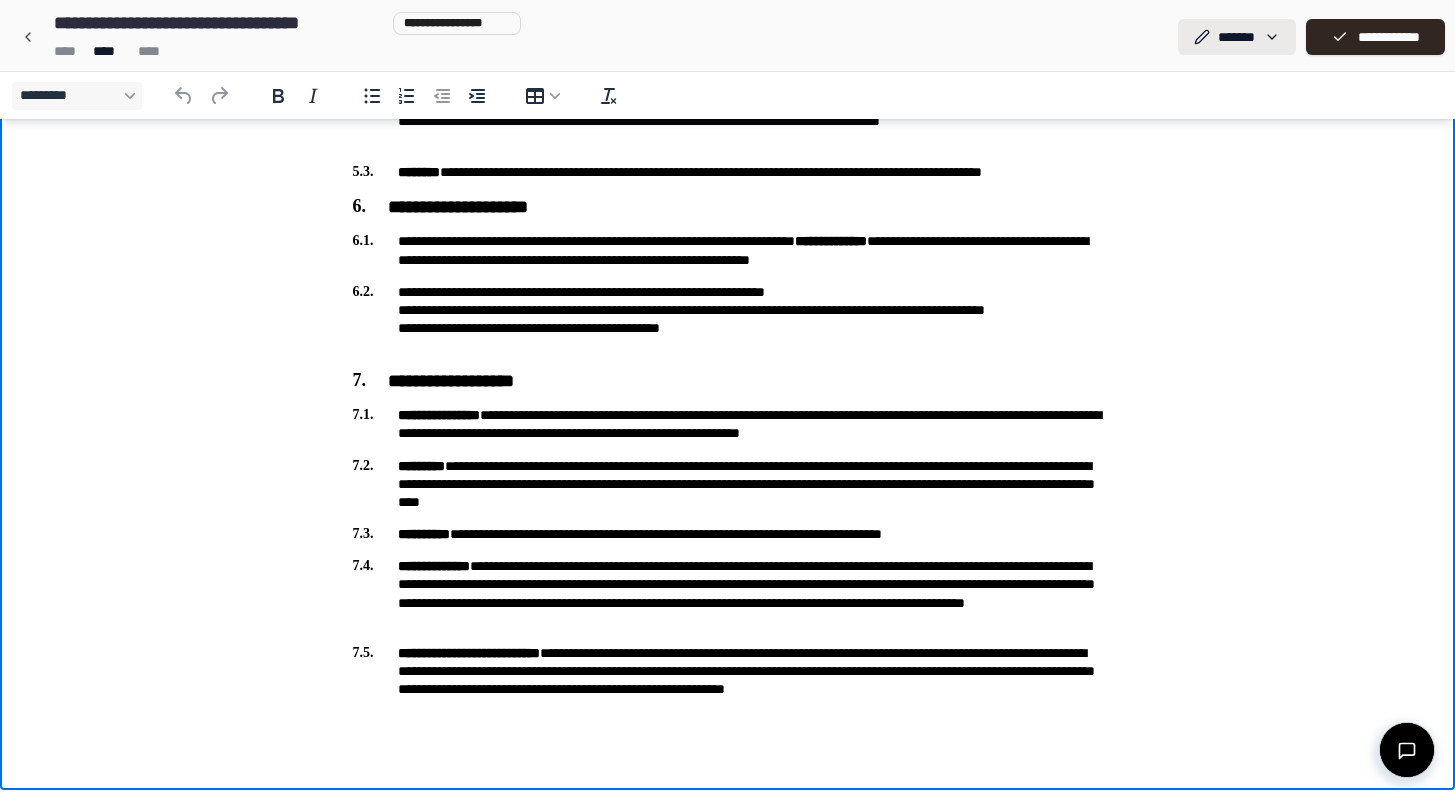 click on "**********" at bounding box center (727, -123) 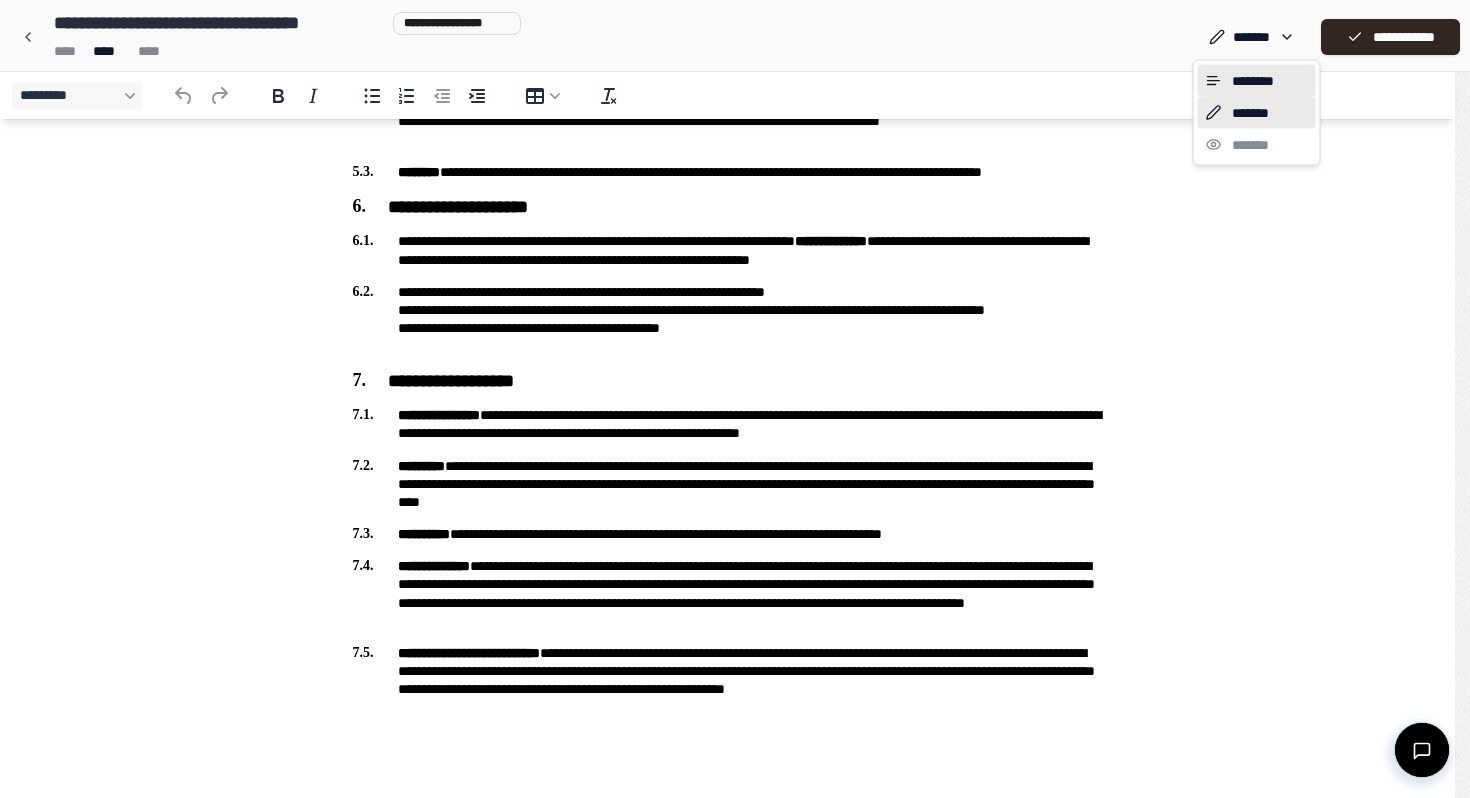 click 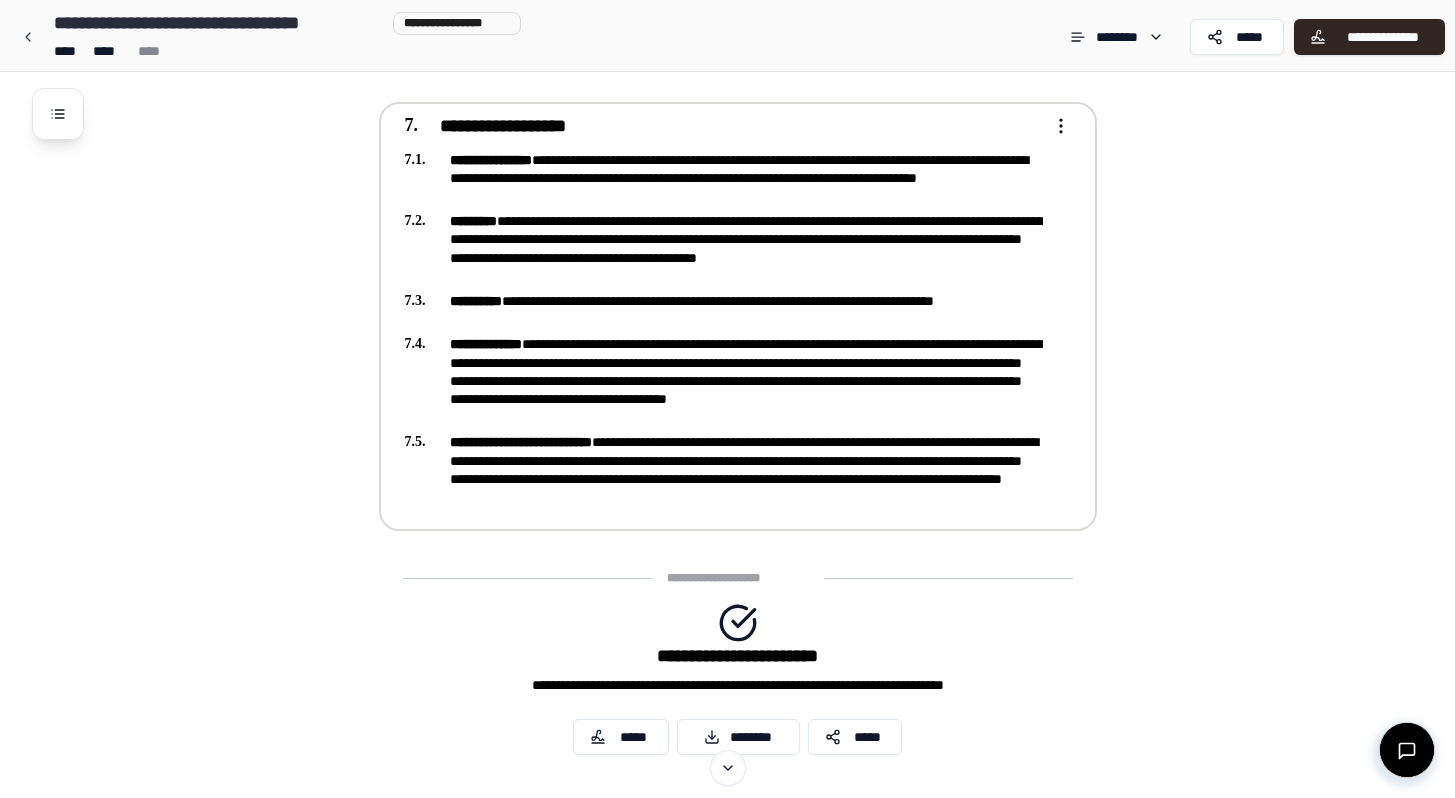 scroll, scrollTop: 1608, scrollLeft: 0, axis: vertical 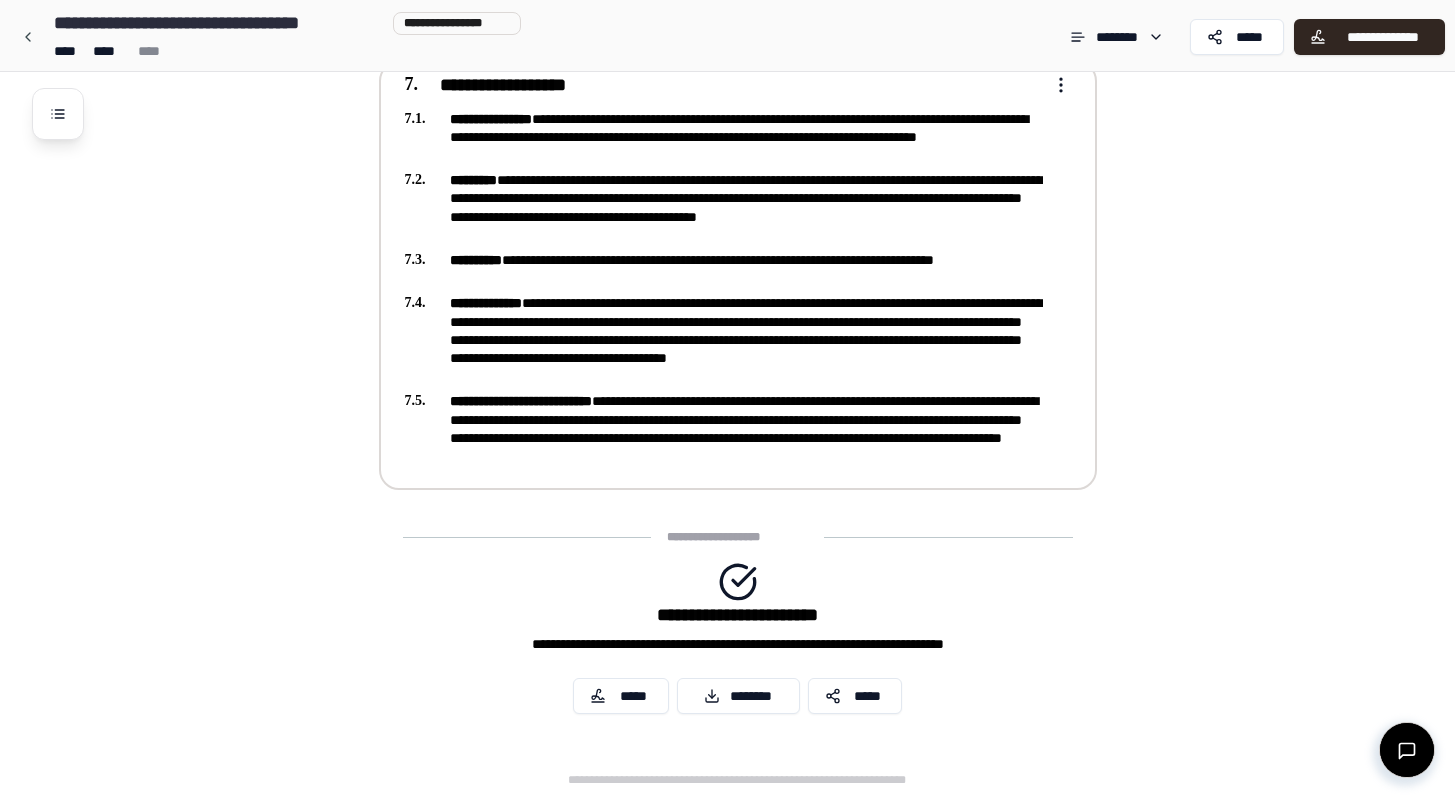 click on "**********" at bounding box center (724, 339) 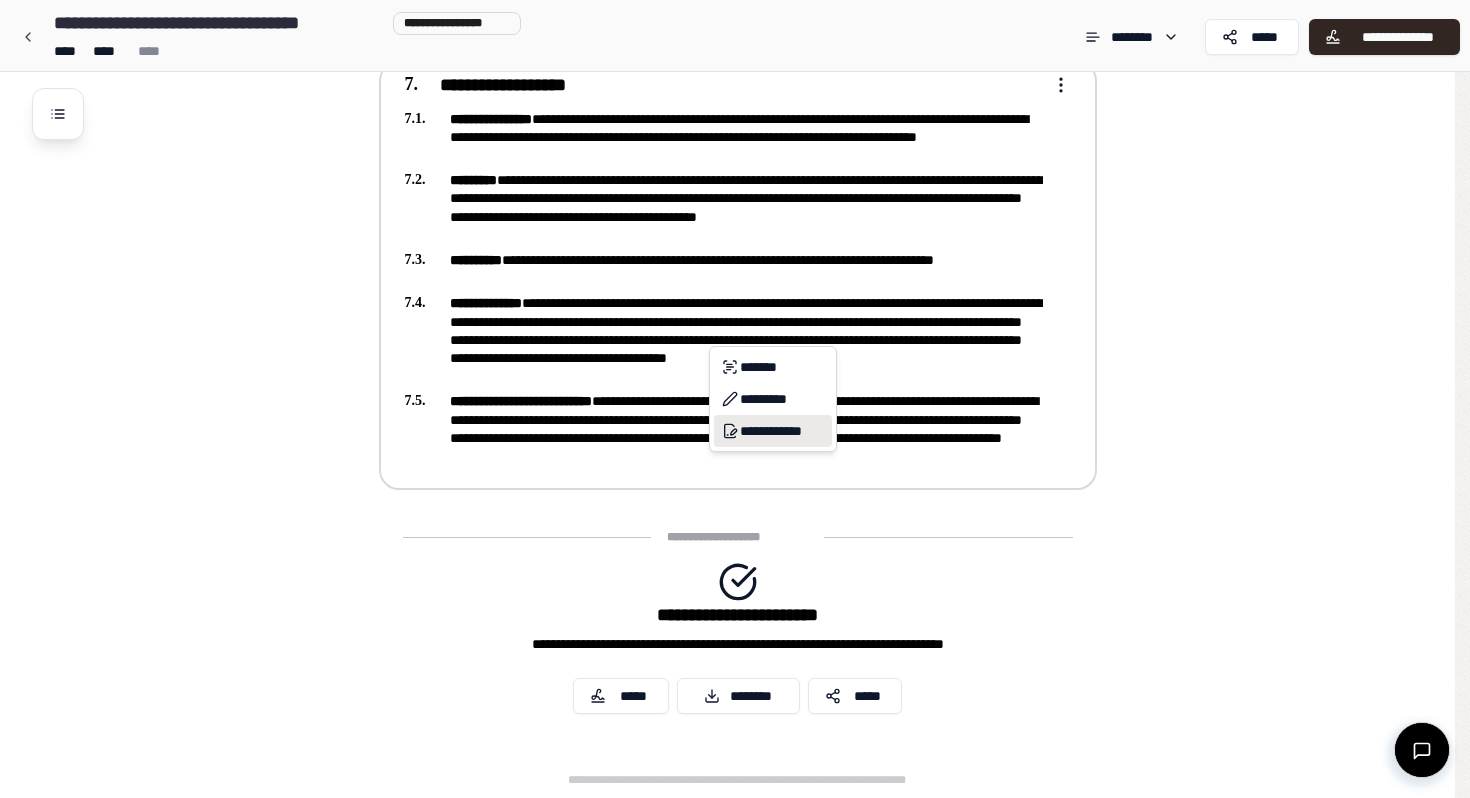 click on "**********" at bounding box center (773, 431) 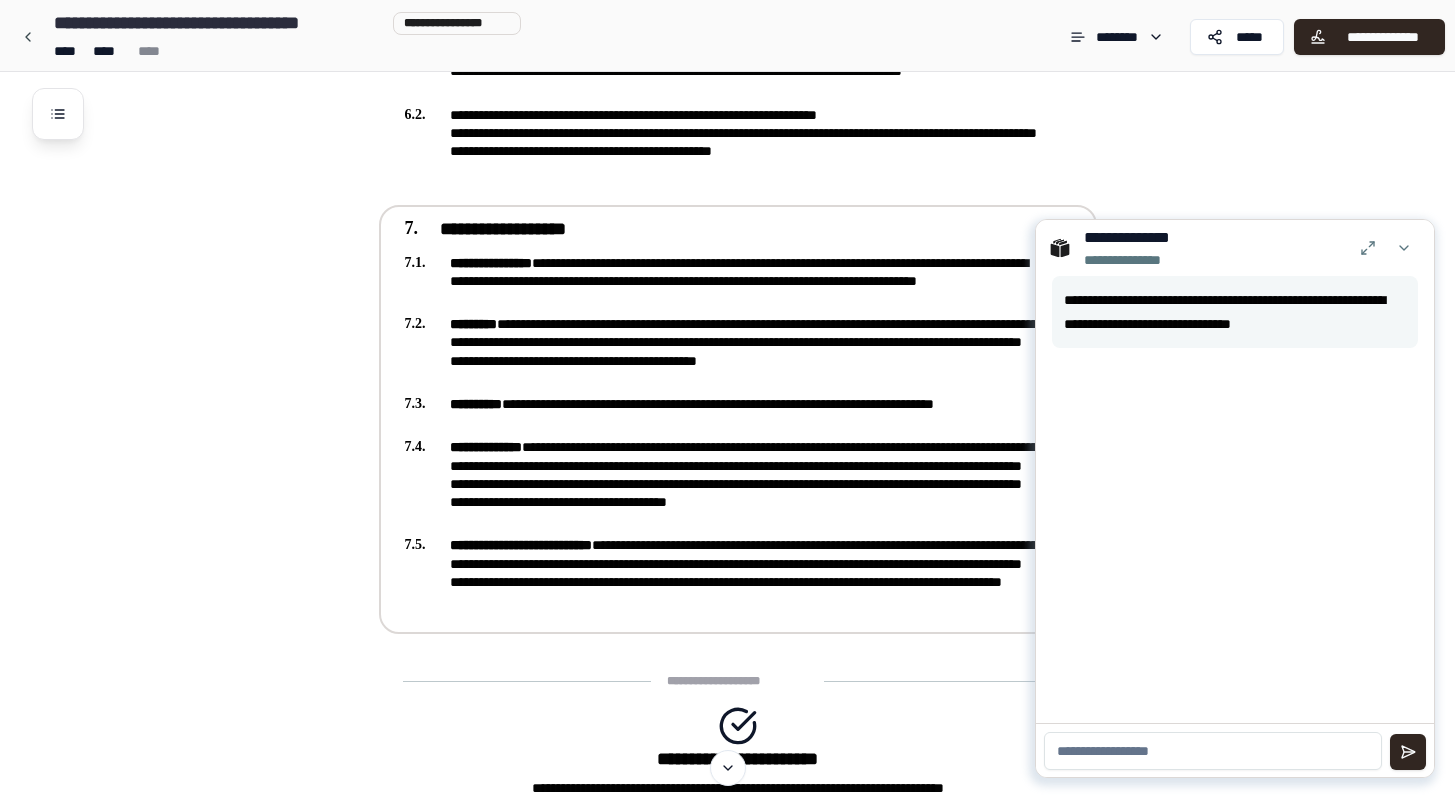 scroll, scrollTop: 1465, scrollLeft: 0, axis: vertical 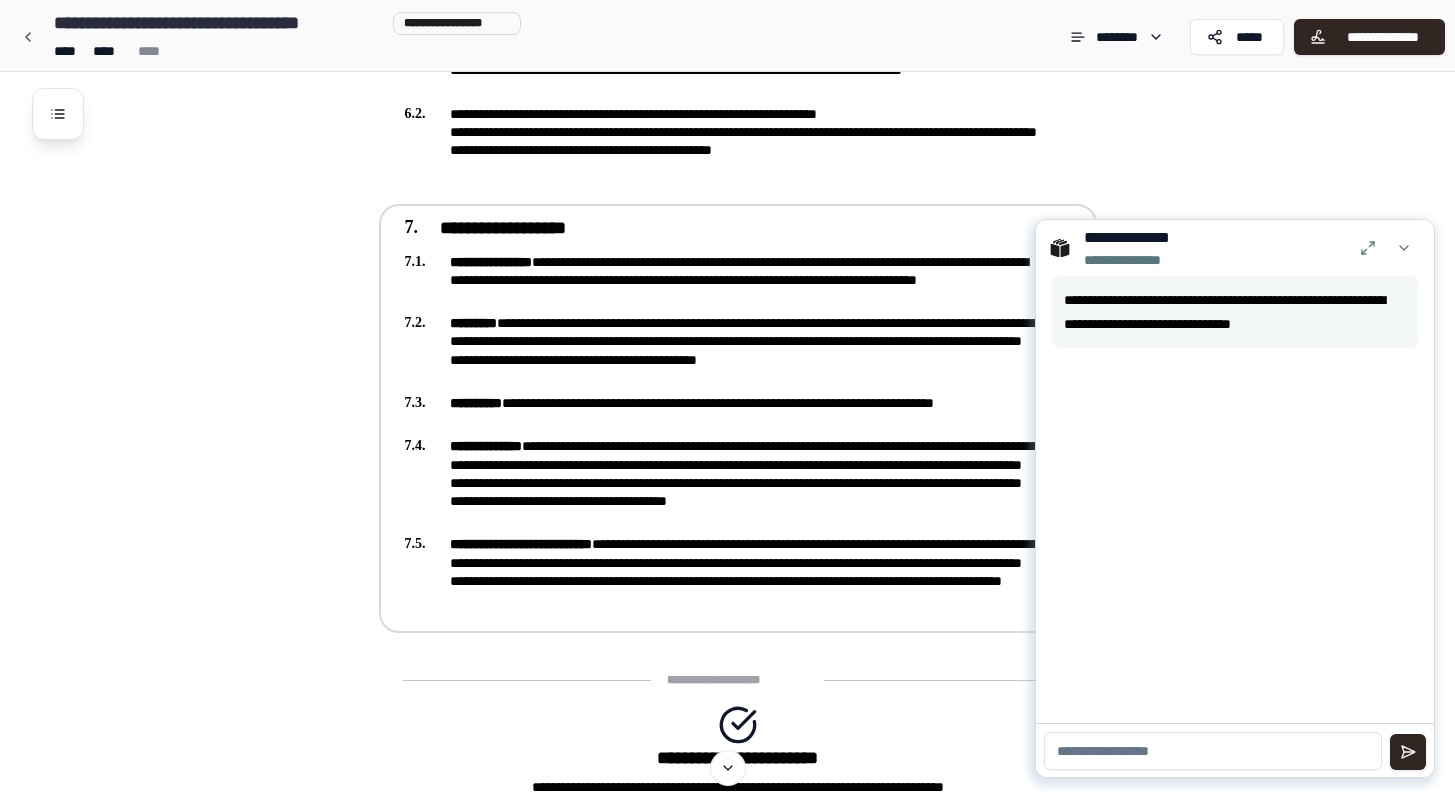 click on "**********" at bounding box center [724, 350] 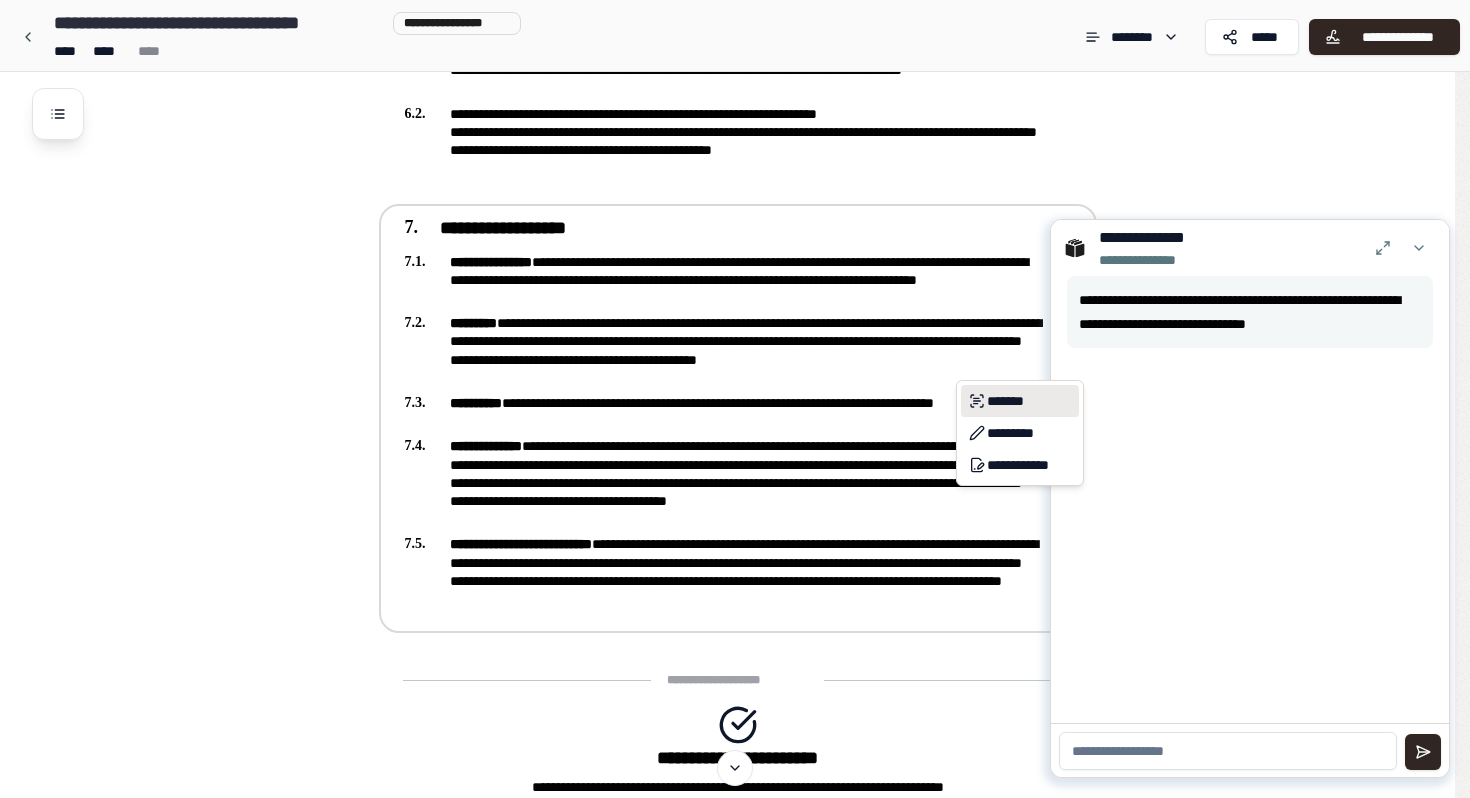 click 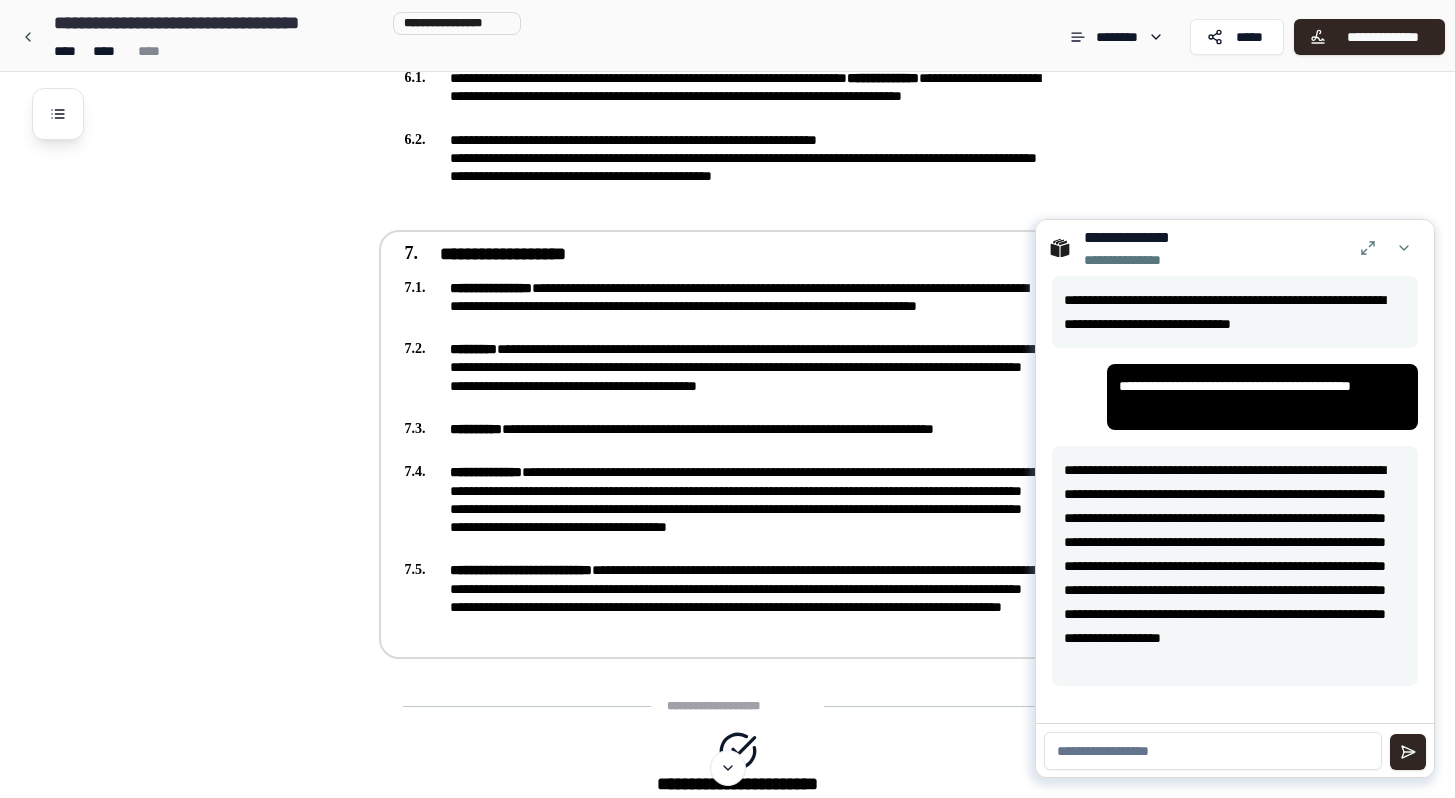 scroll, scrollTop: 1608, scrollLeft: 0, axis: vertical 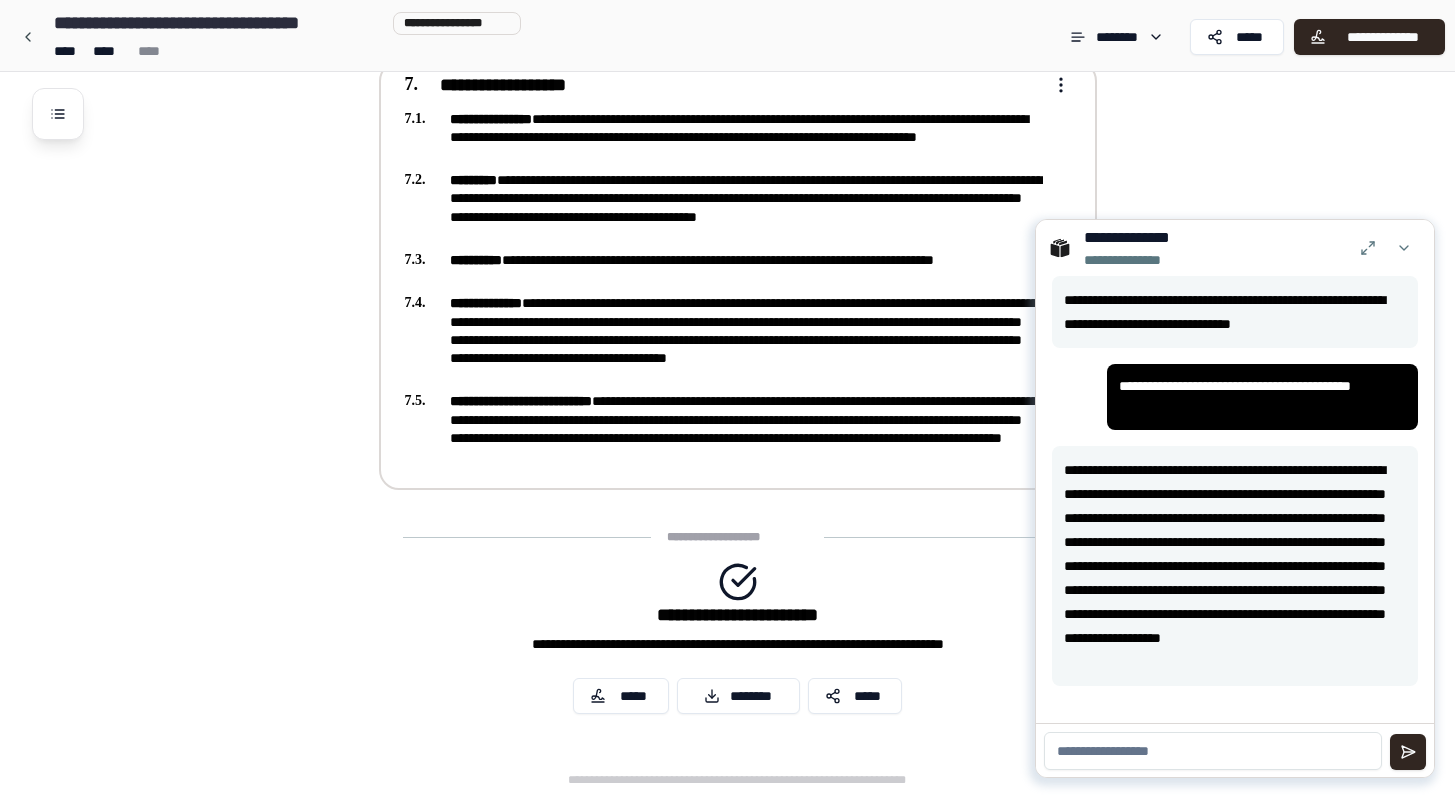 click at bounding box center [1235, 750] 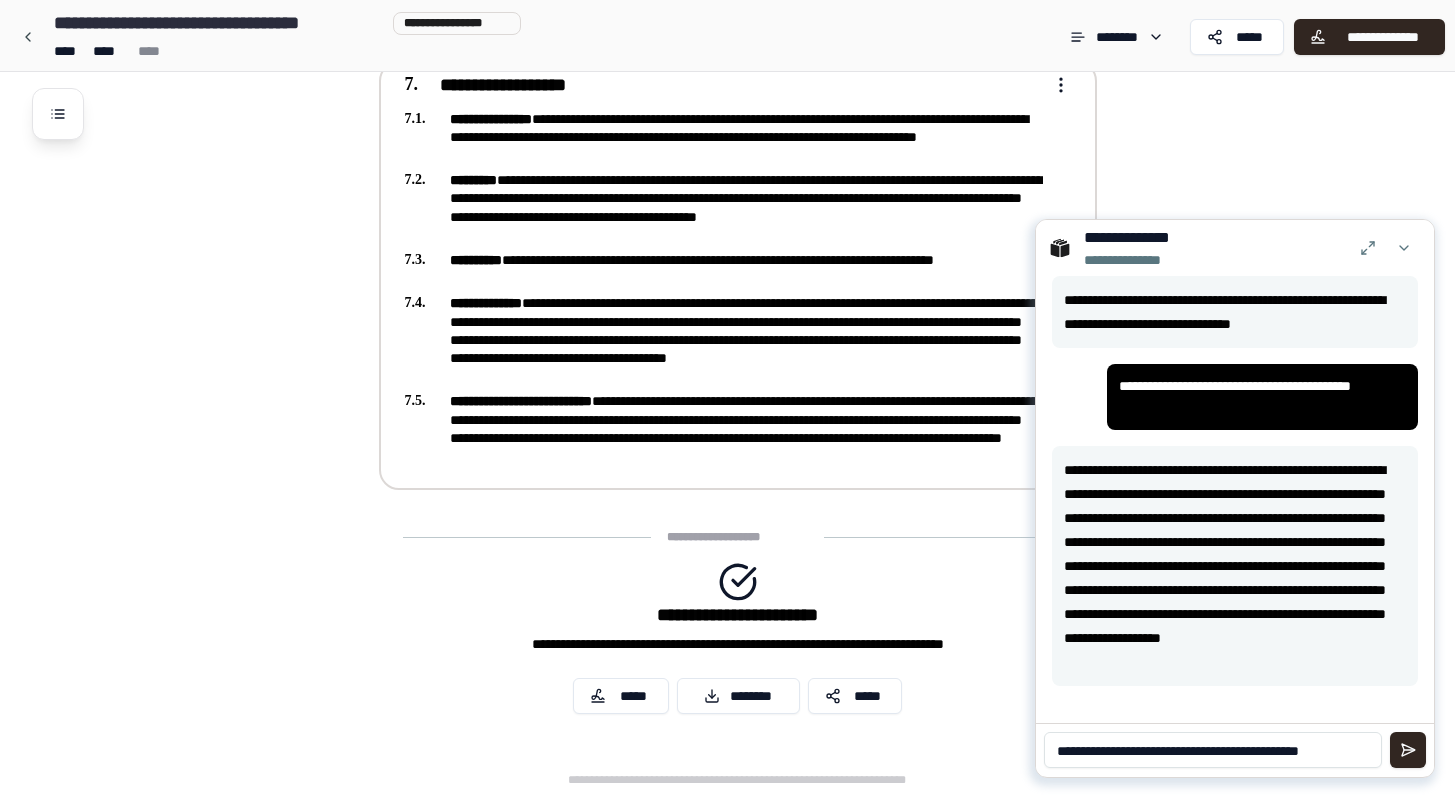 scroll, scrollTop: 0, scrollLeft: 0, axis: both 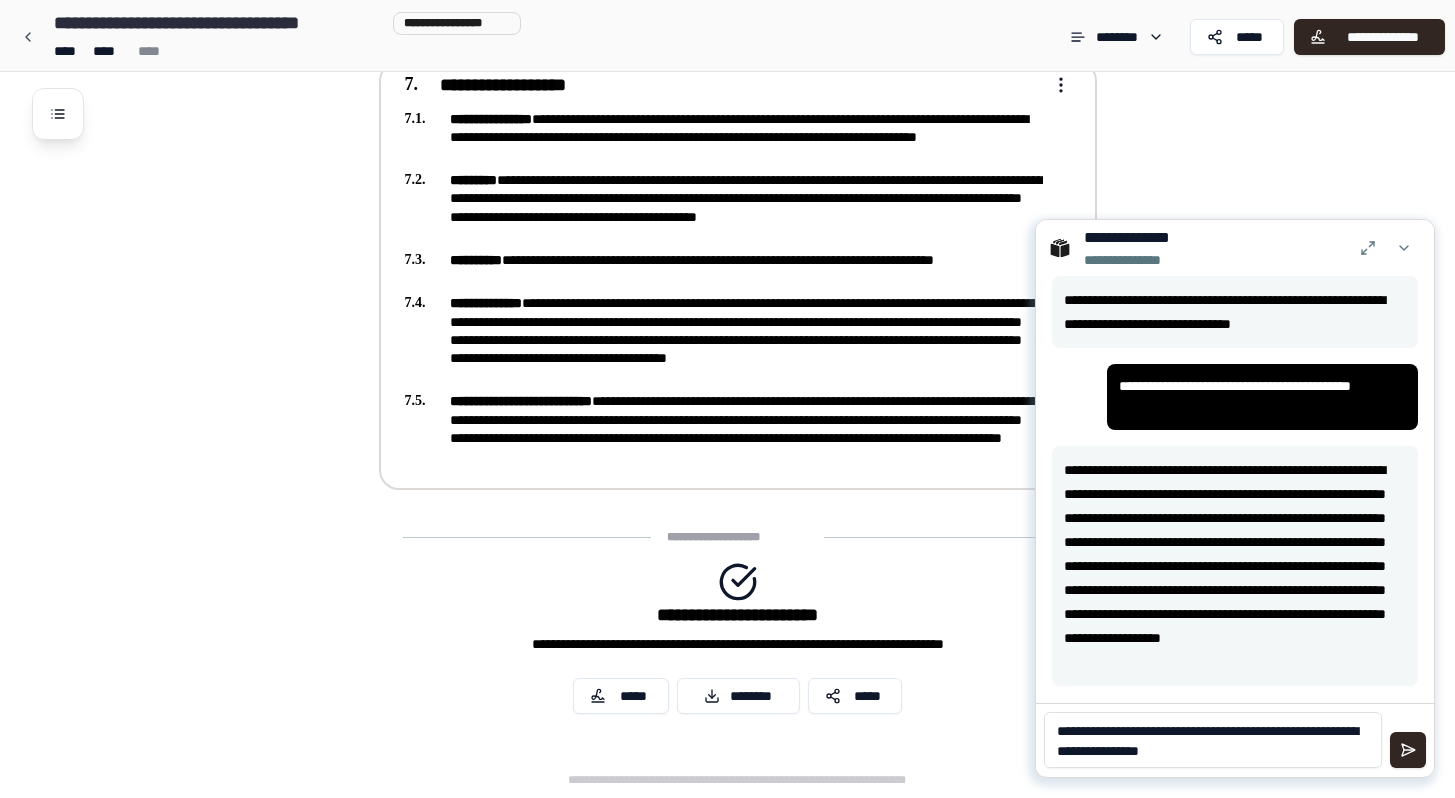 type on "**********" 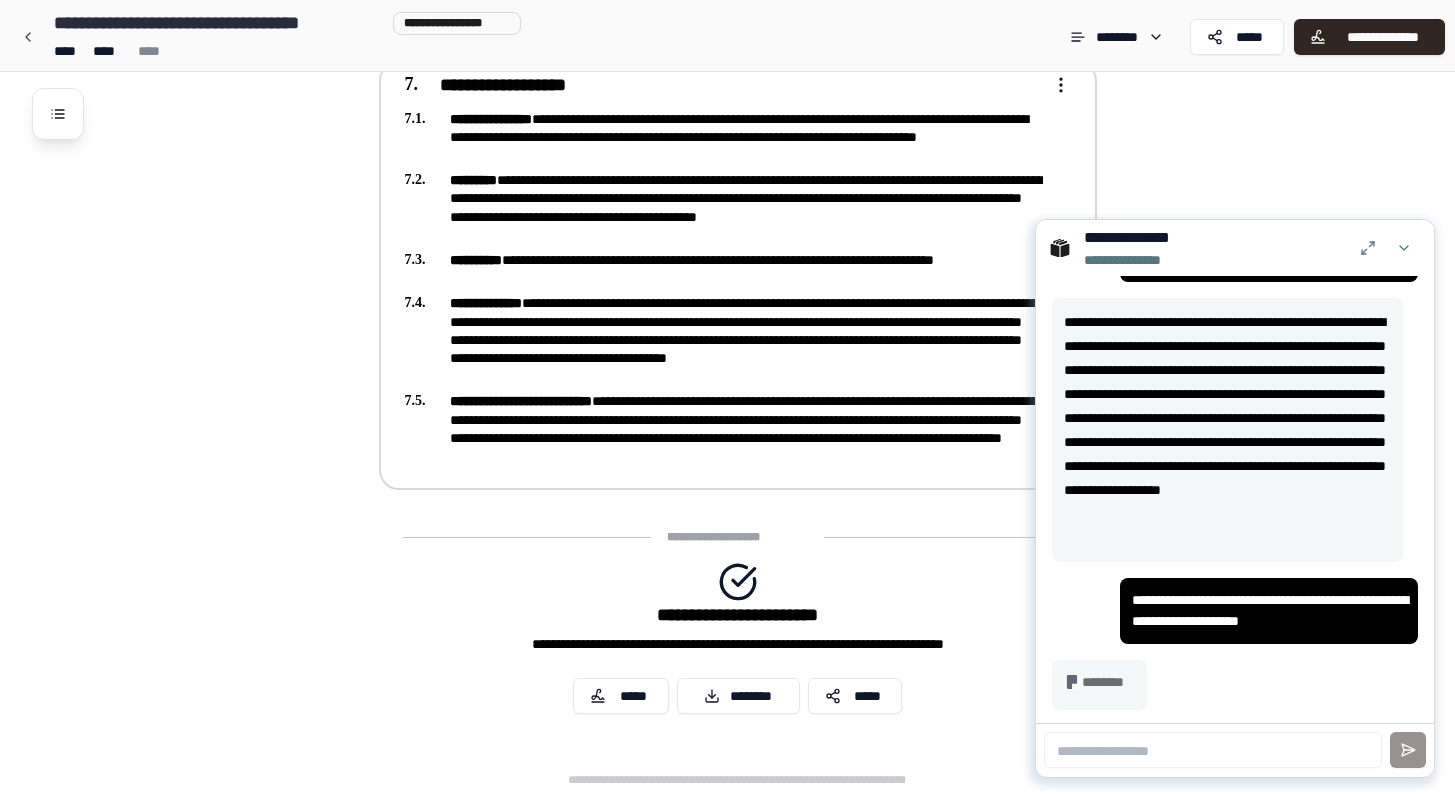 scroll, scrollTop: 149, scrollLeft: 0, axis: vertical 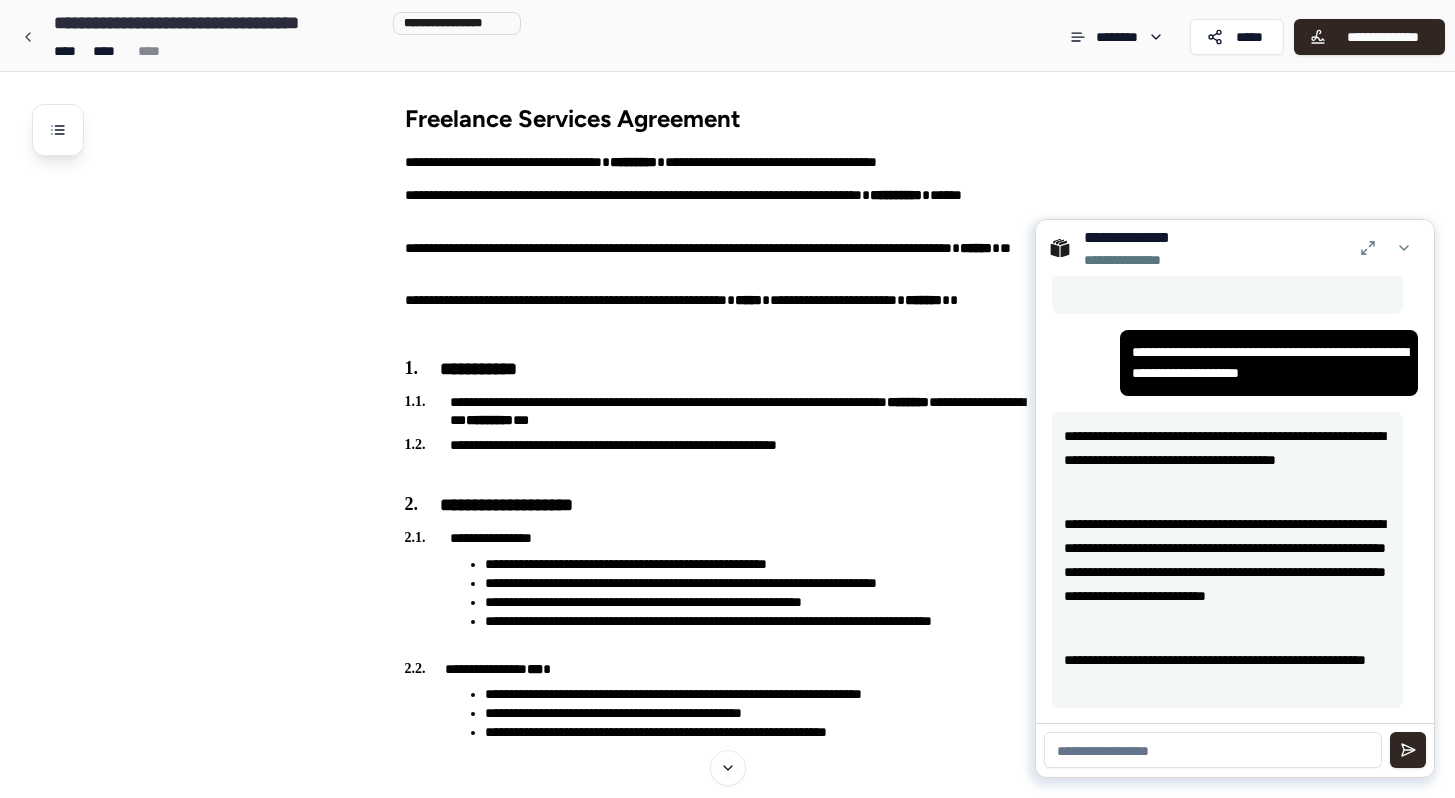 click at bounding box center [1235, 749] 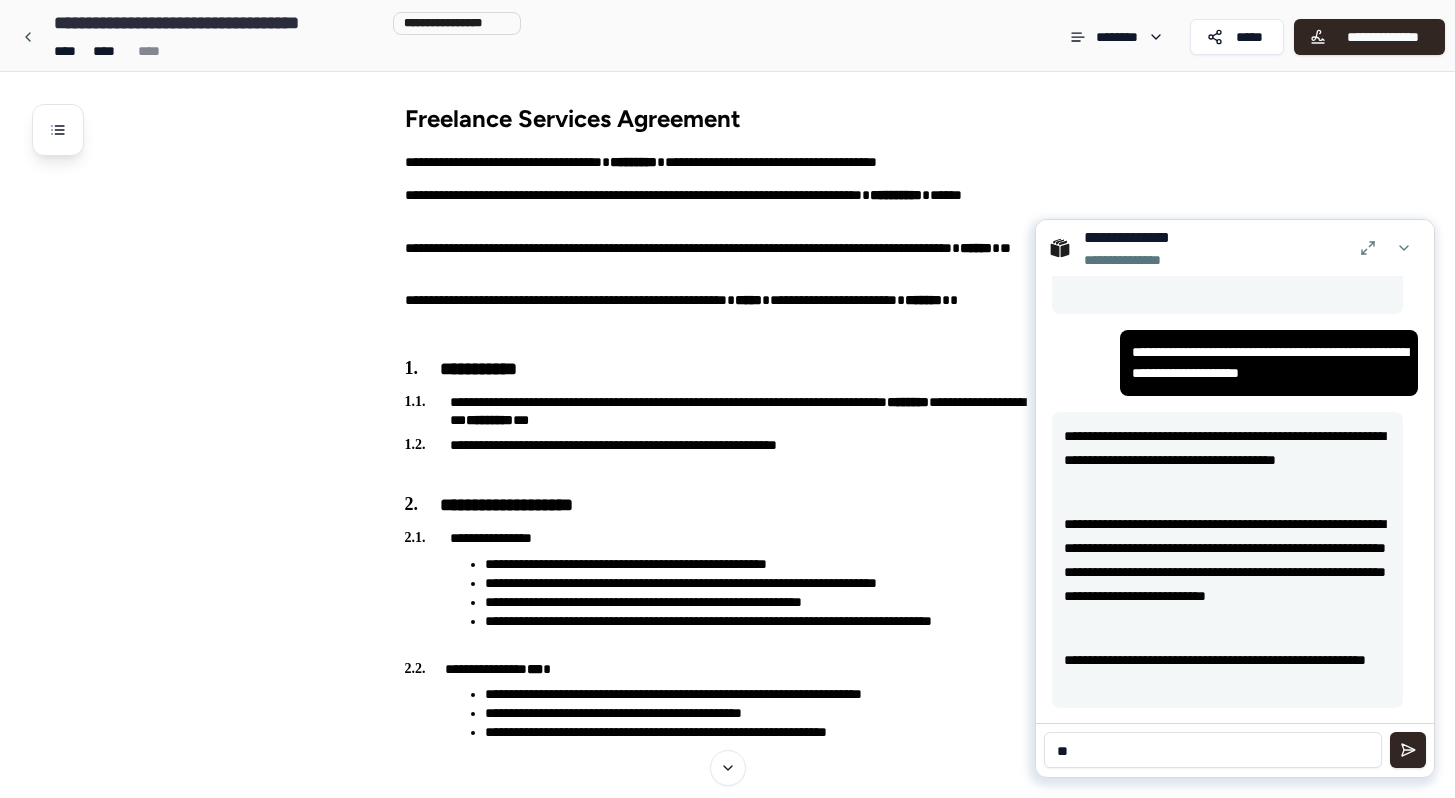 type on "*" 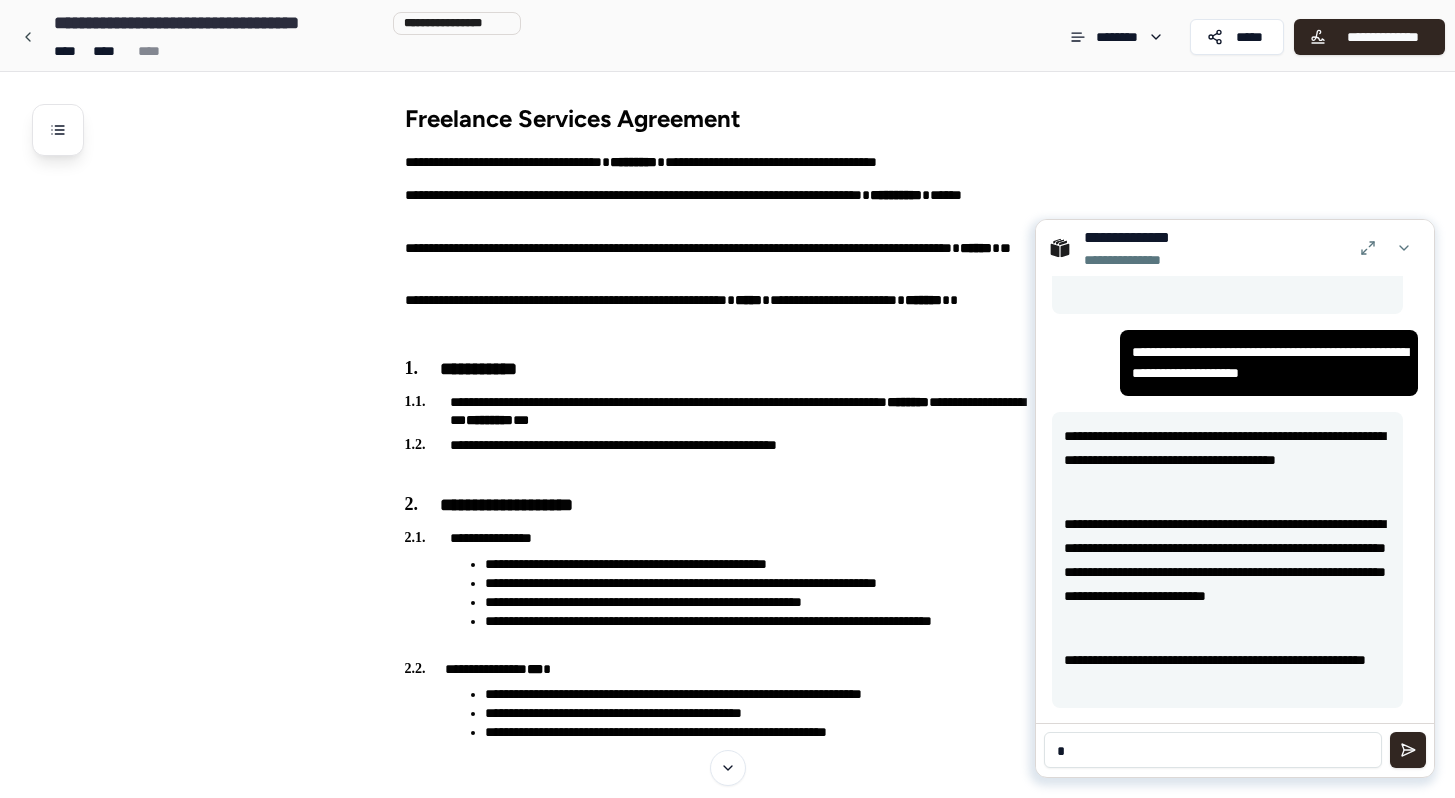 type 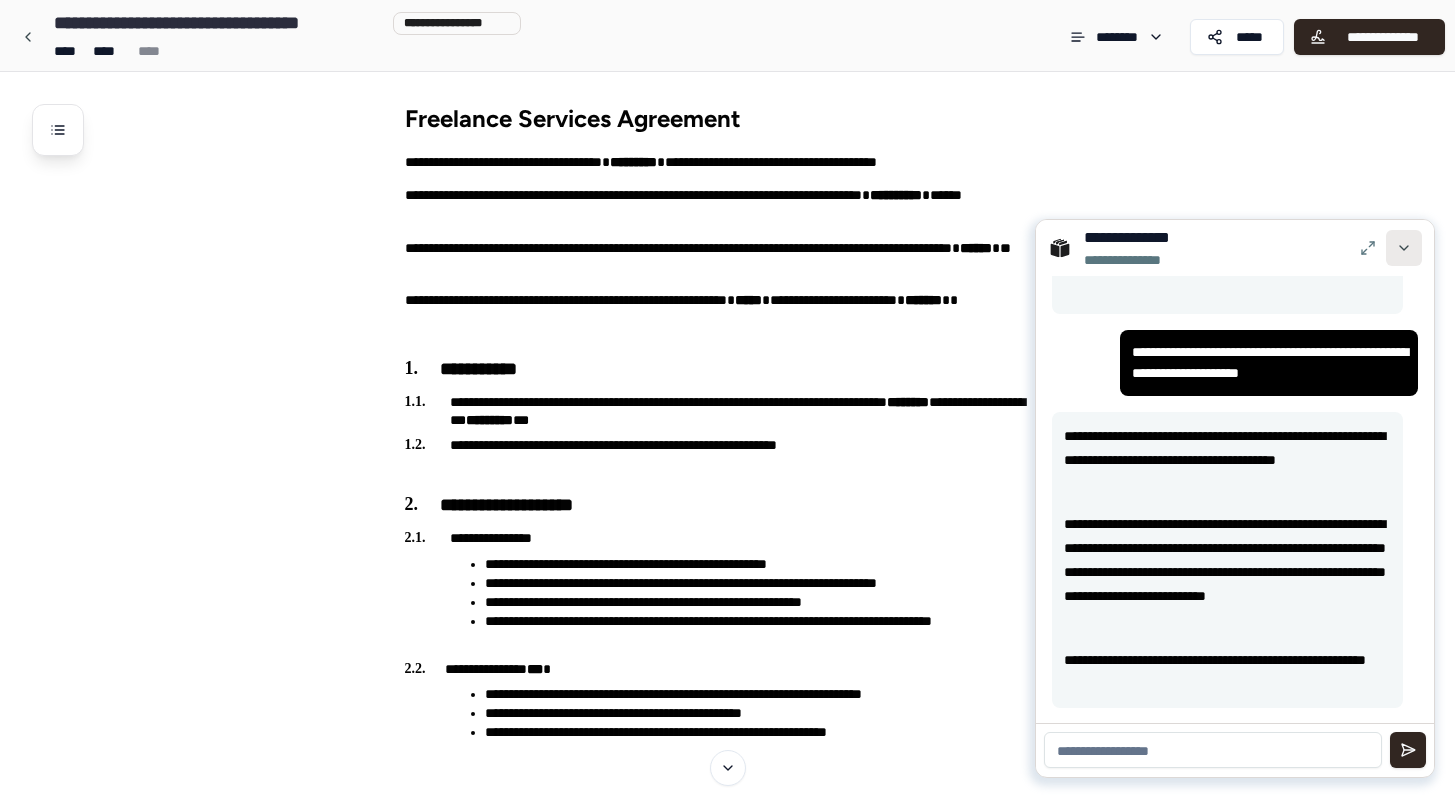 click at bounding box center [1404, 248] 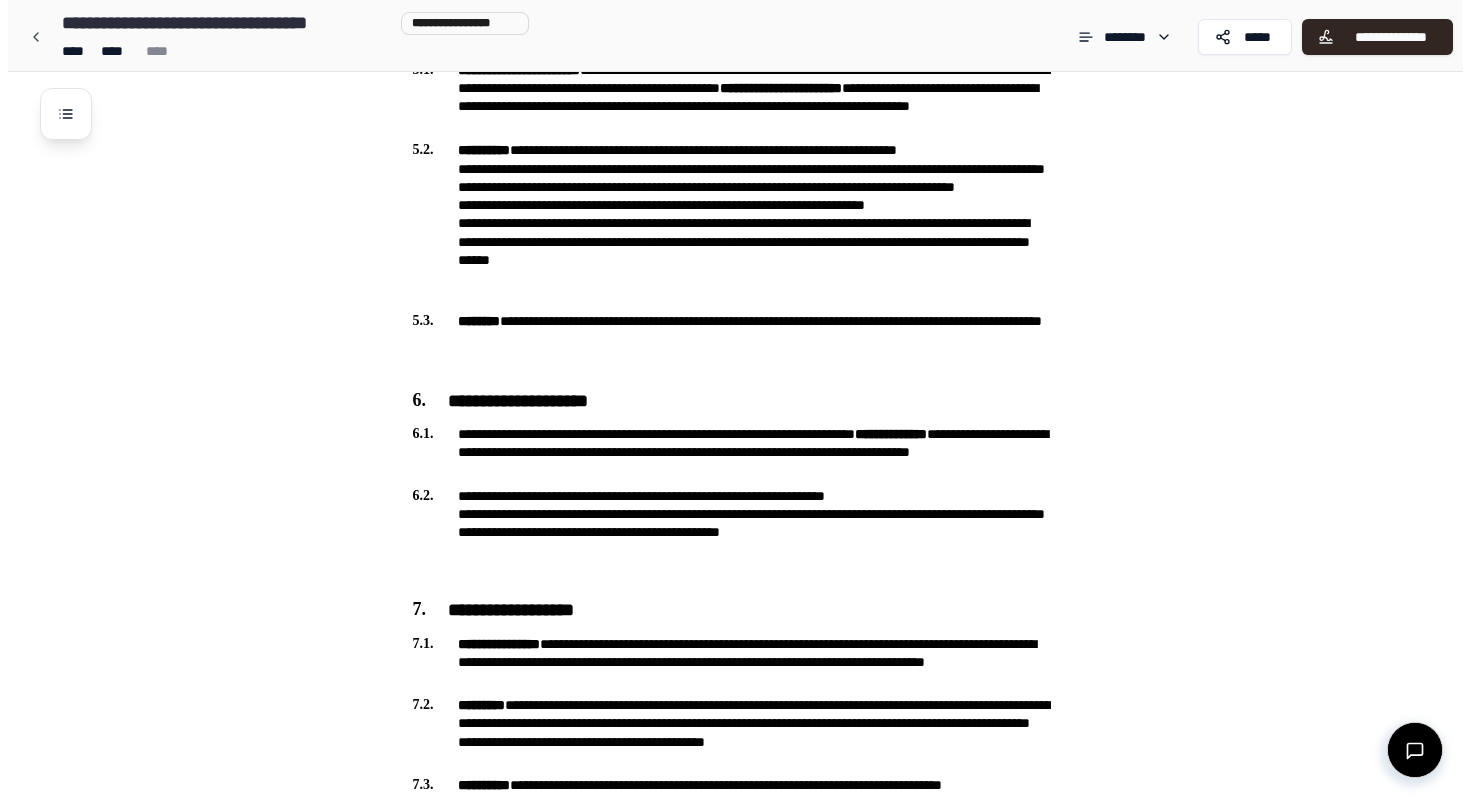 scroll, scrollTop: 1608, scrollLeft: 0, axis: vertical 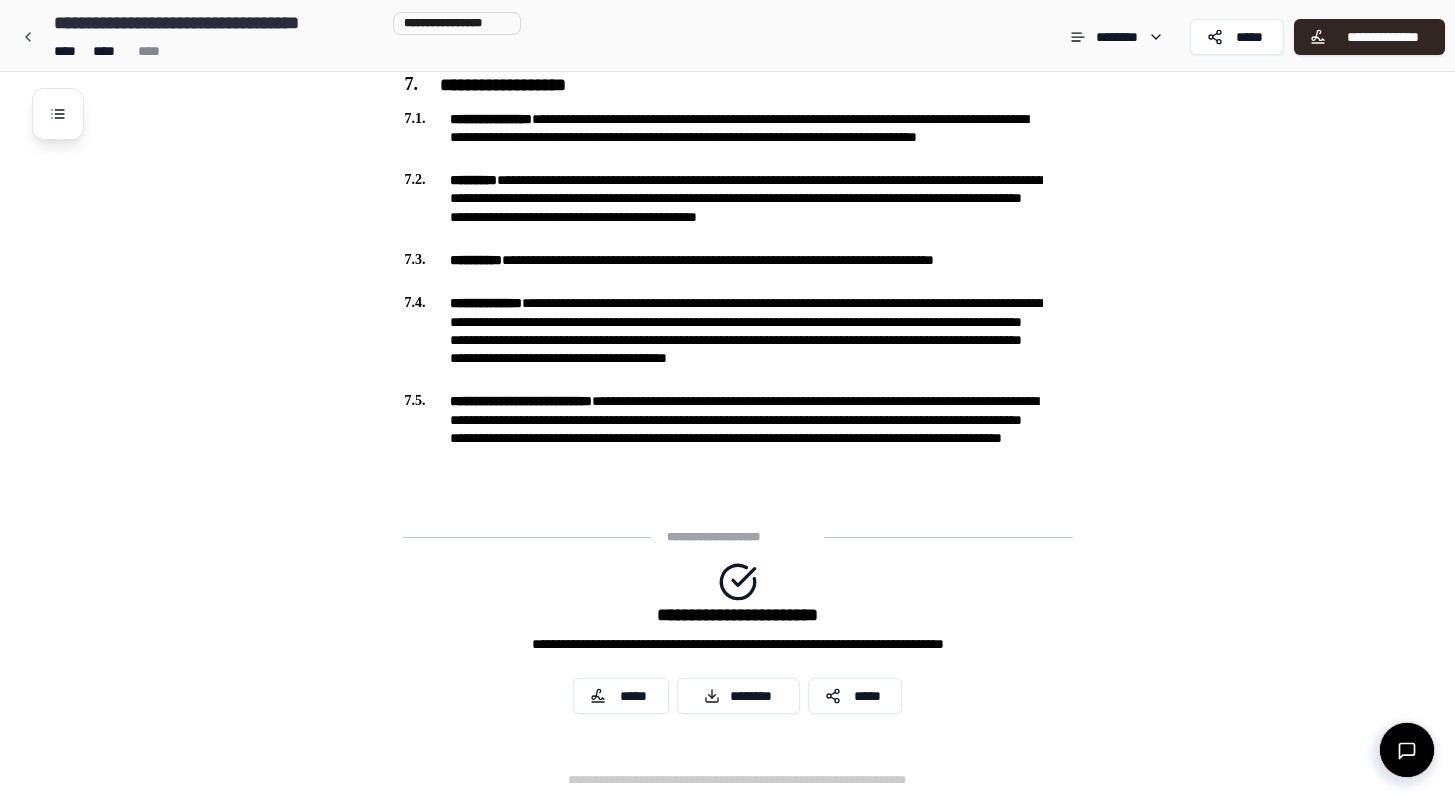 drag, startPoint x: 709, startPoint y: 694, endPoint x: 726, endPoint y: 592, distance: 103.40696 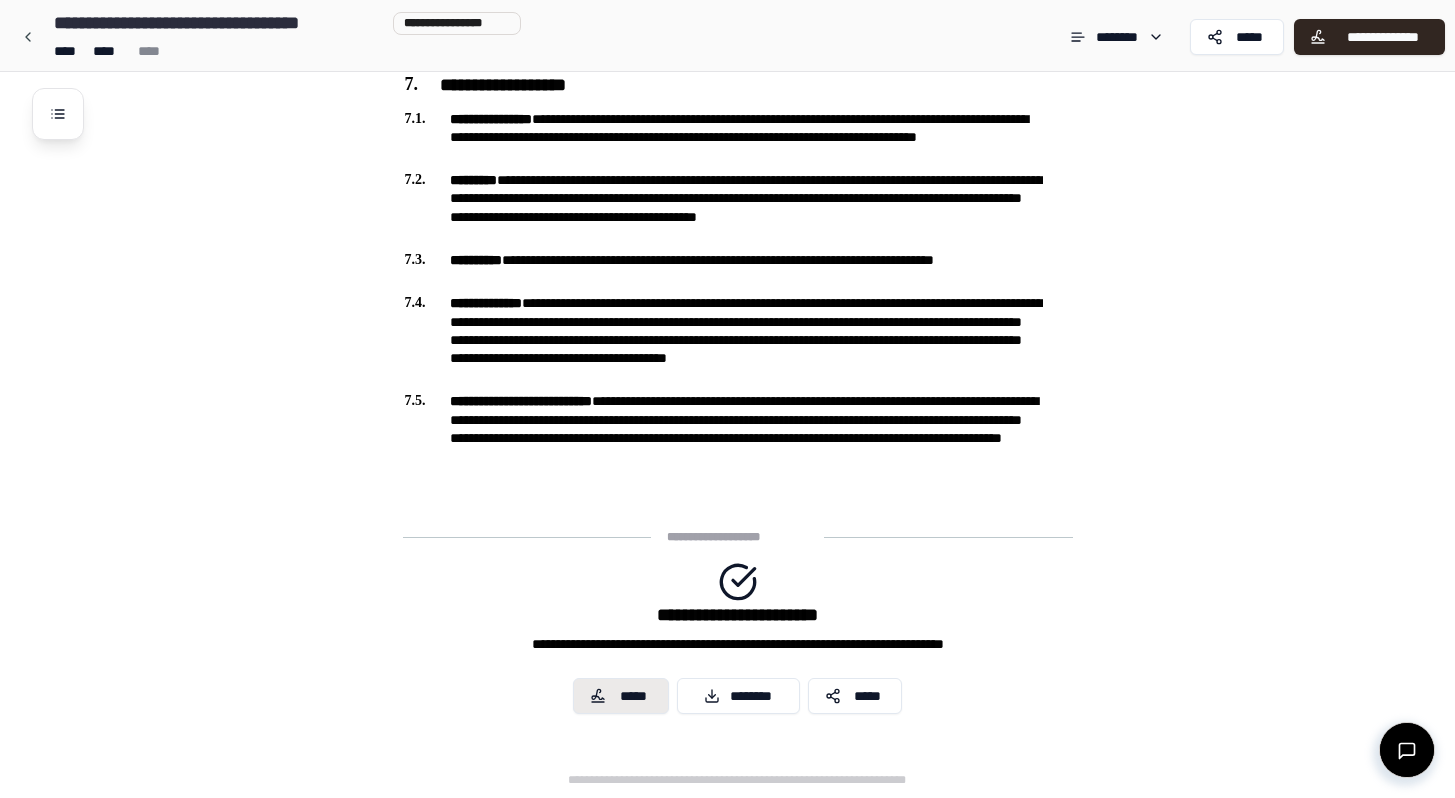 click on "*****" at bounding box center (621, 696) 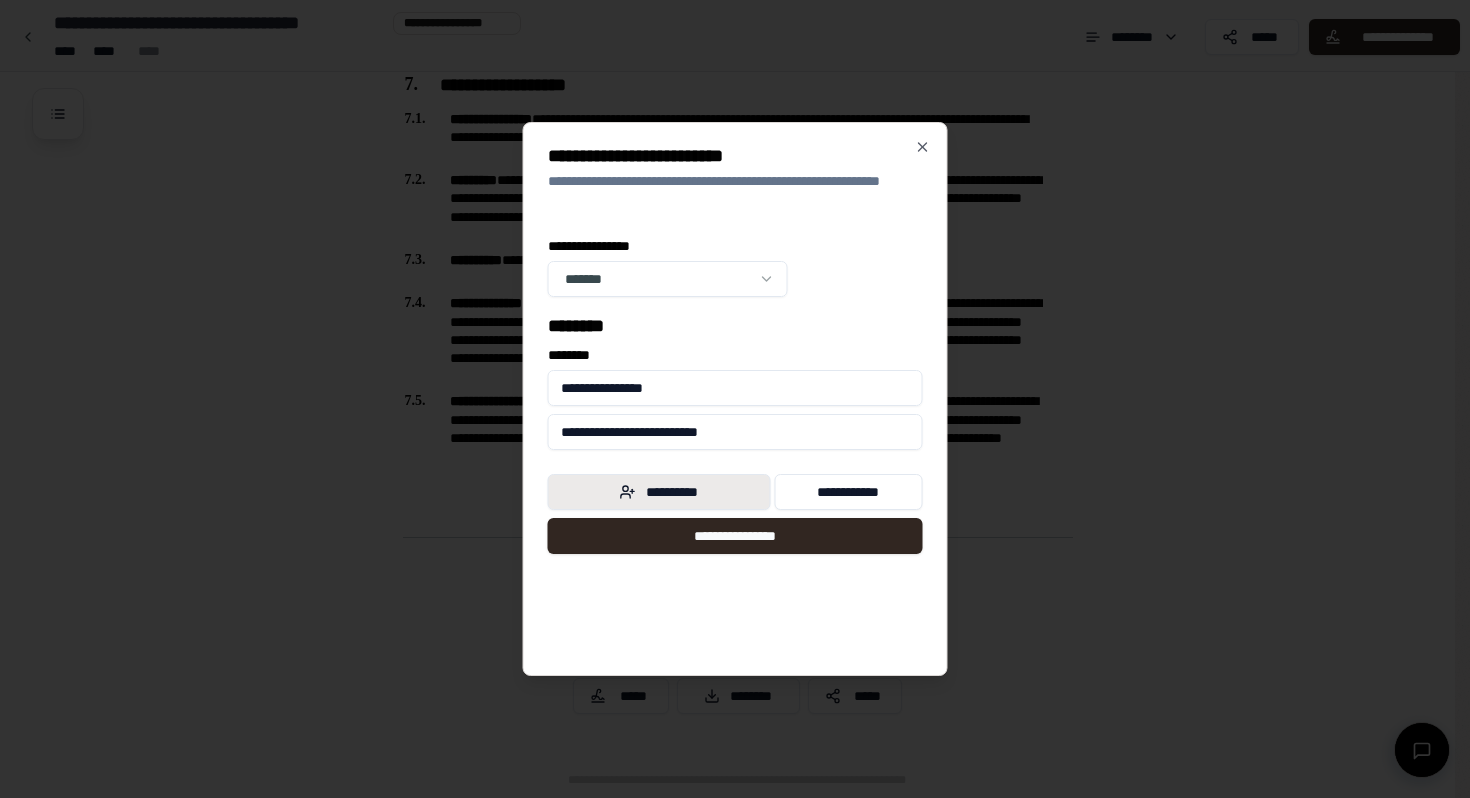 click on "**********" at bounding box center [659, 492] 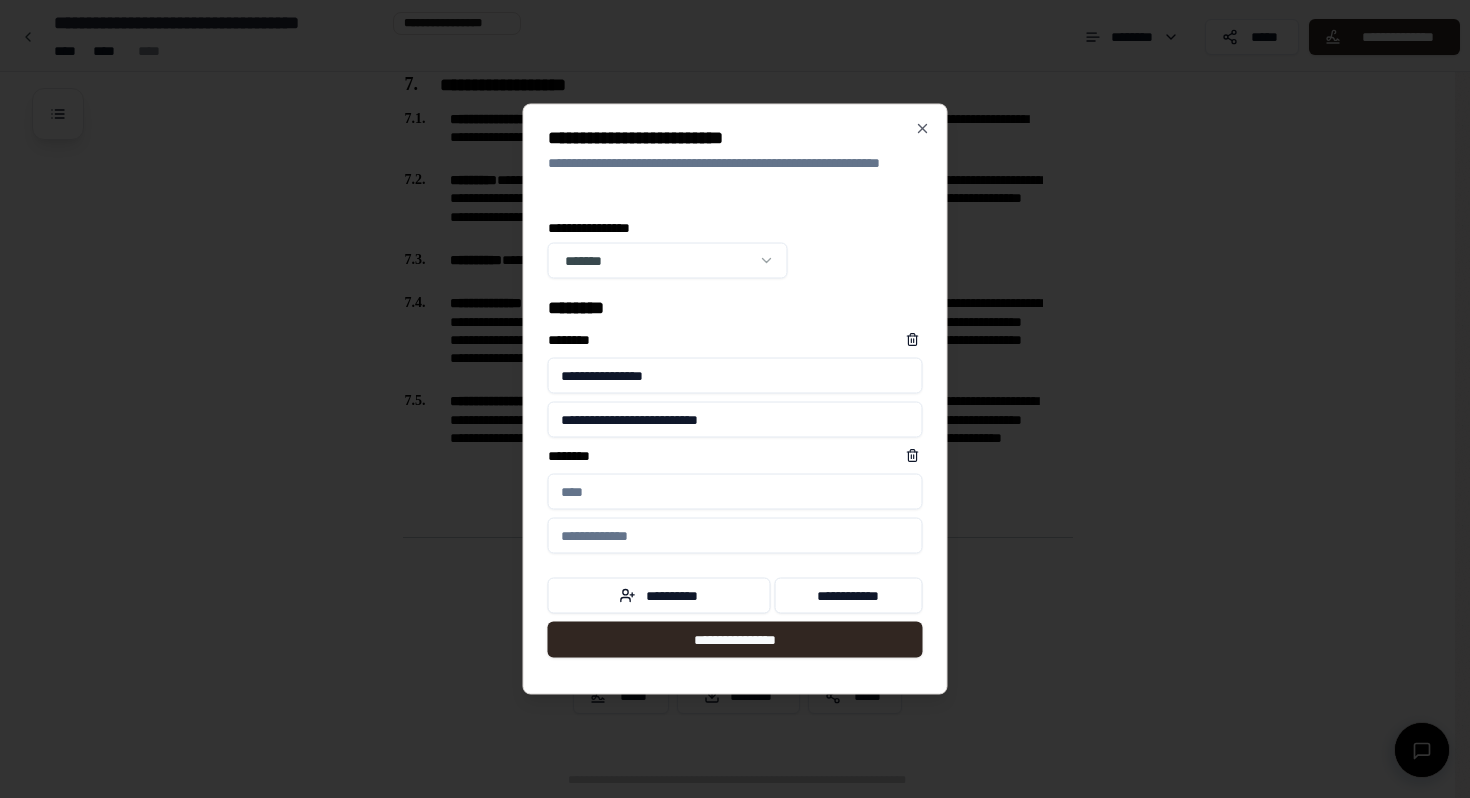 click on "******   *" at bounding box center (735, 492) 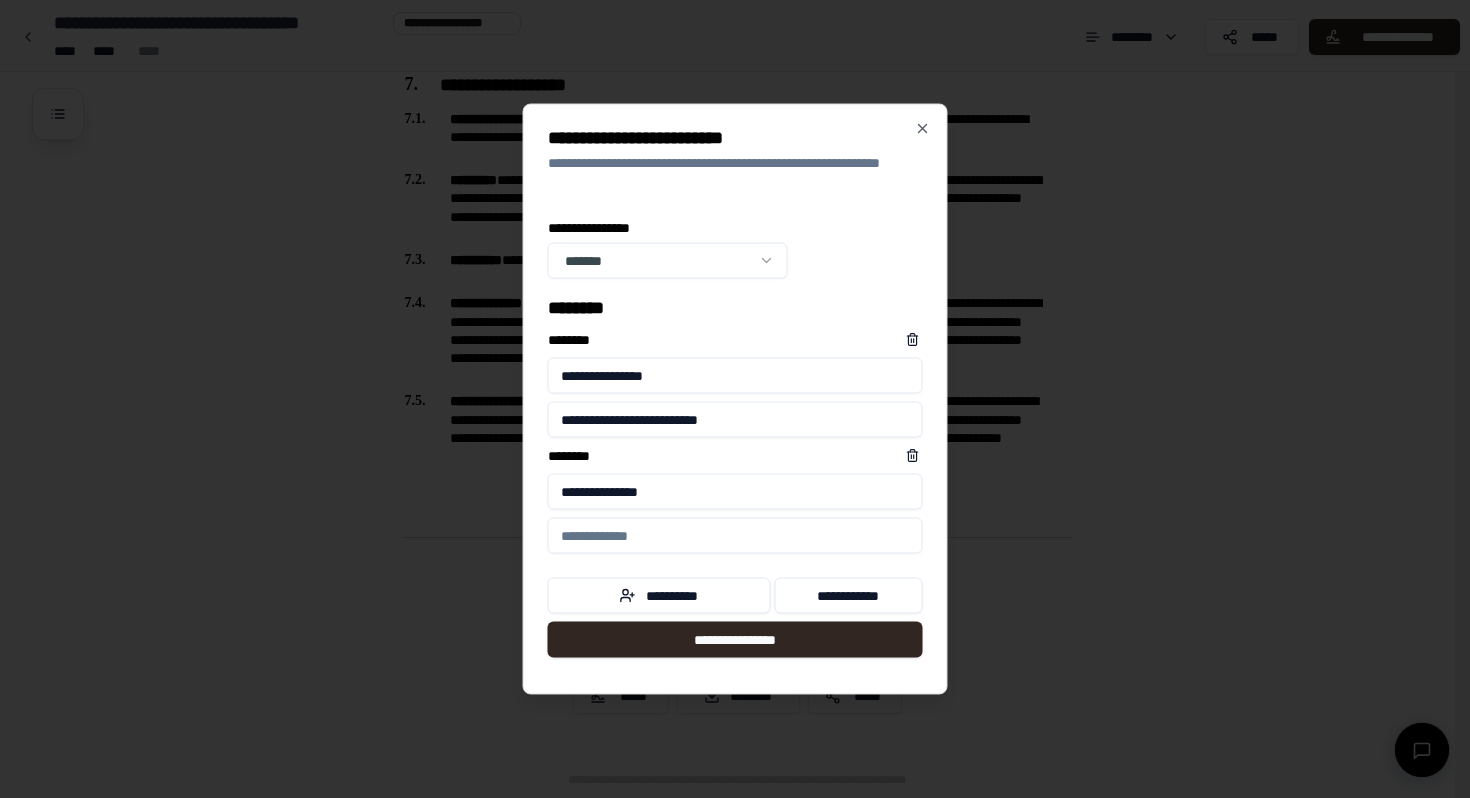 type on "**********" 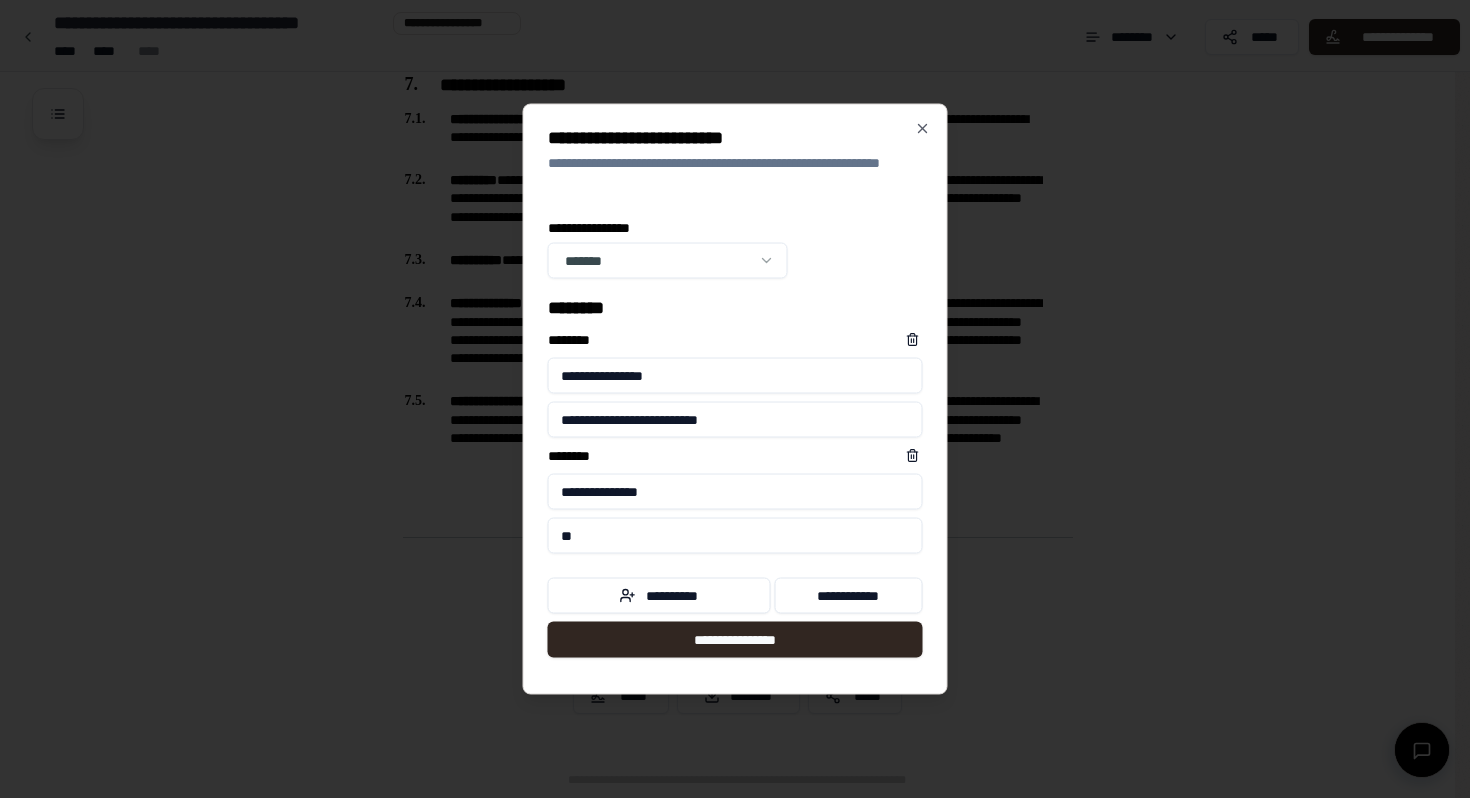 type on "*" 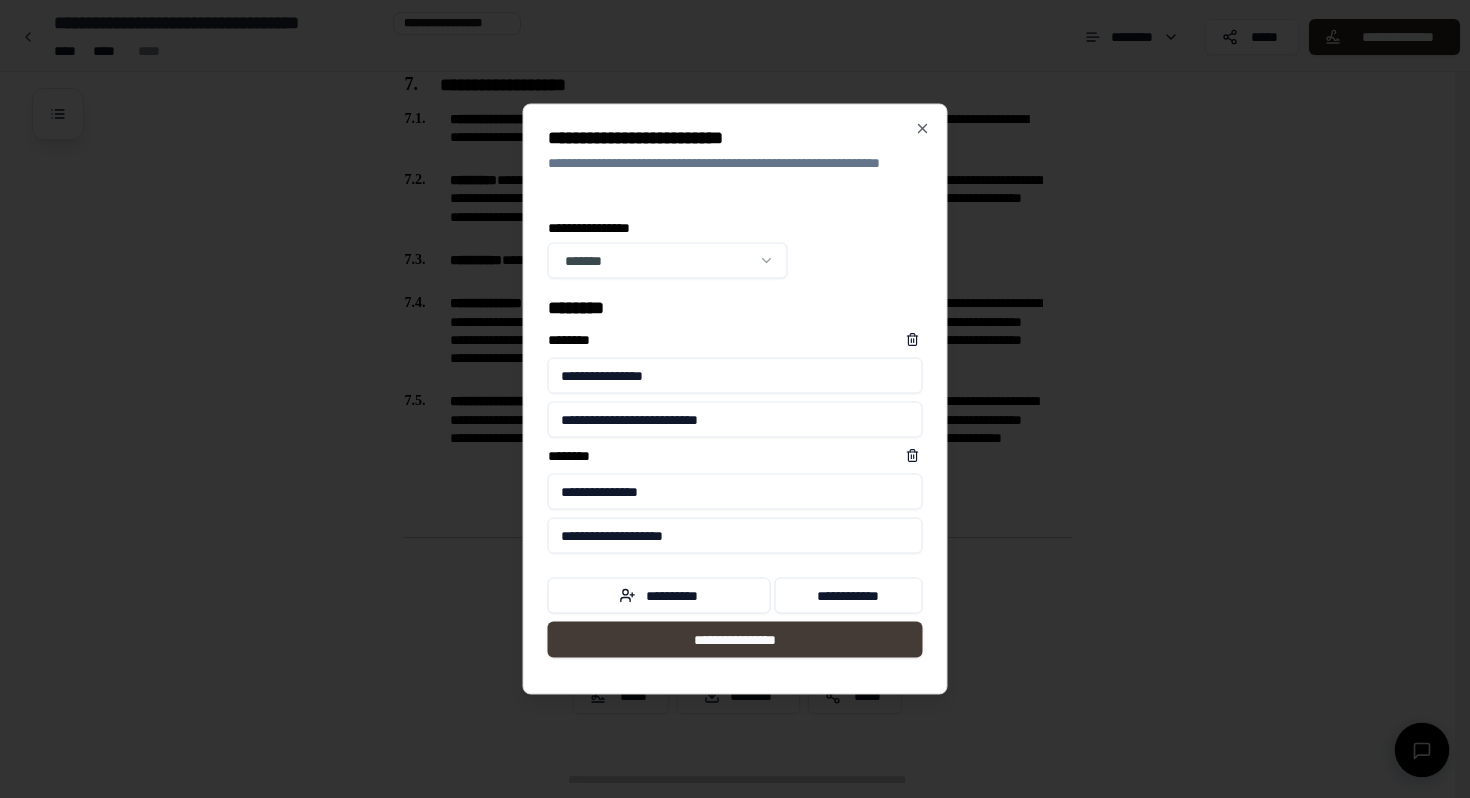 type on "**********" 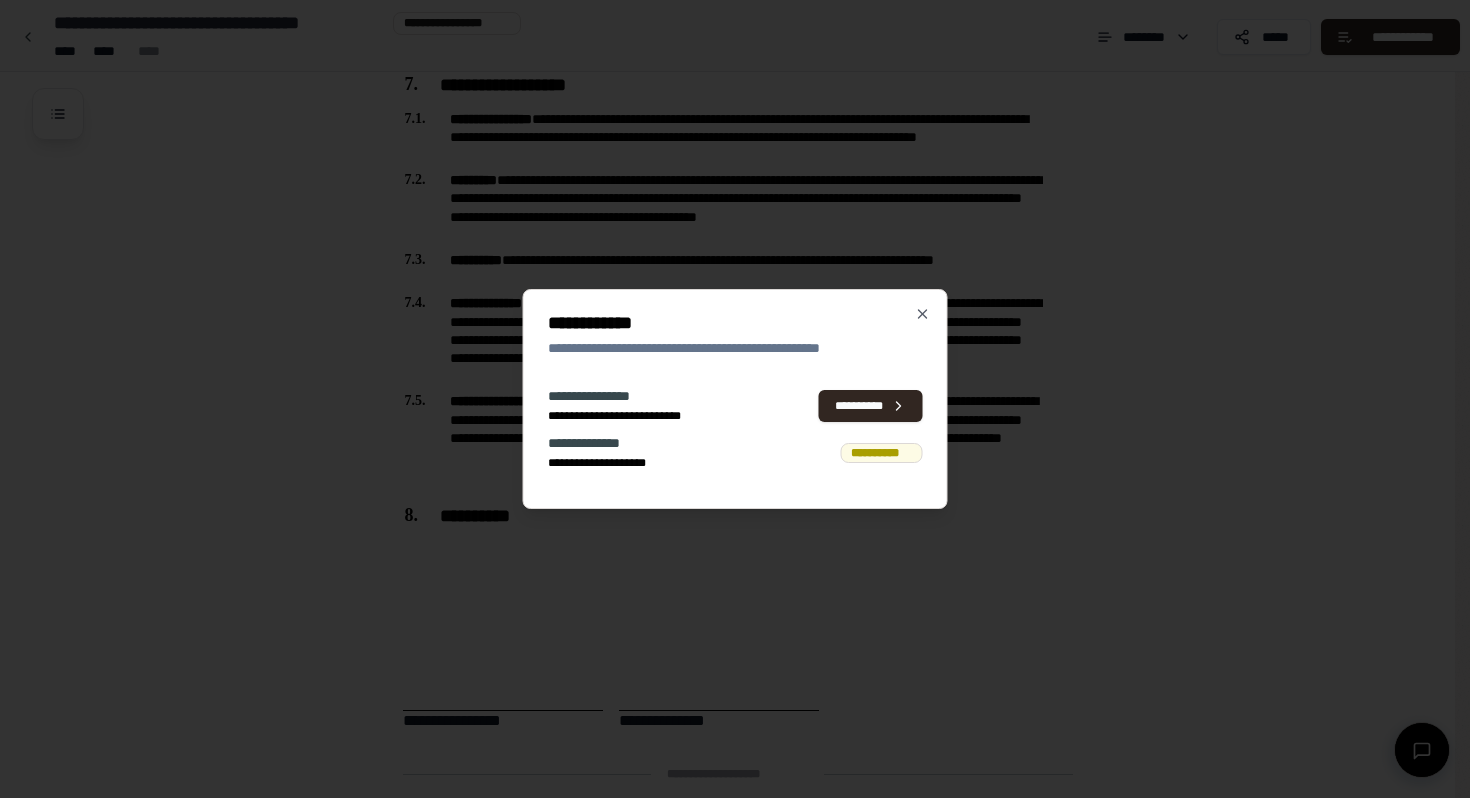 scroll, scrollTop: 1845, scrollLeft: 0, axis: vertical 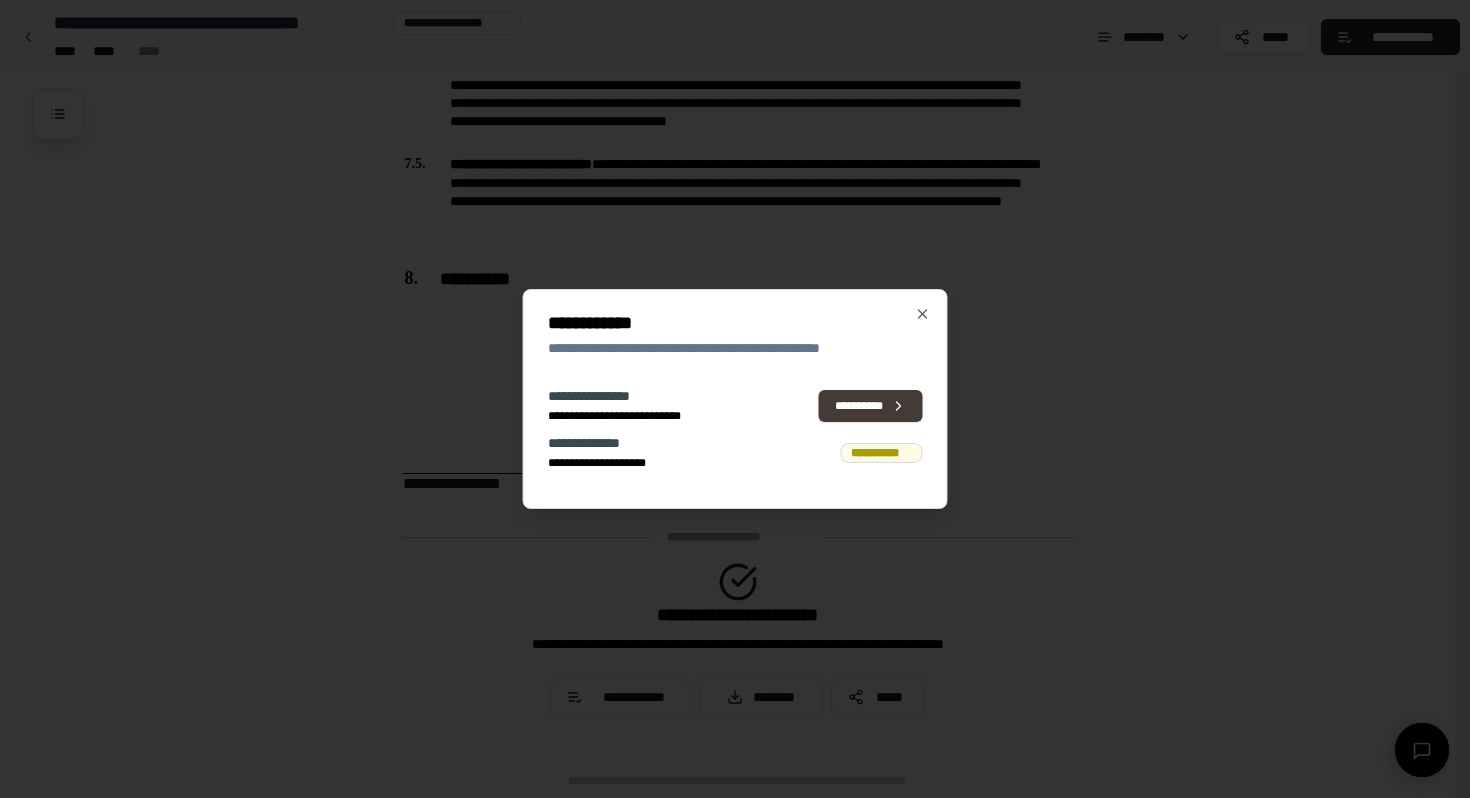 click on "**********" at bounding box center [871, 406] 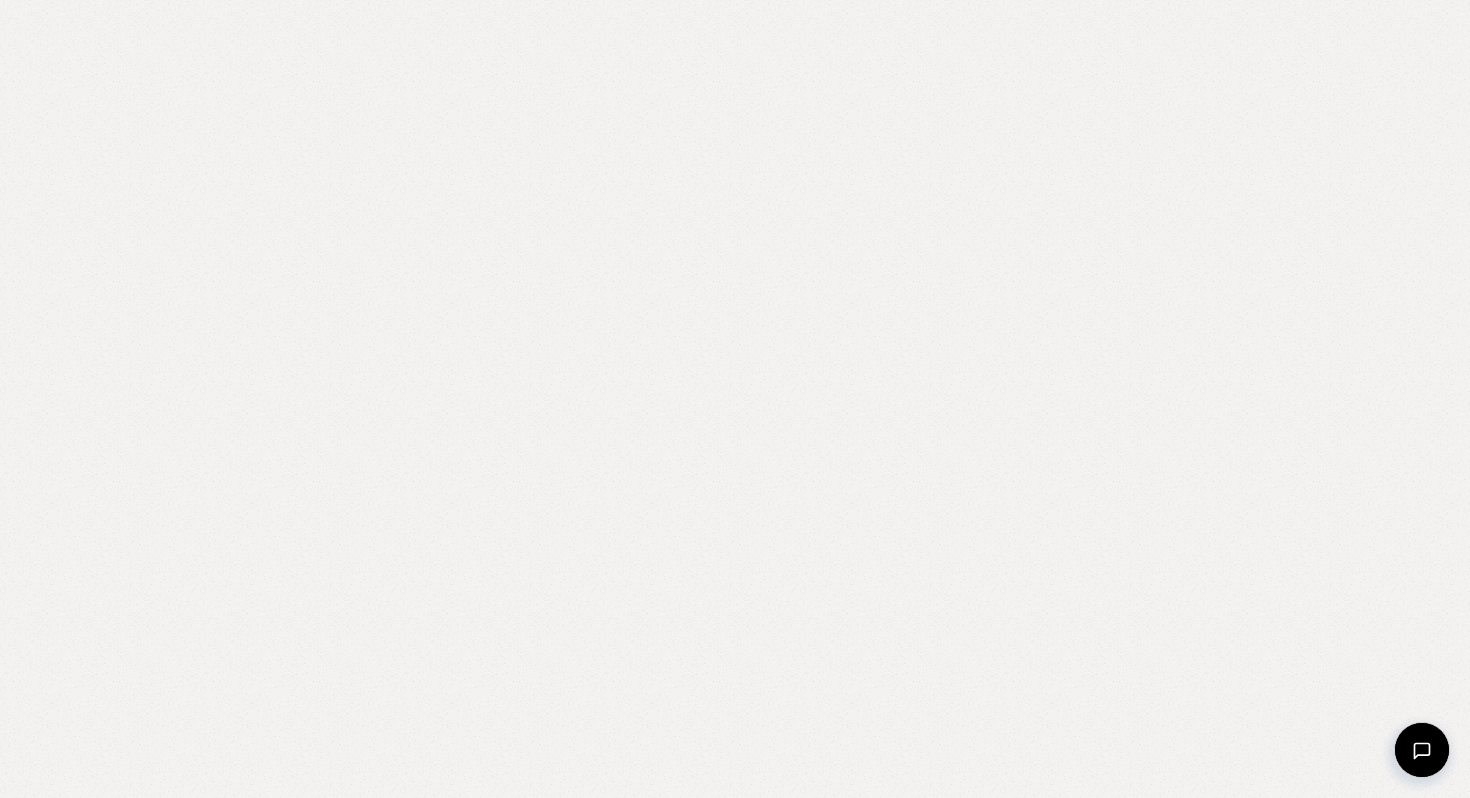 scroll, scrollTop: 0, scrollLeft: 0, axis: both 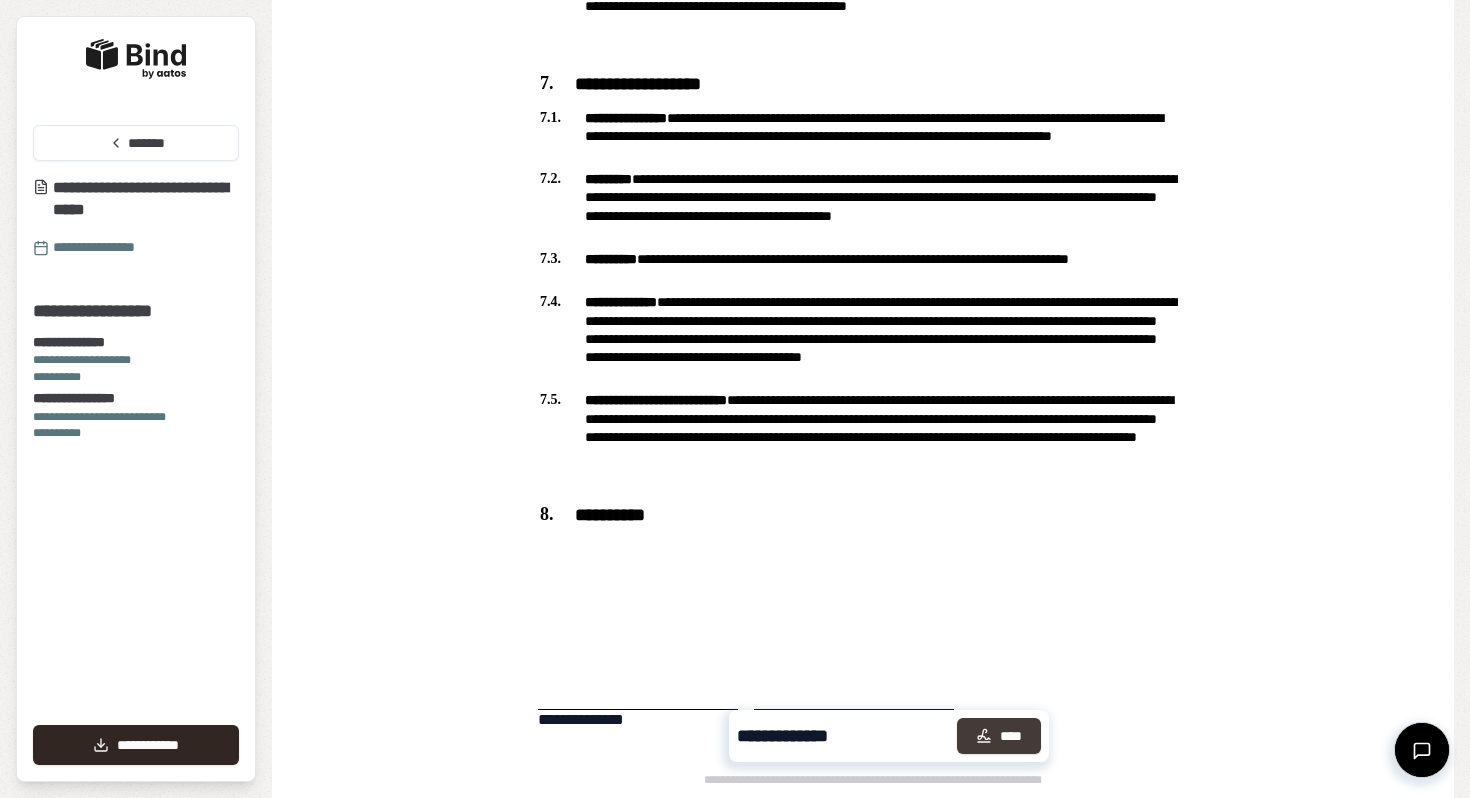 click on "****" at bounding box center (999, 736) 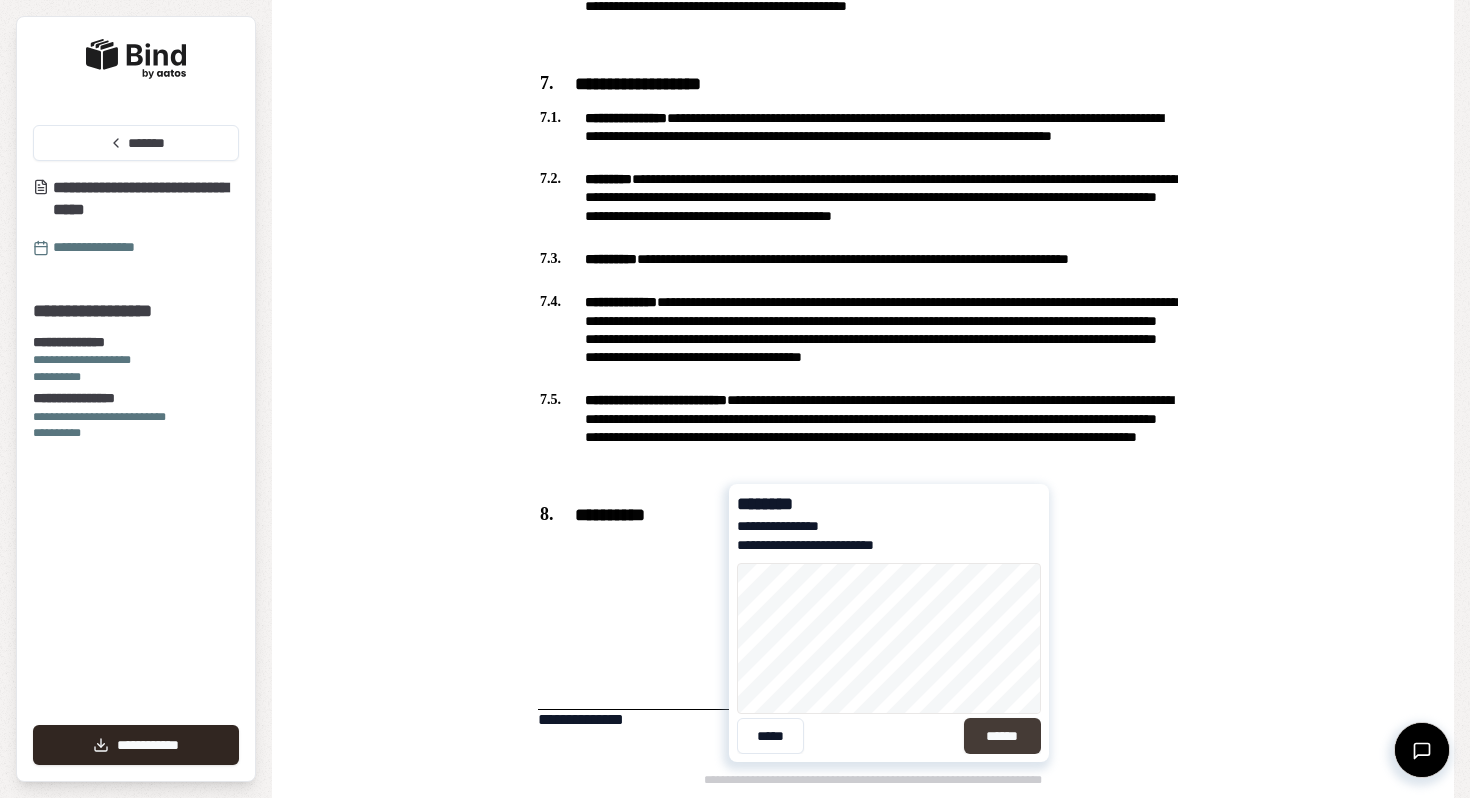 click on "******" at bounding box center [1002, 736] 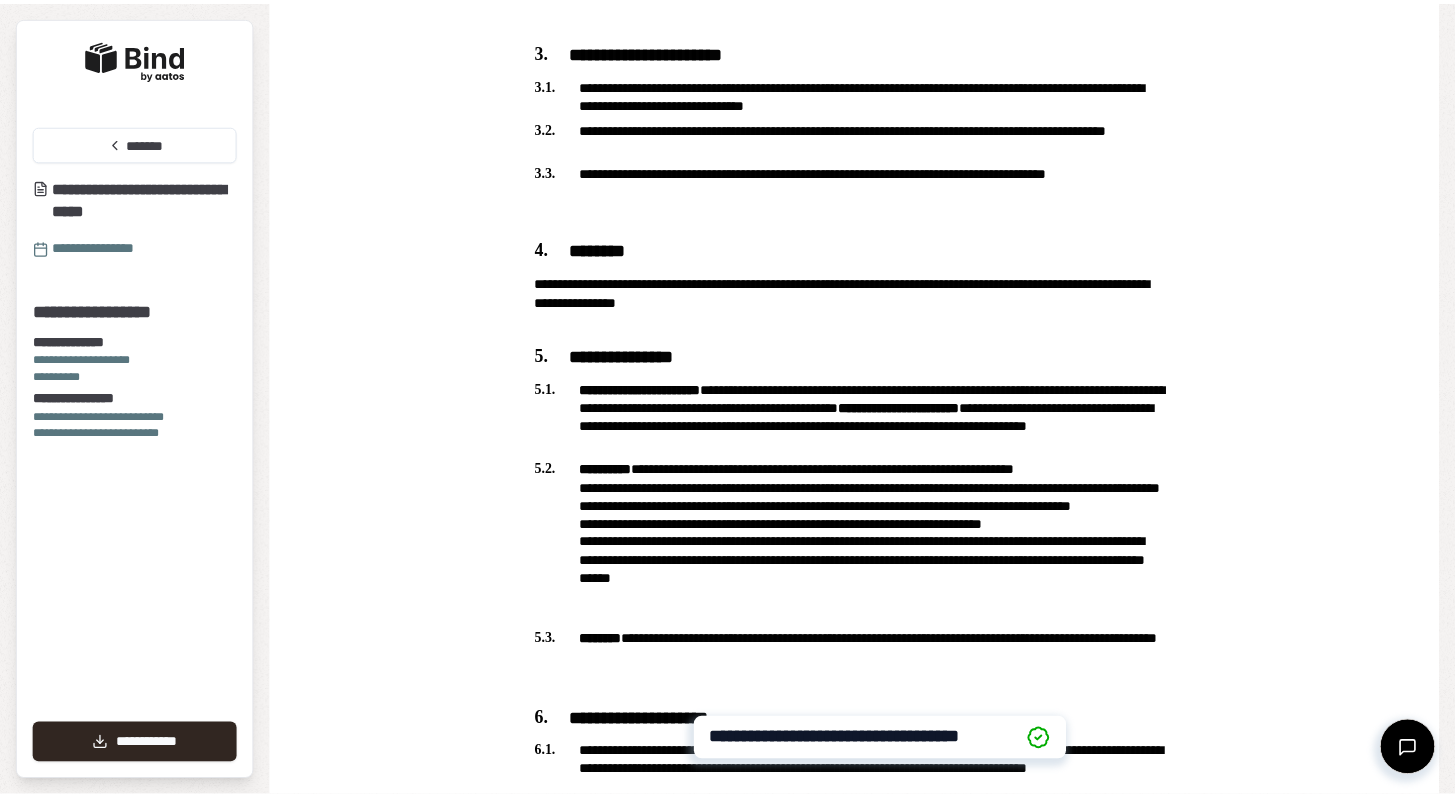 scroll, scrollTop: 0, scrollLeft: 0, axis: both 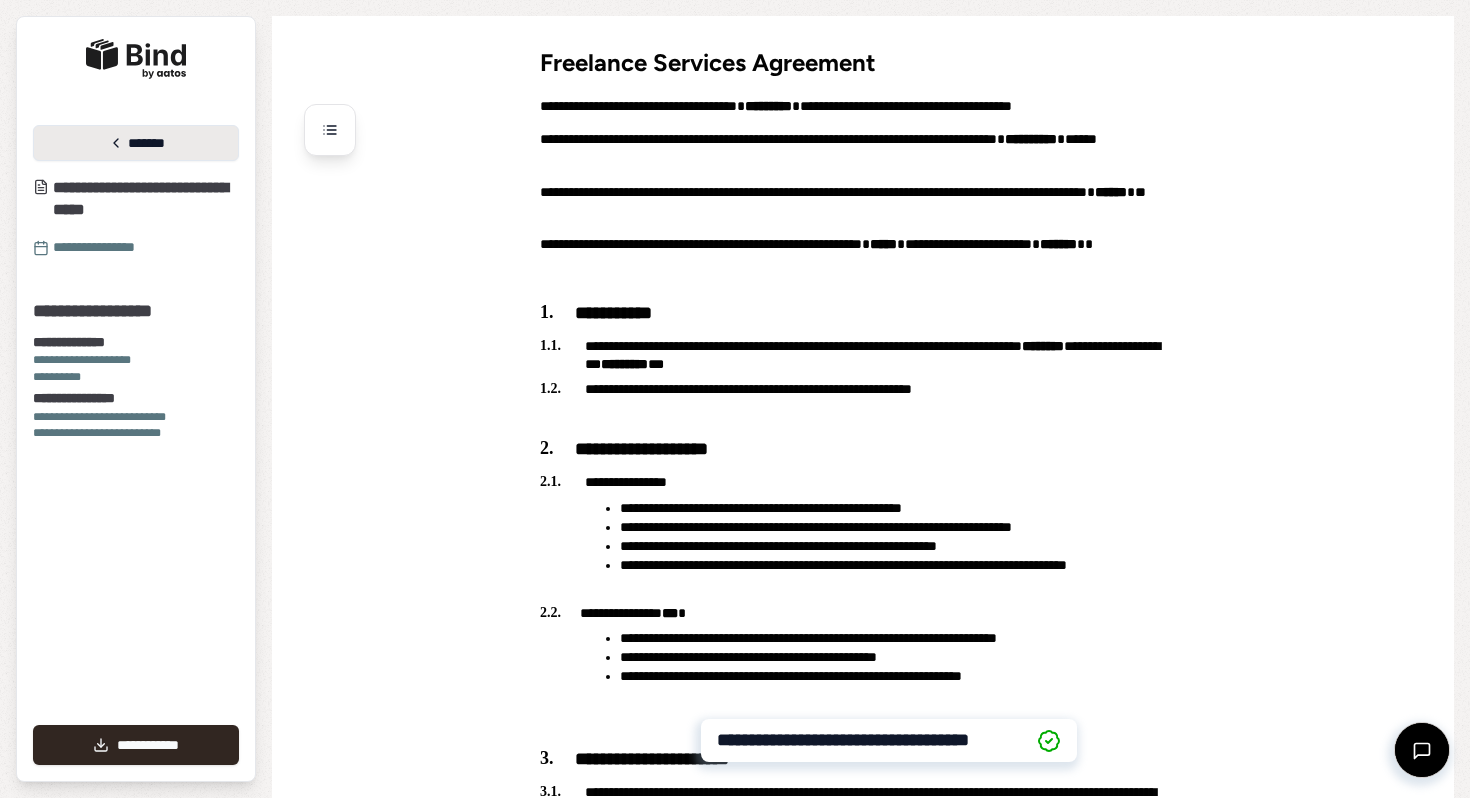 click on "*******" at bounding box center [136, 143] 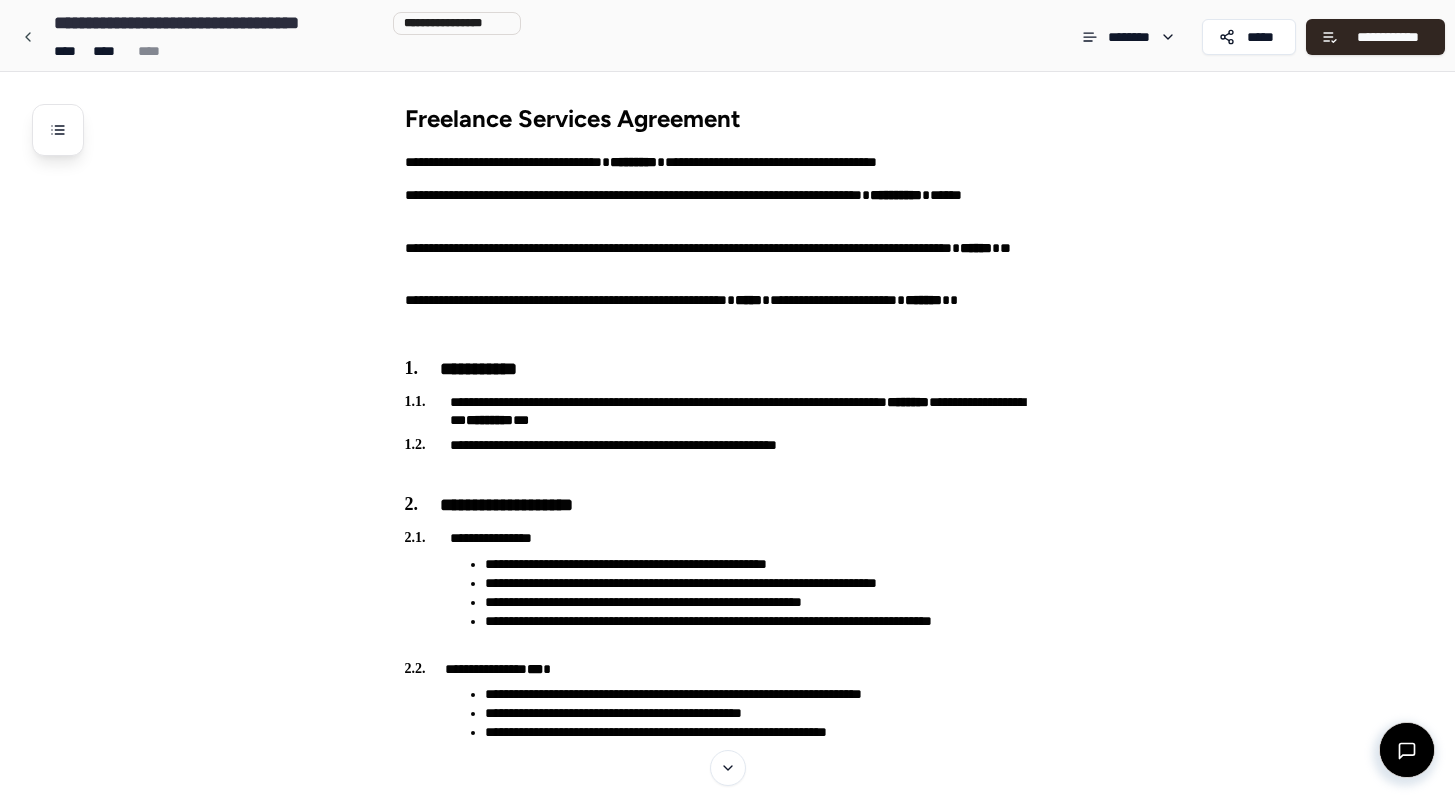 click on "Freelance Services Agreement" at bounding box center [738, 118] 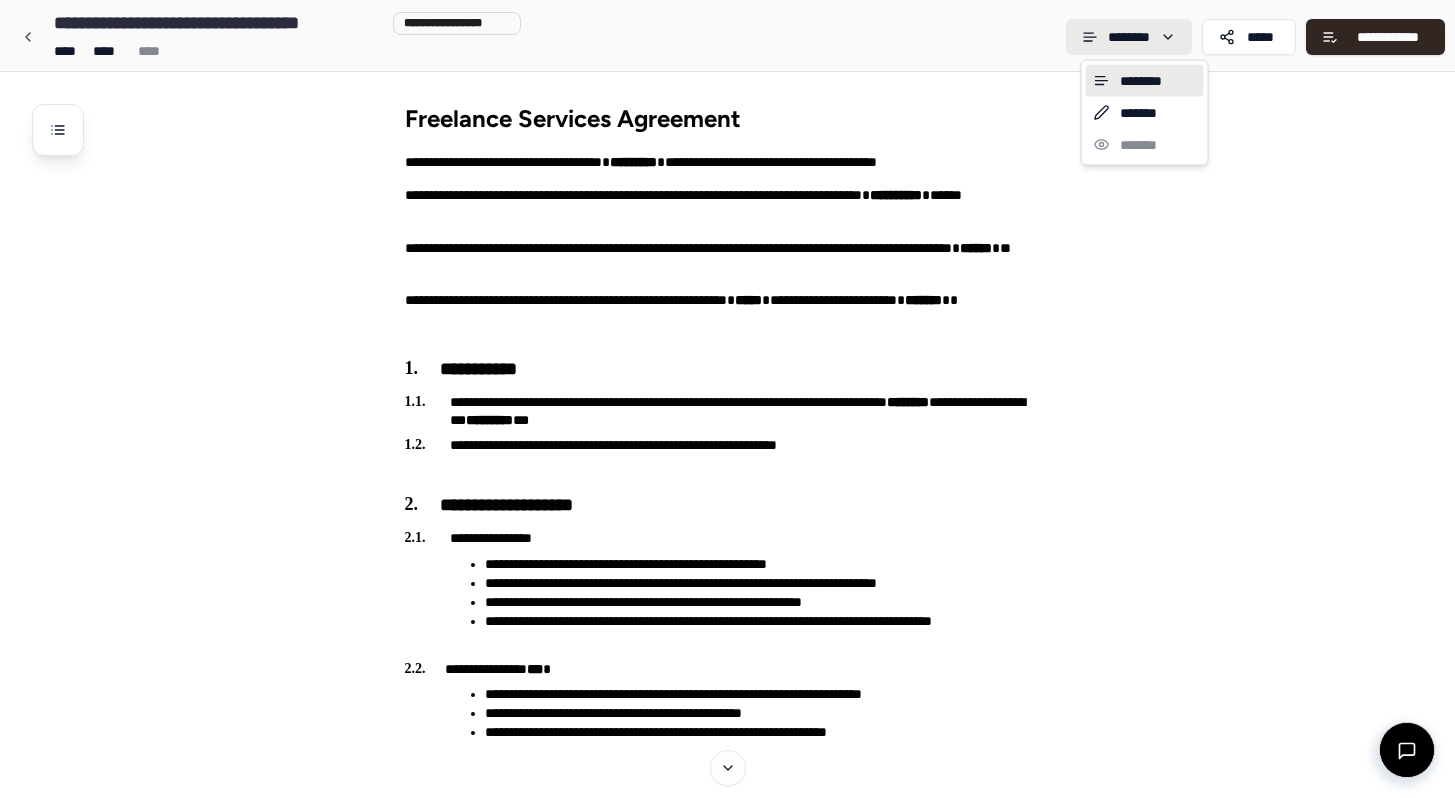 click on "**********" at bounding box center (735, 1322) 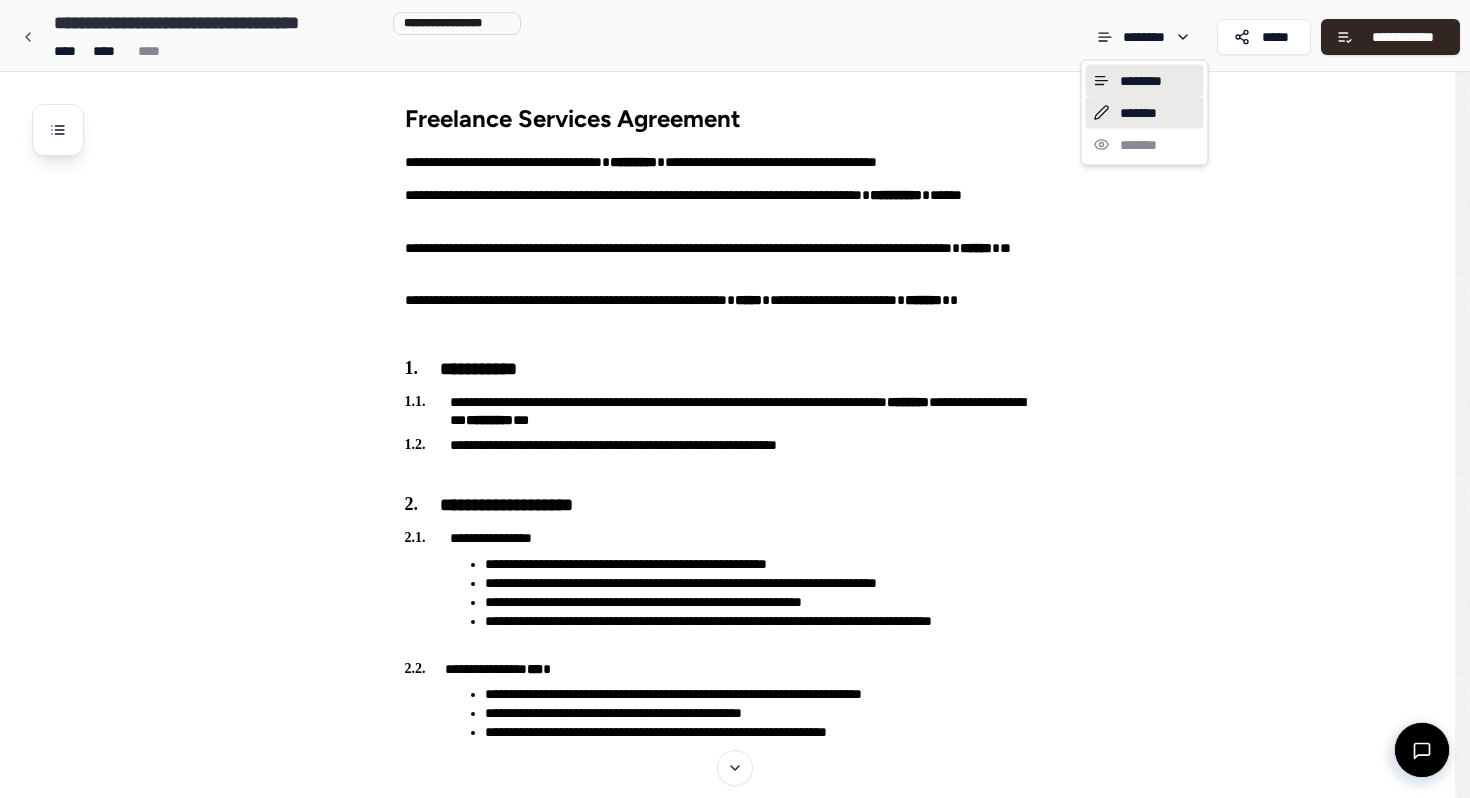 click on "*******" at bounding box center (1145, 113) 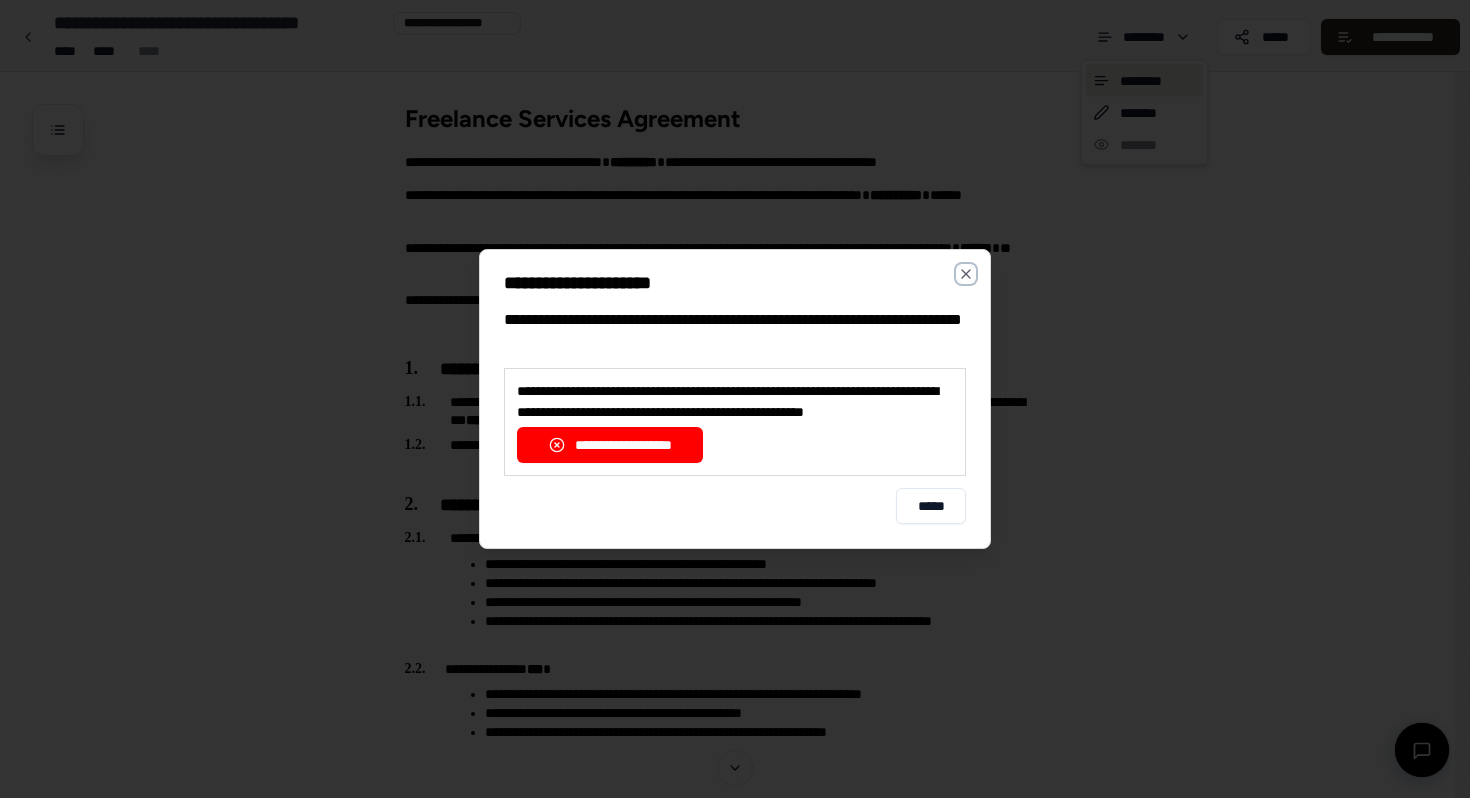 drag, startPoint x: 964, startPoint y: 276, endPoint x: 976, endPoint y: 276, distance: 12 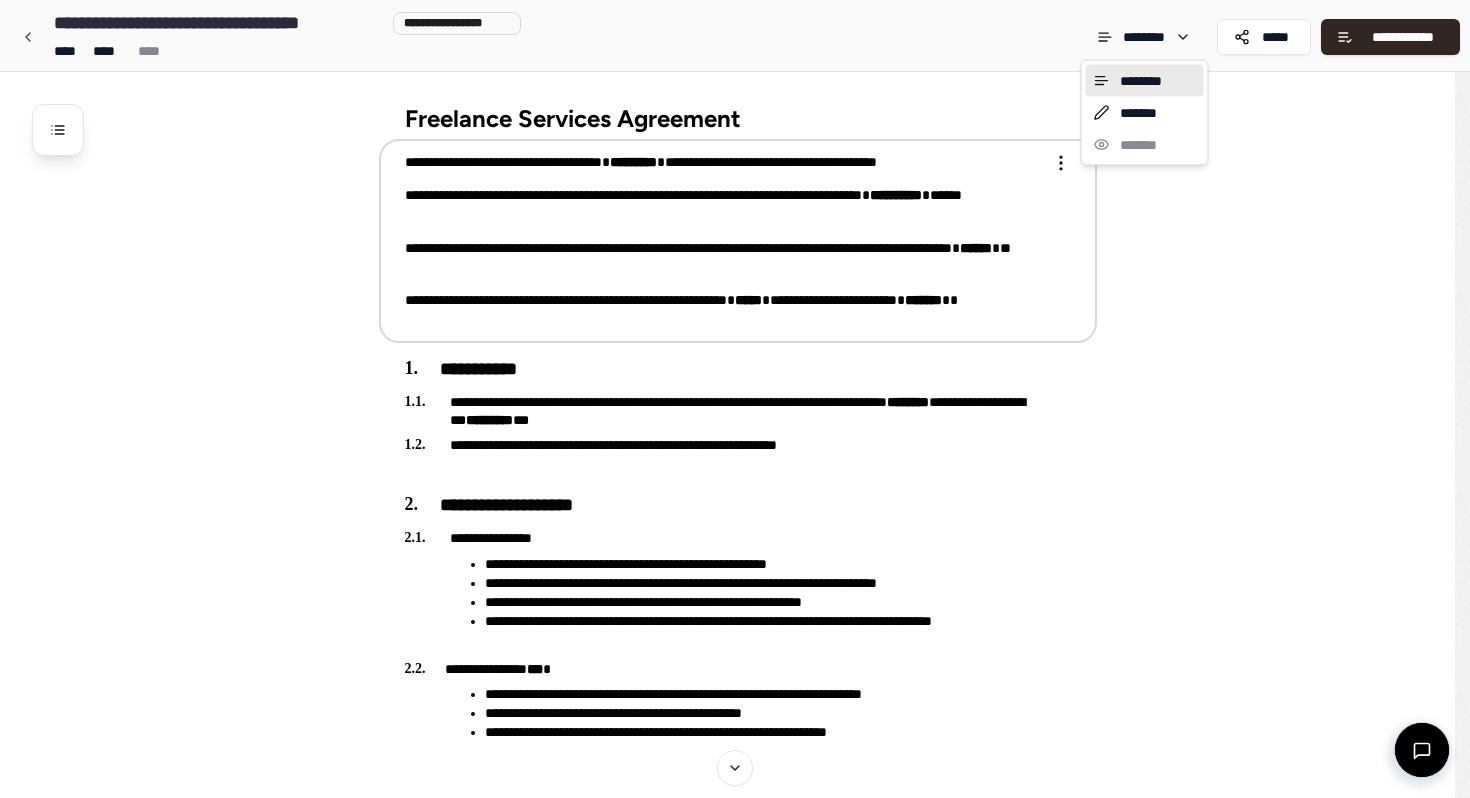 click on "**********" at bounding box center [735, 1322] 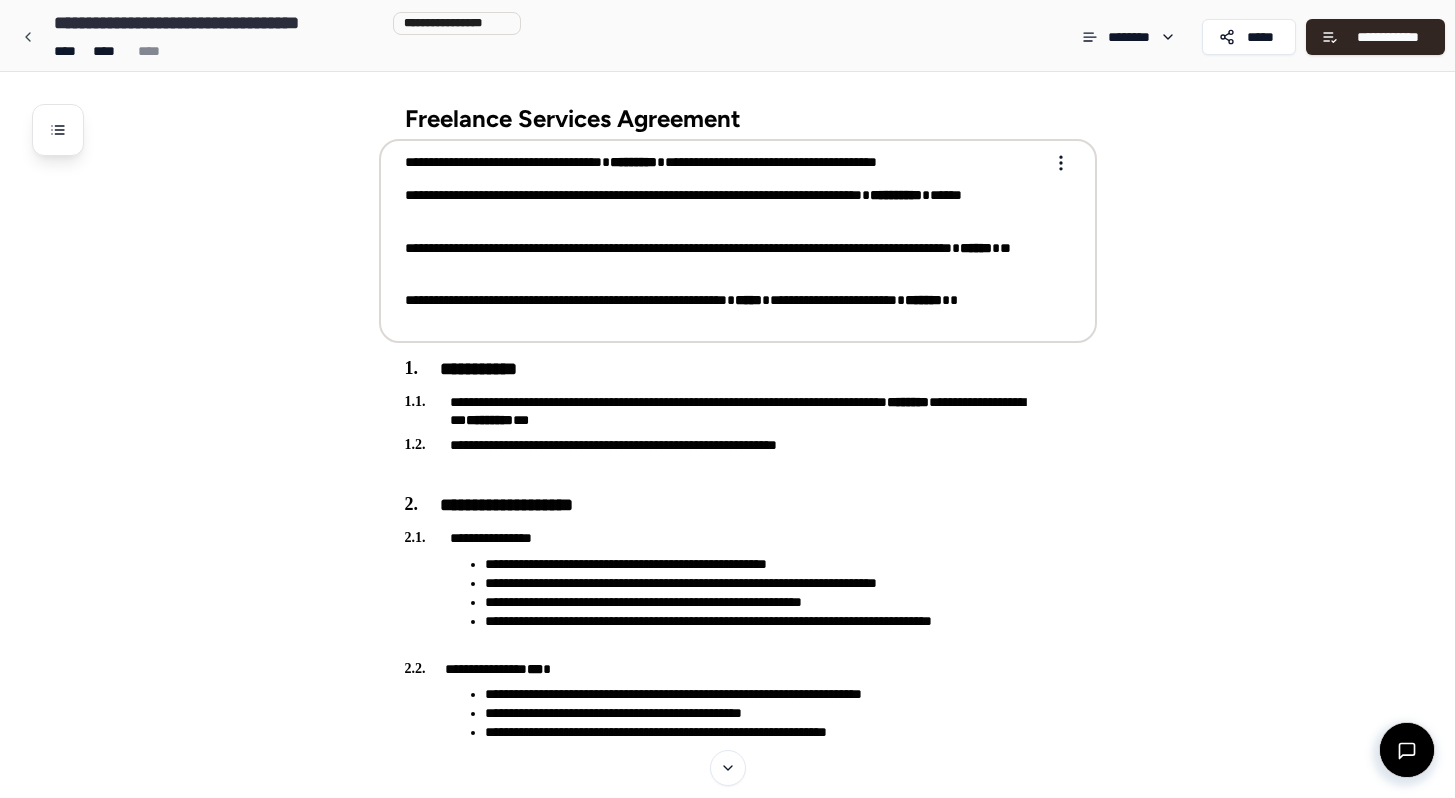 click on "**********" at bounding box center [738, 241] 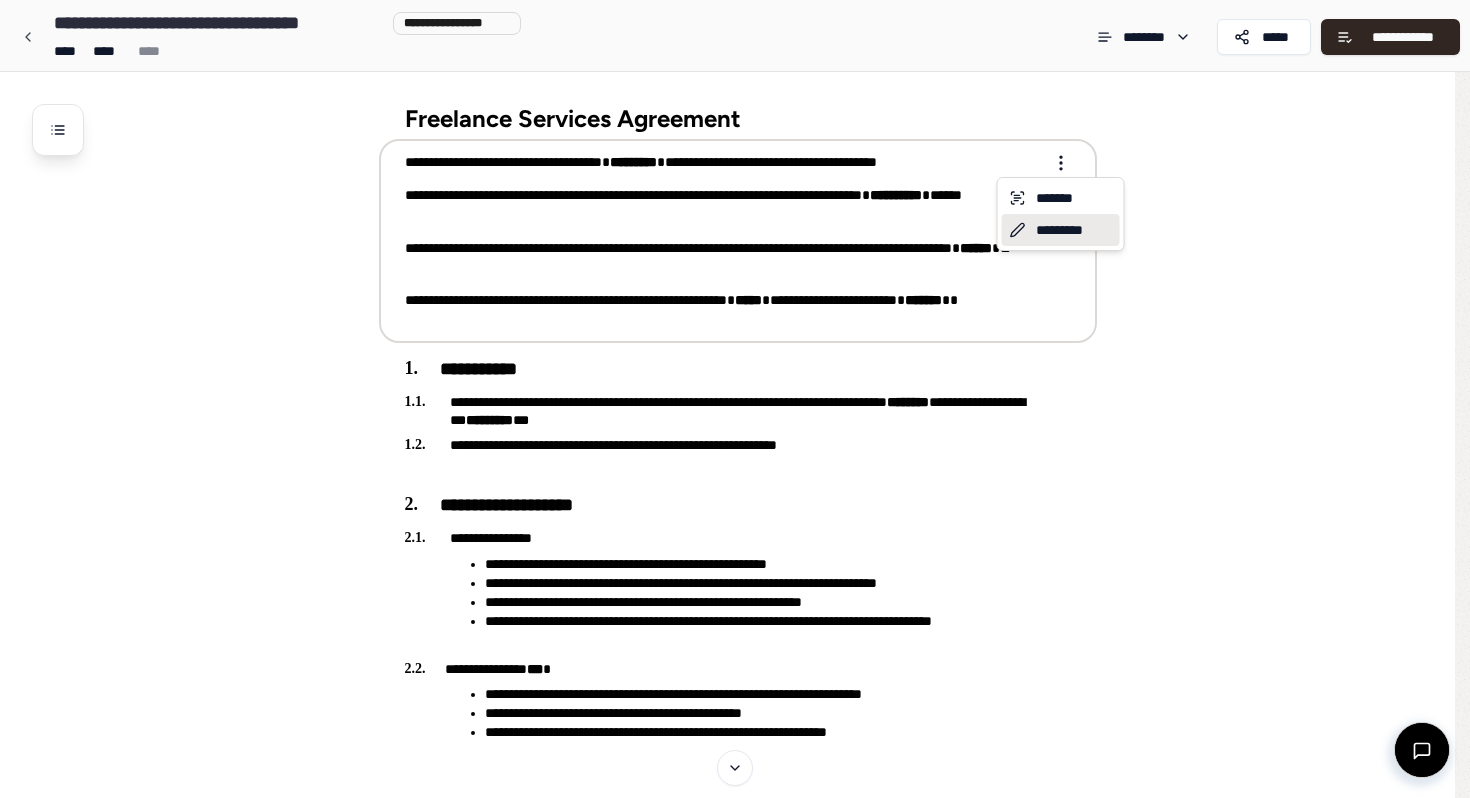 click on "*********" at bounding box center [1061, 230] 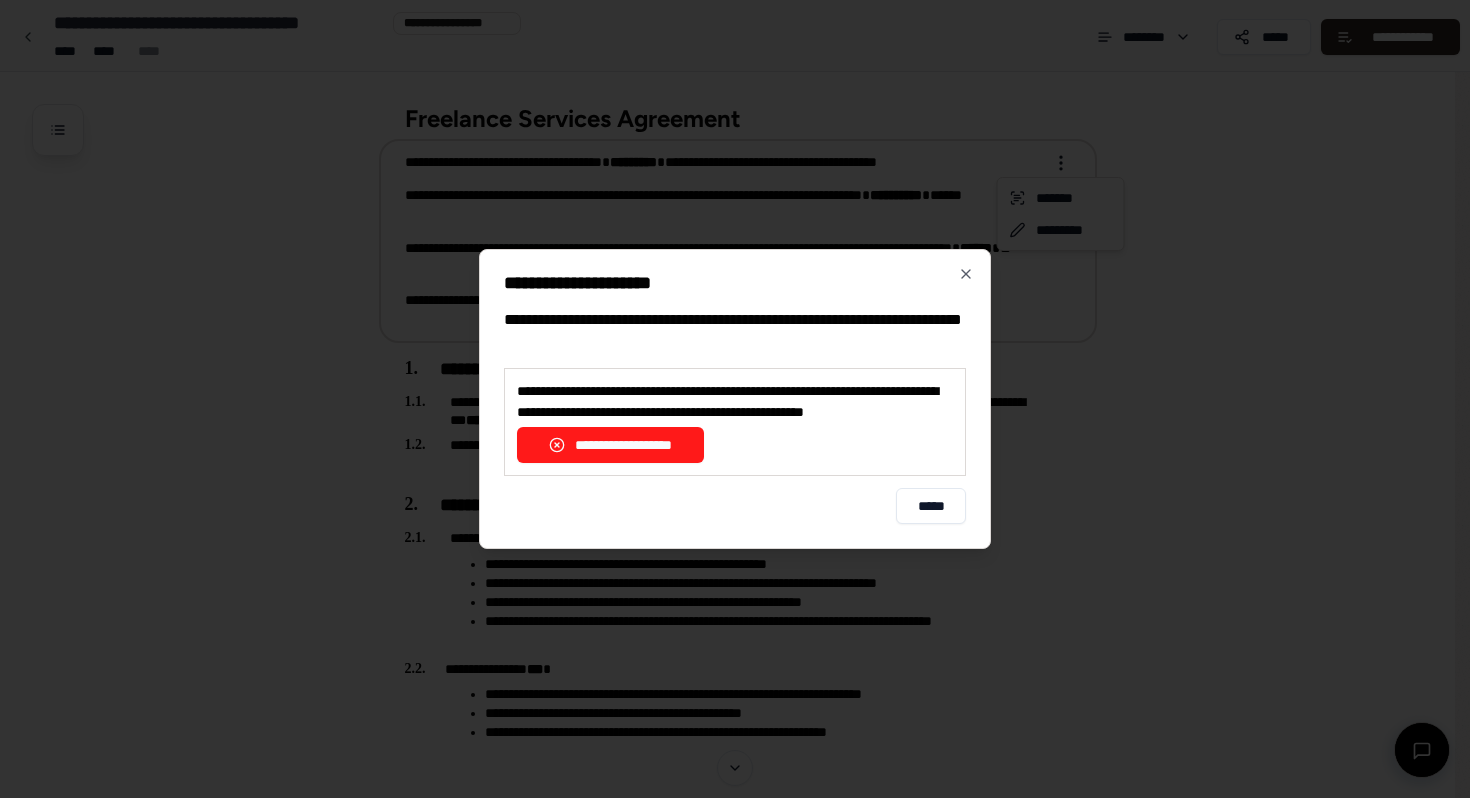 click on "**********" at bounding box center (610, 445) 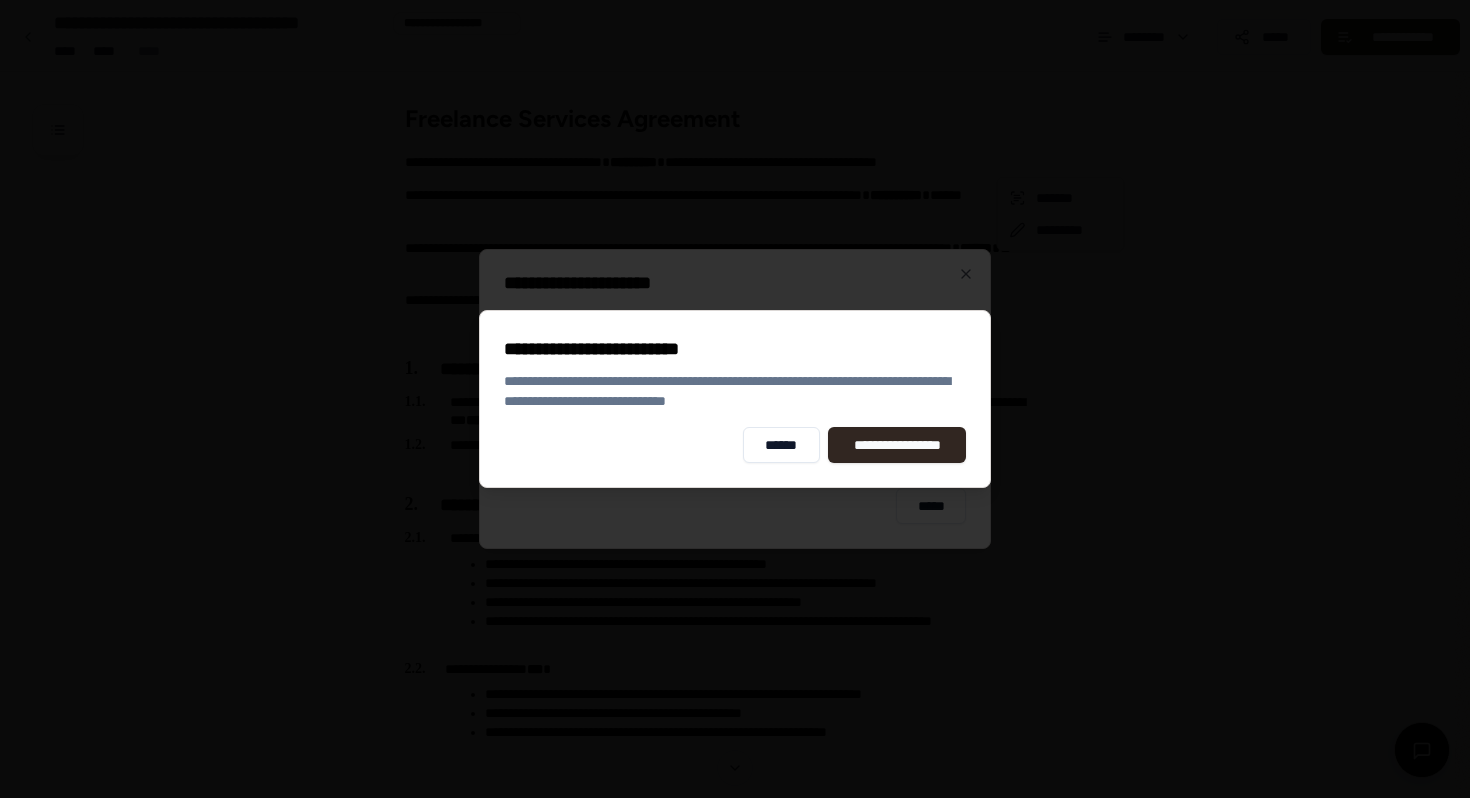 click on "**********" at bounding box center (897, 445) 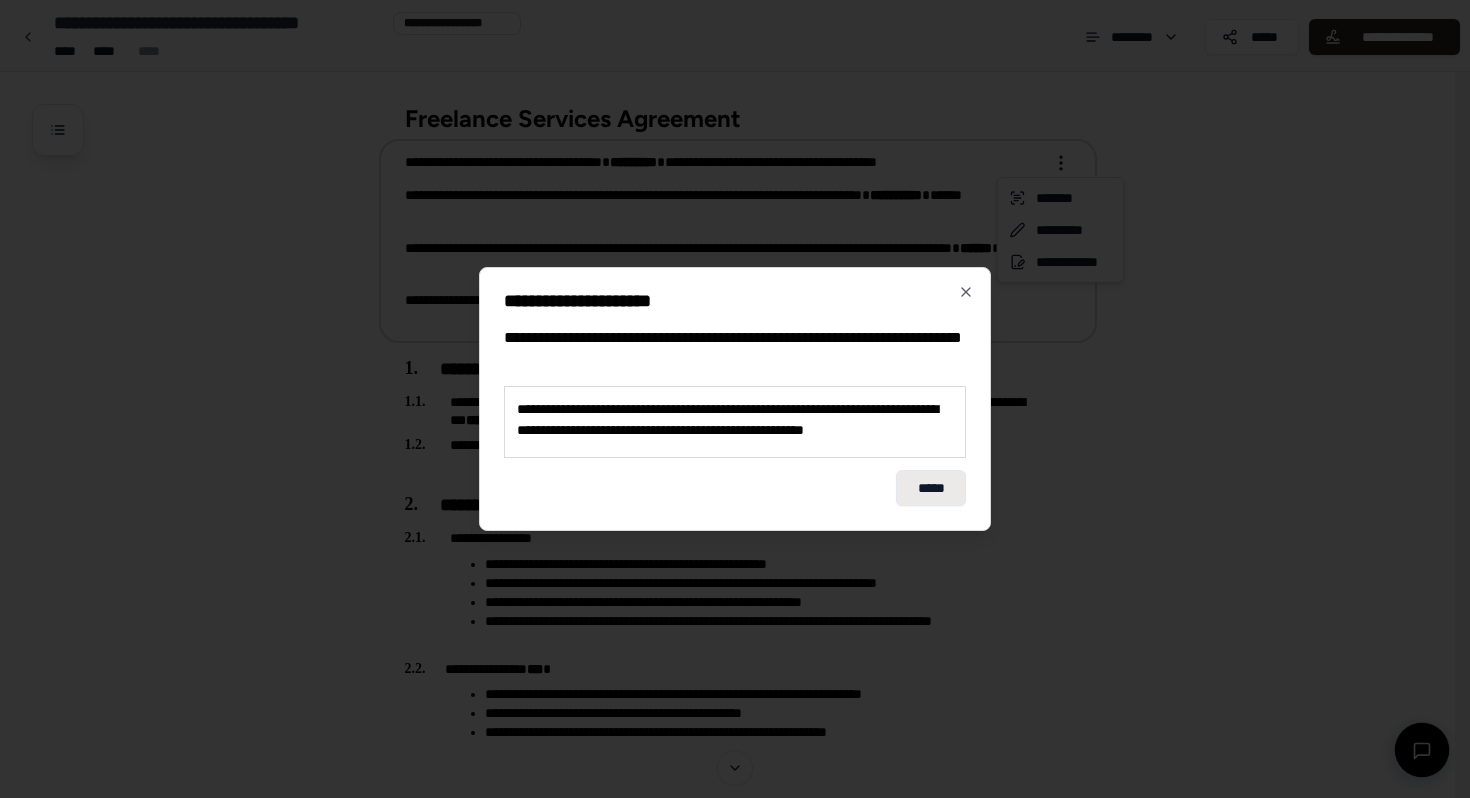 click on "*****" at bounding box center [931, 488] 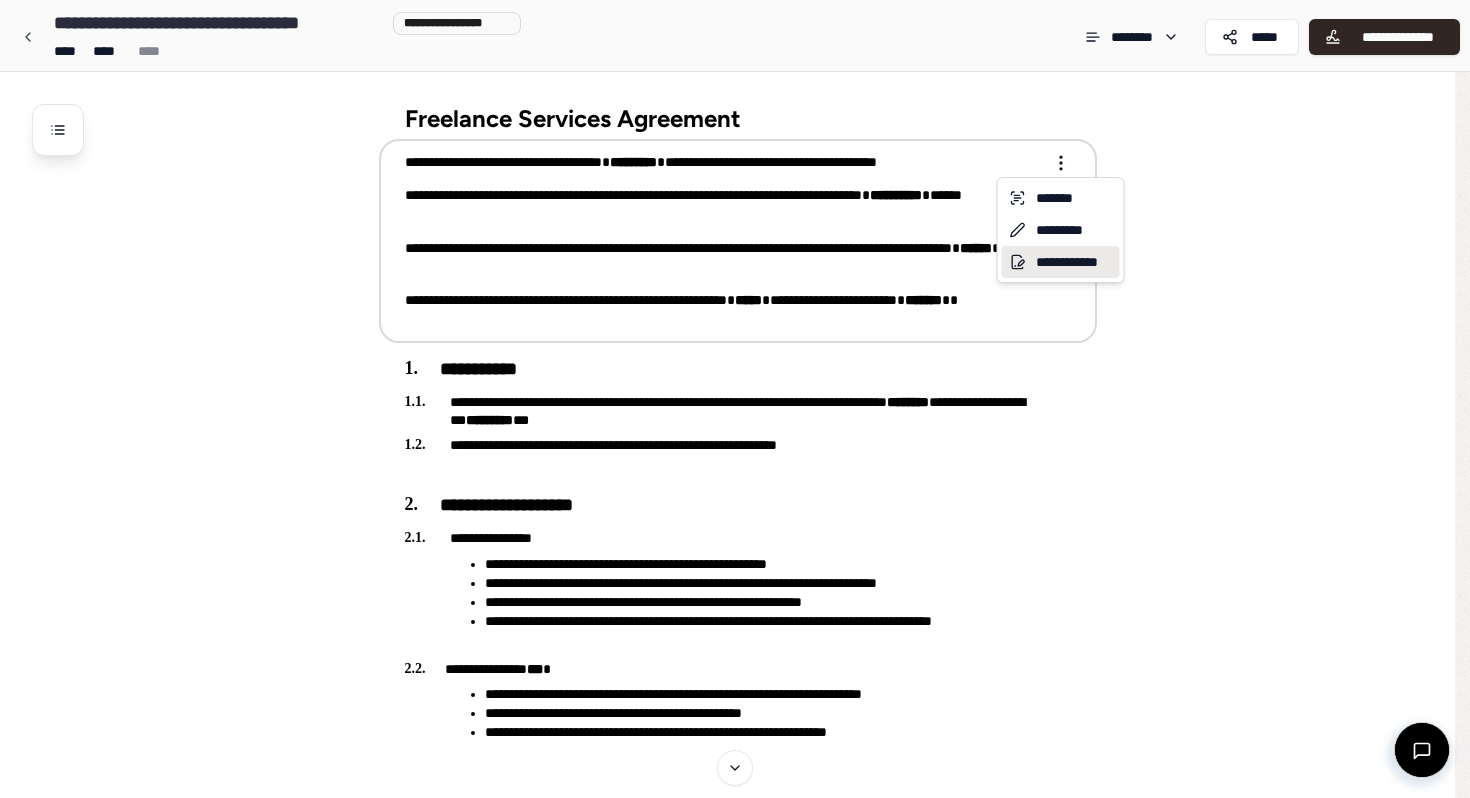 click 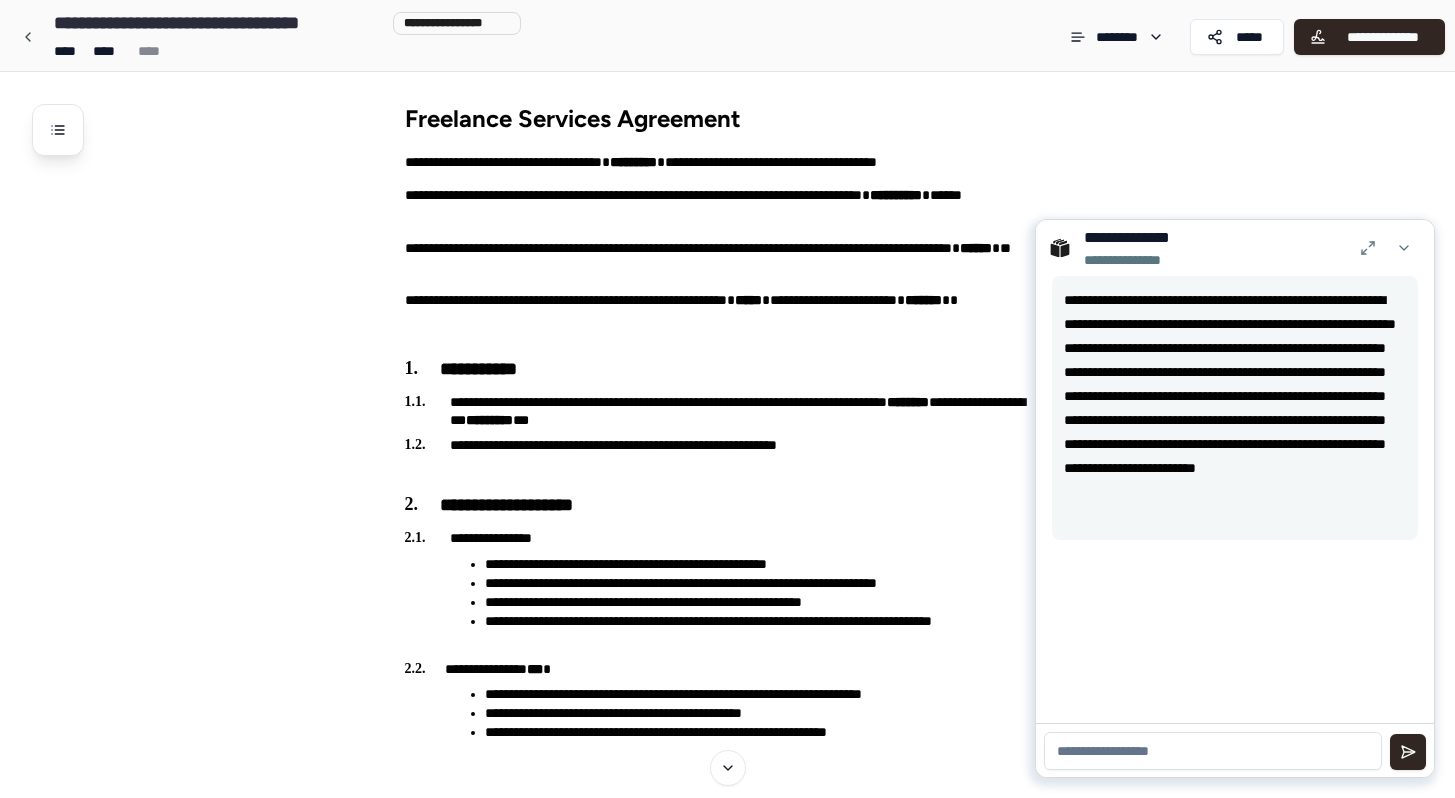 click at bounding box center [1213, 751] 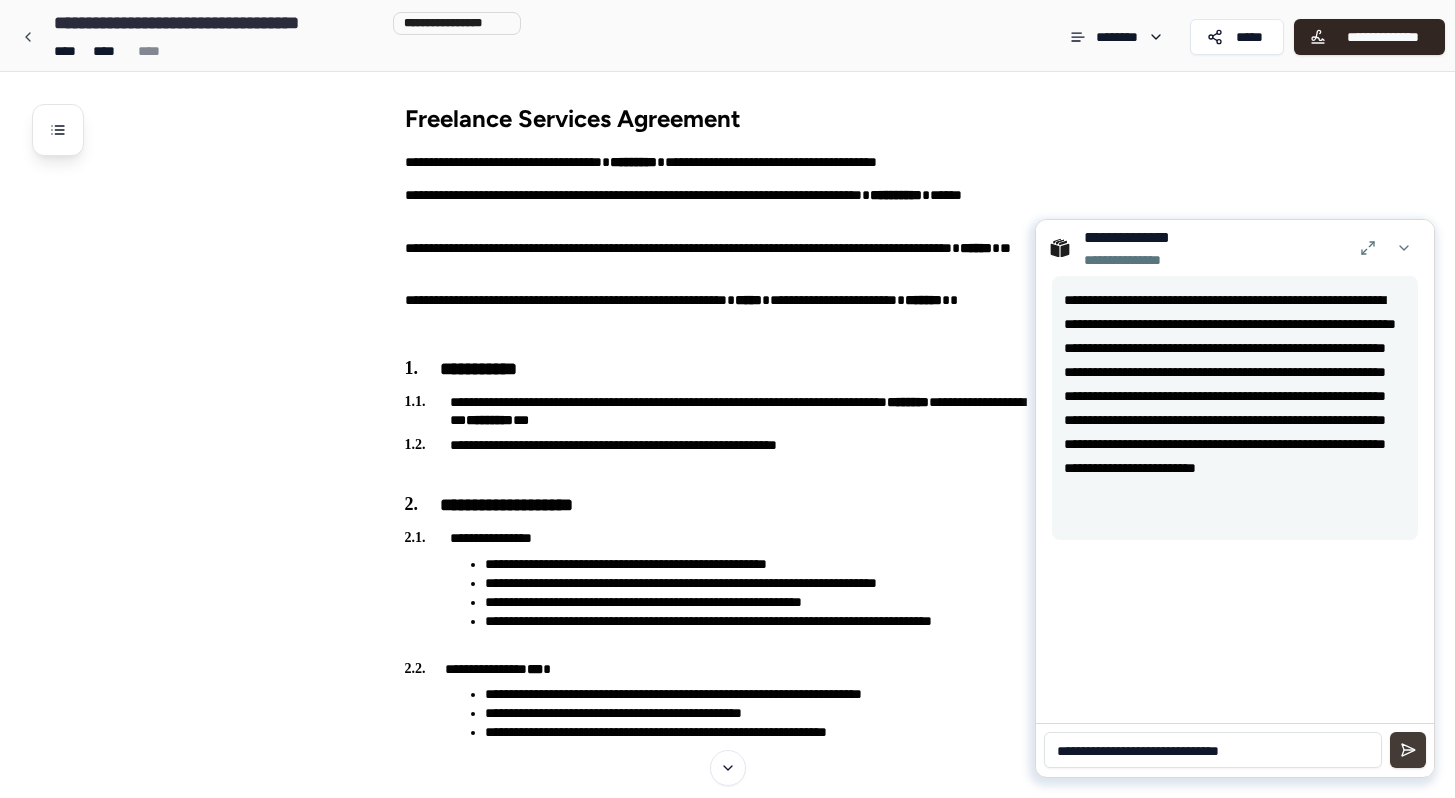 type on "**********" 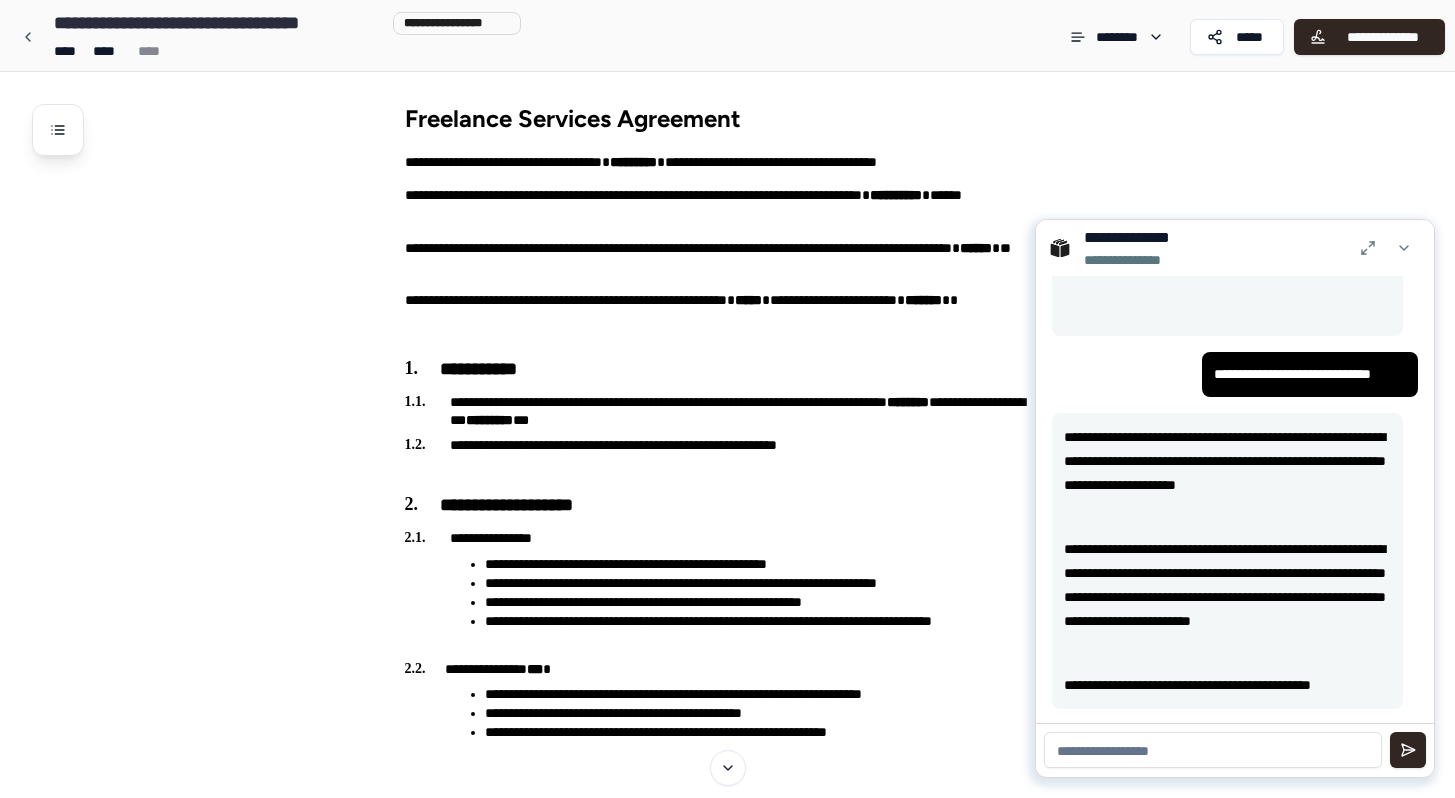 scroll, scrollTop: 205, scrollLeft: 0, axis: vertical 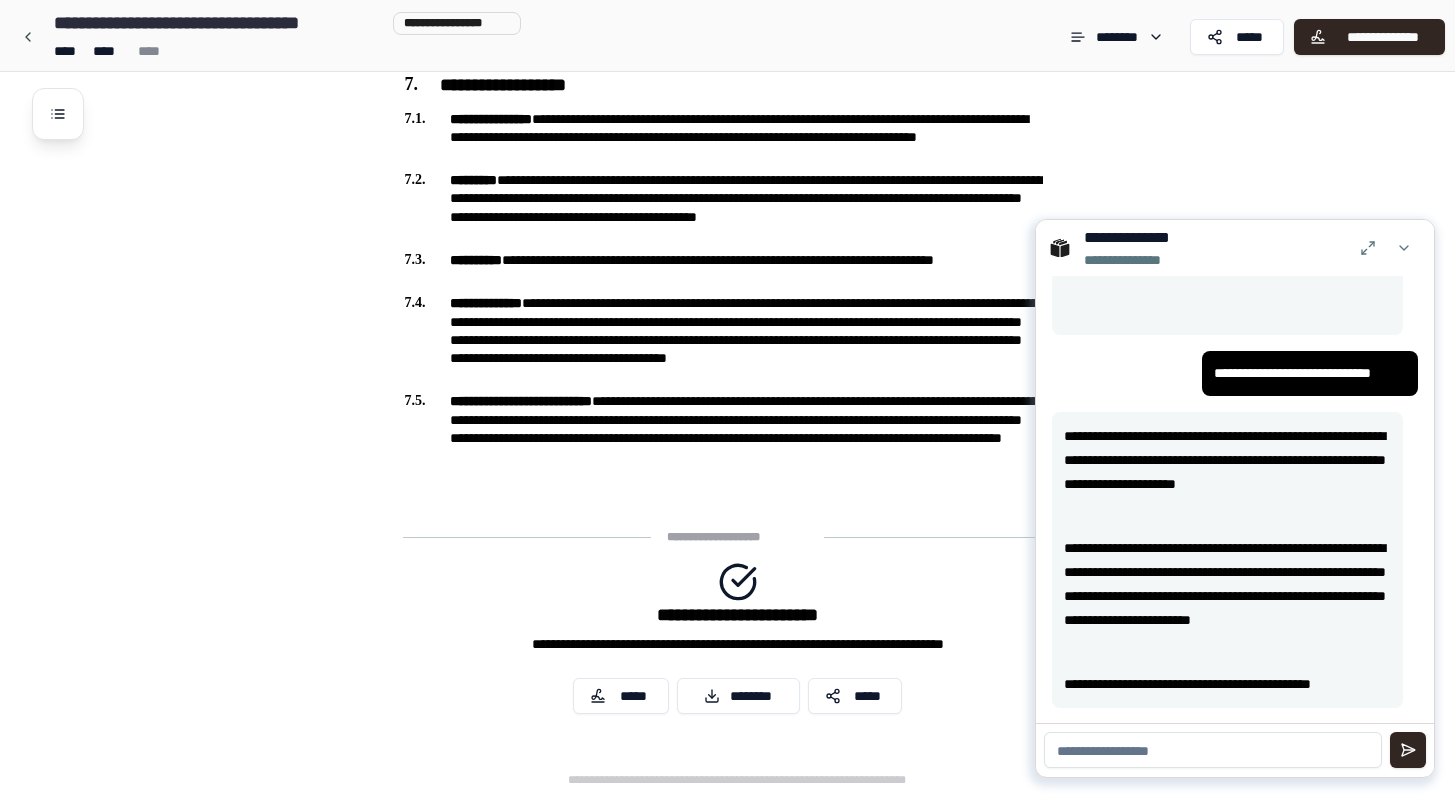 click on "**********" at bounding box center (1227, 596) 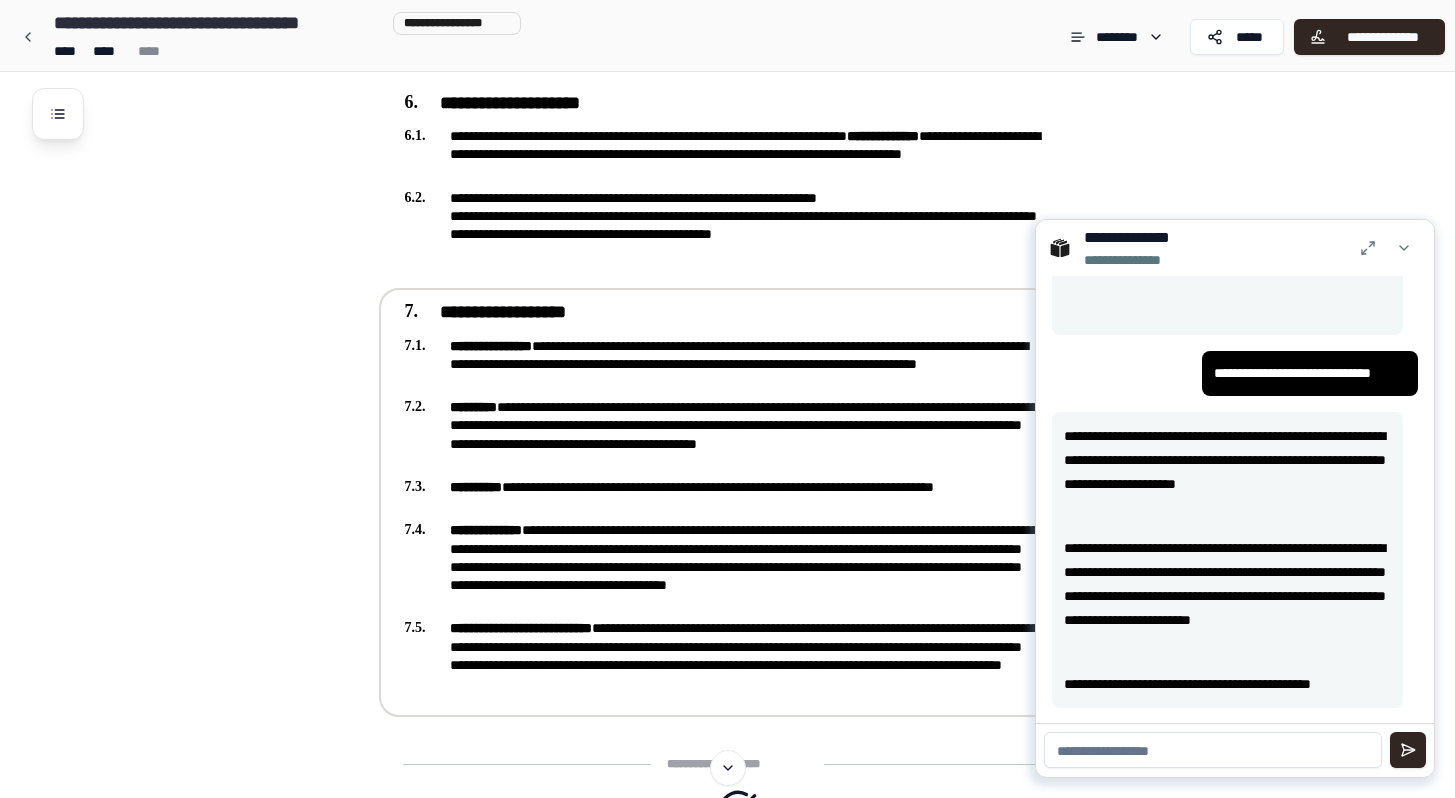 scroll, scrollTop: 1384, scrollLeft: 0, axis: vertical 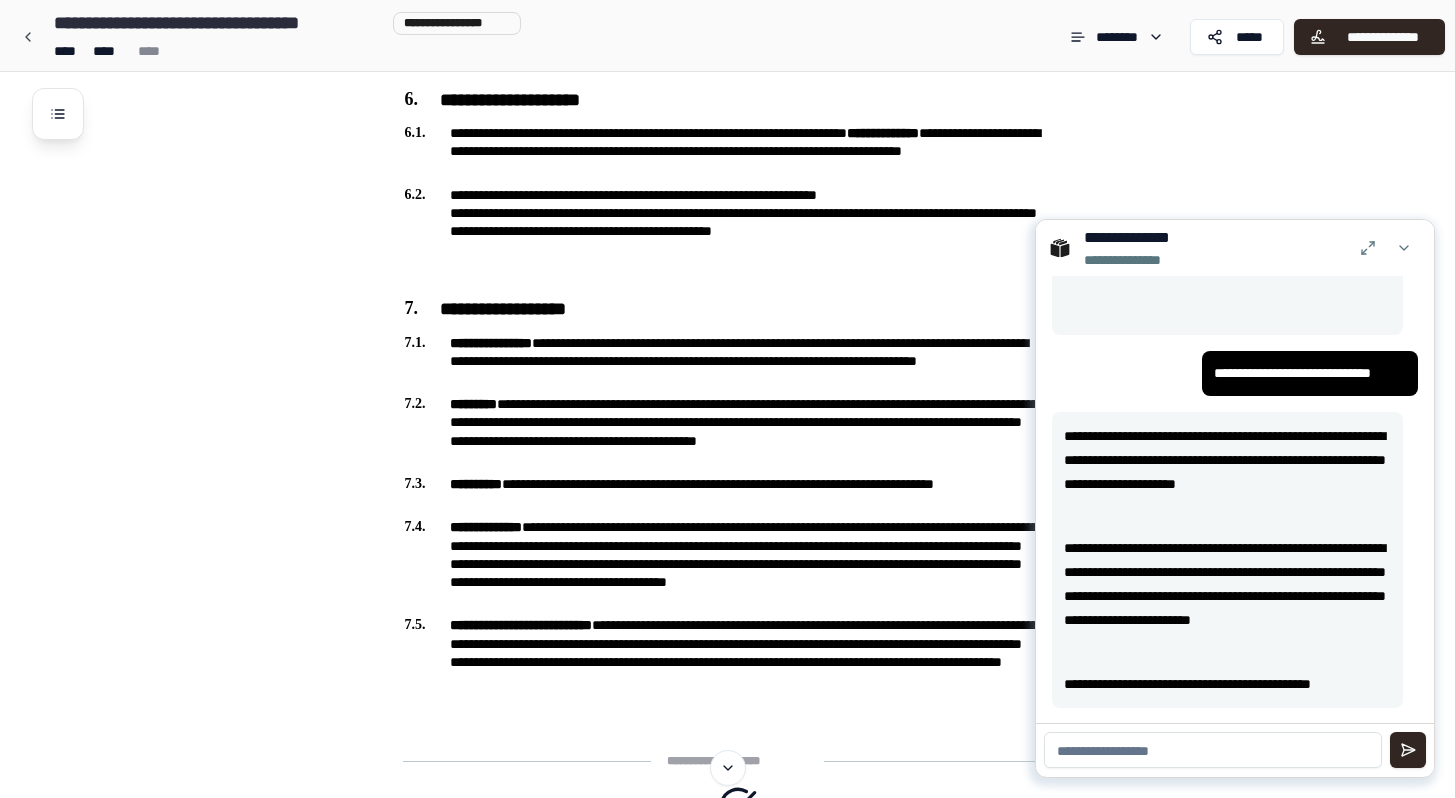click on "**********" at bounding box center (1235, 499) 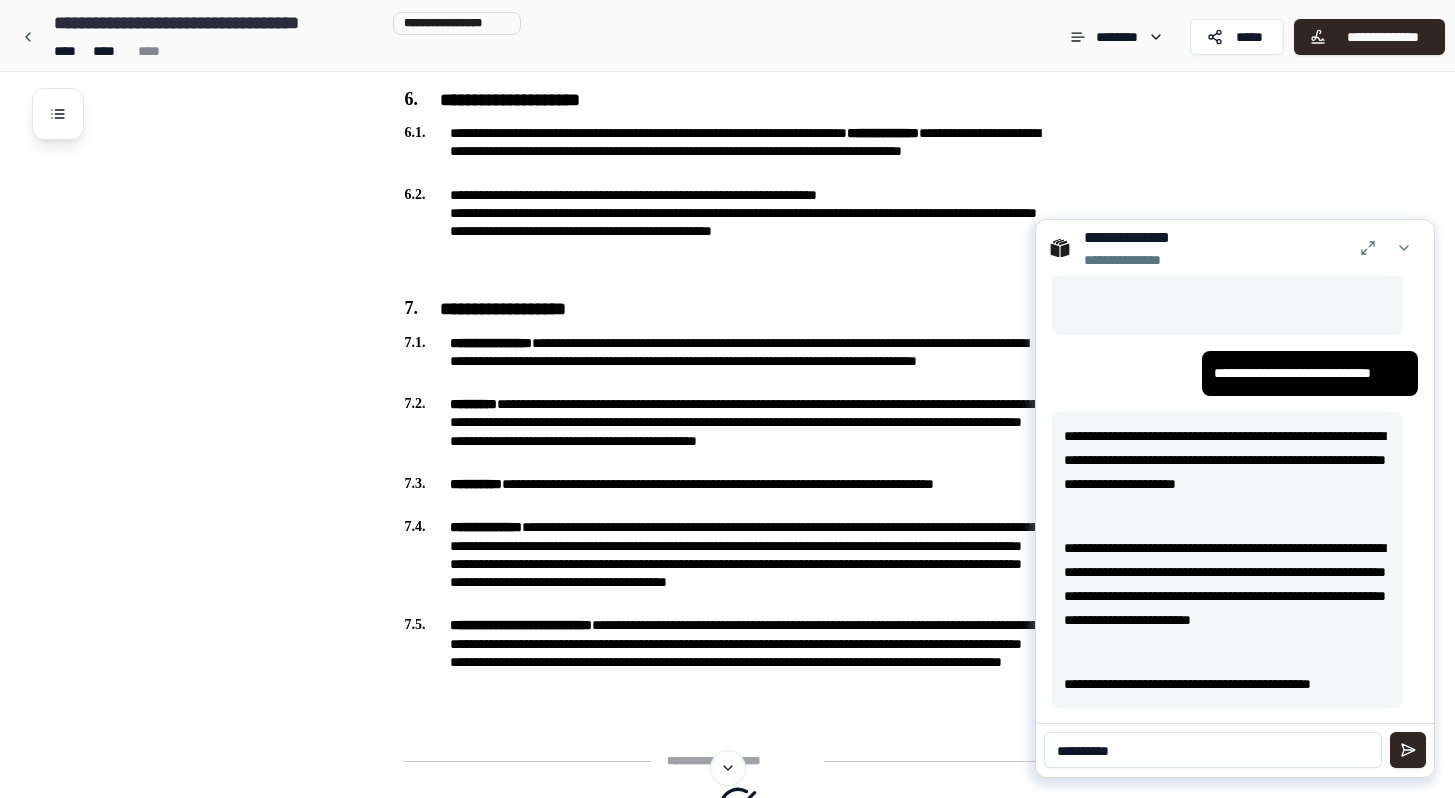 type on "**********" 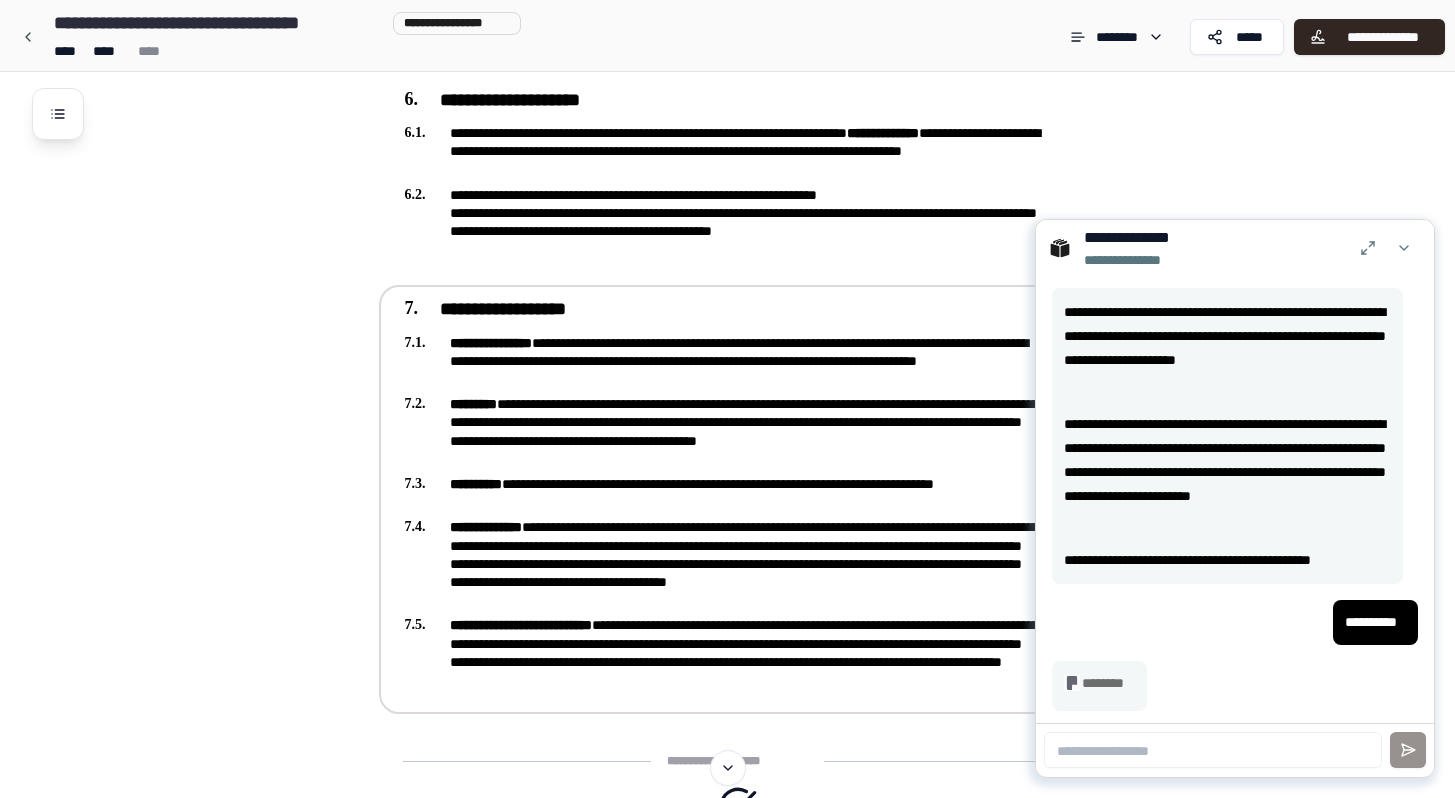 scroll, scrollTop: 330, scrollLeft: 0, axis: vertical 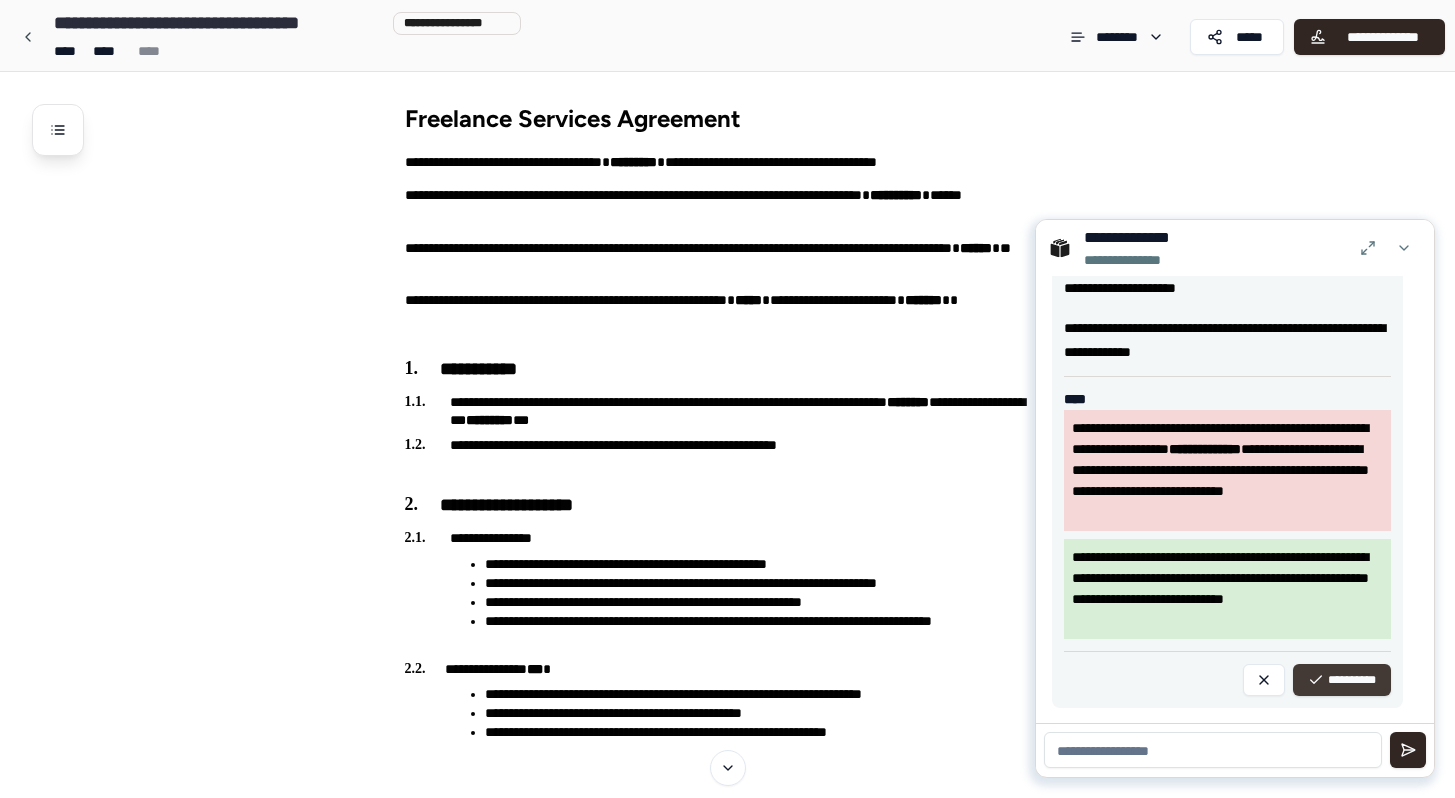 click on "**********" at bounding box center (1342, 680) 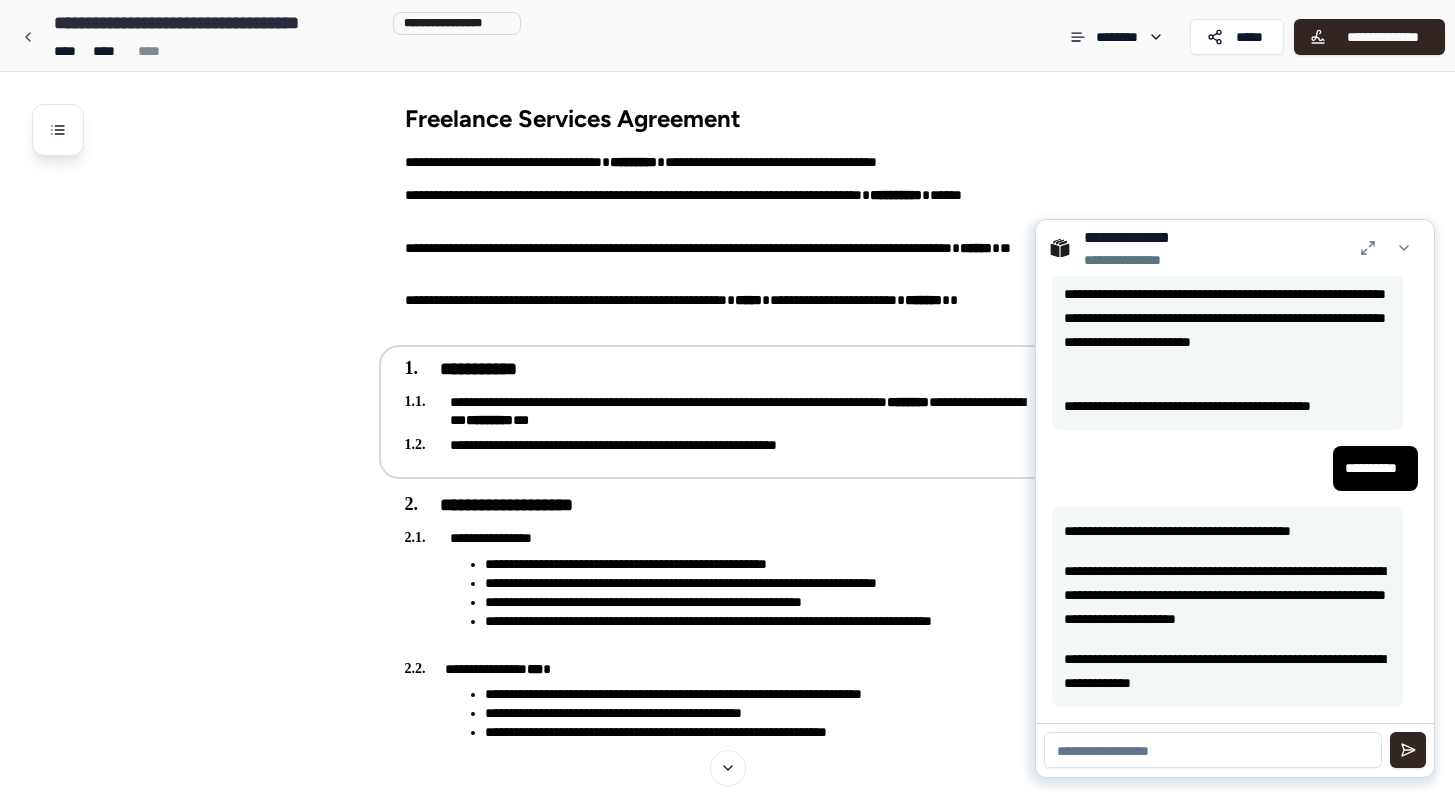 scroll, scrollTop: 482, scrollLeft: 0, axis: vertical 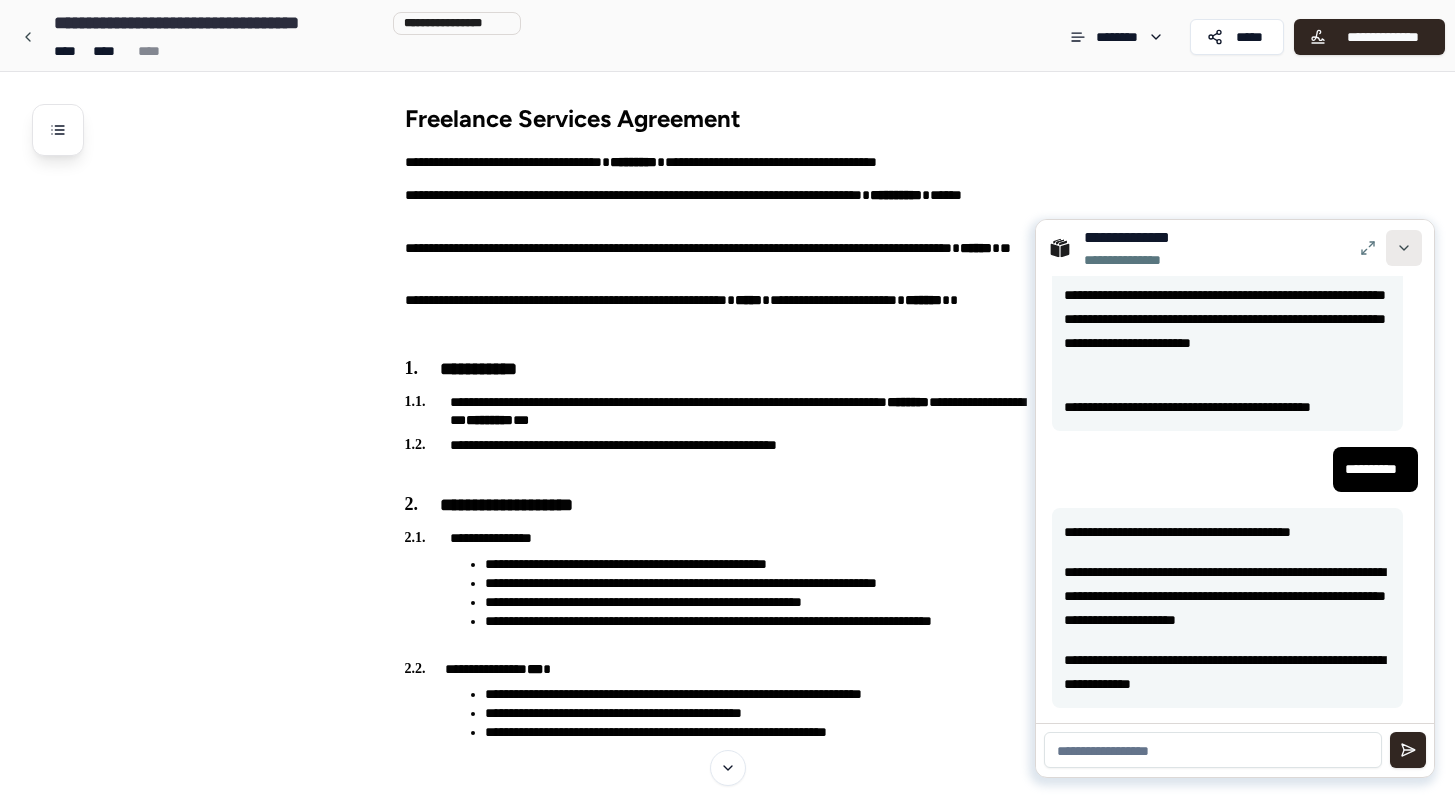 click at bounding box center (1404, 248) 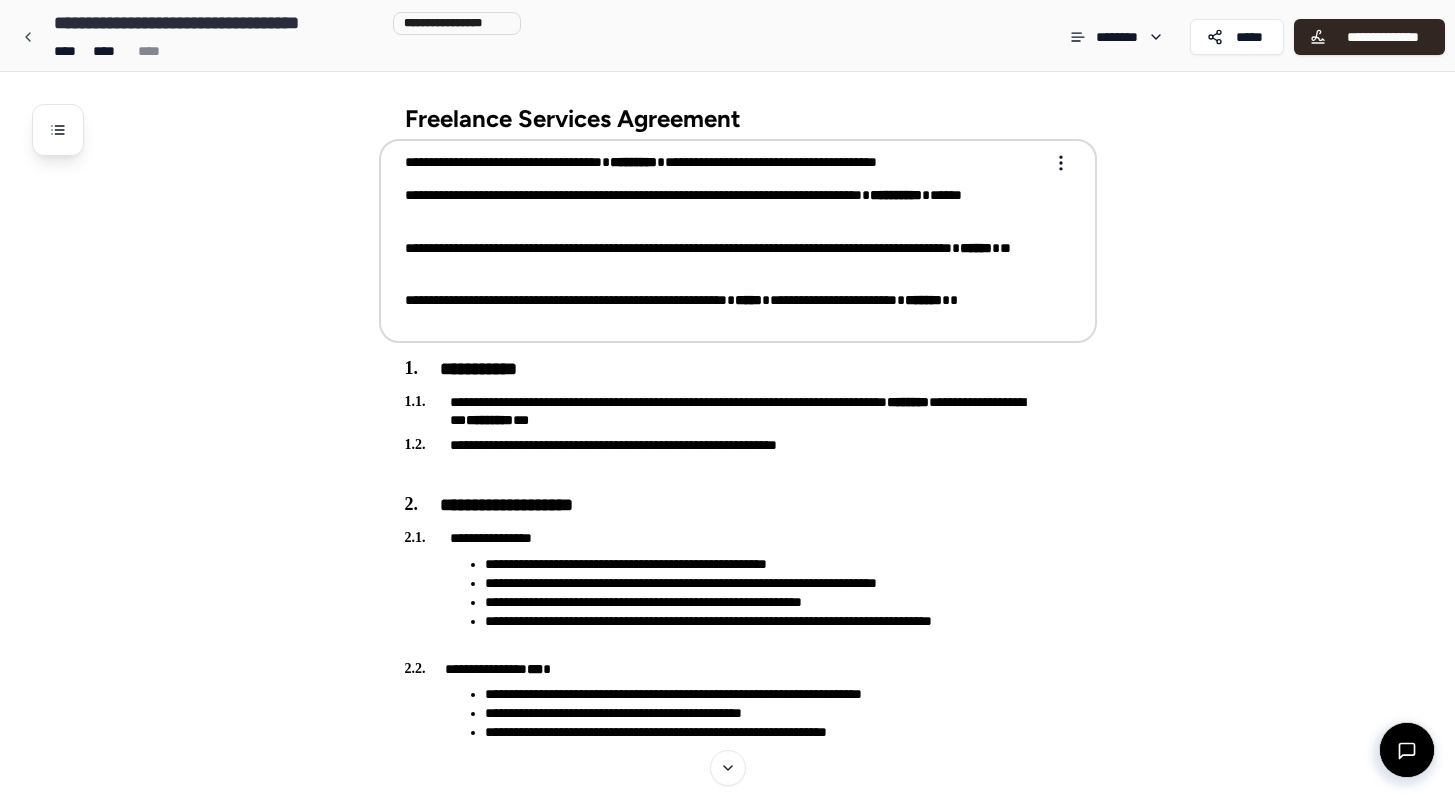 click on "**********" at bounding box center (724, 162) 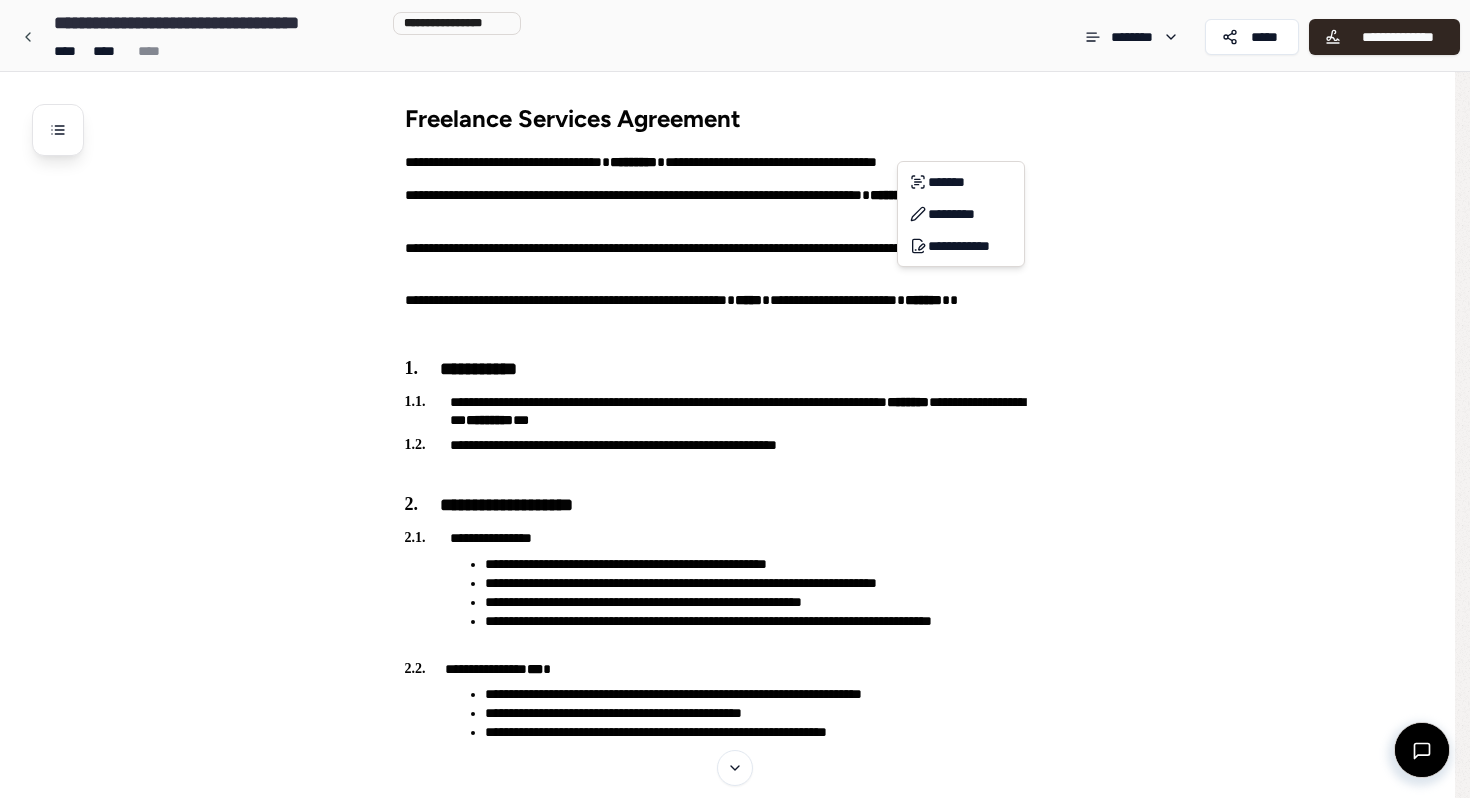 click on "**********" at bounding box center [735, 1194] 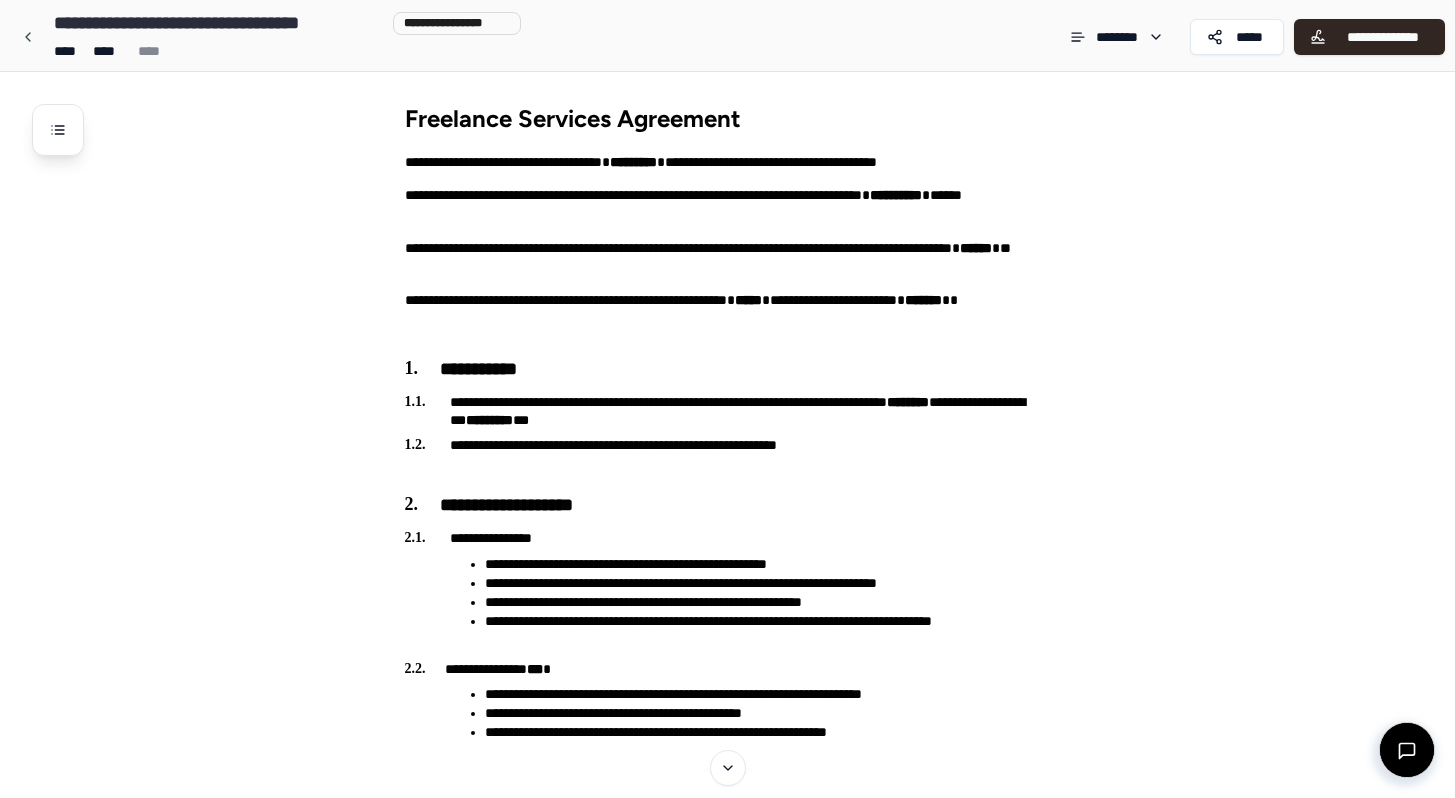 click on "Freelance Services Agreement" at bounding box center [738, 118] 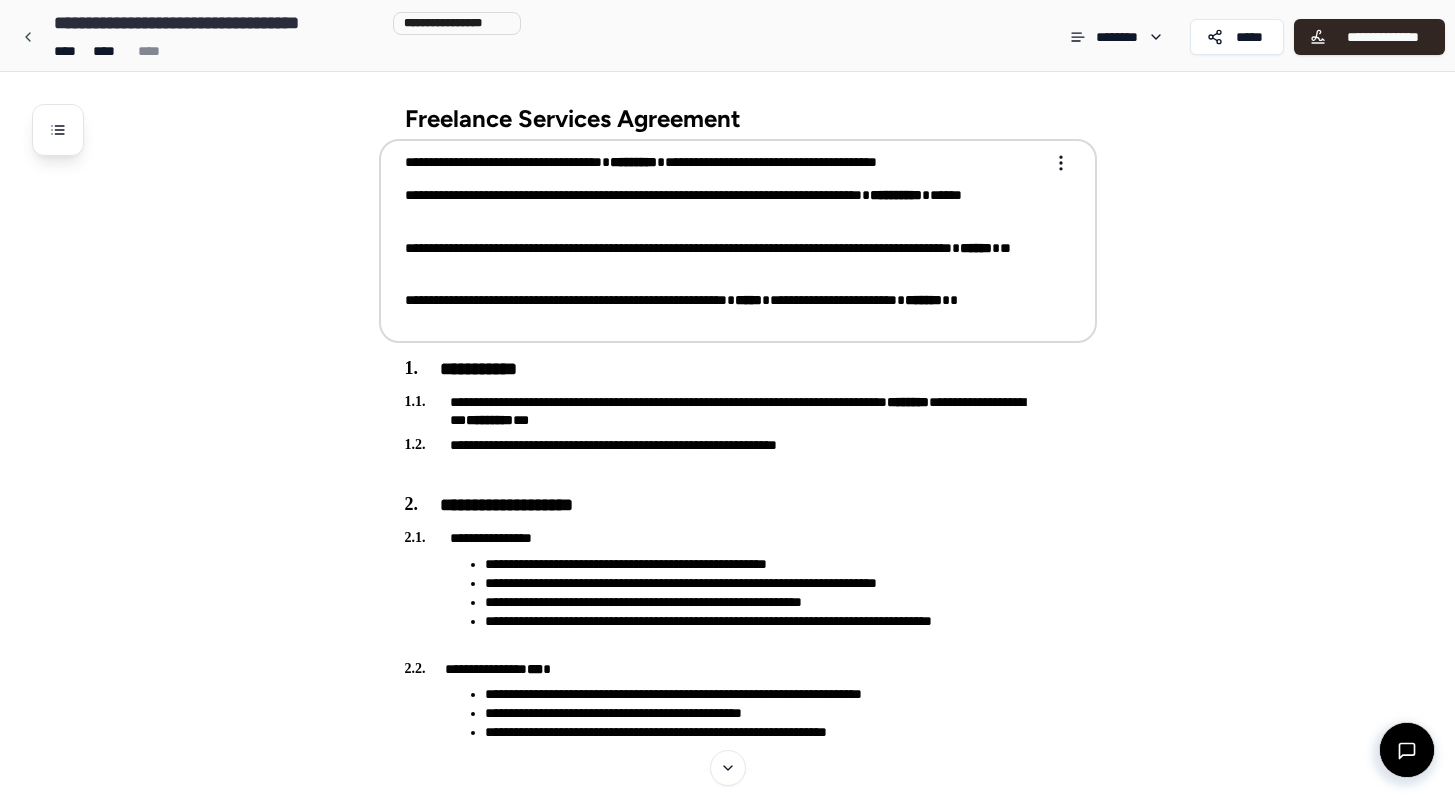 click on "**********" at bounding box center (724, 205) 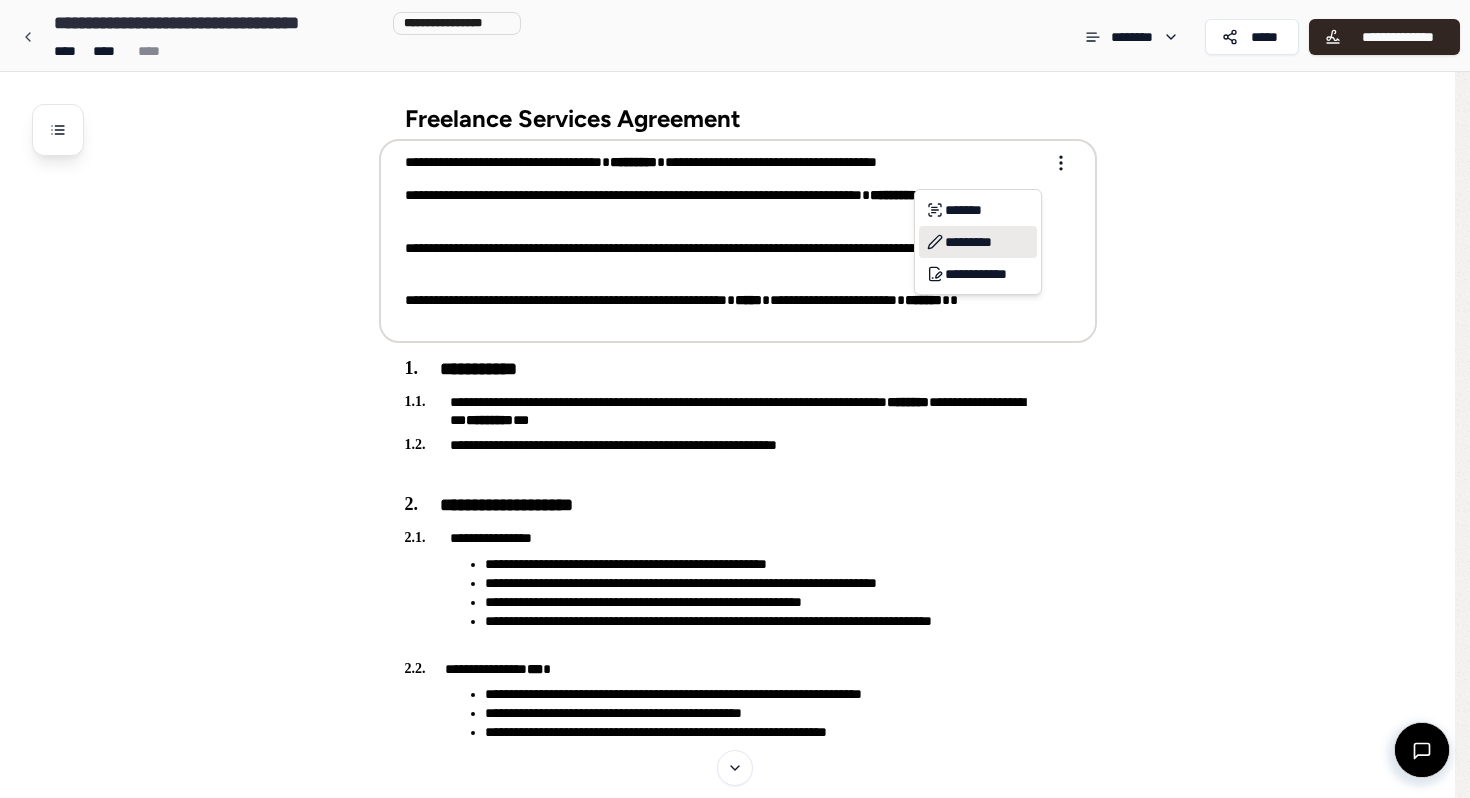 click 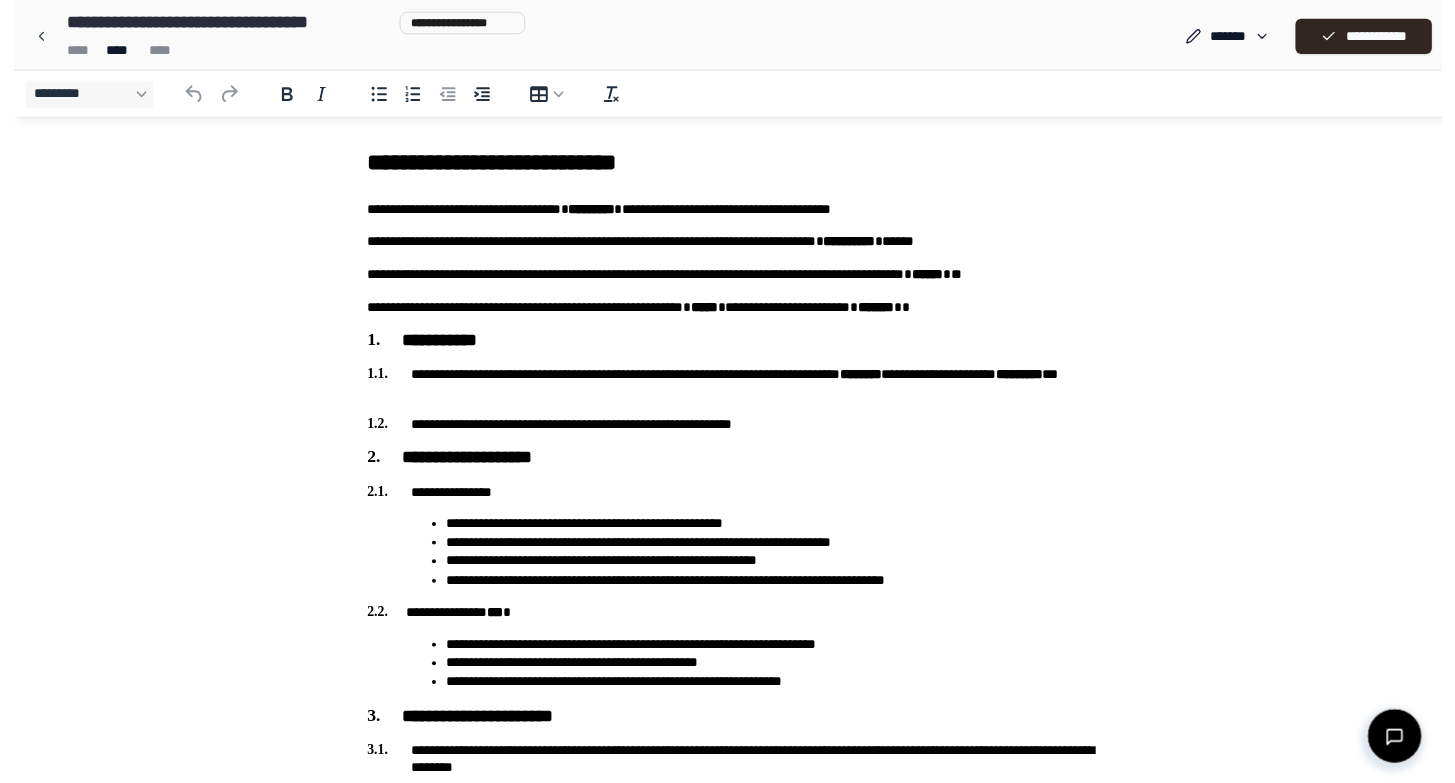 scroll, scrollTop: 0, scrollLeft: 0, axis: both 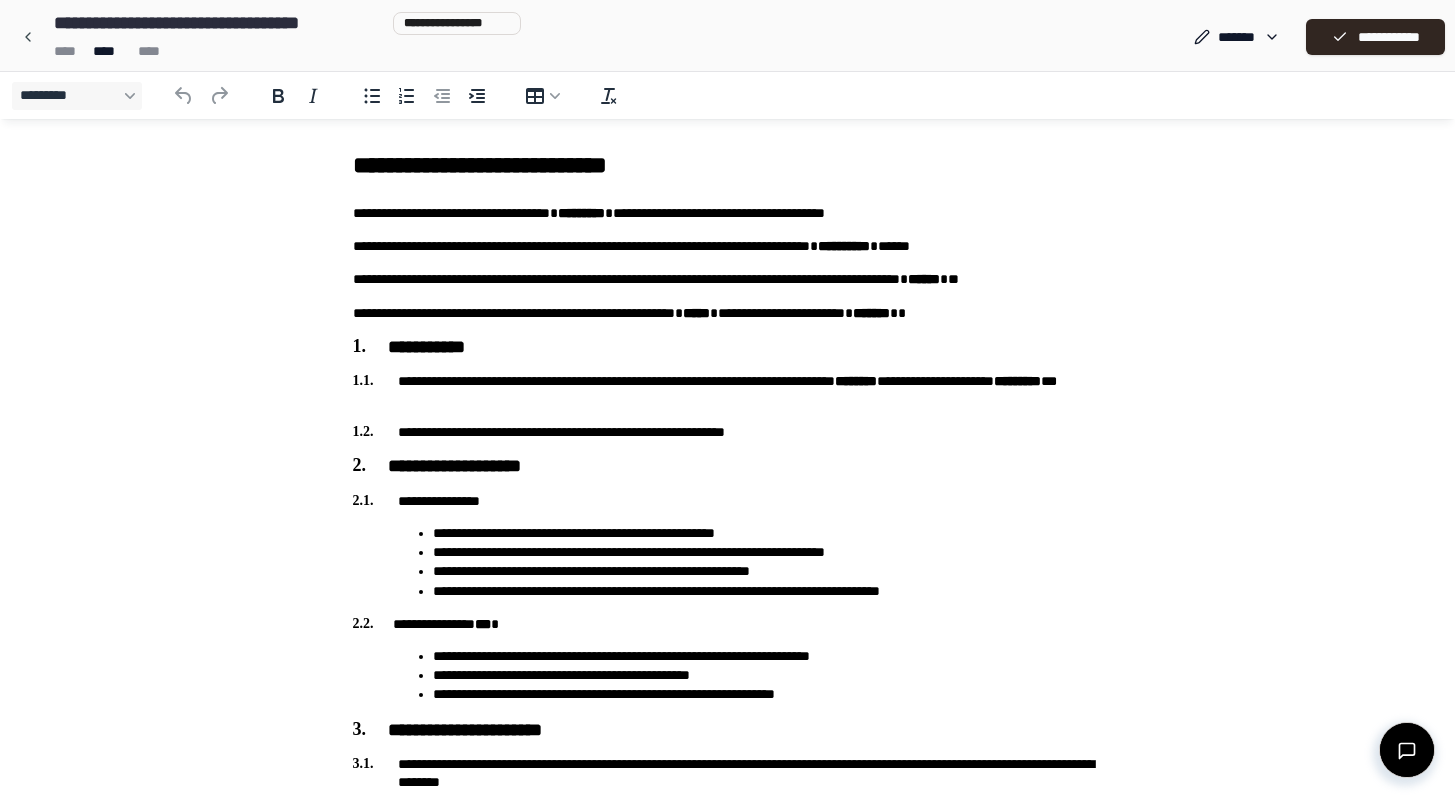 click on "**********" at bounding box center [728, 165] 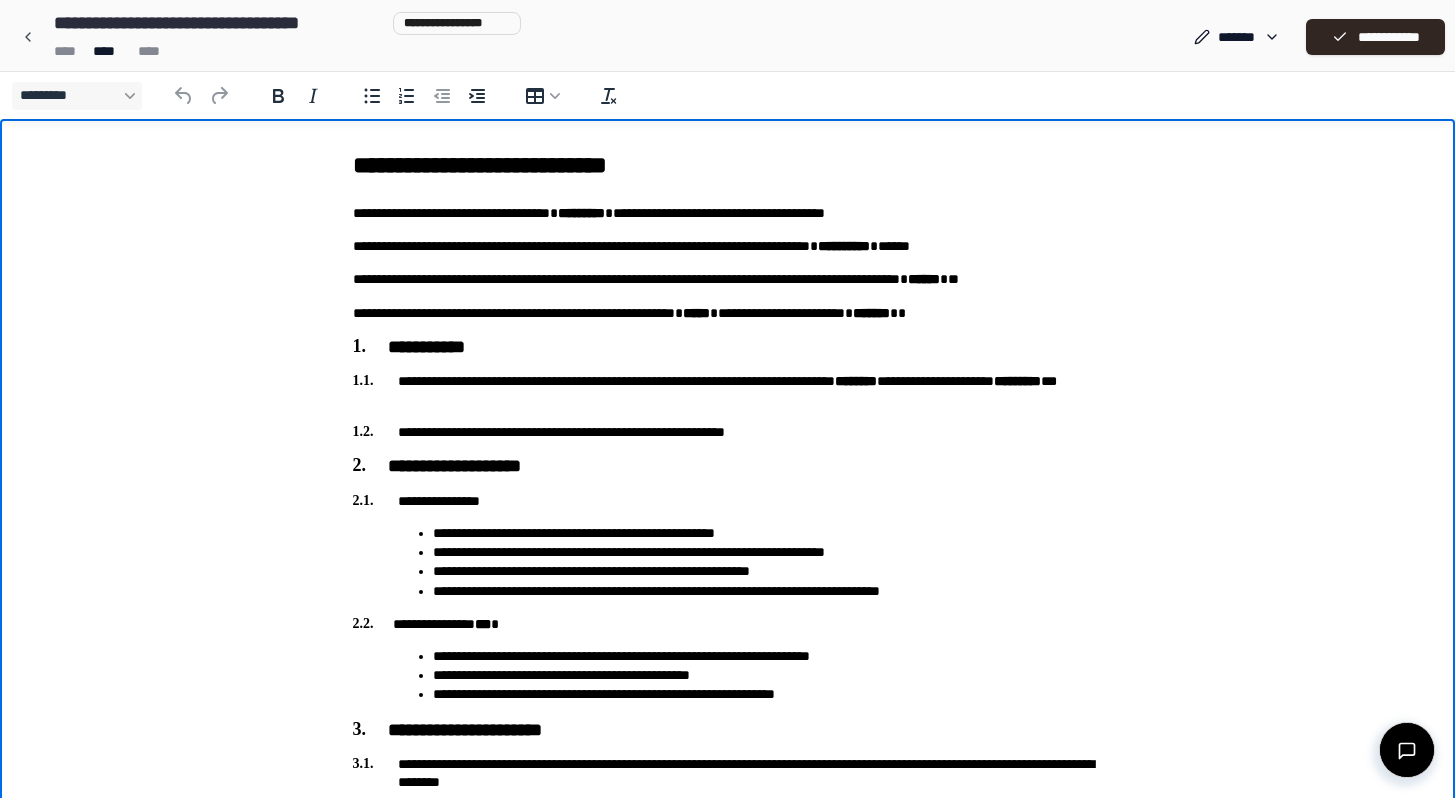 click on "**********" at bounding box center [728, 165] 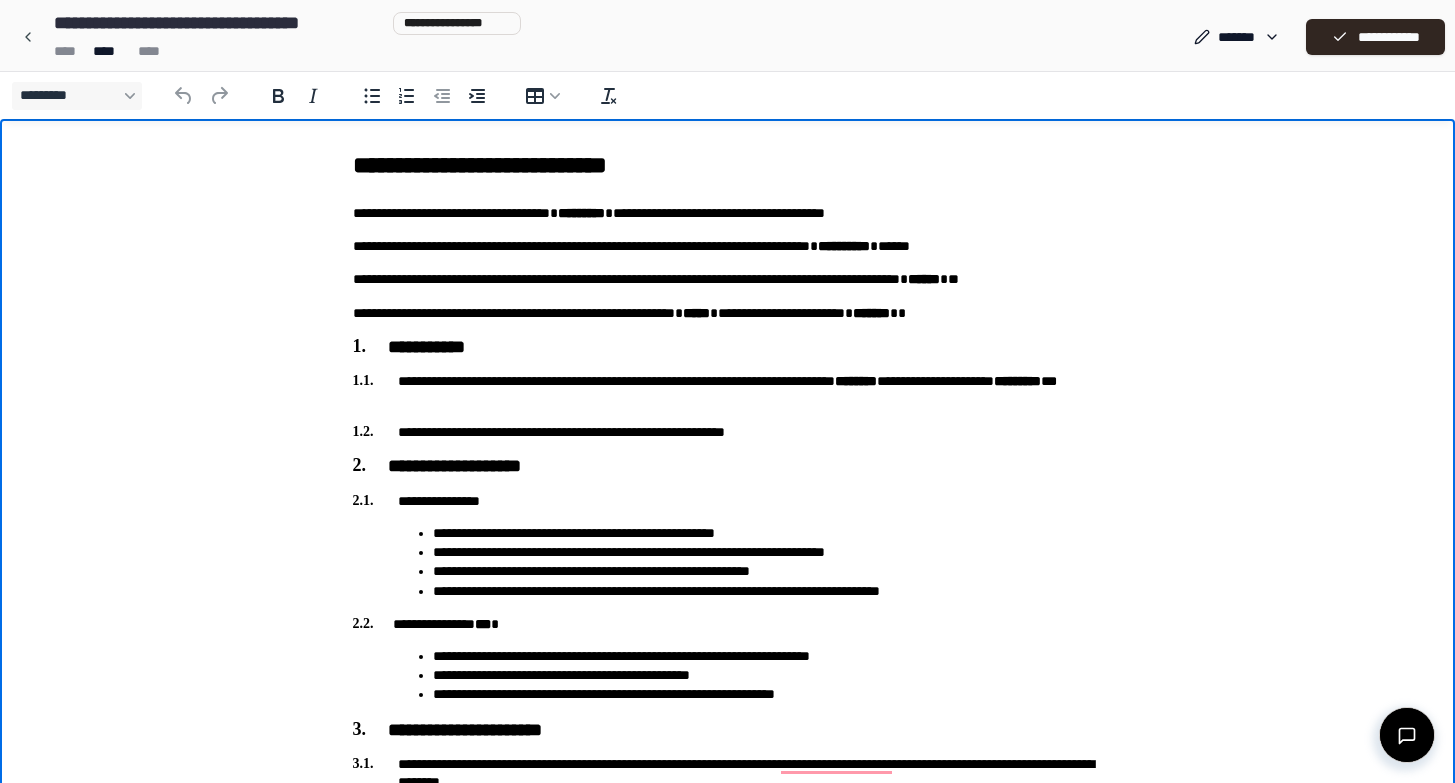type 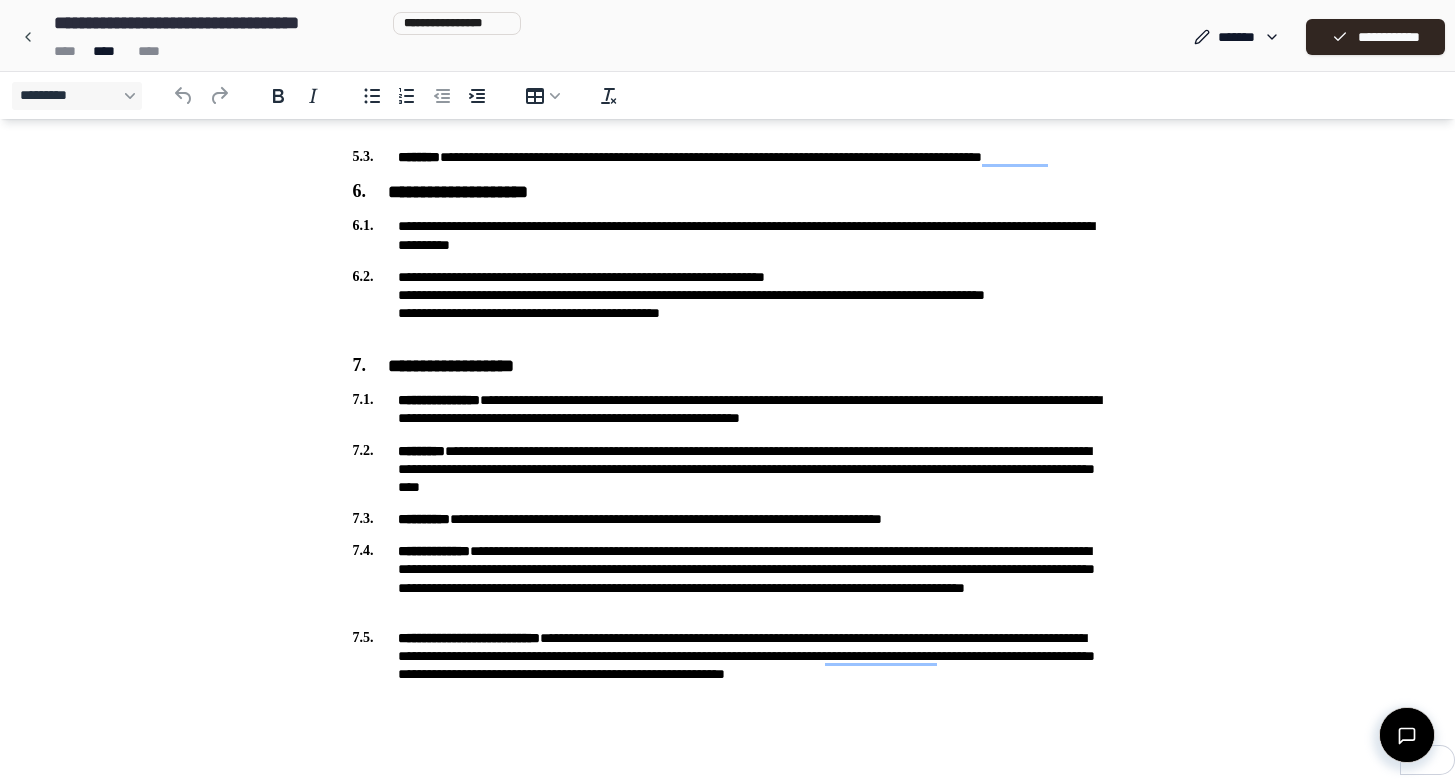 scroll, scrollTop: 0, scrollLeft: 0, axis: both 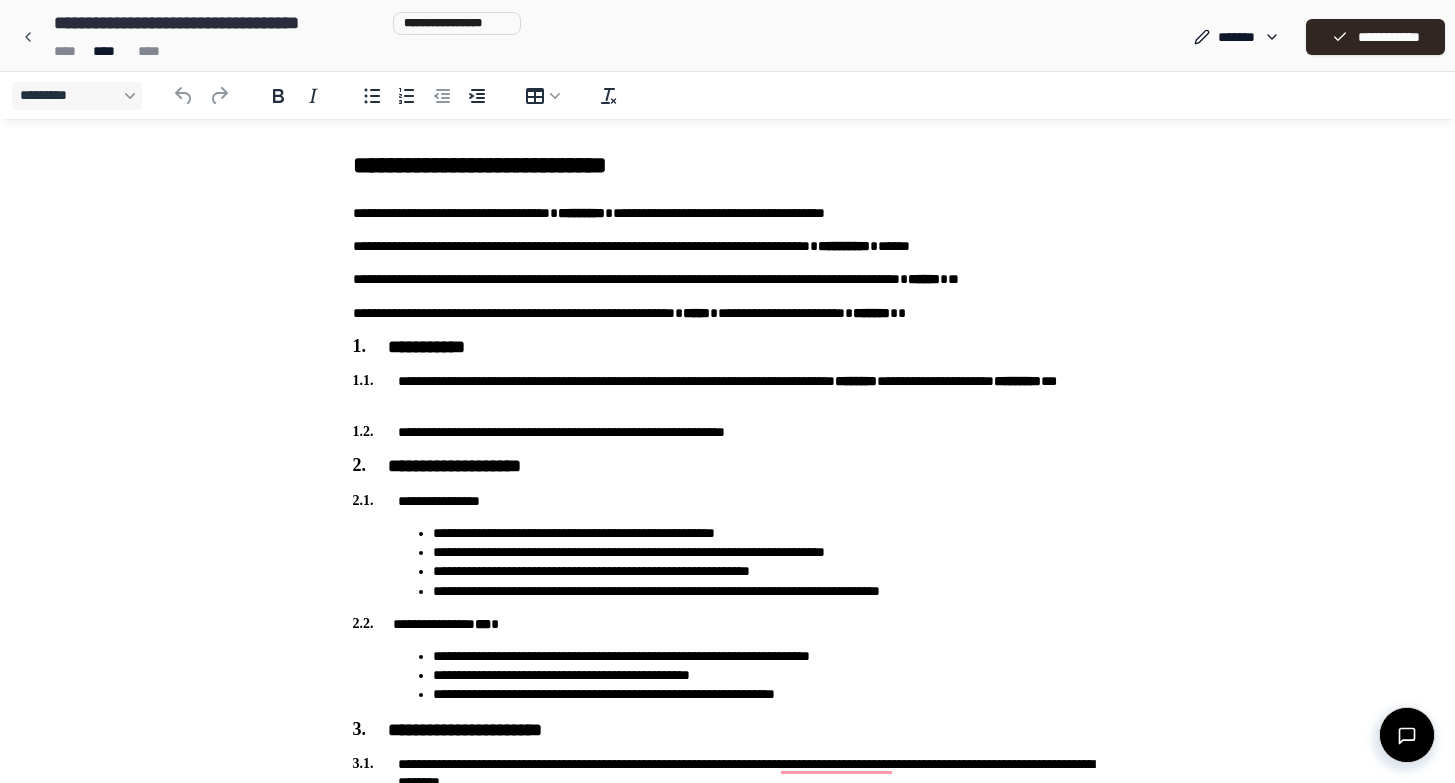 click on "[STREET_NAME] [ADDRESS] [NUMBER] [STREET] [CITY] [STATE] [POSTAL_CODE] [COUNTRY] [PHONE] [EMAIL] [SSN] [DLN] [PASSPORT] [CREDIT_CARD] [DOB] [AGE] [TIME] [ADDRESS] [PHONE] [EMAIL] [SSN]" at bounding box center (728, 951) 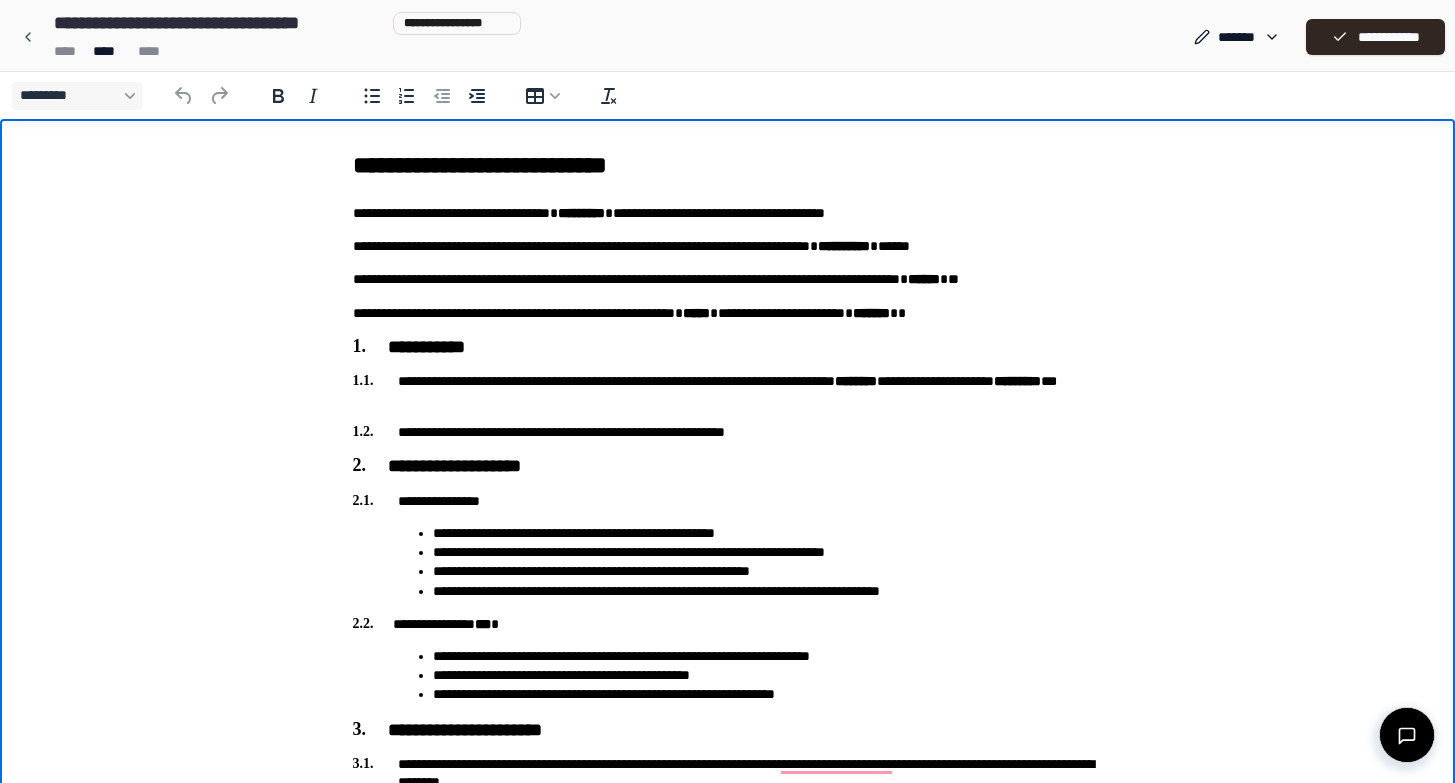 click on "**********" at bounding box center (728, 165) 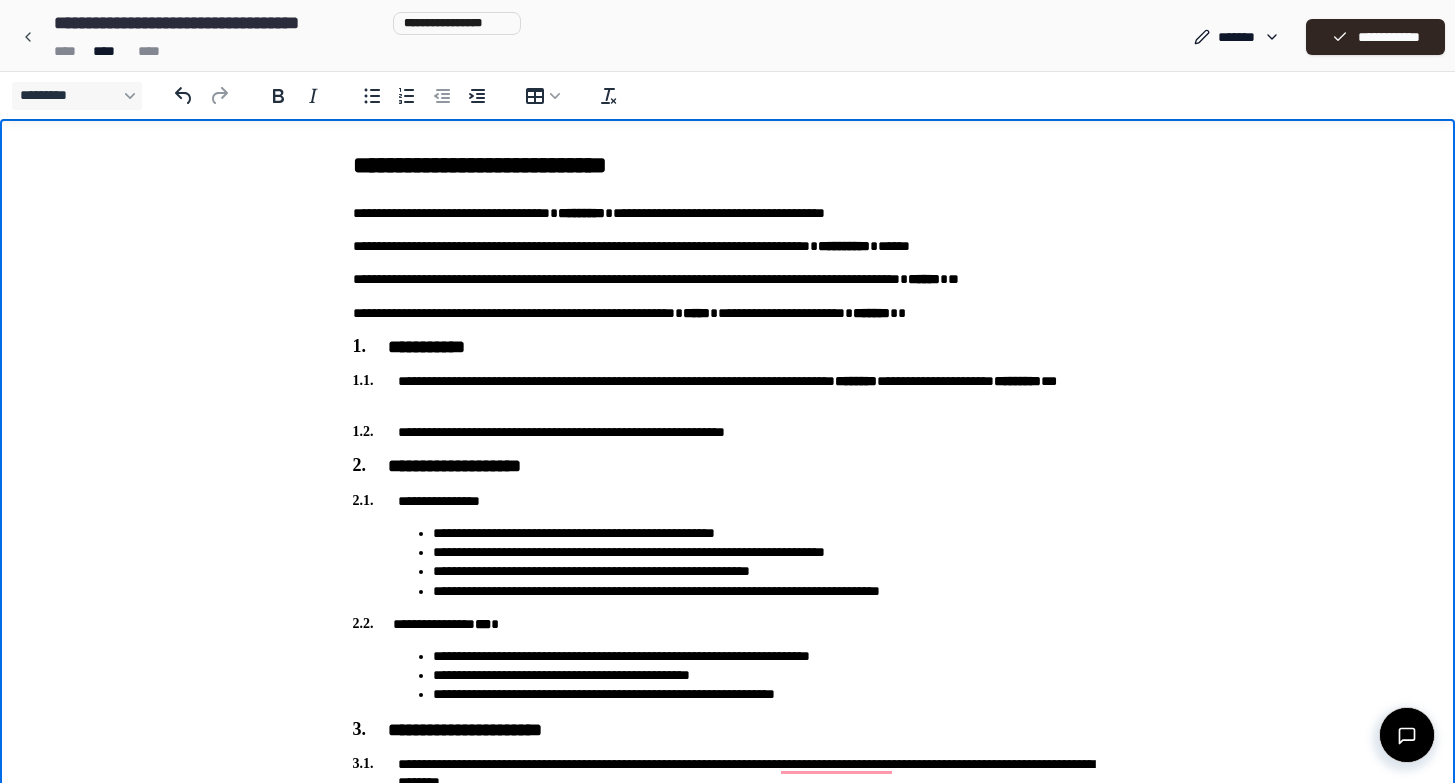 click on "[STREET_NAME] [ADDRESS] [NUMBER] [STREET] [CITY] [STATE] [POSTAL_CODE] [COUNTRY] [PHONE] [EMAIL] [SSN] [DLN] [PASSPORT] [CREDIT_CARD] [DOB] [AGE] [TIME] [ADDRESS] [PHONE] [EMAIL] [SSN]" at bounding box center (728, 951) 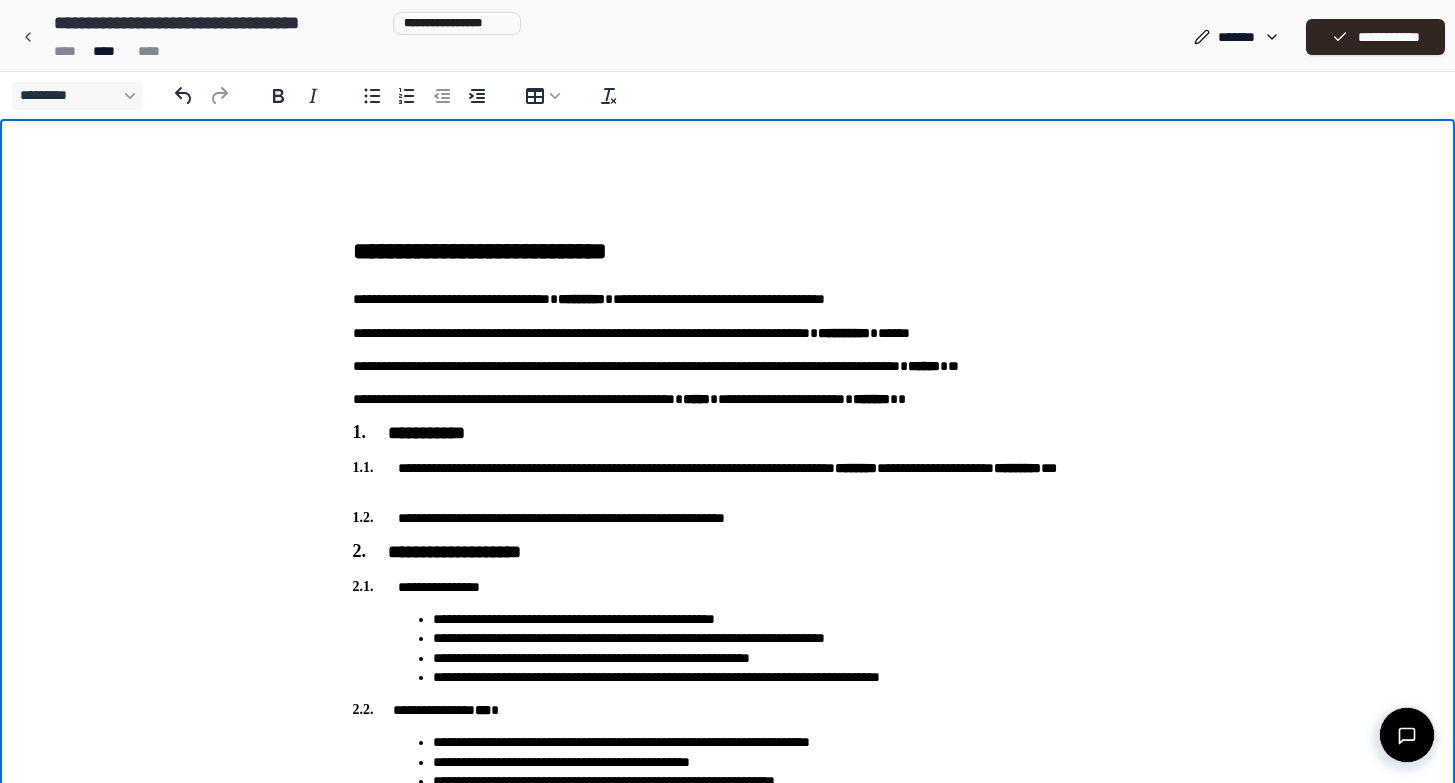 click on "**********" at bounding box center (728, 208) 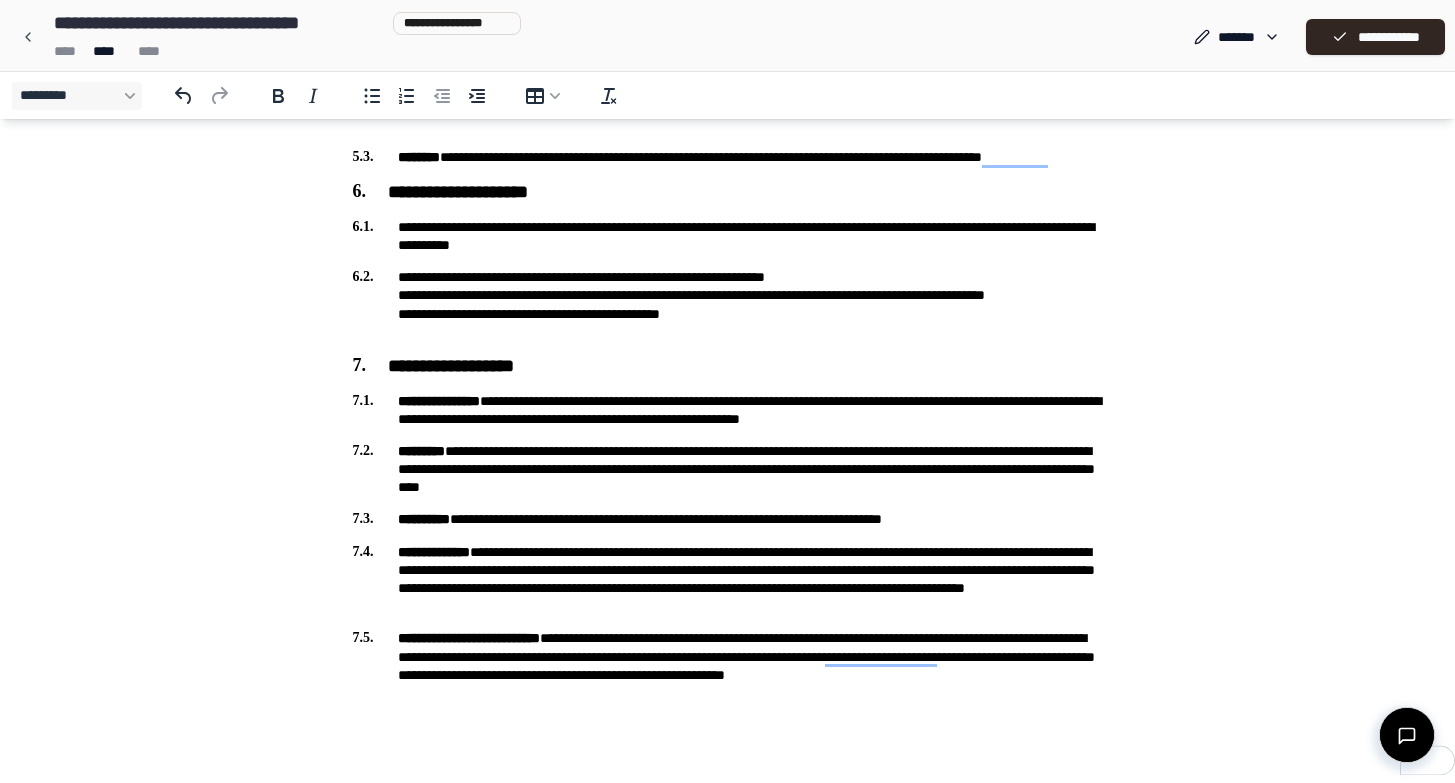 type 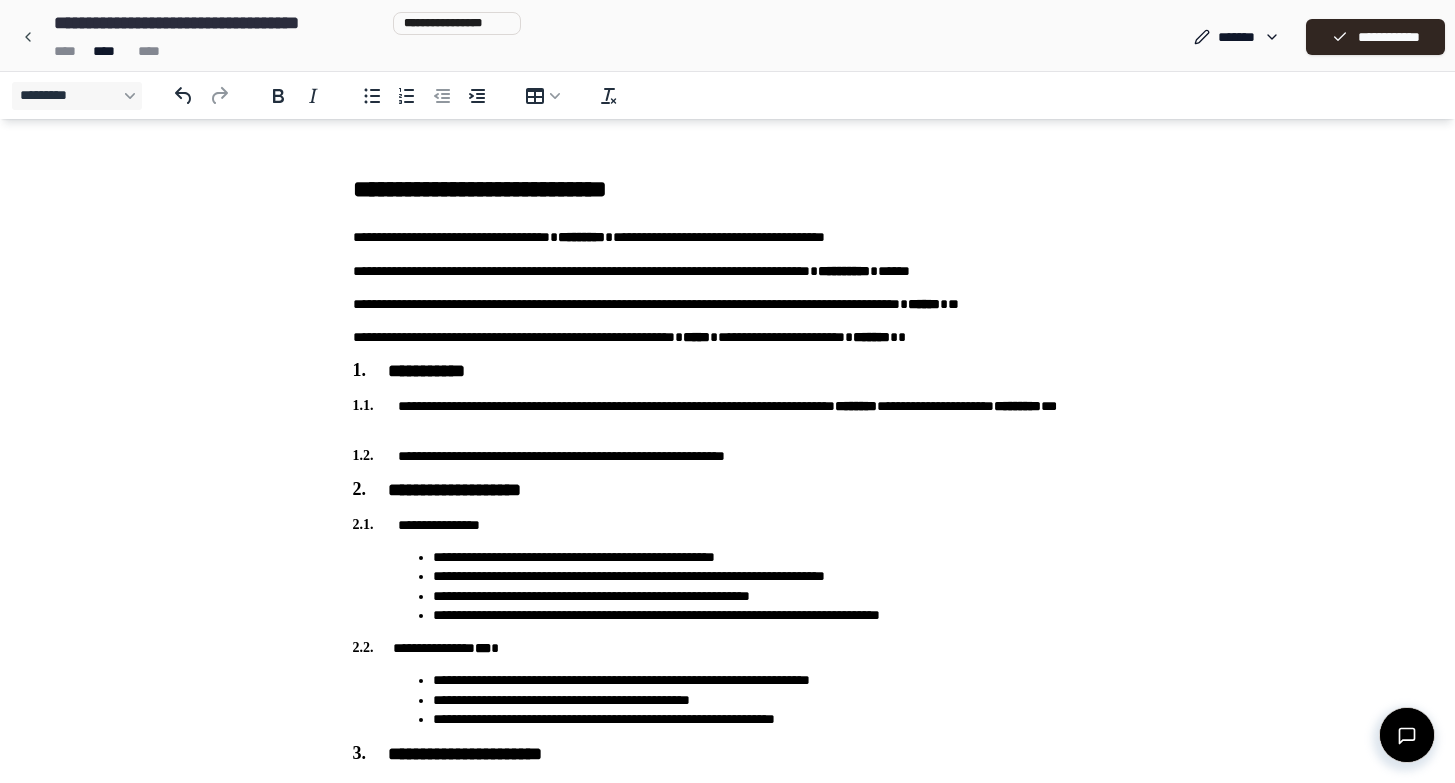 scroll, scrollTop: 0, scrollLeft: 0, axis: both 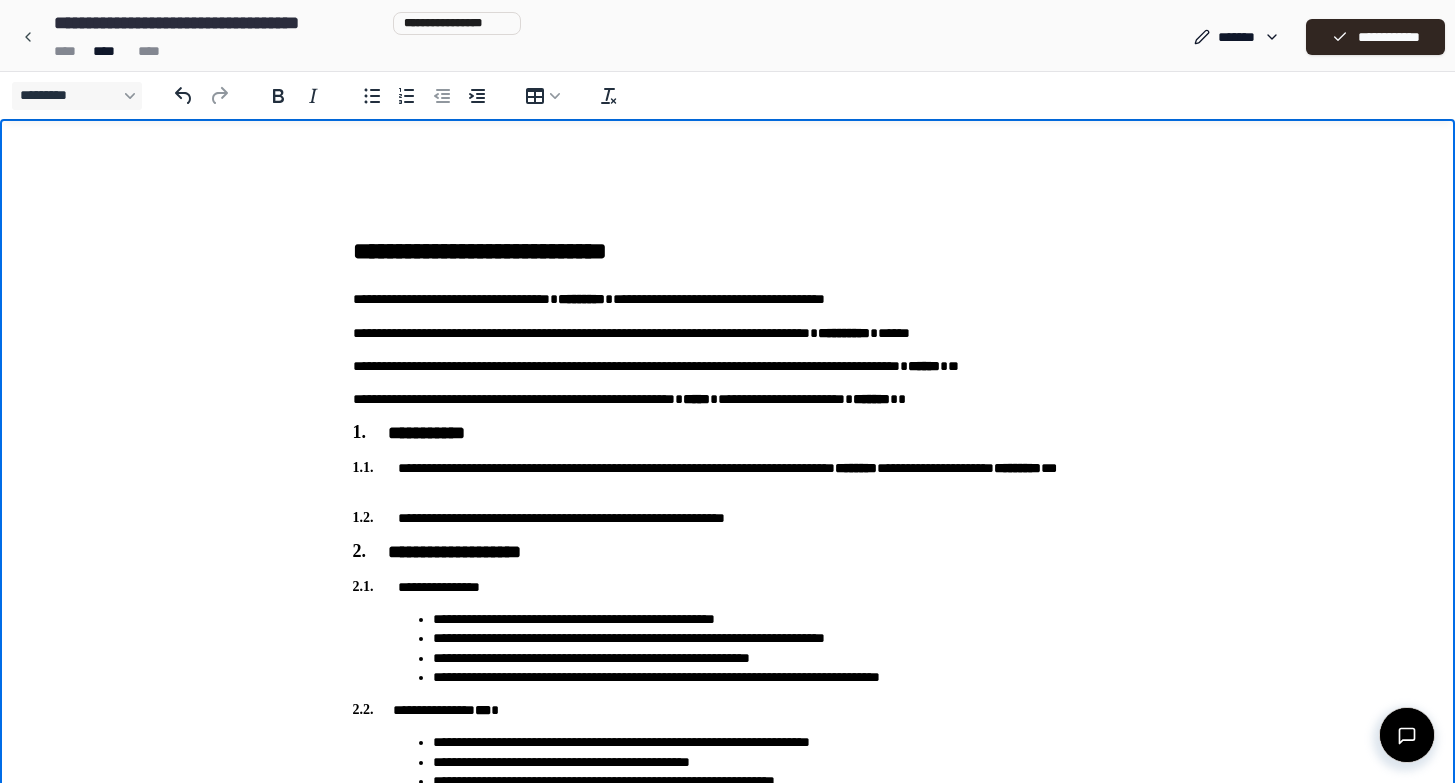 click on "**********" at bounding box center [728, 208] 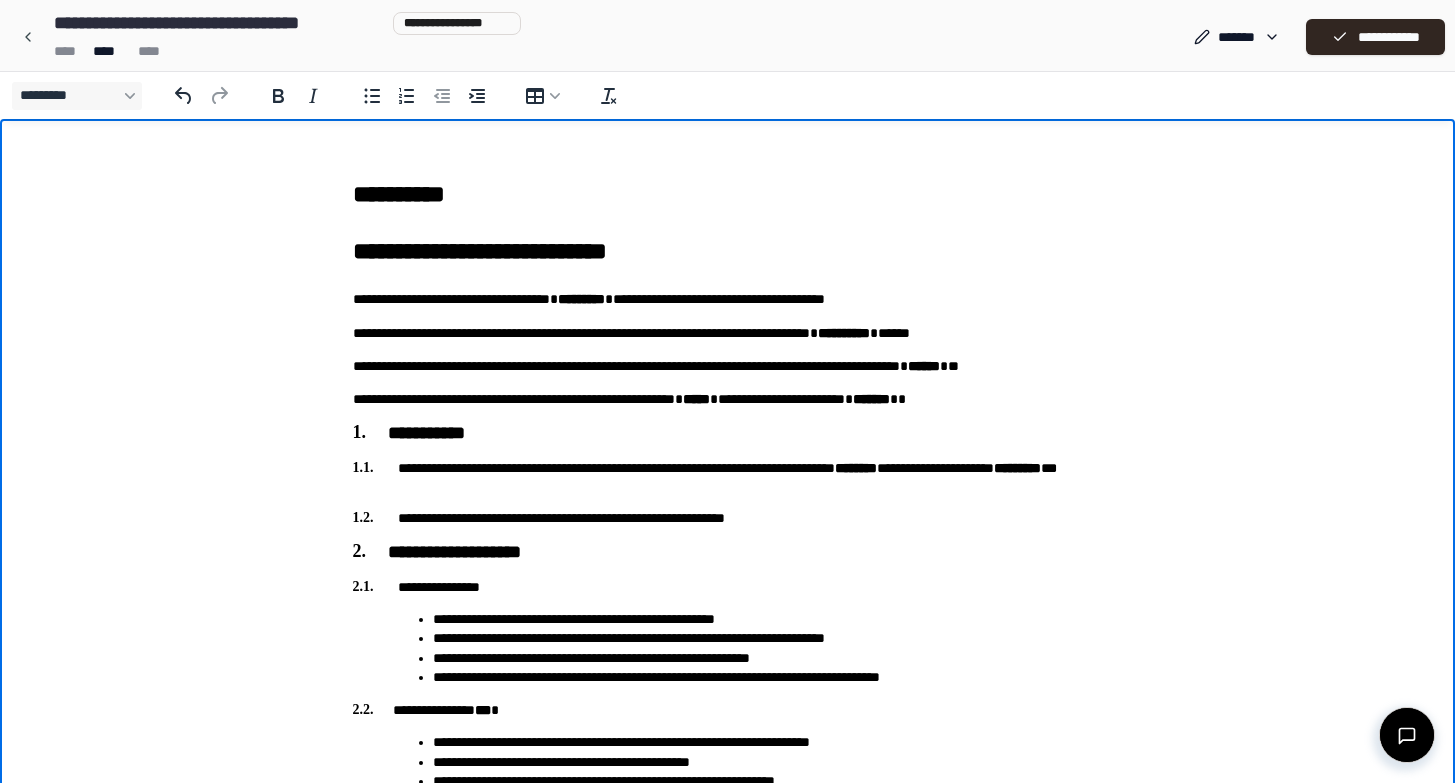 click on "[NAME] [LAST_NAME]" at bounding box center (728, 208) 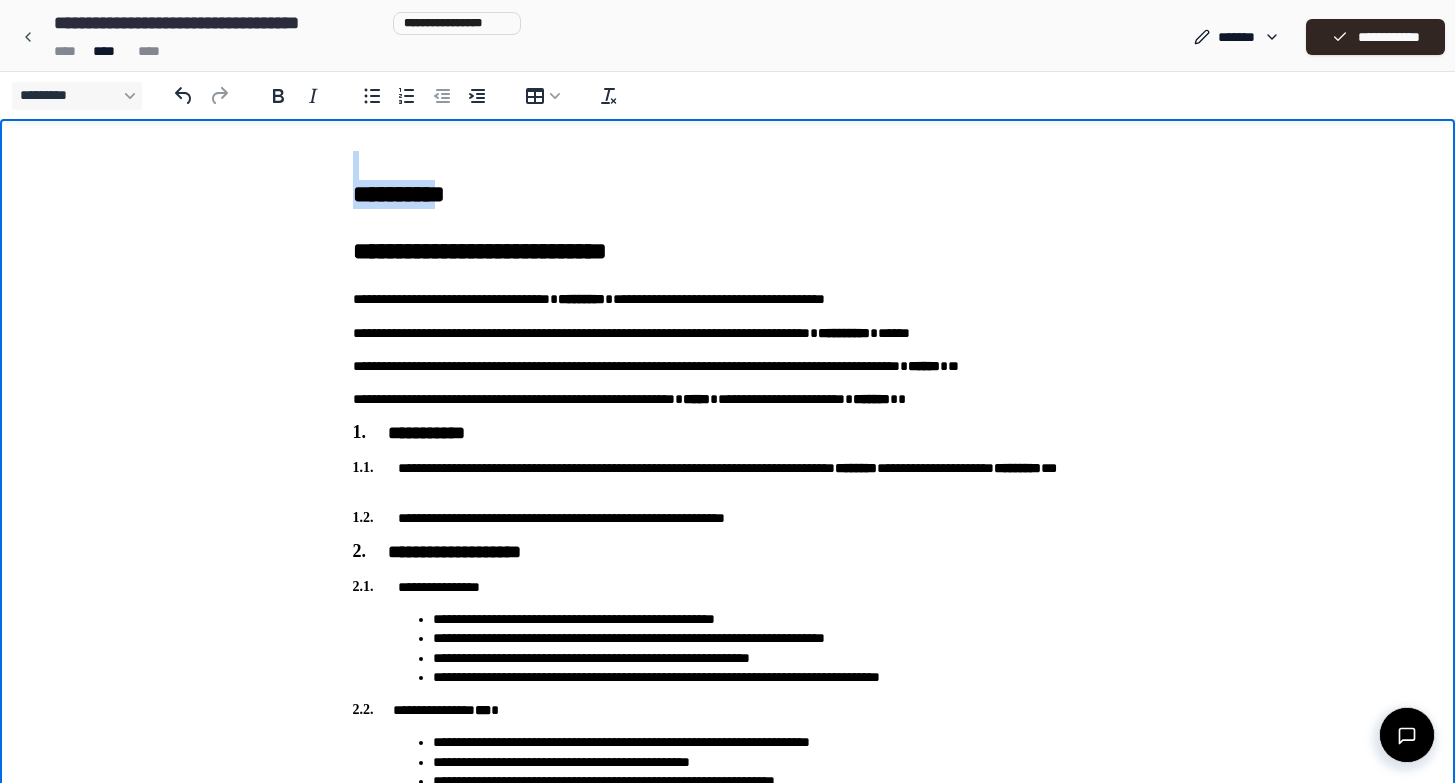 drag, startPoint x: 919, startPoint y: 178, endPoint x: 1032, endPoint y: 195, distance: 114.27161 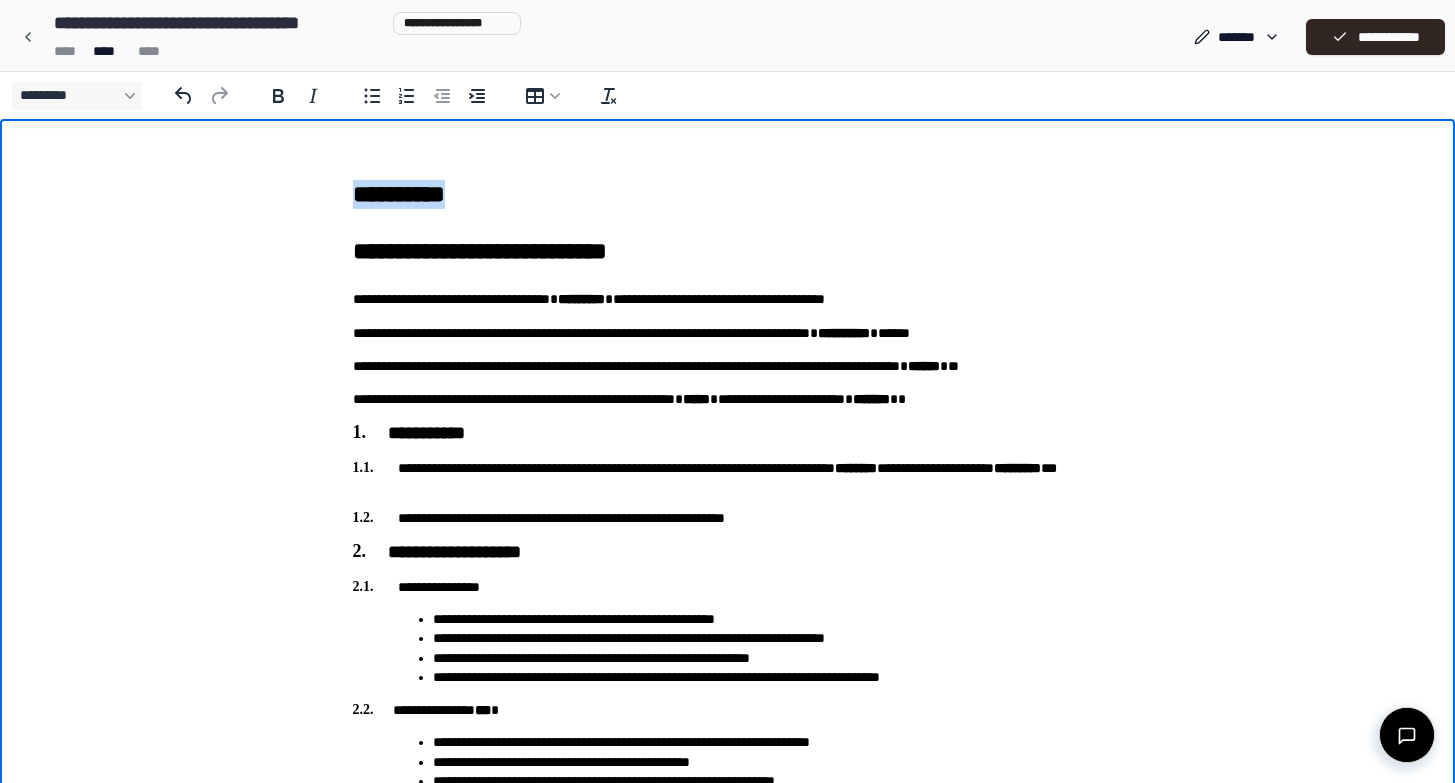 drag, startPoint x: 1044, startPoint y: 195, endPoint x: 929, endPoint y: 198, distance: 115.03912 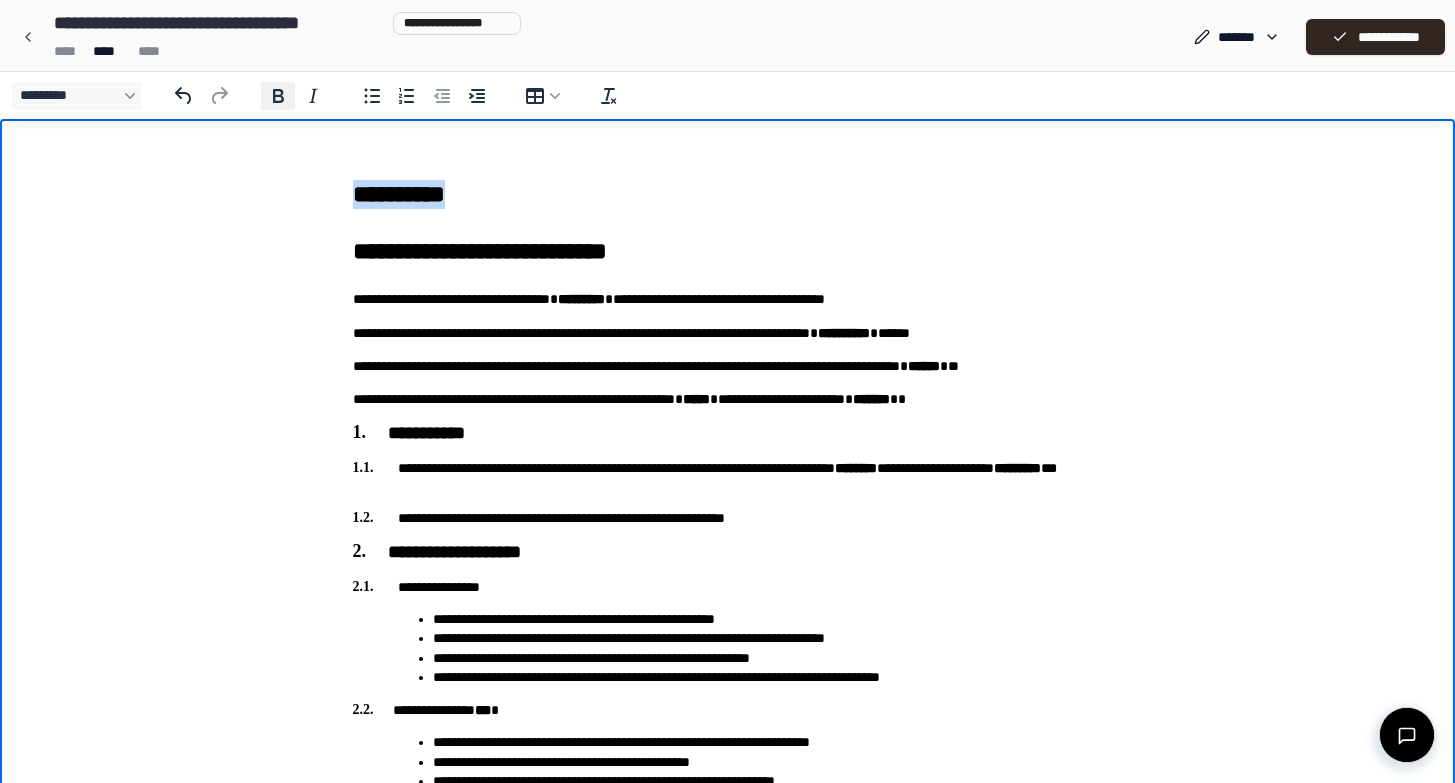 click 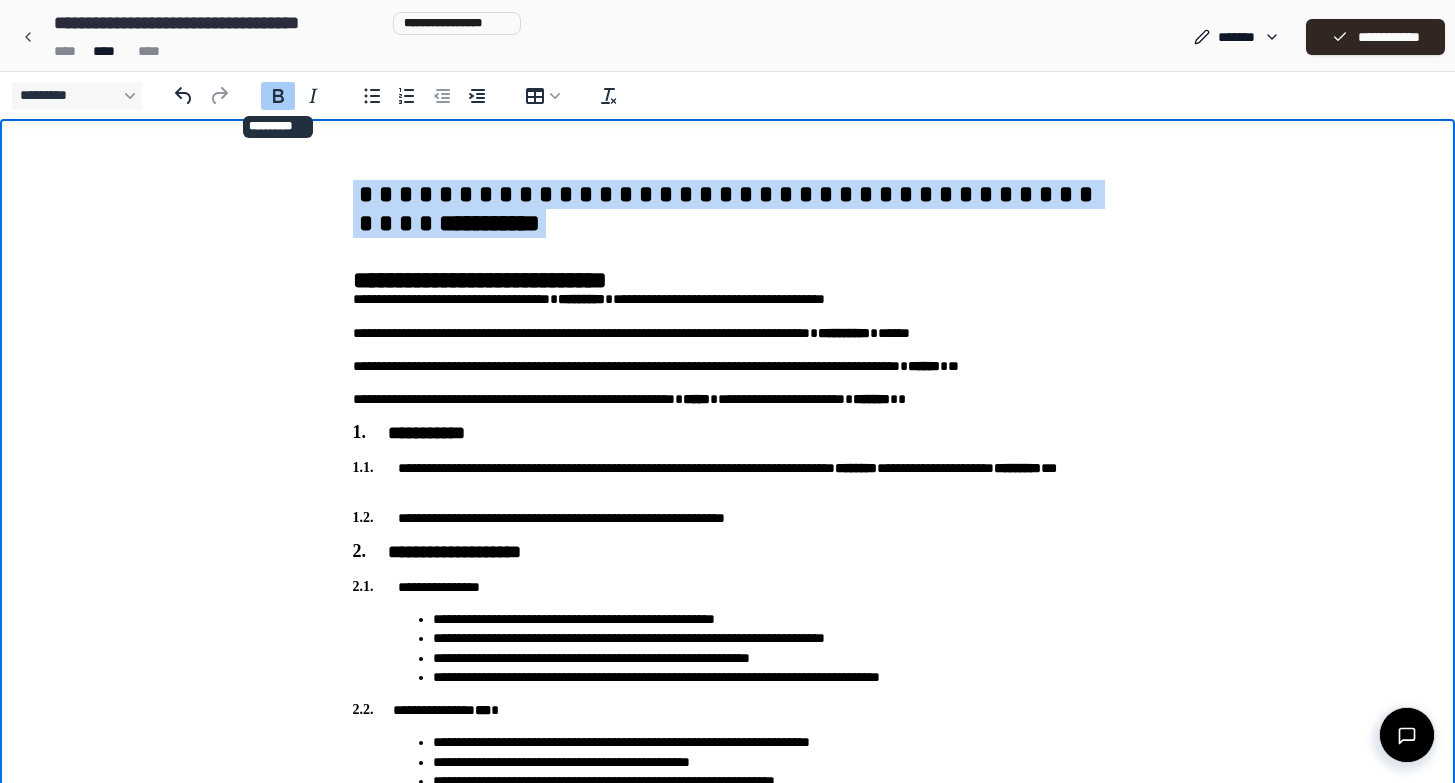 click 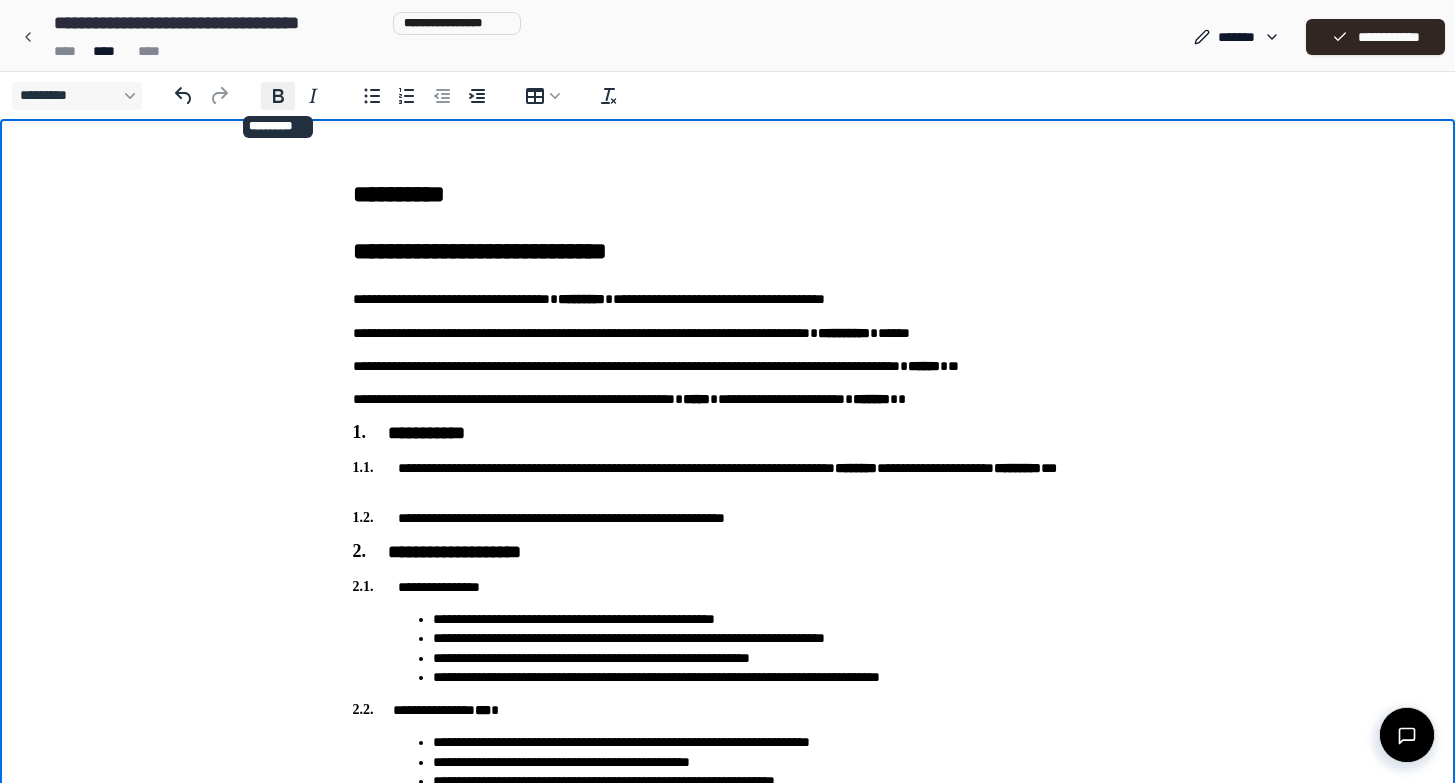 click 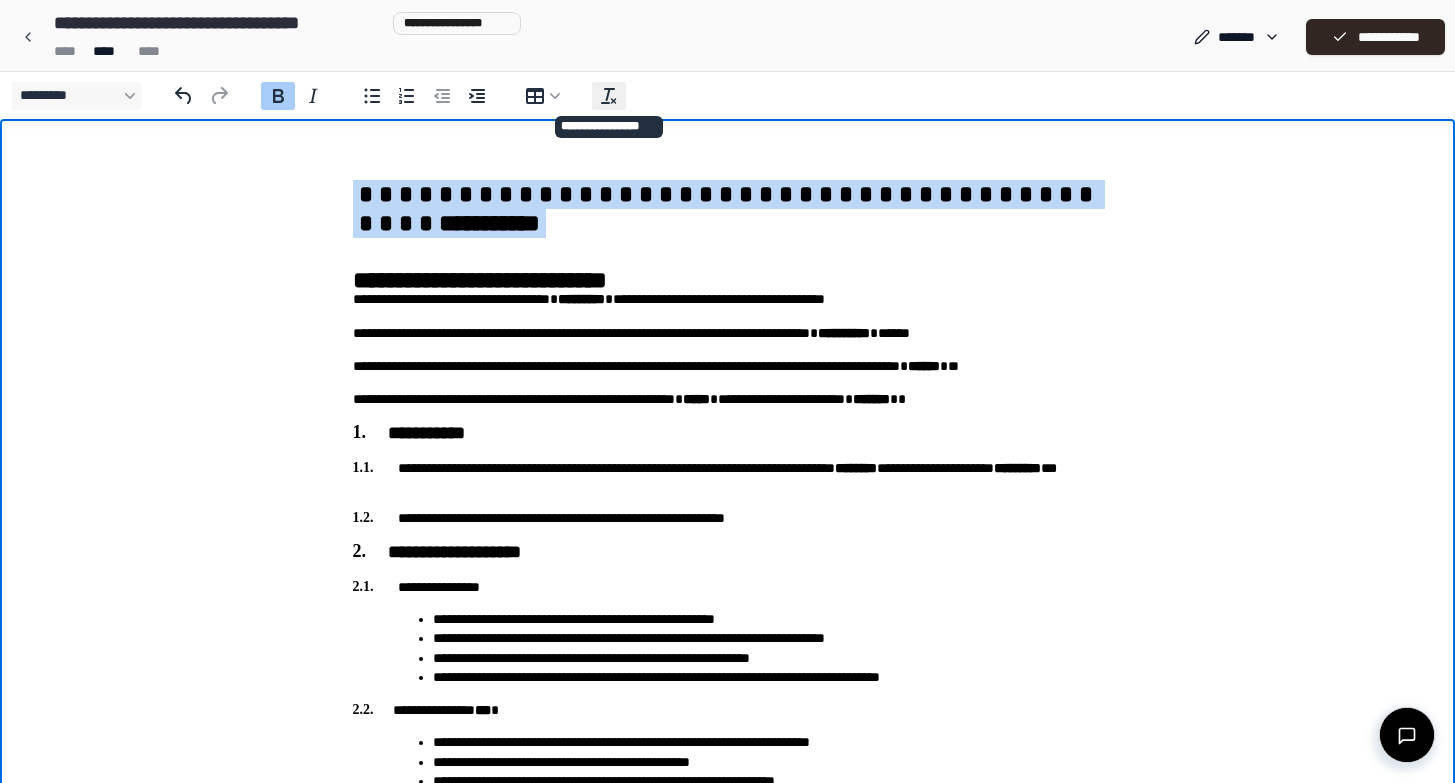 click 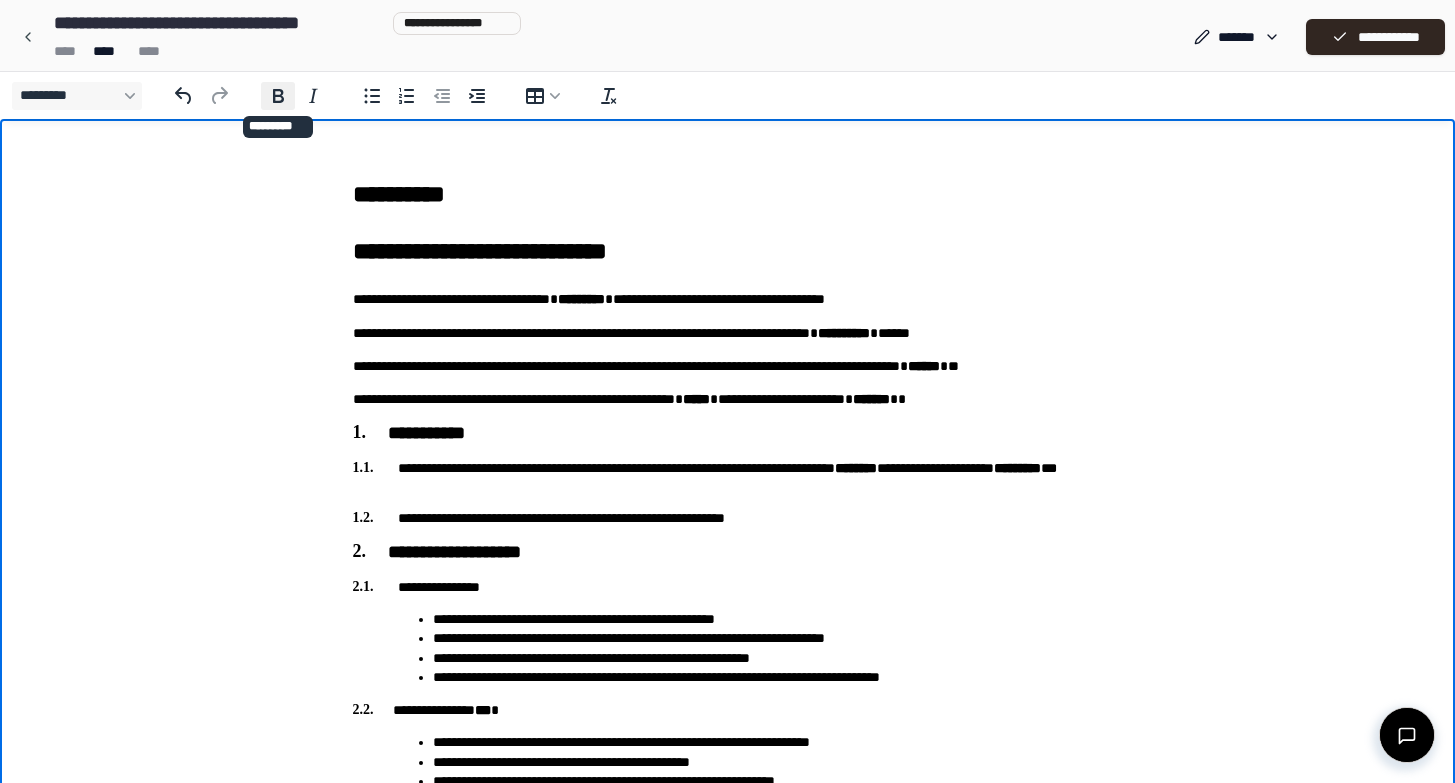 click 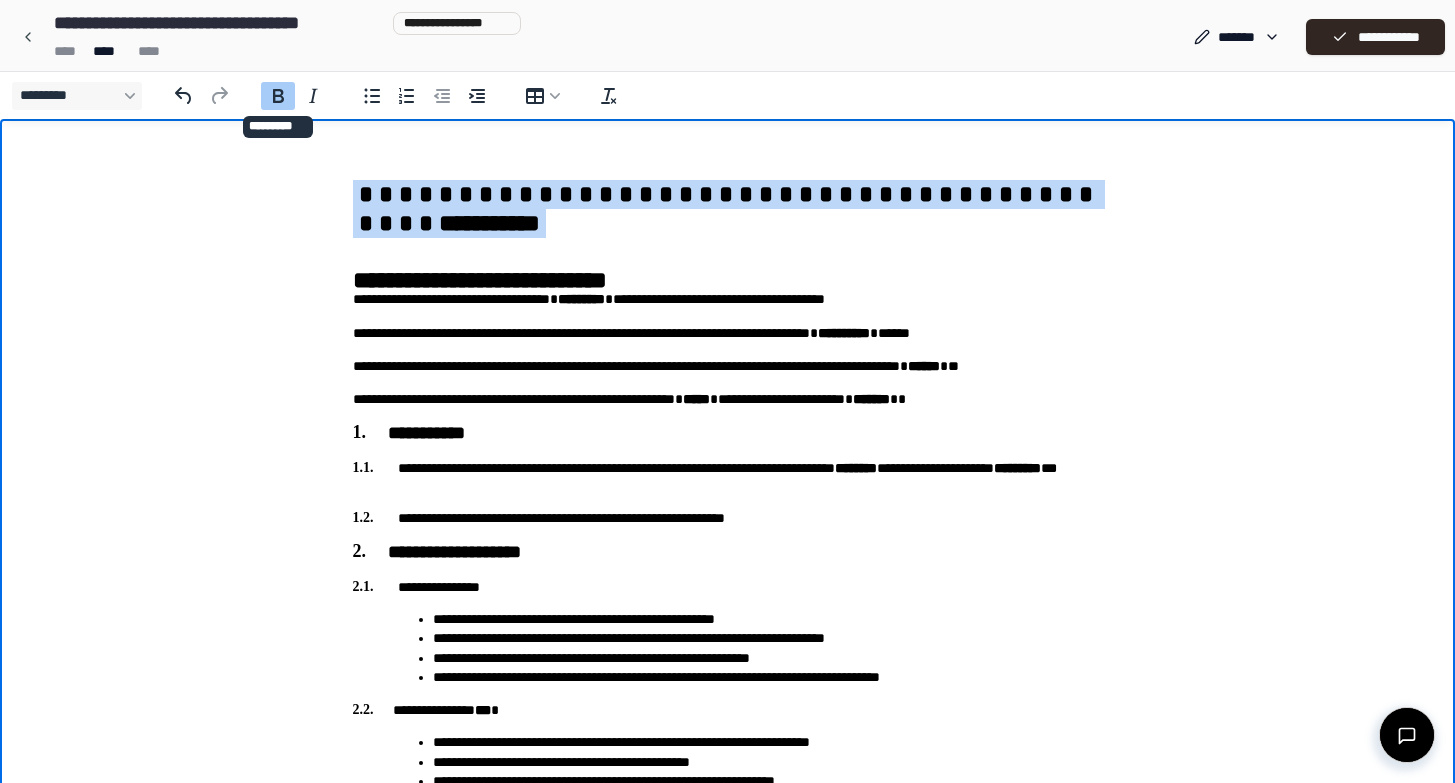 click 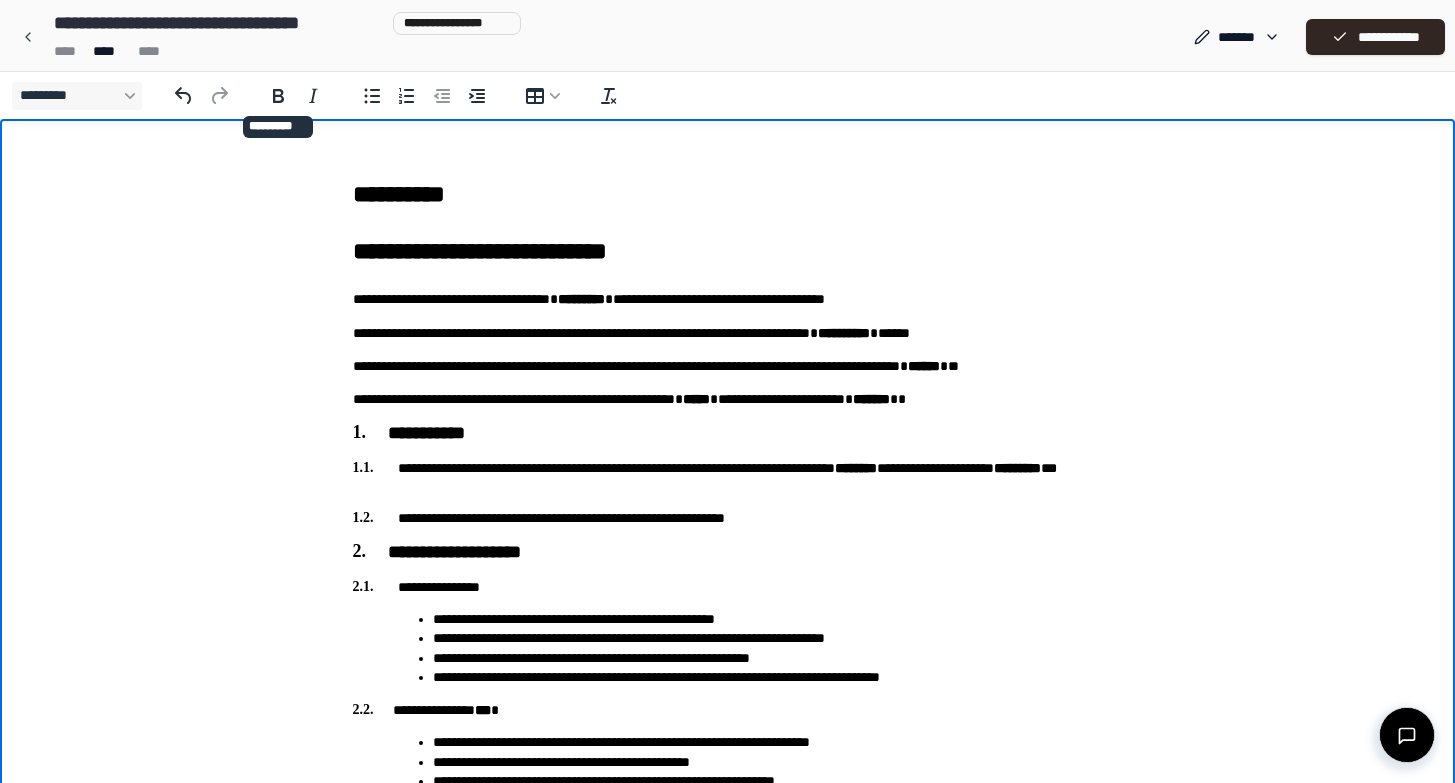 click on "[NAME] [LAST_NAME]" at bounding box center [728, 208] 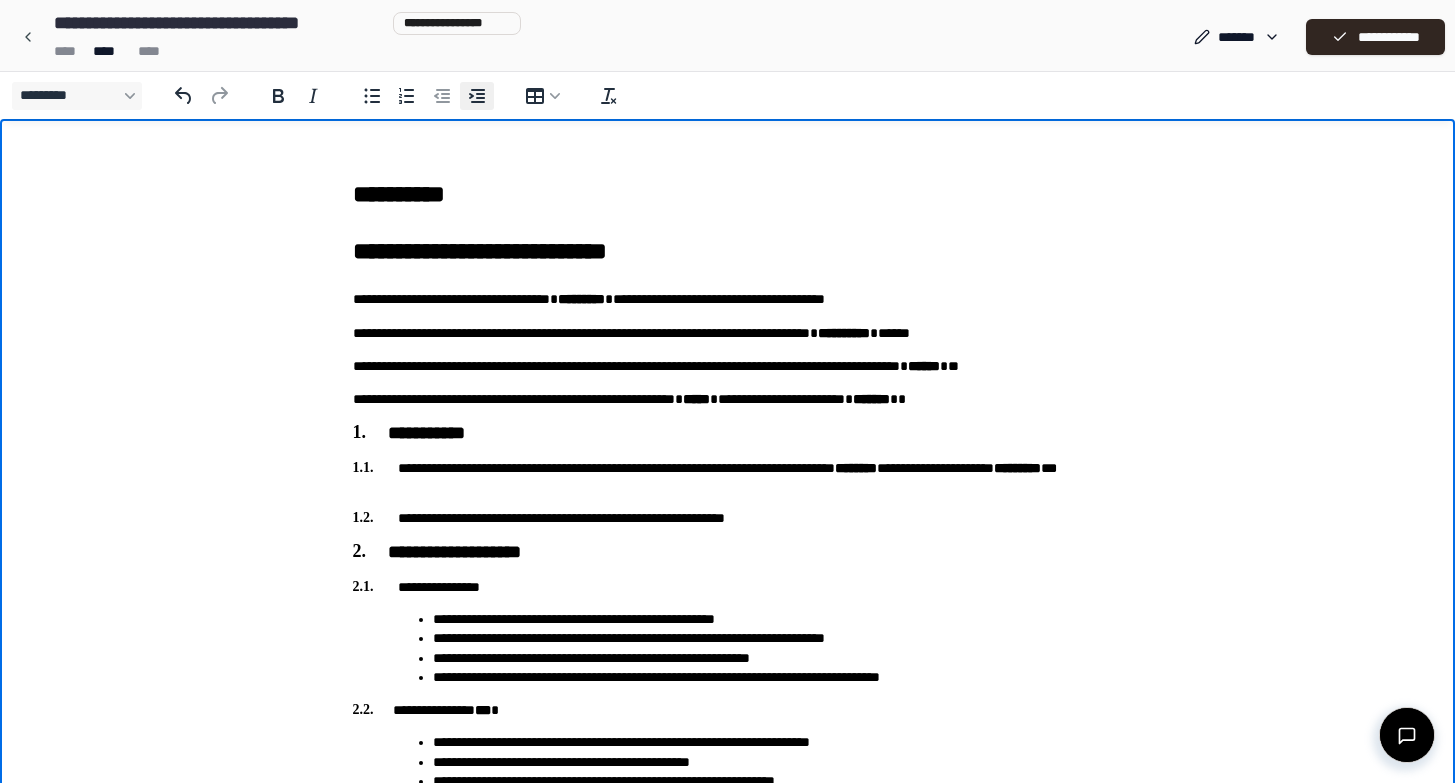 click 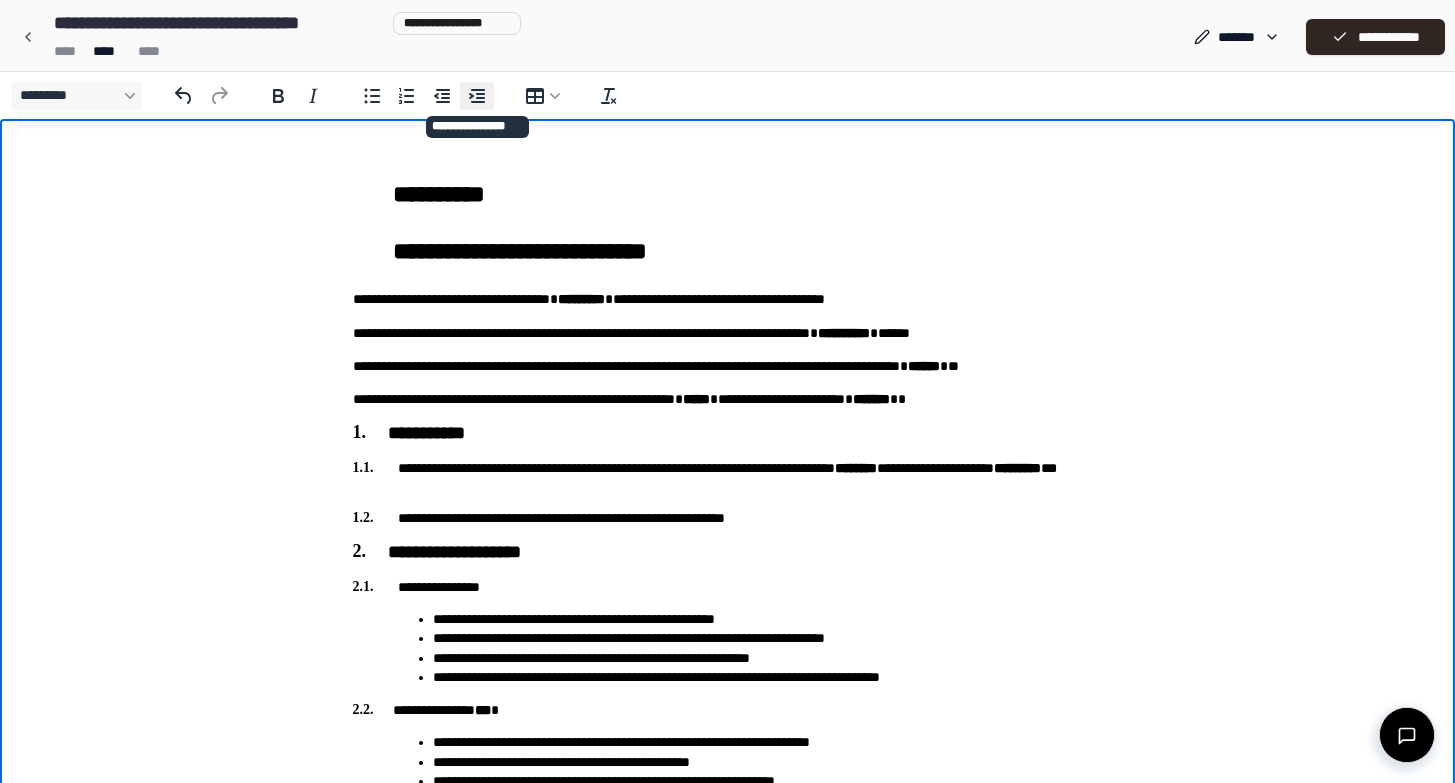 click 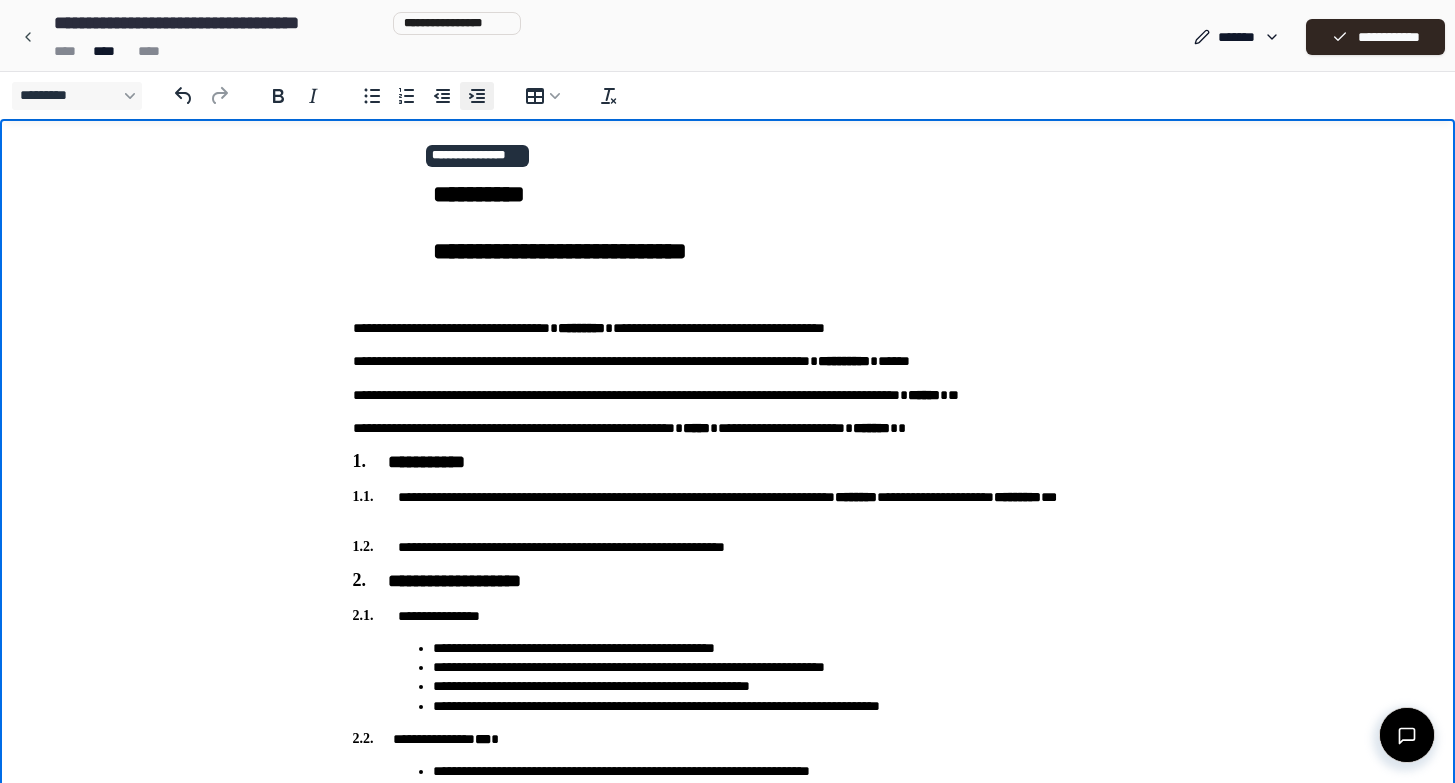 click 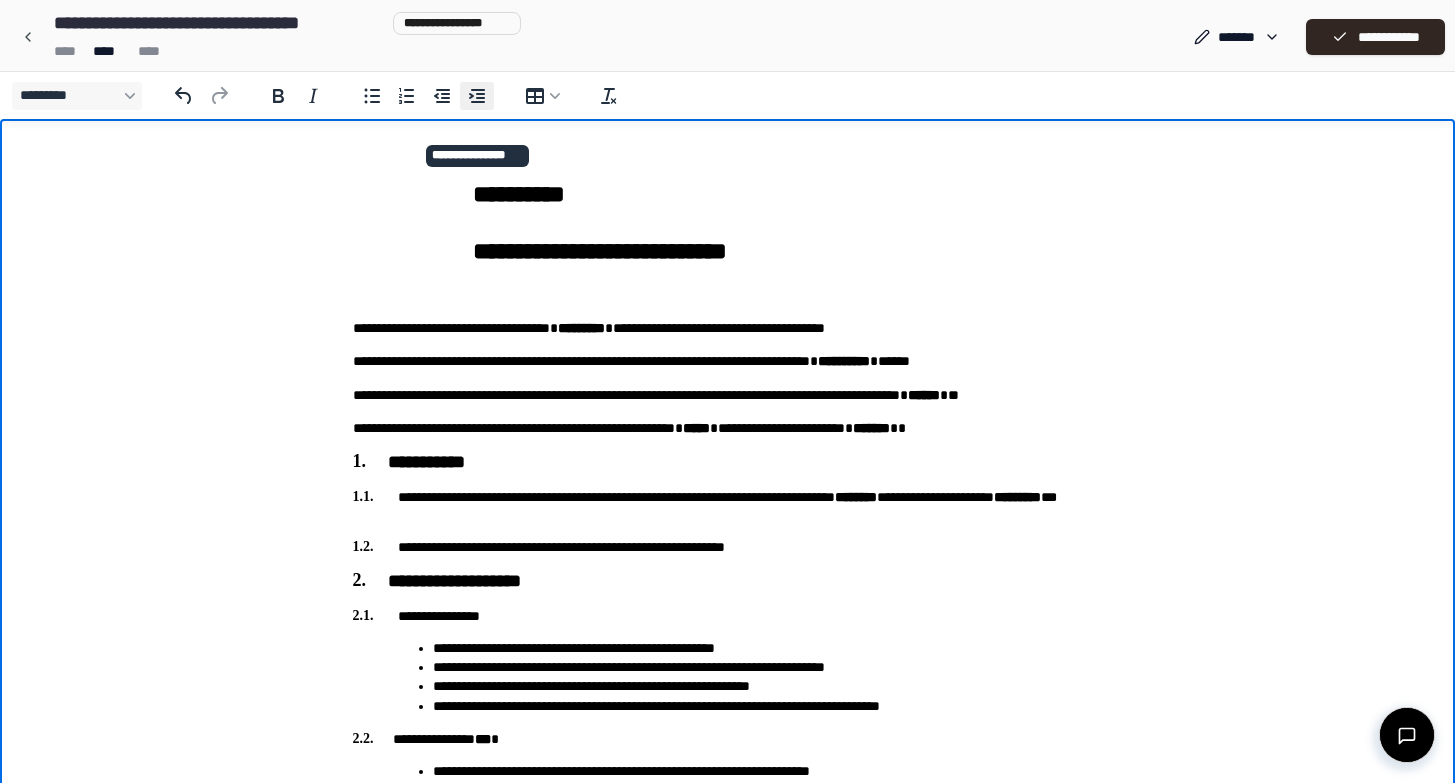 click 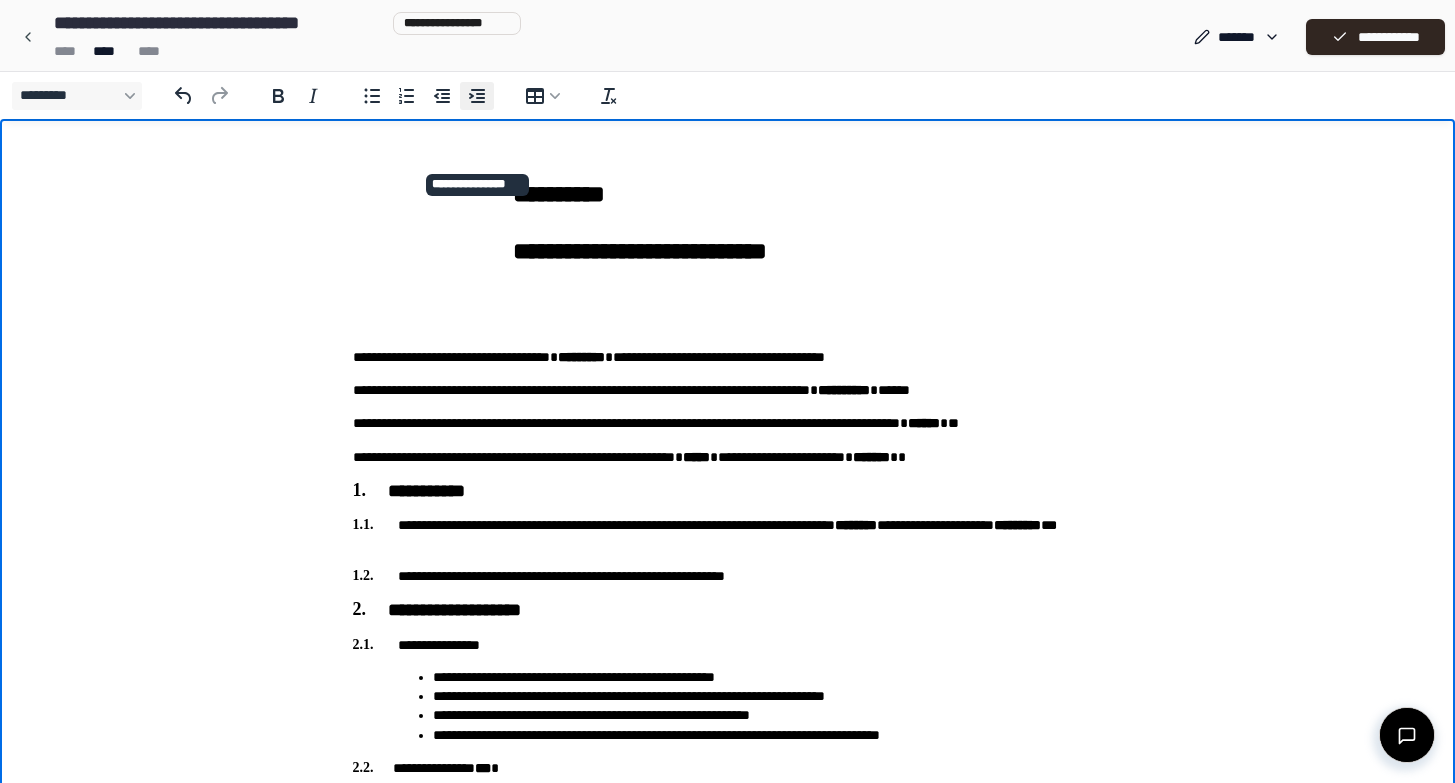 click 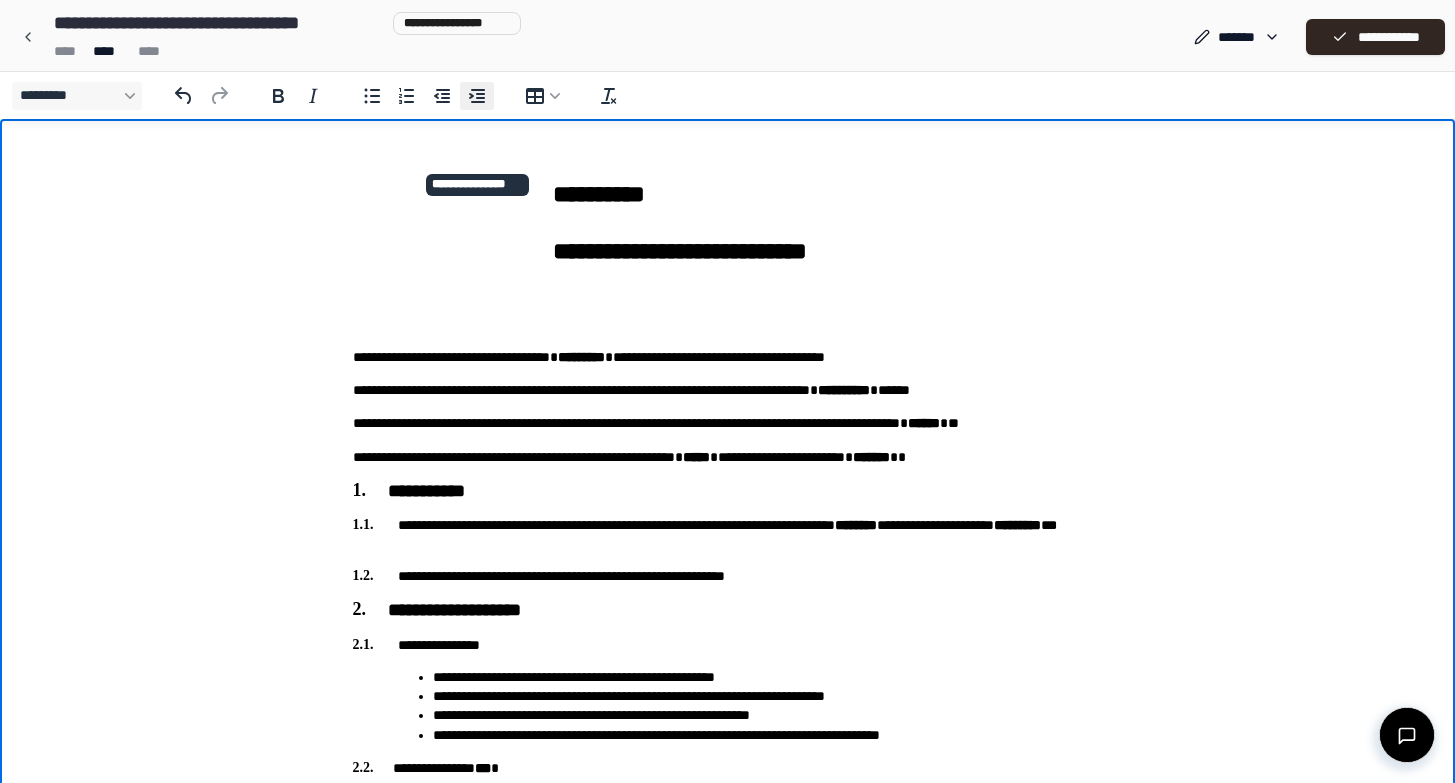 click on "*********" at bounding box center [477, 96] 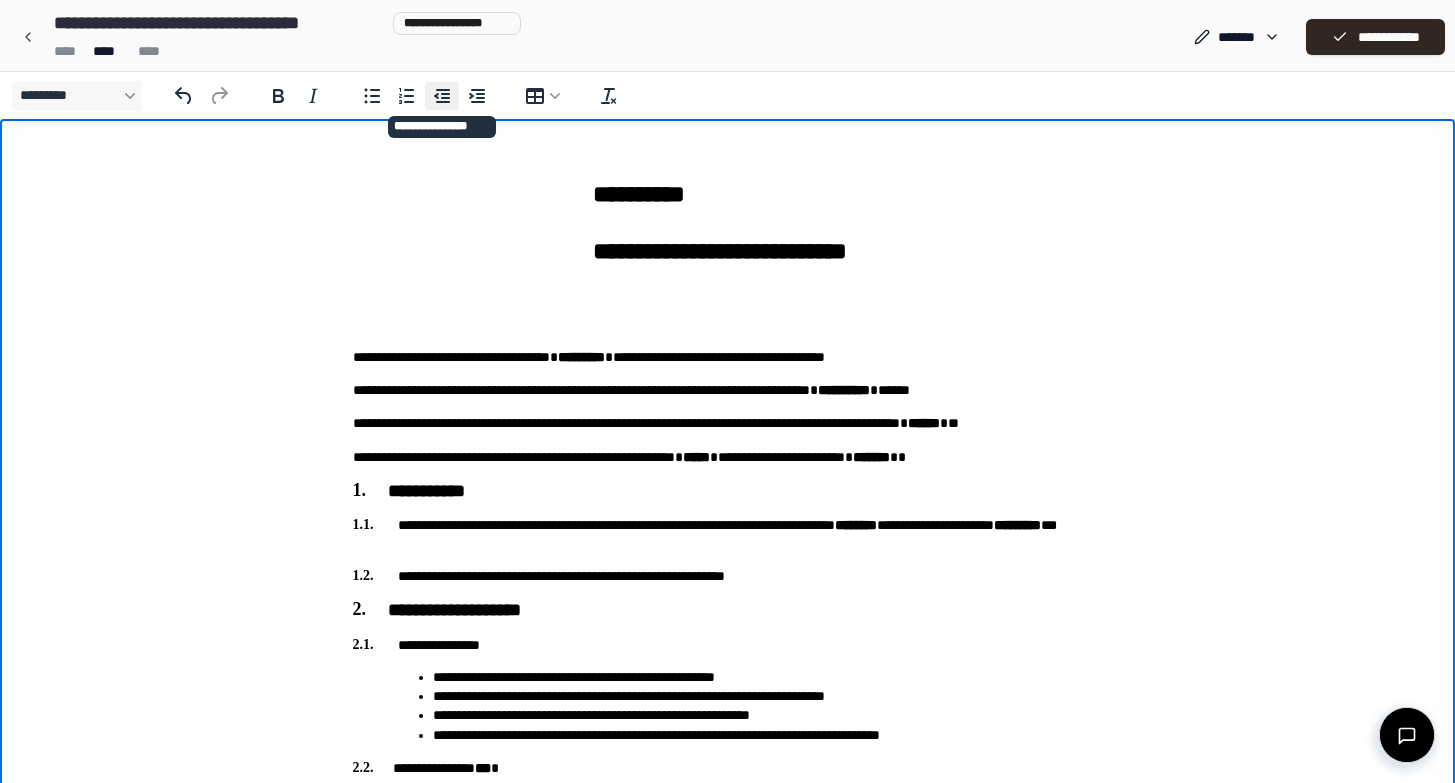 click 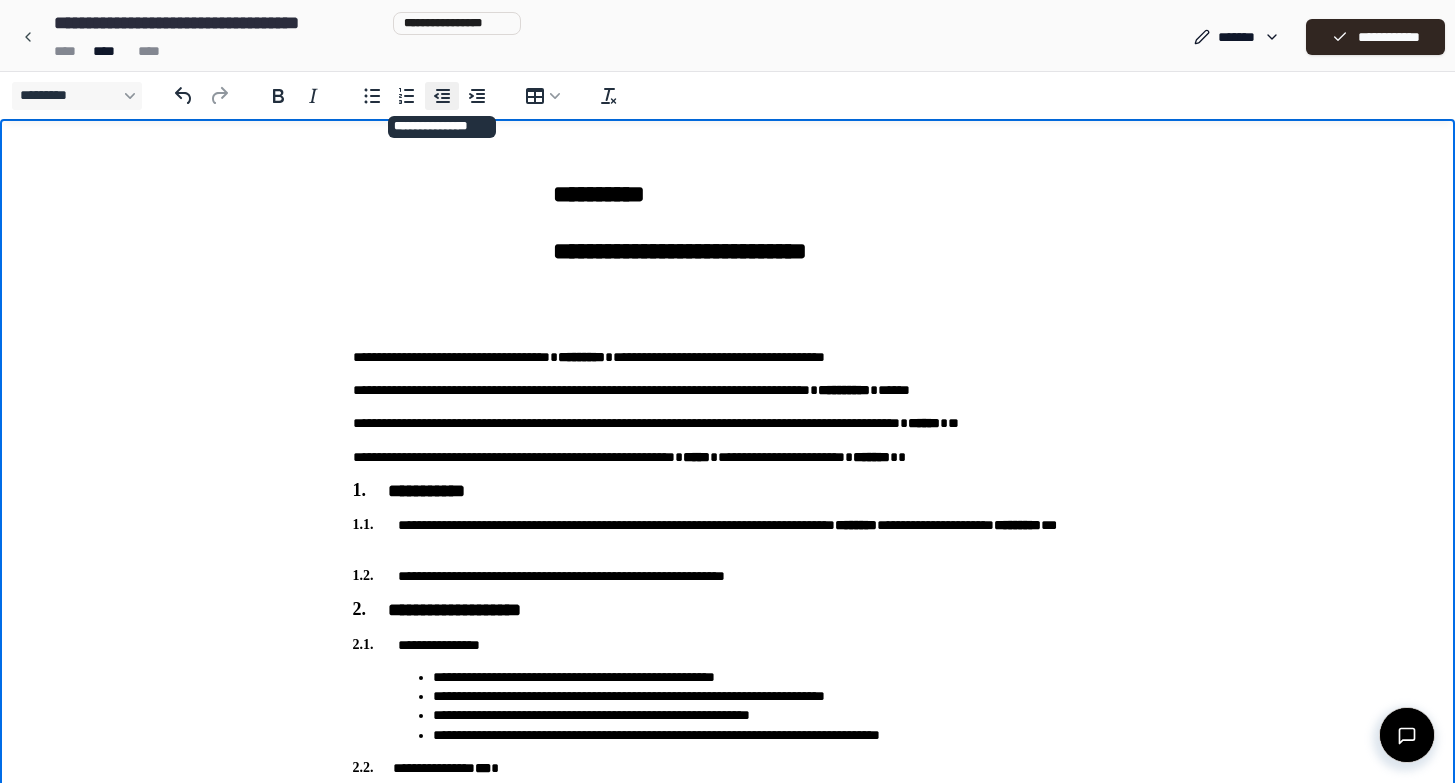 click 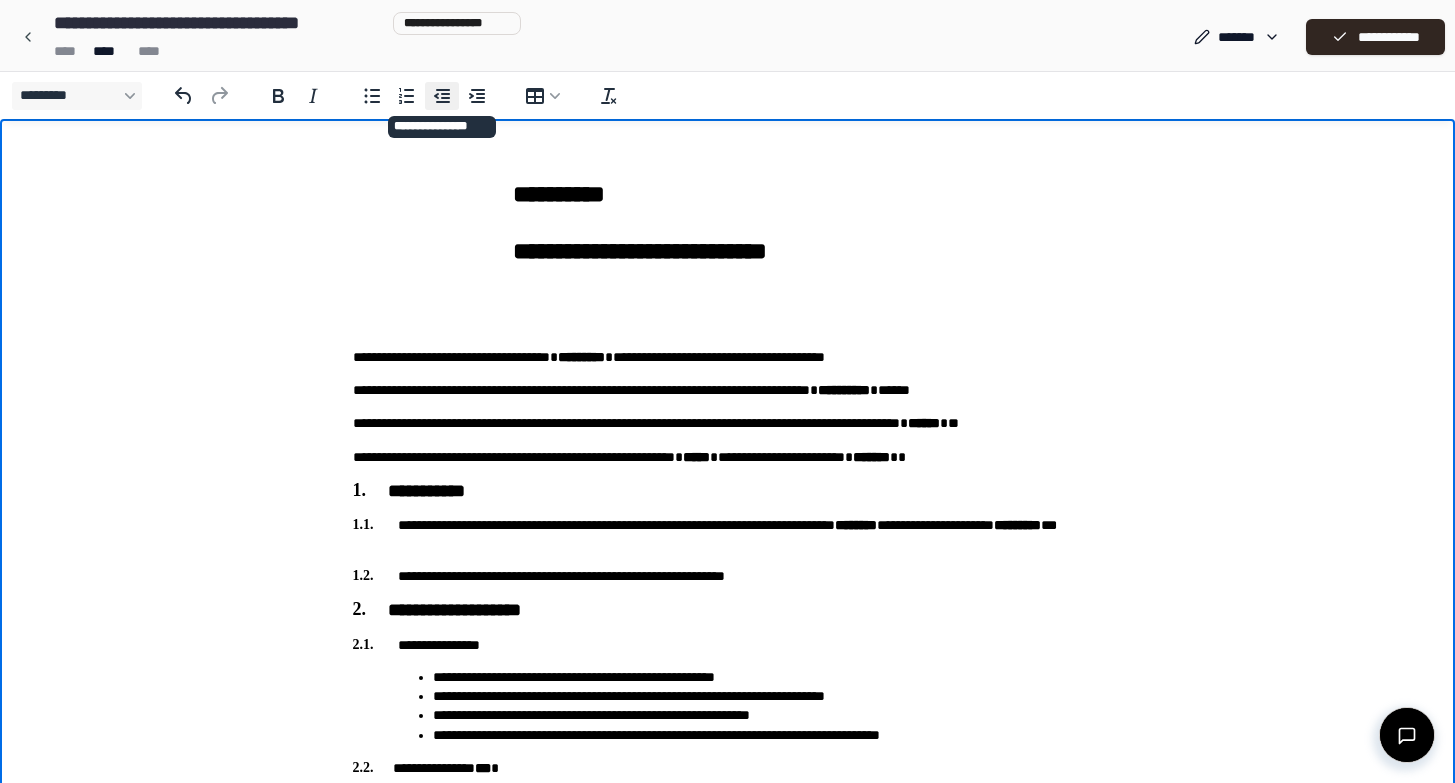 click 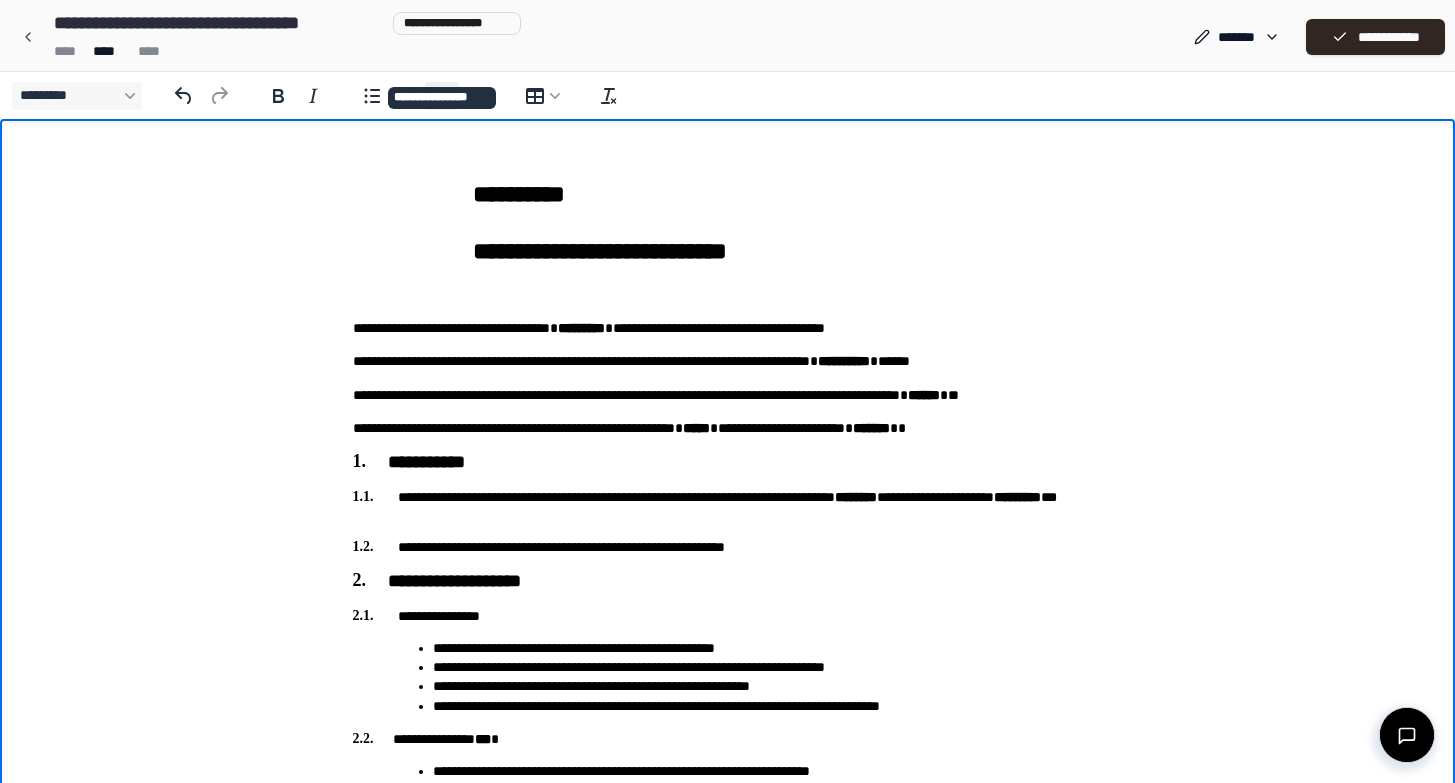 click 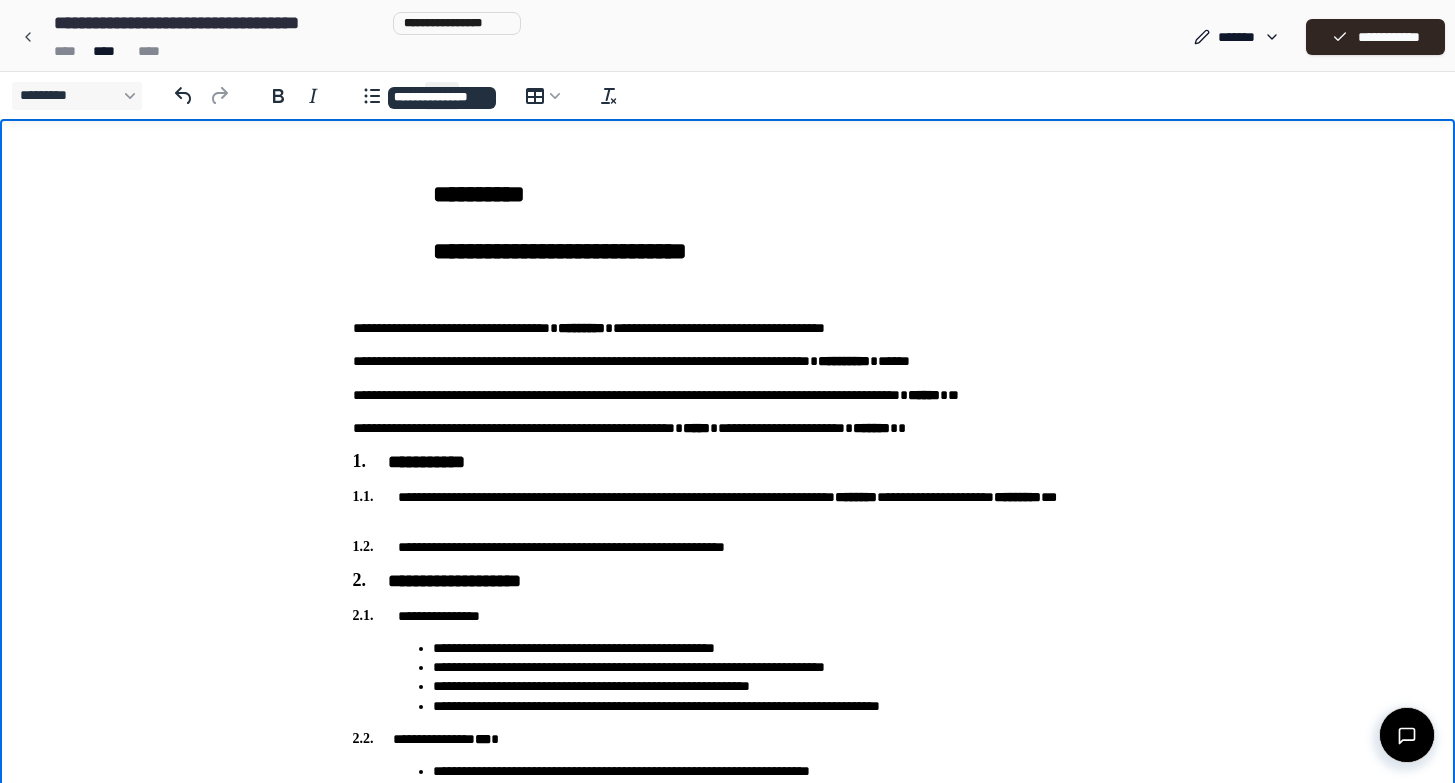 click 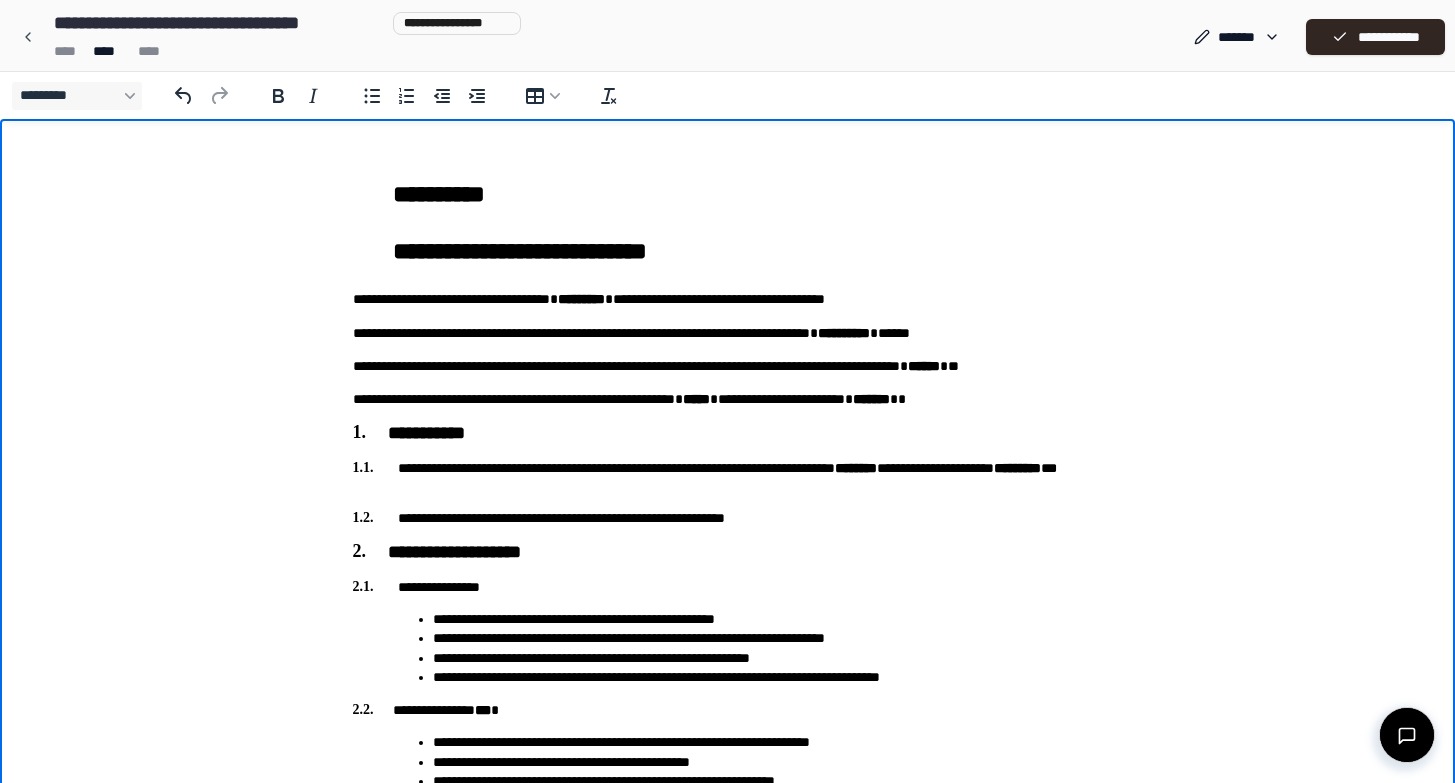 click on "[NAME] [LAST_NAME]" at bounding box center [728, 208] 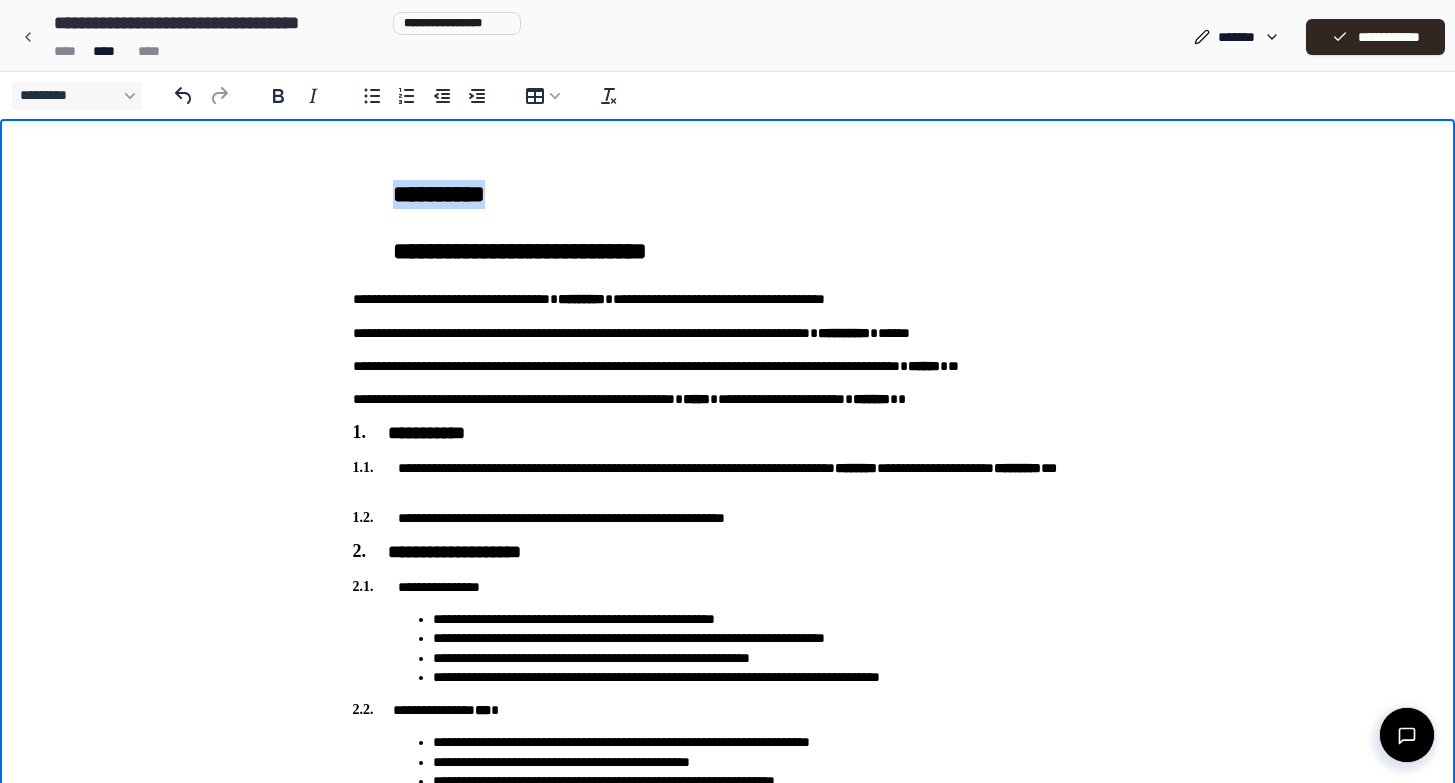 drag, startPoint x: 968, startPoint y: 205, endPoint x: 1148, endPoint y: 203, distance: 180.01111 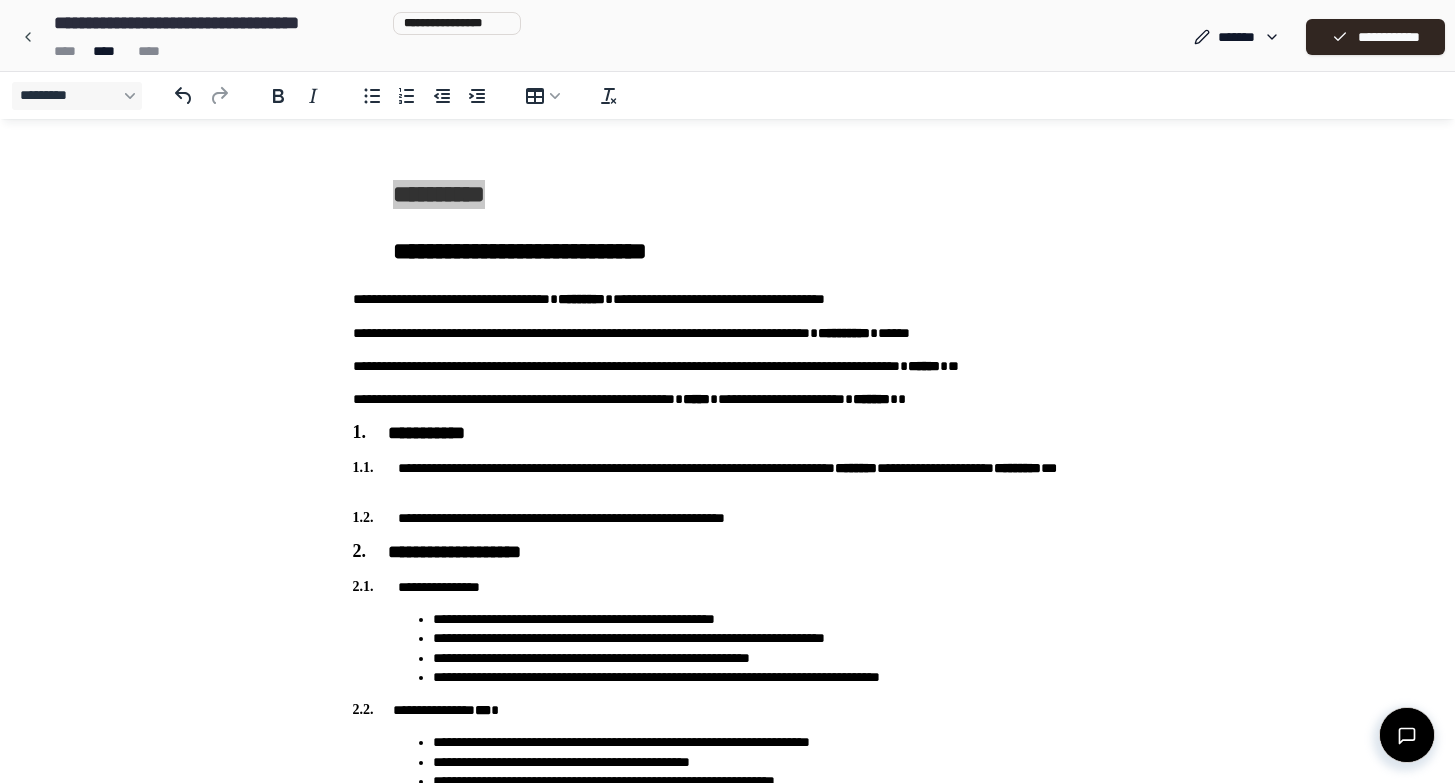 click at bounding box center (296, 95) 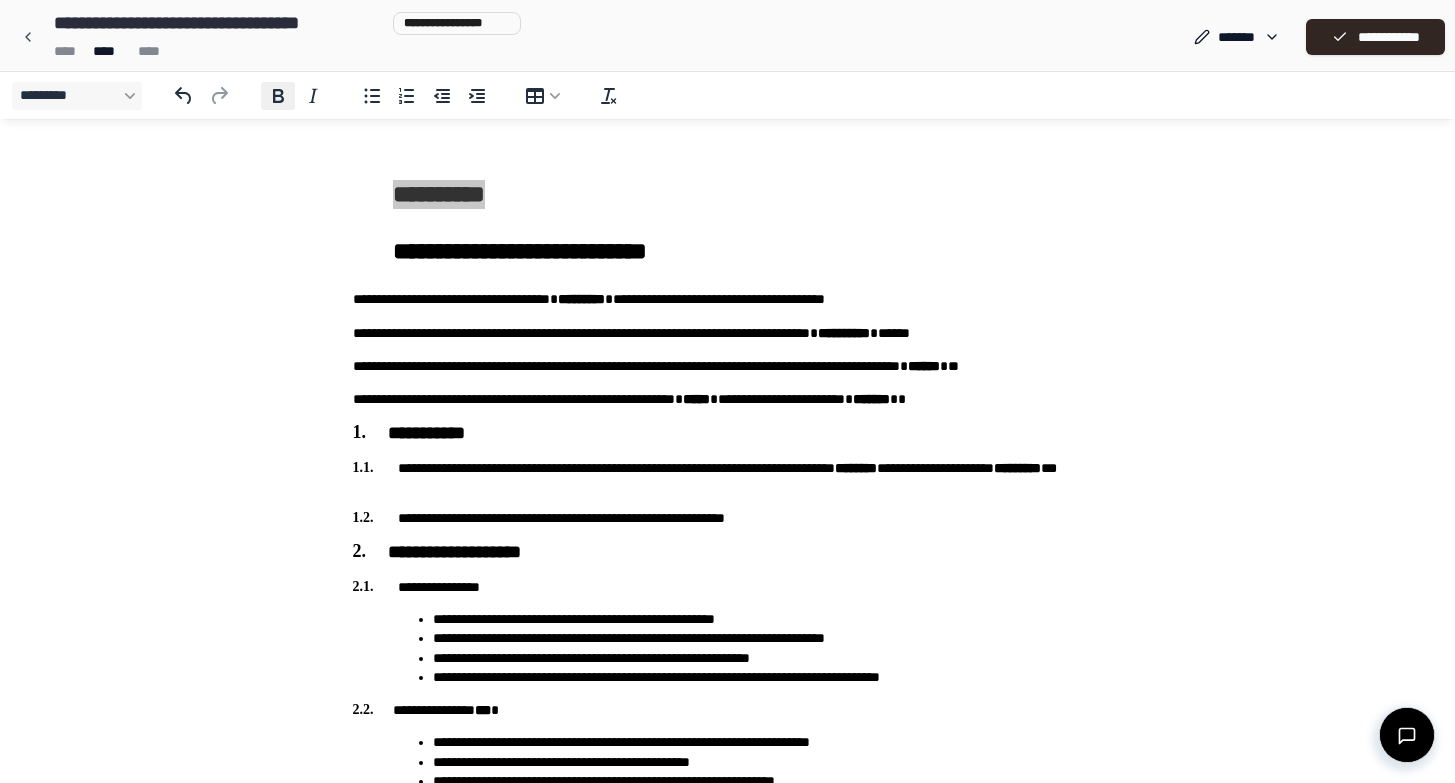 click on "*********" at bounding box center (278, 96) 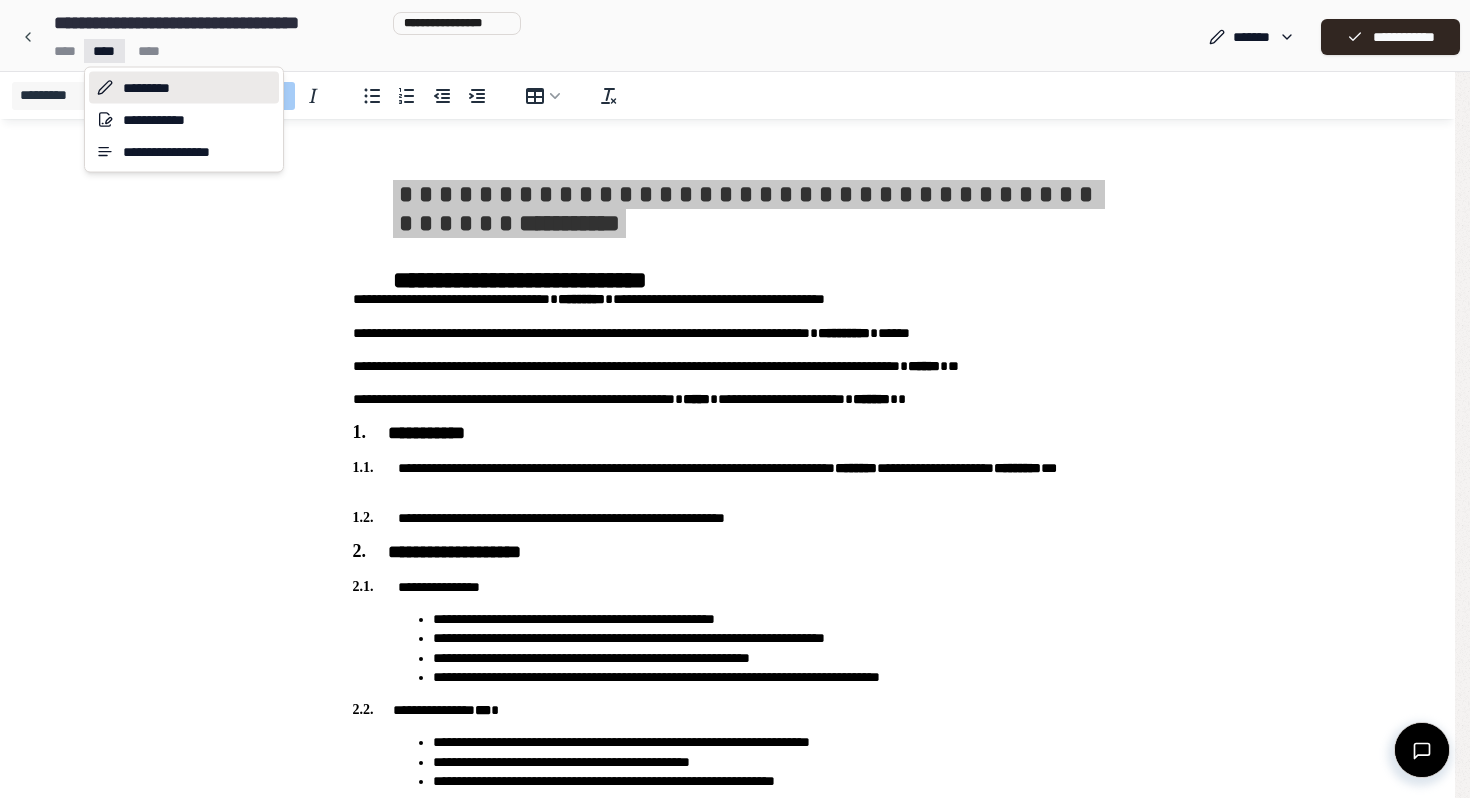 click on "********* [NAME] [LAST_NAME] [STREET_ADDRESS] [CITY], [STATE] [ZIP_CODE] [COUNTRY] [PHONE_NUMBER]
********* [NAME] [LAST_NAME] [STREET_ADDRESS]" at bounding box center [727, 963] 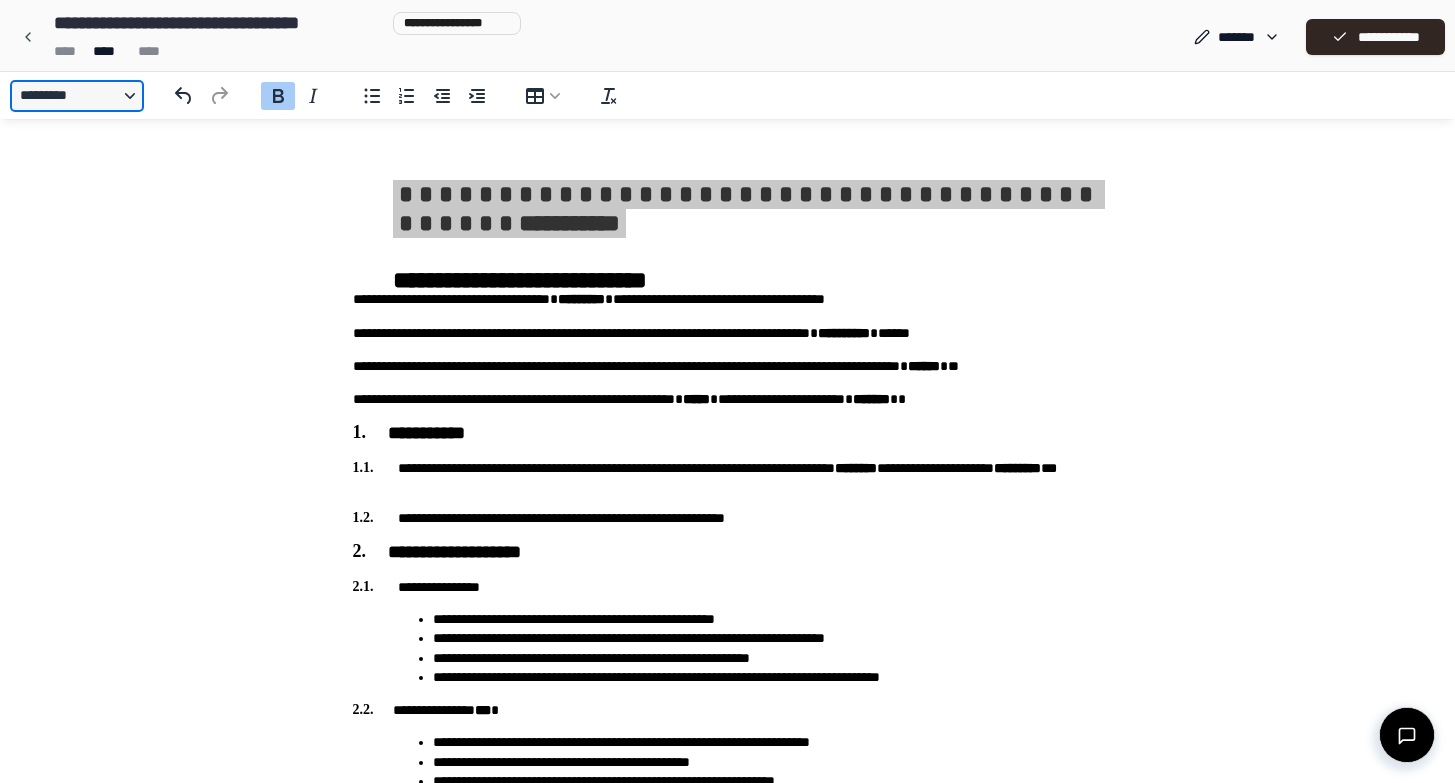 click on "*********" at bounding box center [77, 96] 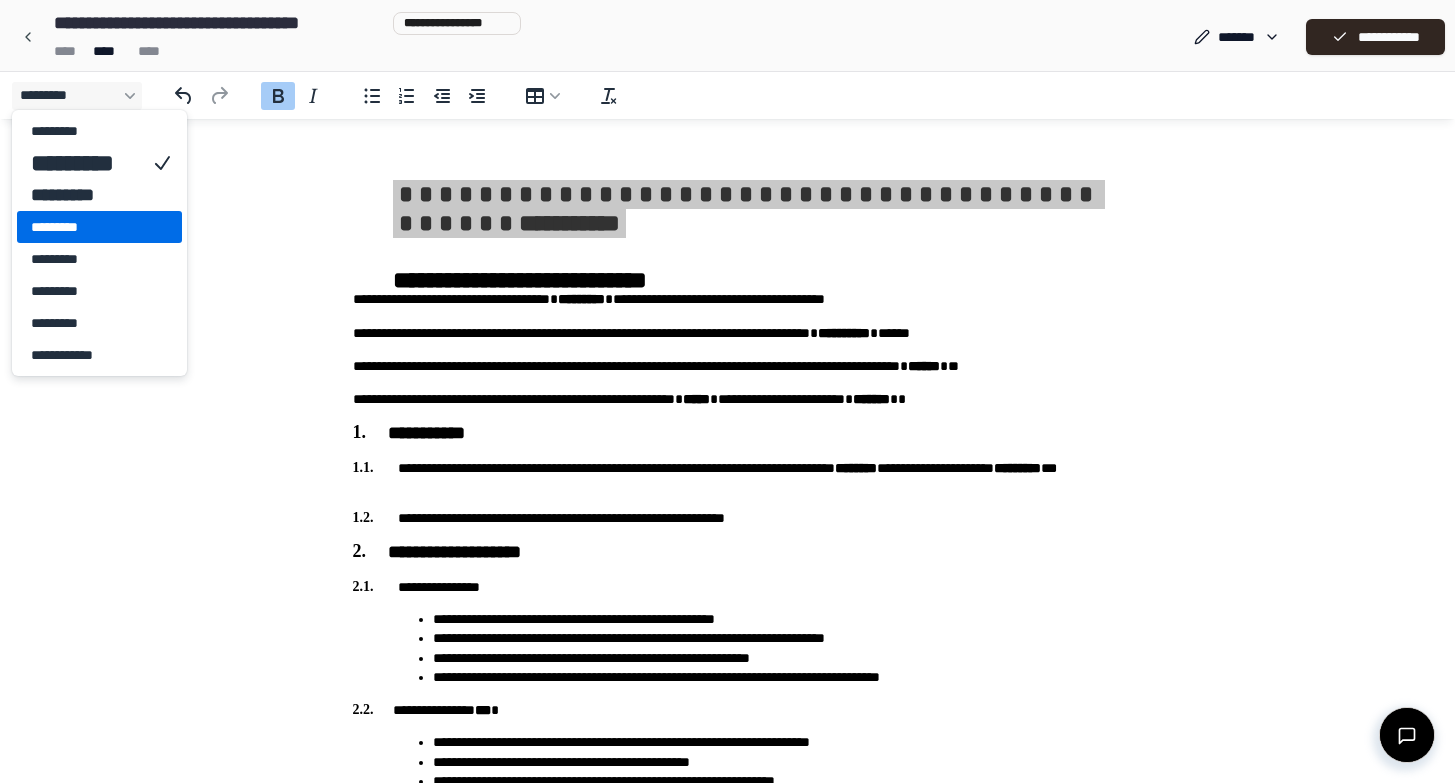 click on "*********" at bounding box center [85, 227] 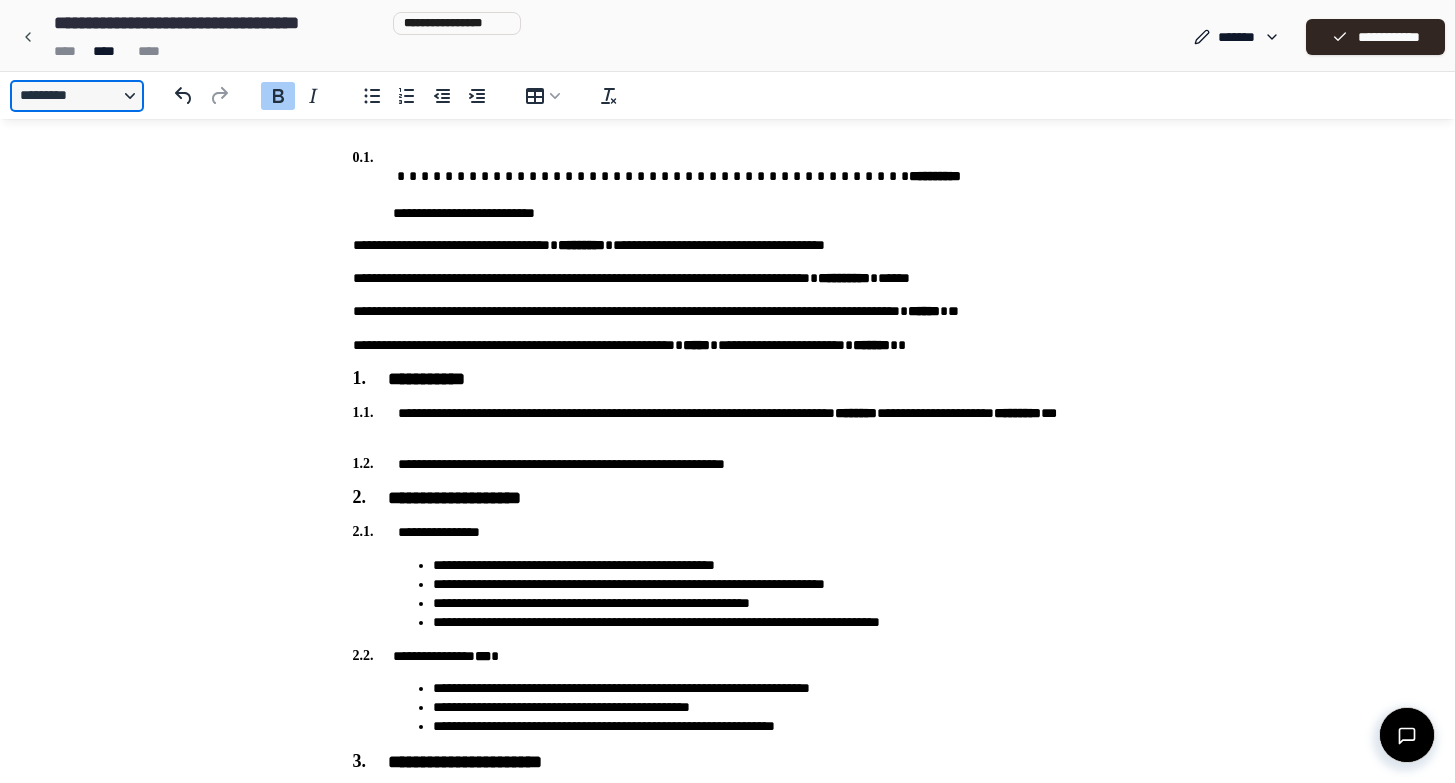 click on "*********" at bounding box center (77, 96) 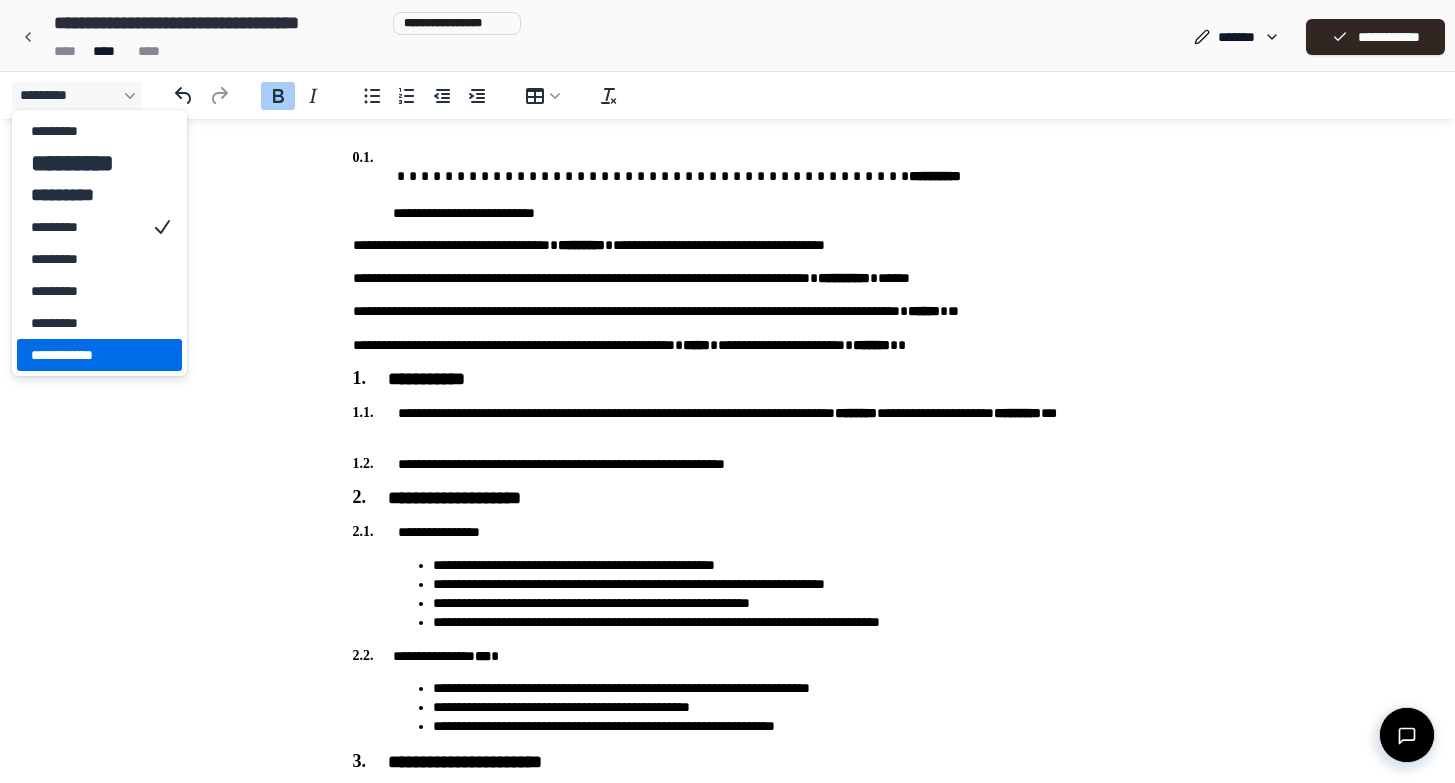 click on "**********" at bounding box center (85, 355) 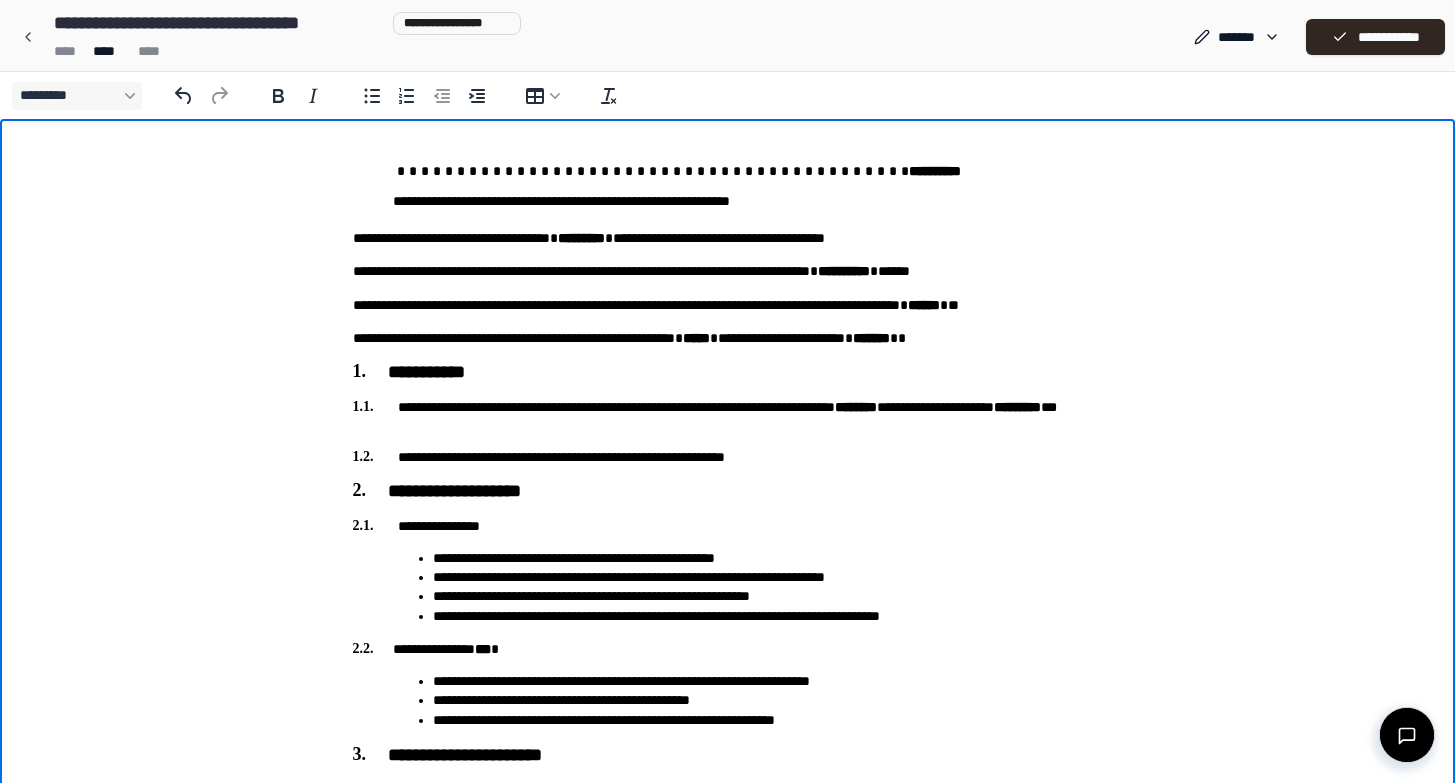 click on "[FIRST] [LAST] [ADDRESS] [NUMBER] [STREET] [CITY] [STATE] [POSTAL_CODE] [COUNTRY] [PHONE] [EMAIL] [SSN] [DLN] [PASSPORT] [CREDIT_CARD] [DOB] [AGE] [TIME]" at bounding box center [727, 963] 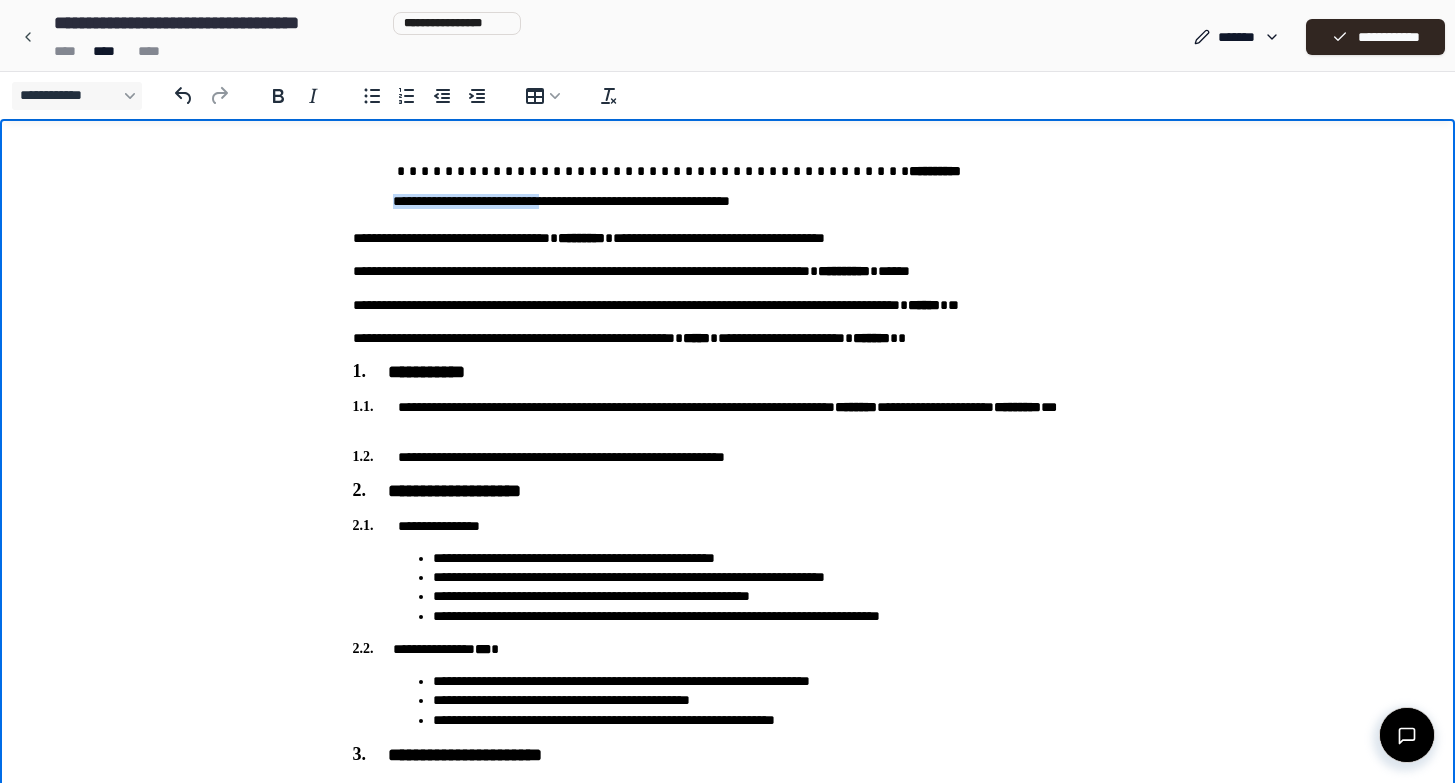 drag, startPoint x: 639, startPoint y: 207, endPoint x: 396, endPoint y: 203, distance: 243.03291 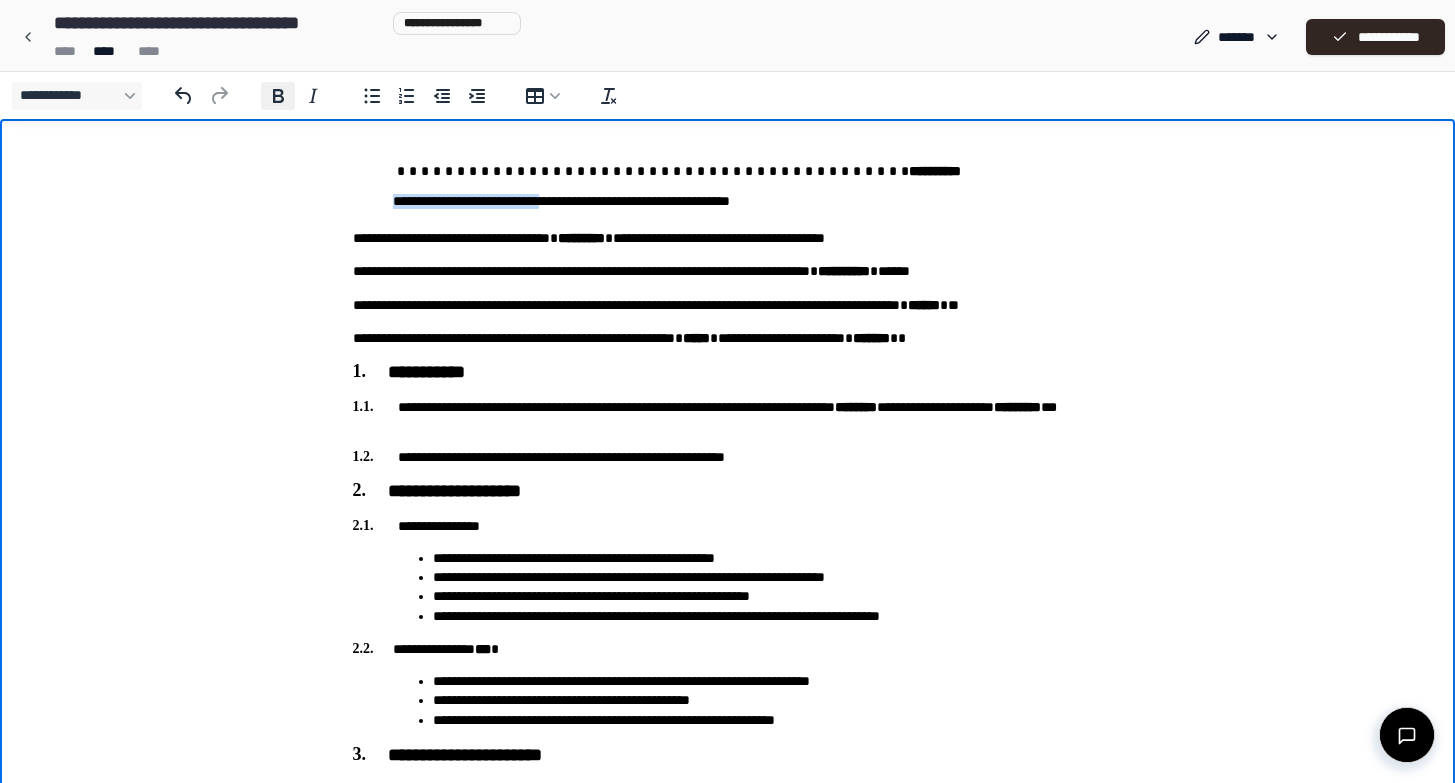 click on "**********" at bounding box center (278, 96) 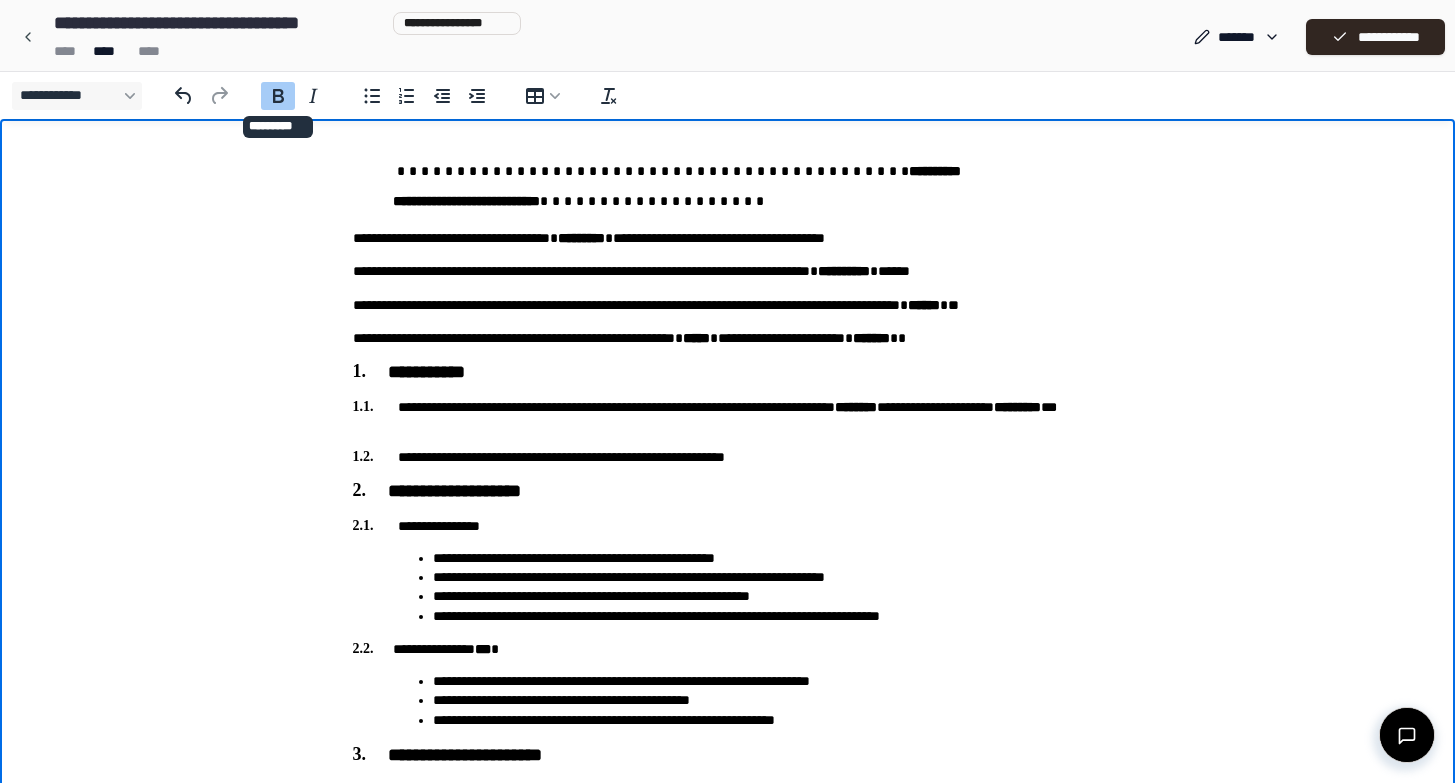 click on "**********" at bounding box center [727, 963] 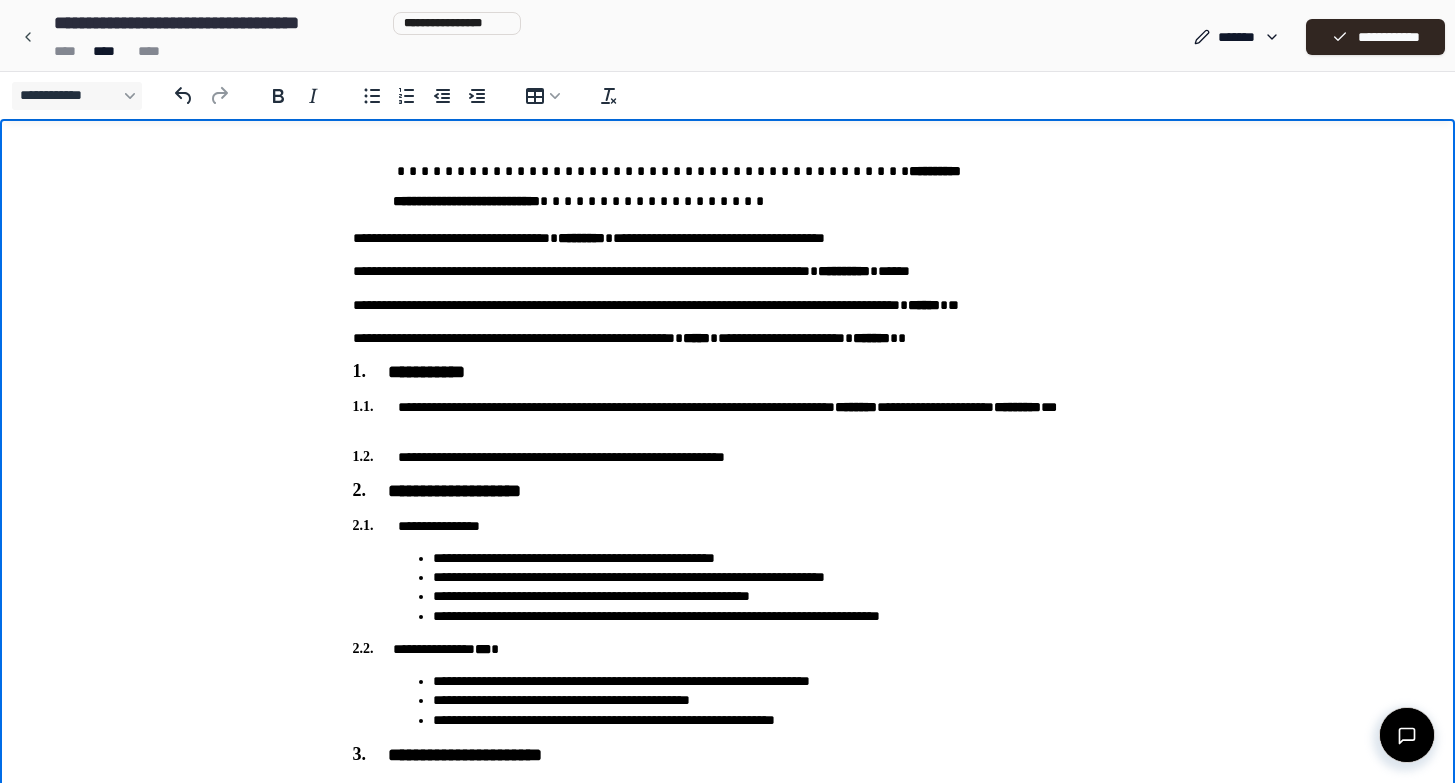click on "[NAME] [LAST_NAME]" at bounding box center (728, 182) 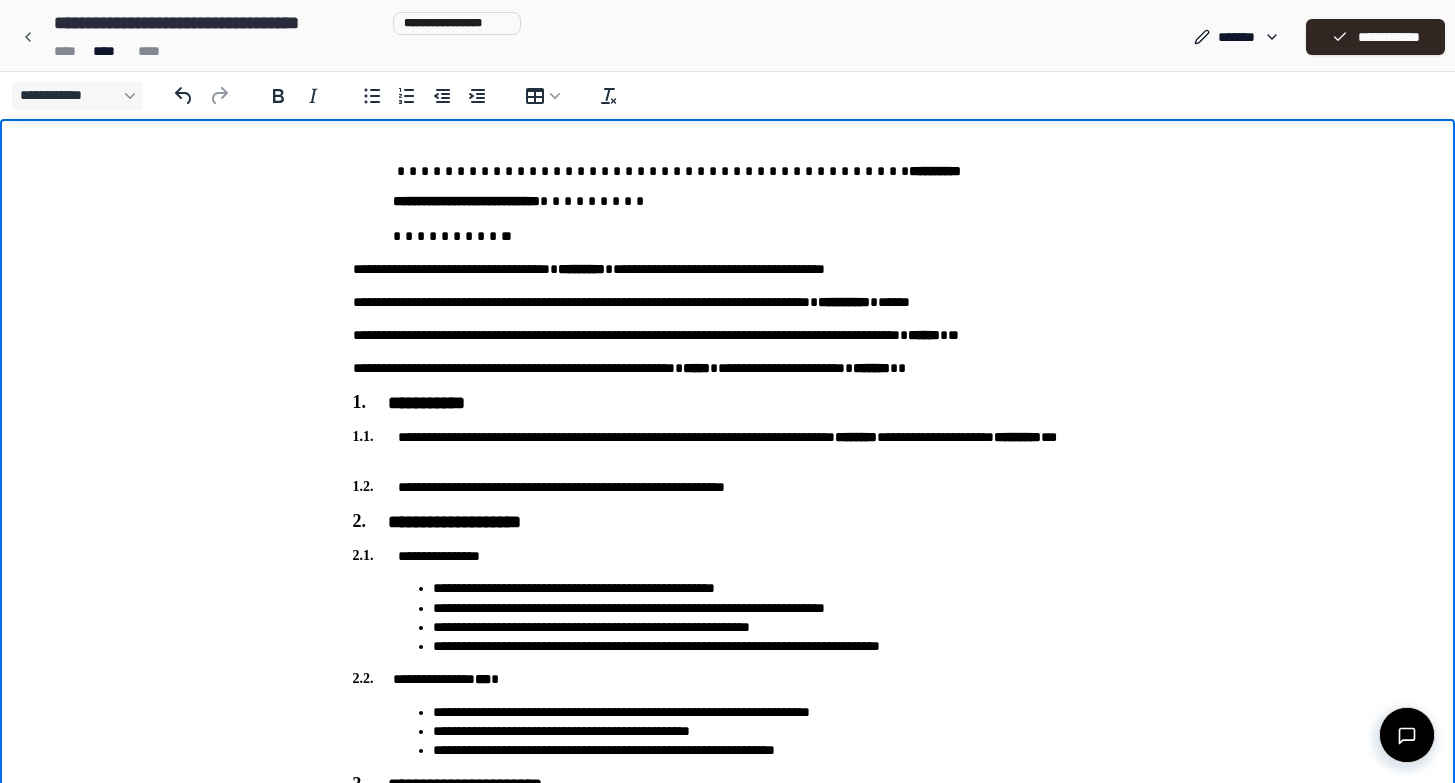click on "**********" at bounding box center (727, 978) 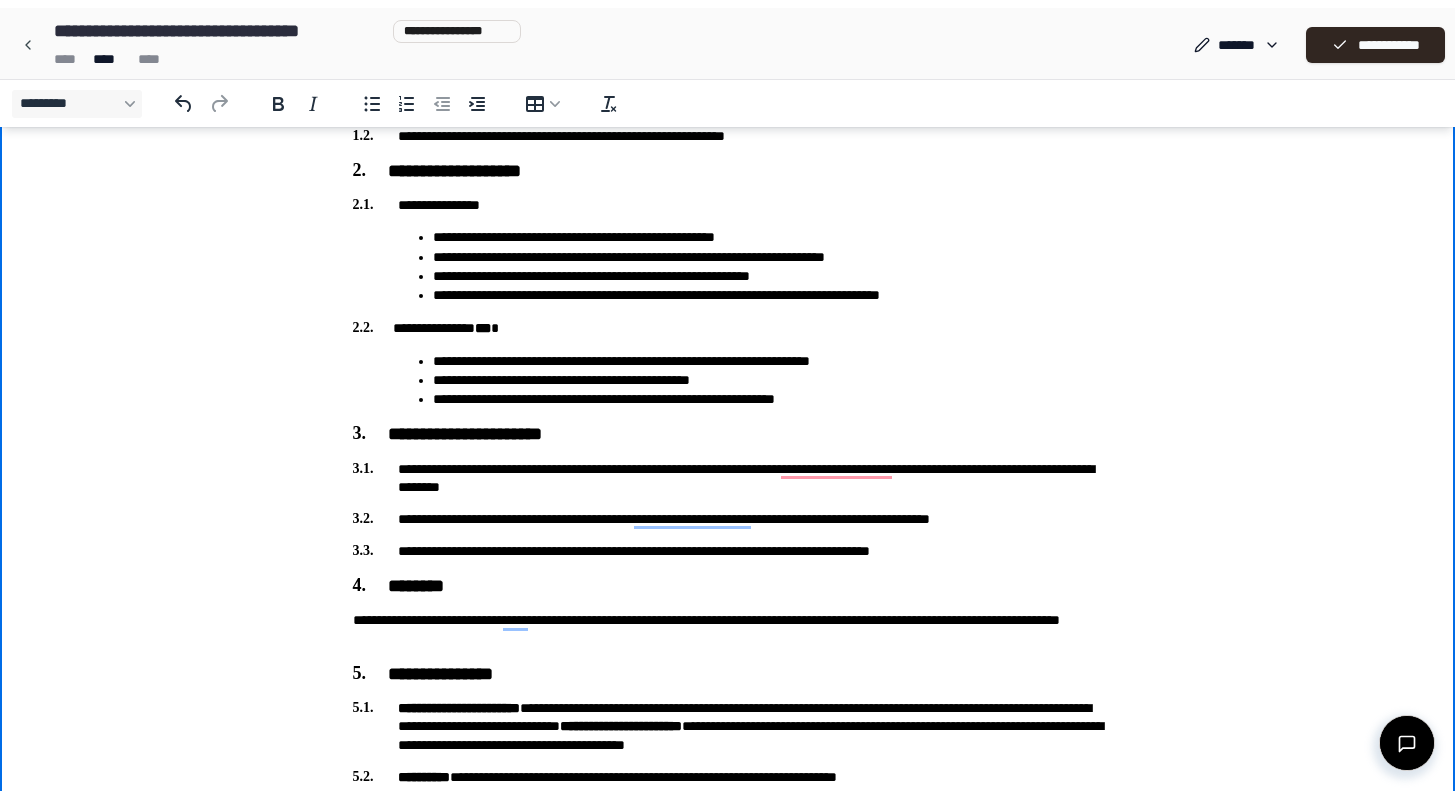 scroll, scrollTop: 0, scrollLeft: 0, axis: both 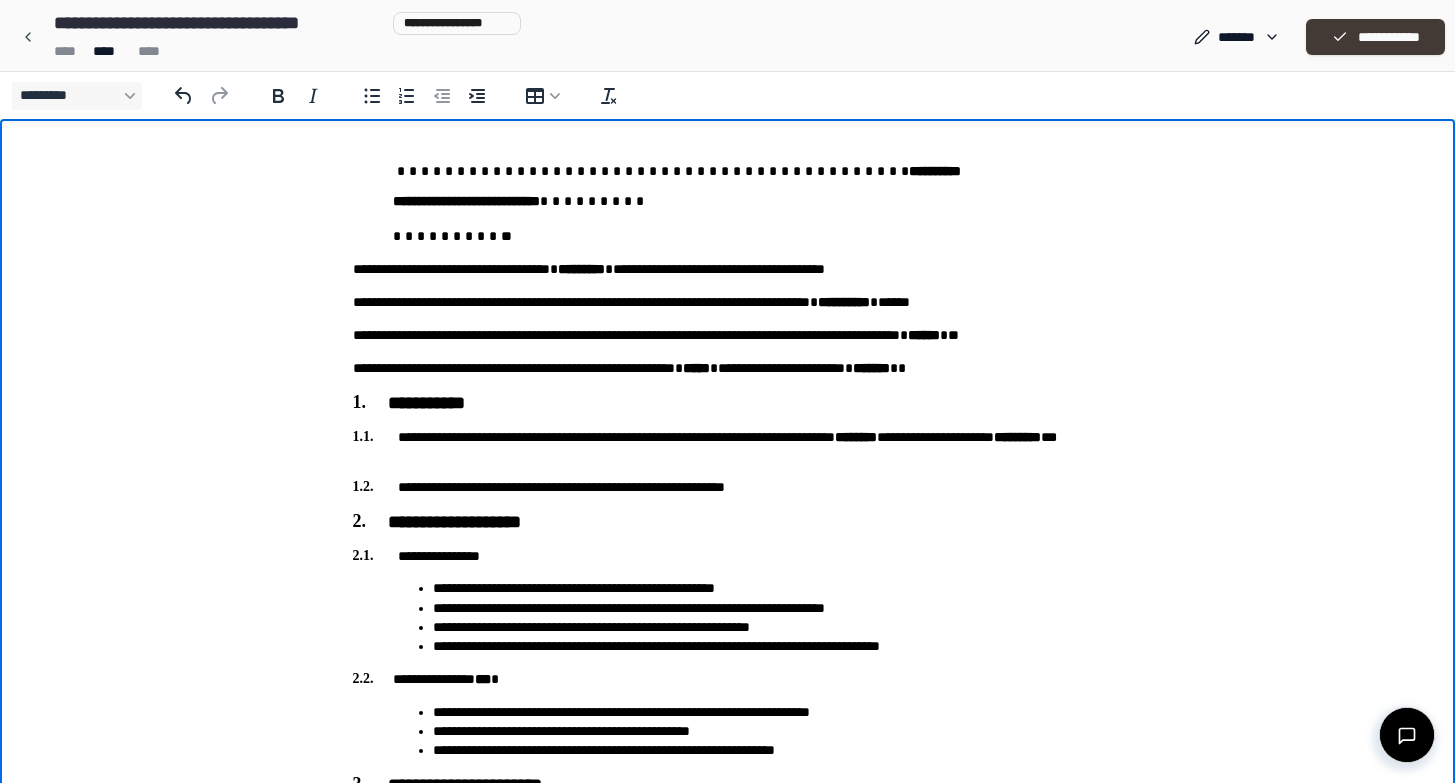 click on "**********" at bounding box center [1375, 37] 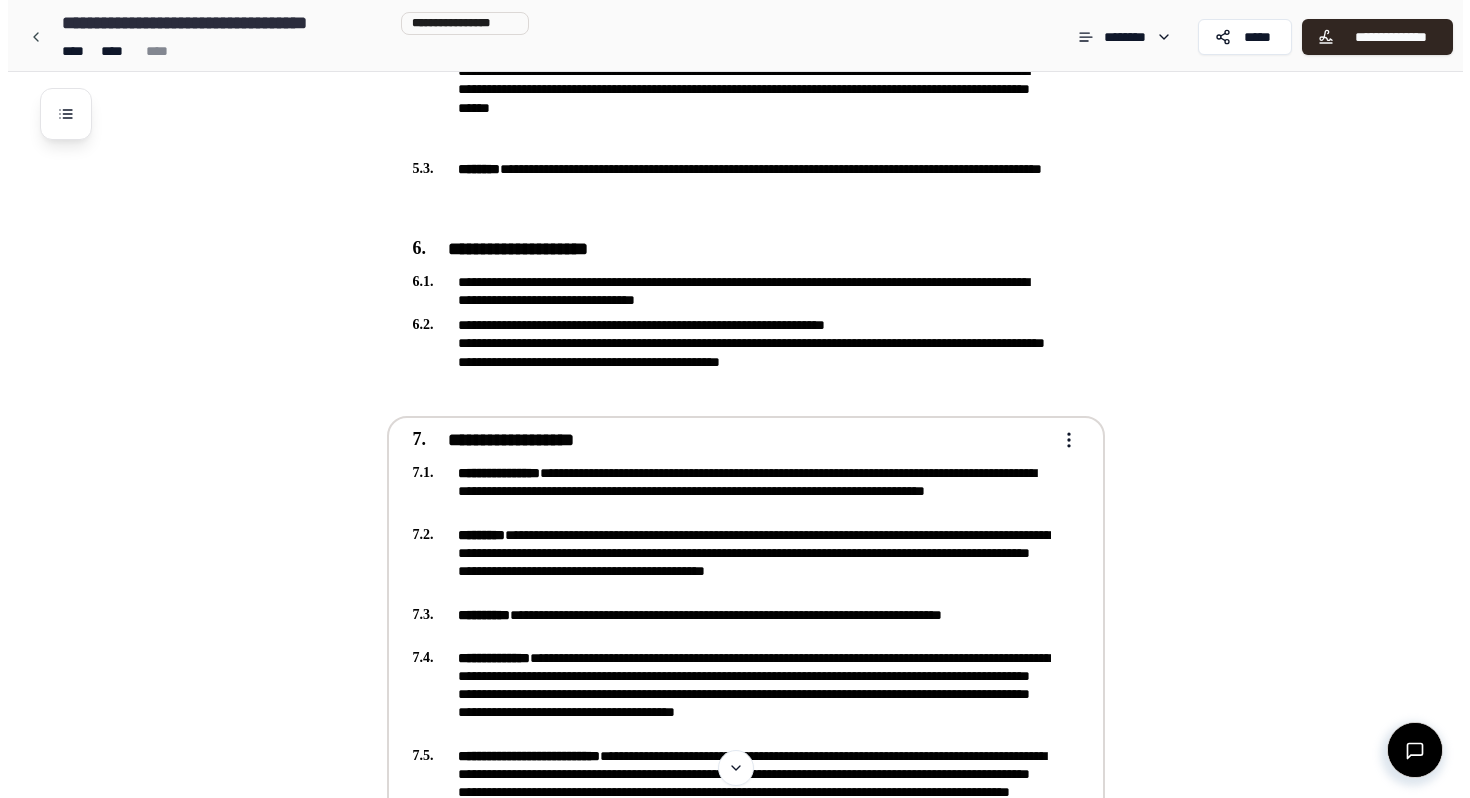 scroll, scrollTop: 0, scrollLeft: 0, axis: both 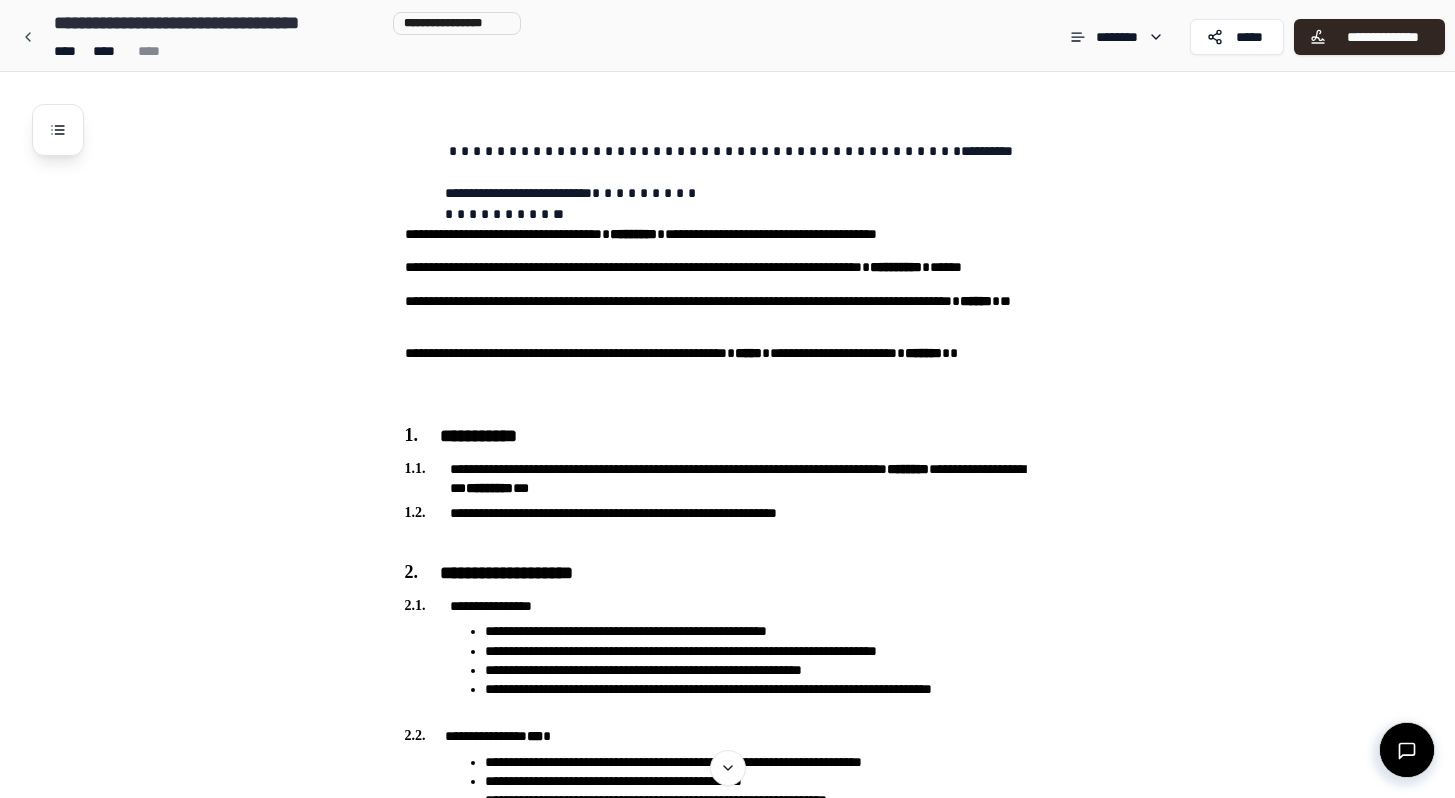 click on "**********" at bounding box center (727, 35) 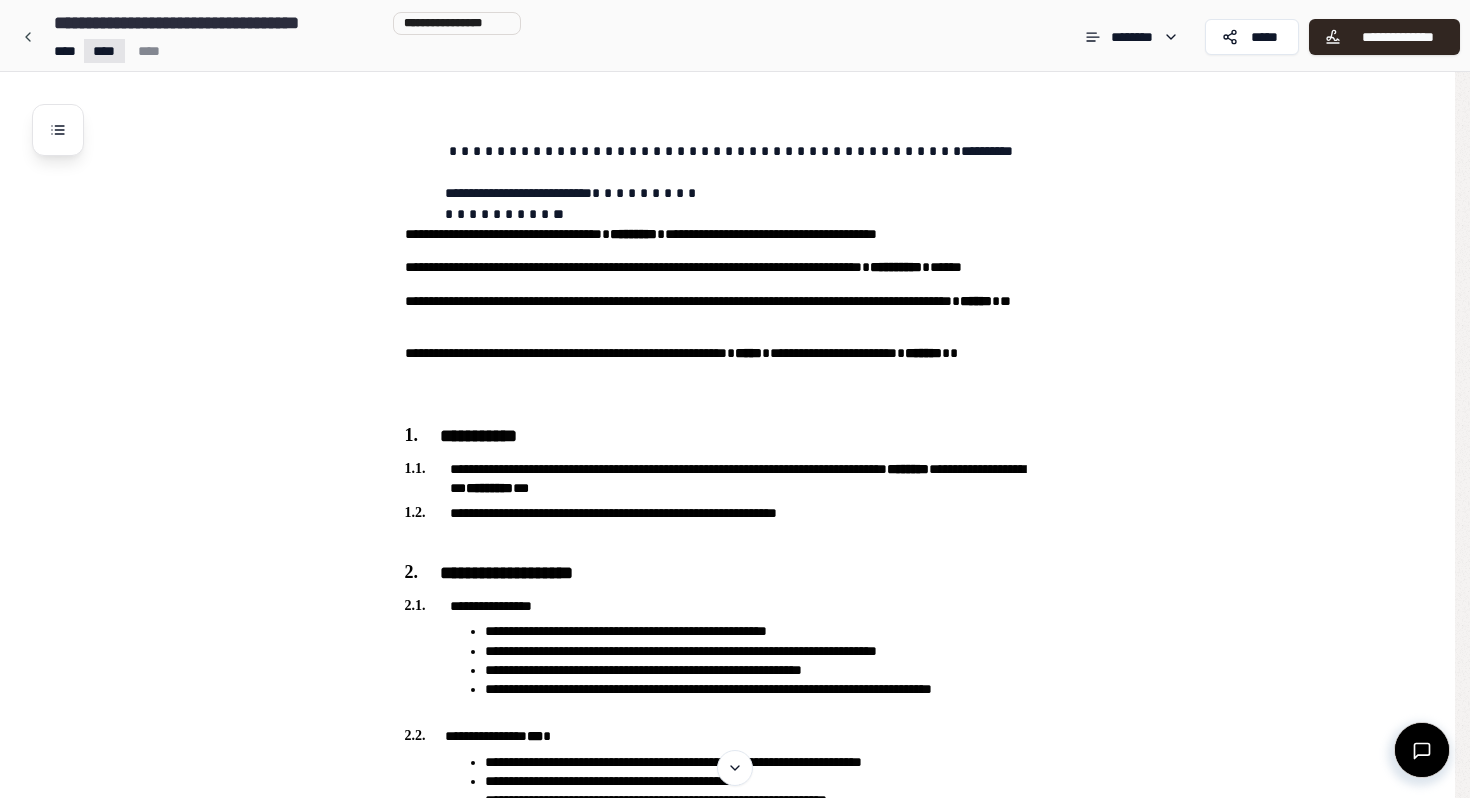 click on "**********" at bounding box center [727, 1228] 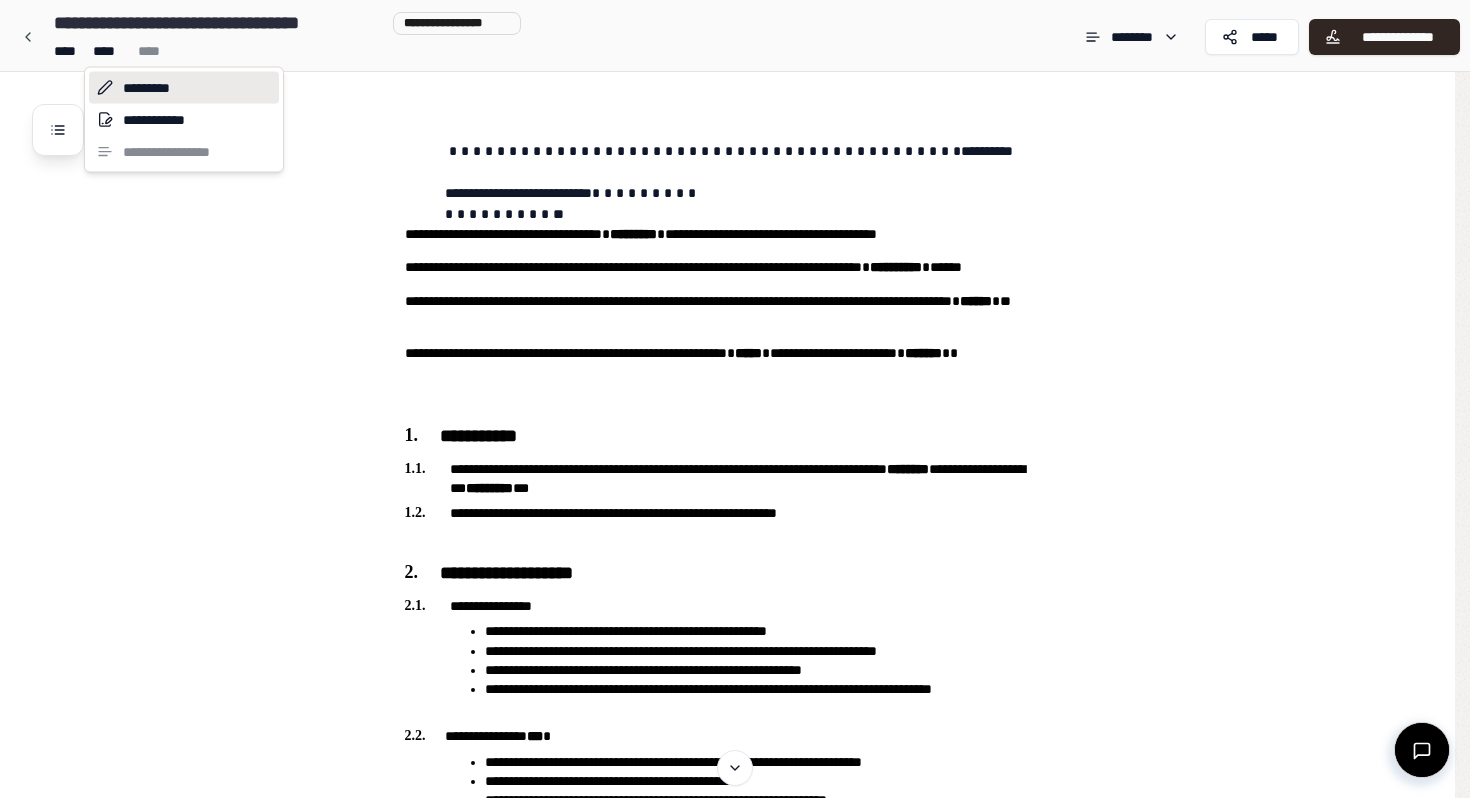 click 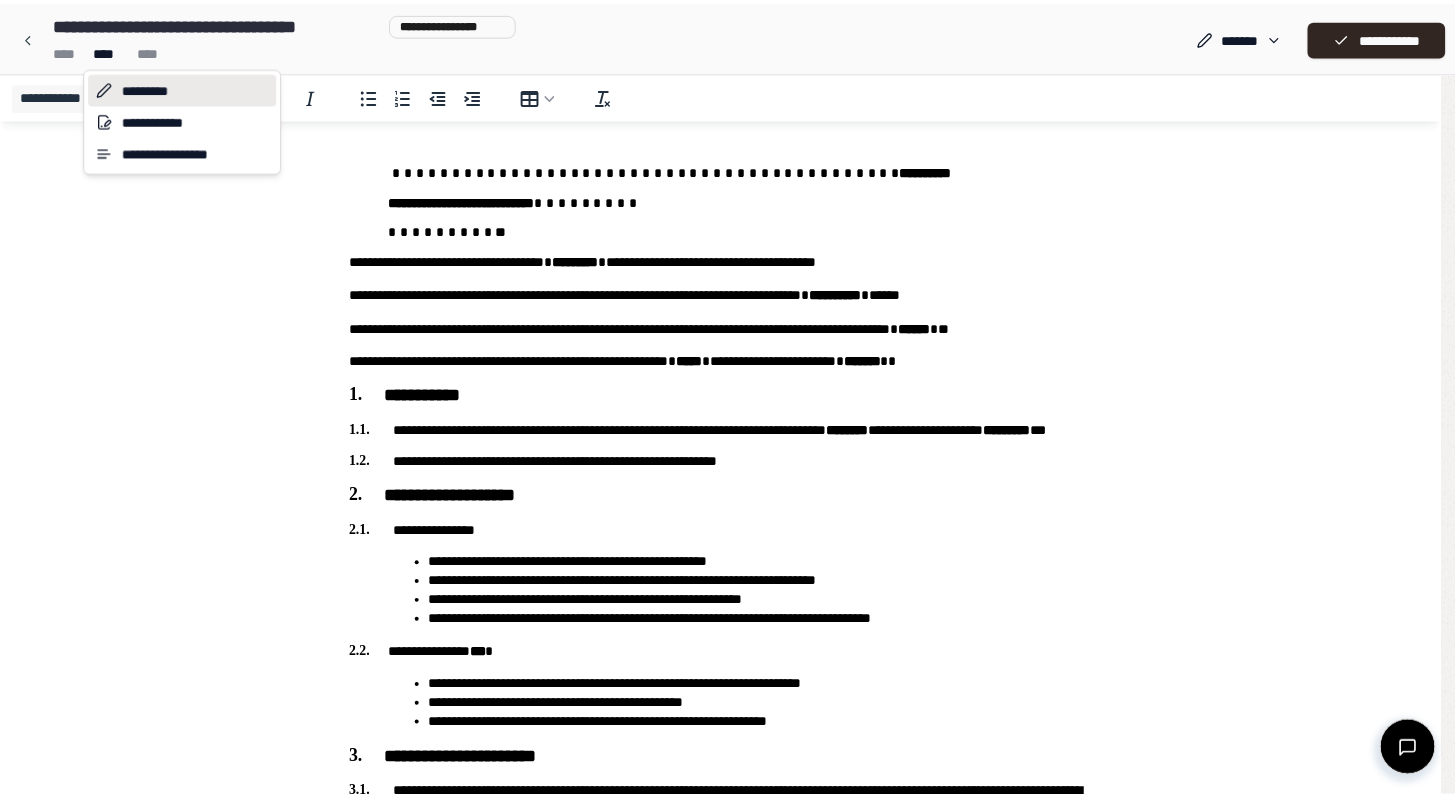 scroll, scrollTop: 0, scrollLeft: 0, axis: both 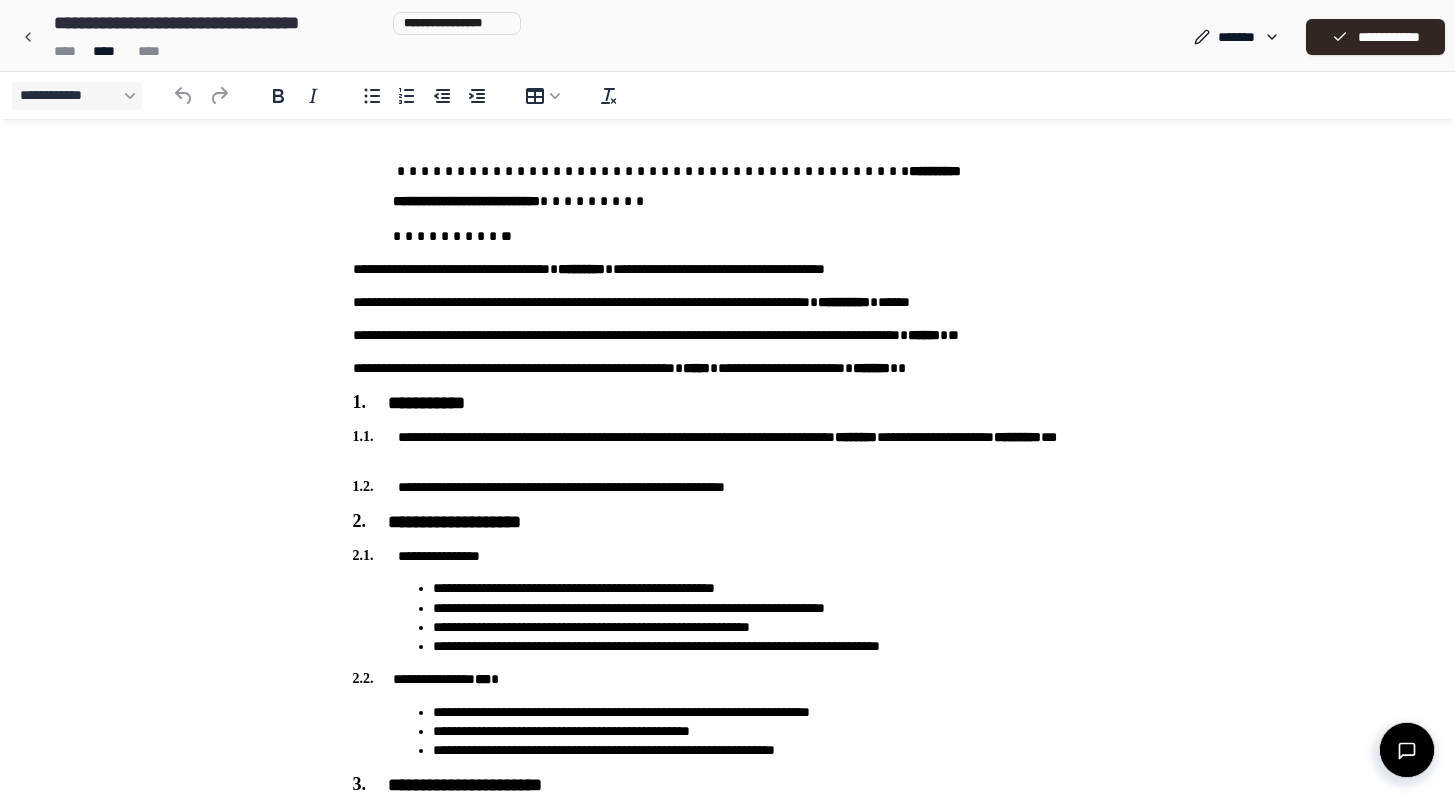 click on "**********" at bounding box center (728, 978) 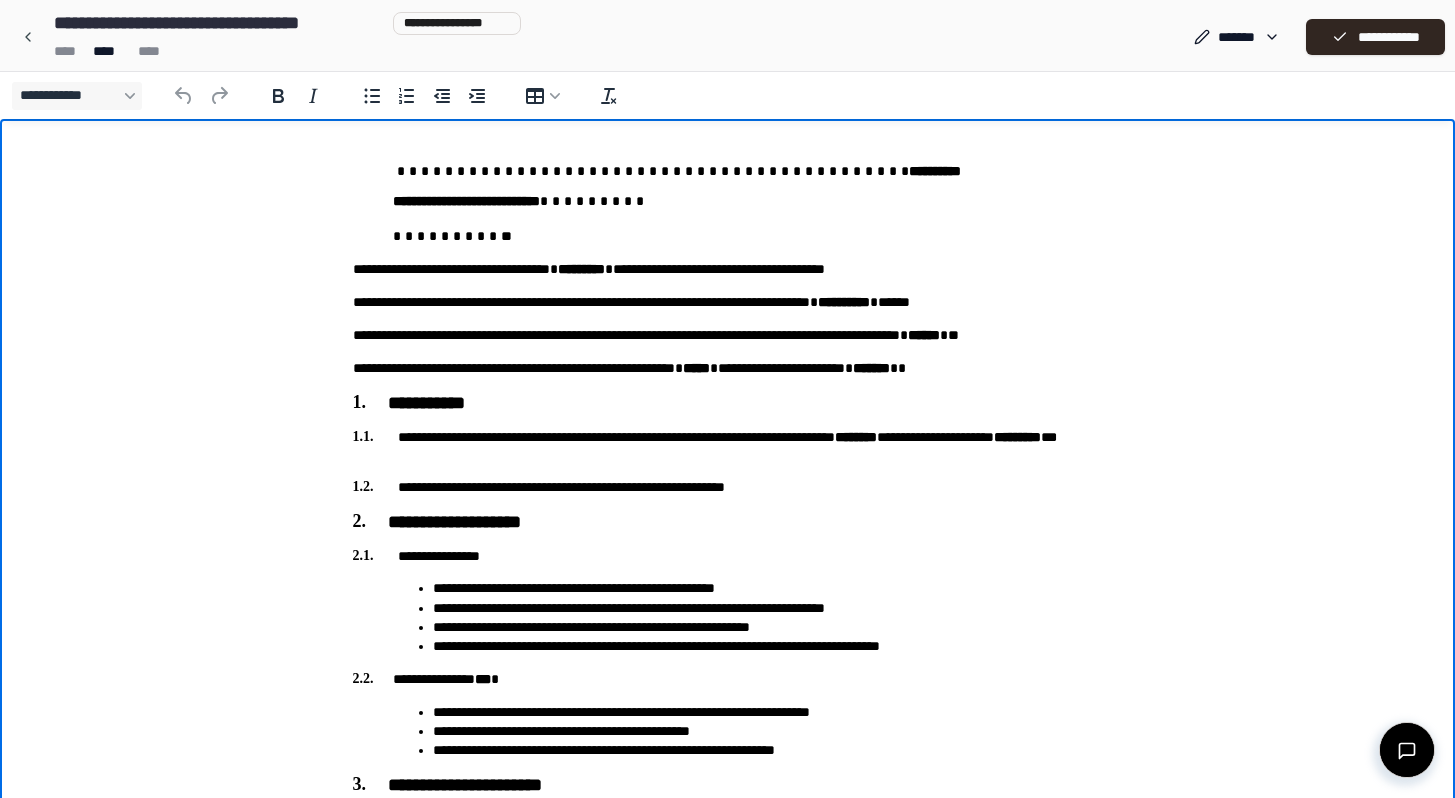 click on "[NAME] [LAST_NAME]" at bounding box center (728, 182) 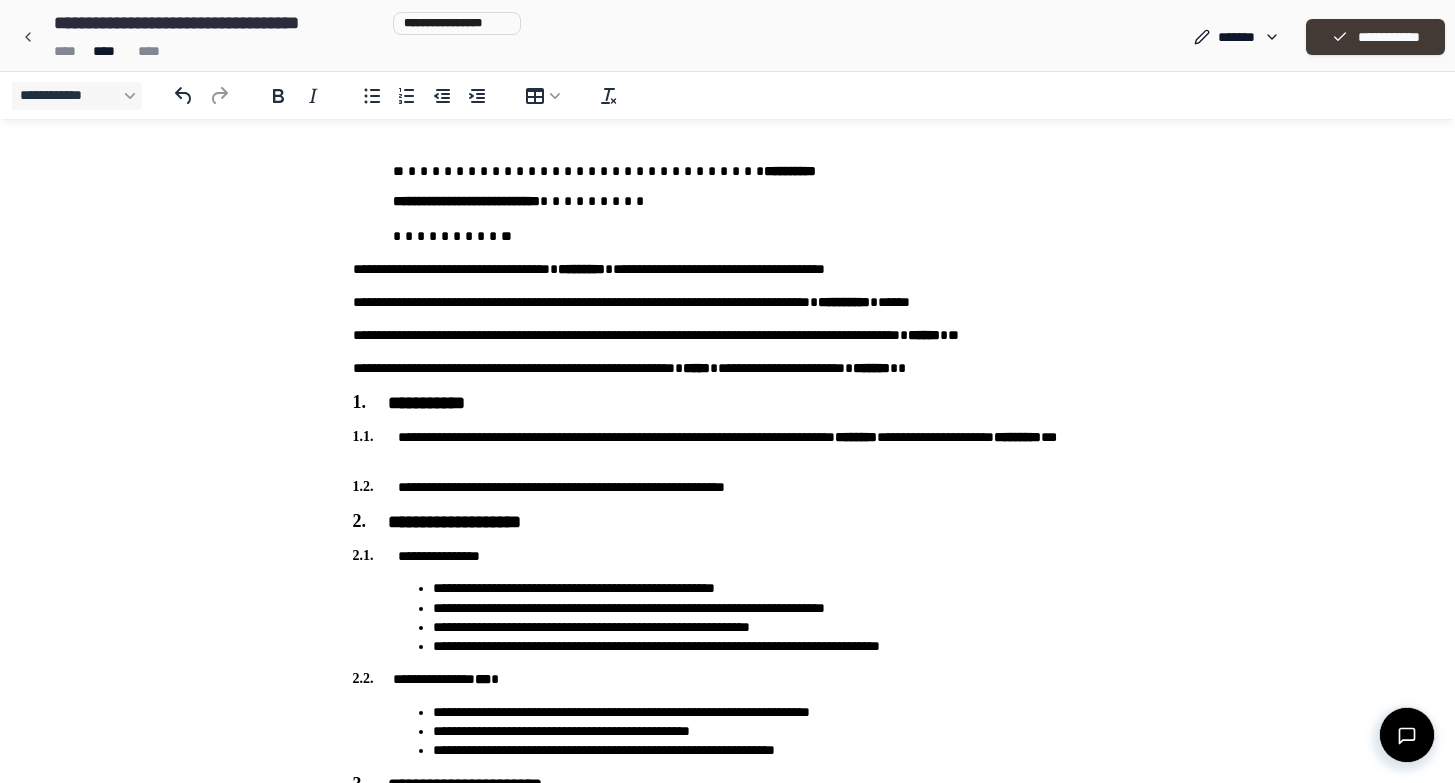 click on "**********" at bounding box center [1375, 37] 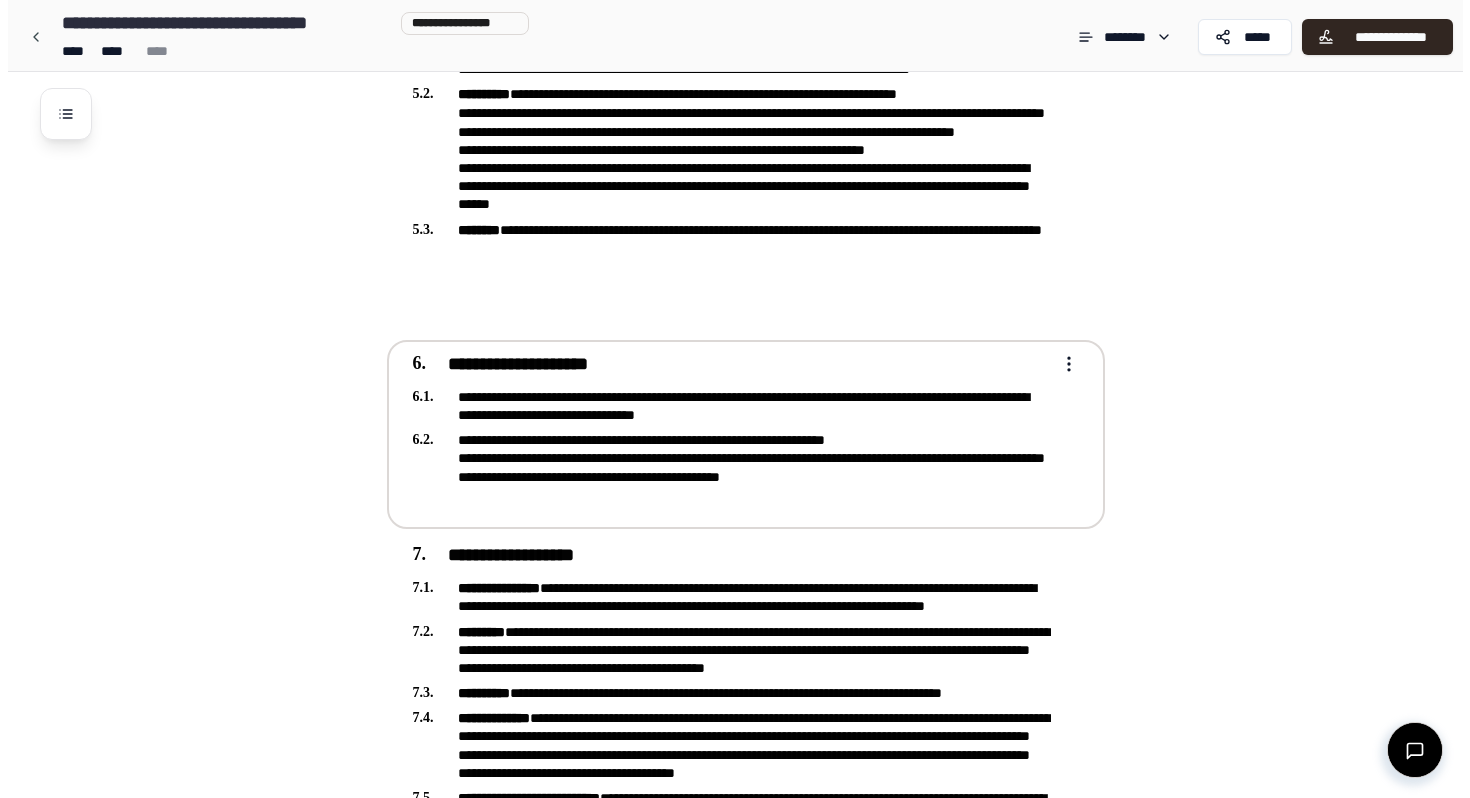 scroll, scrollTop: 1643, scrollLeft: 0, axis: vertical 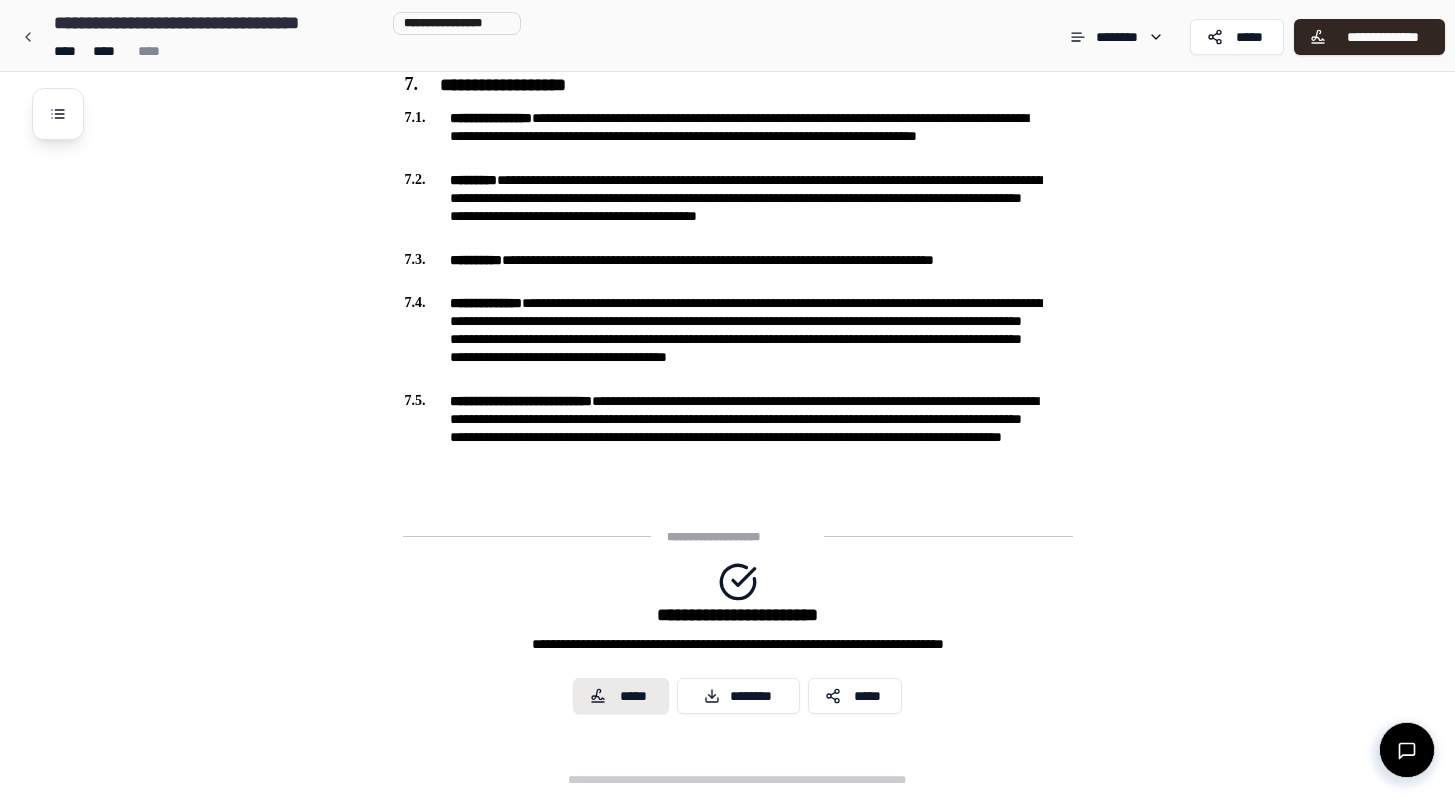 click on "*****" at bounding box center [634, 696] 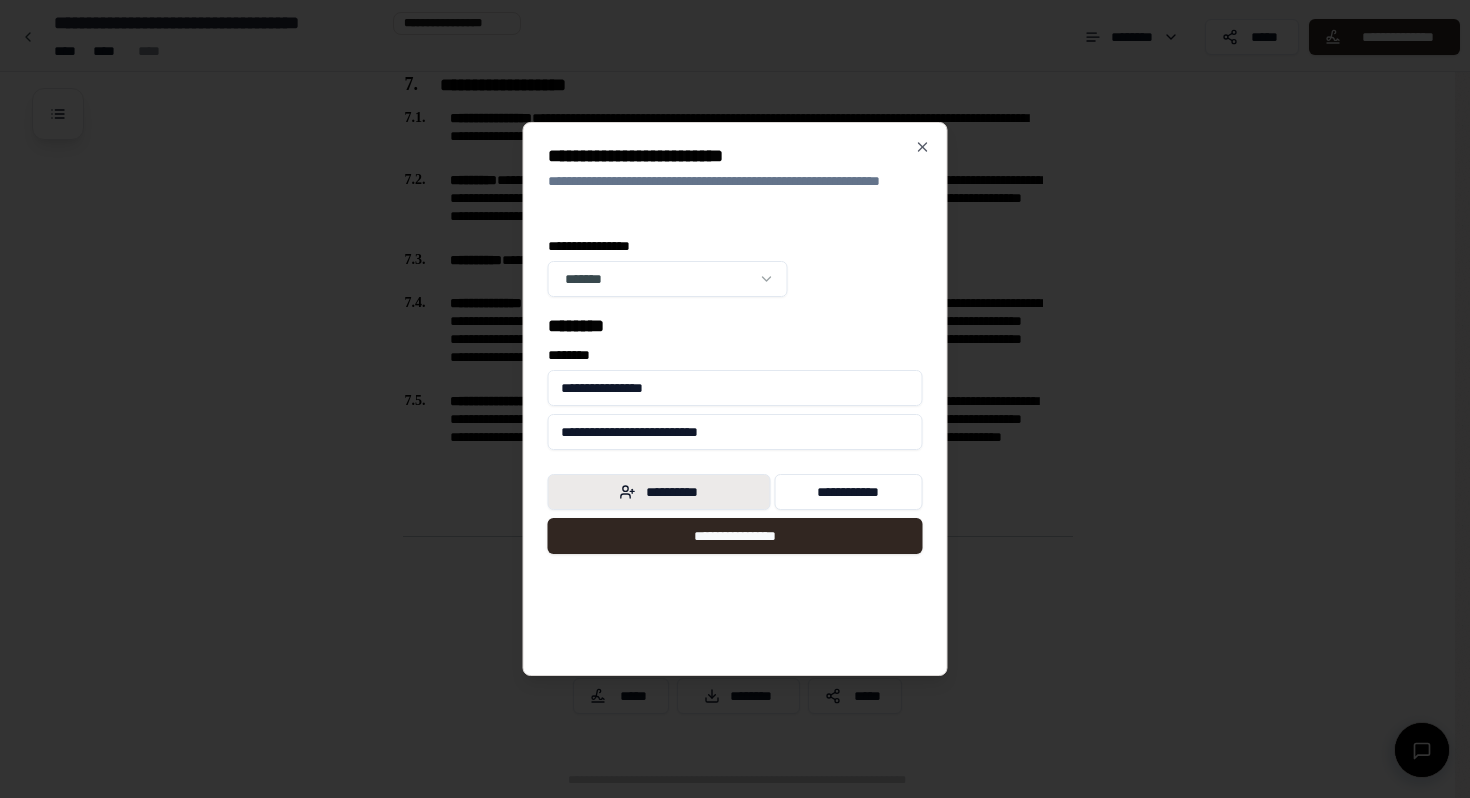 click on "**********" at bounding box center (659, 492) 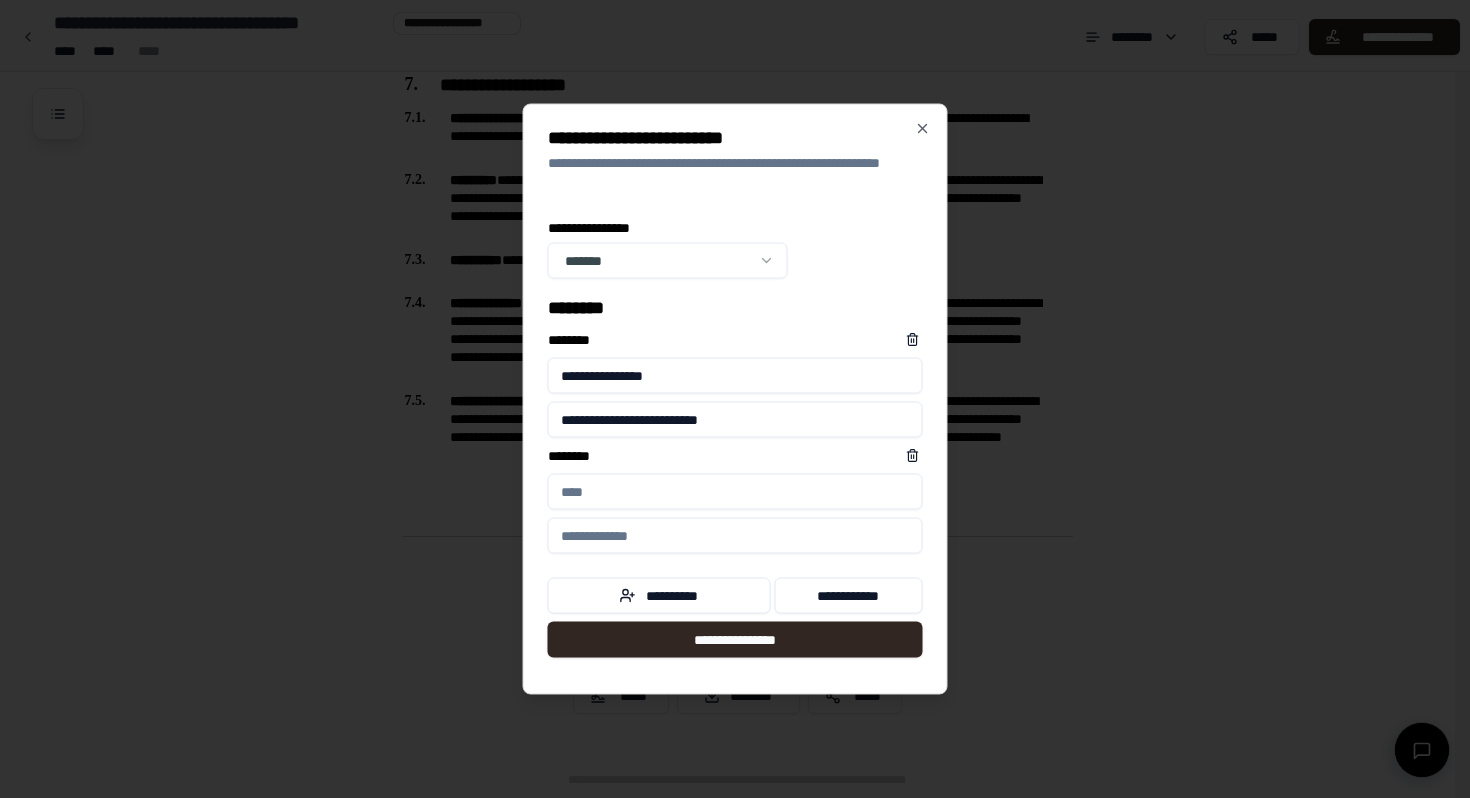 click on "******   *" at bounding box center [735, 492] 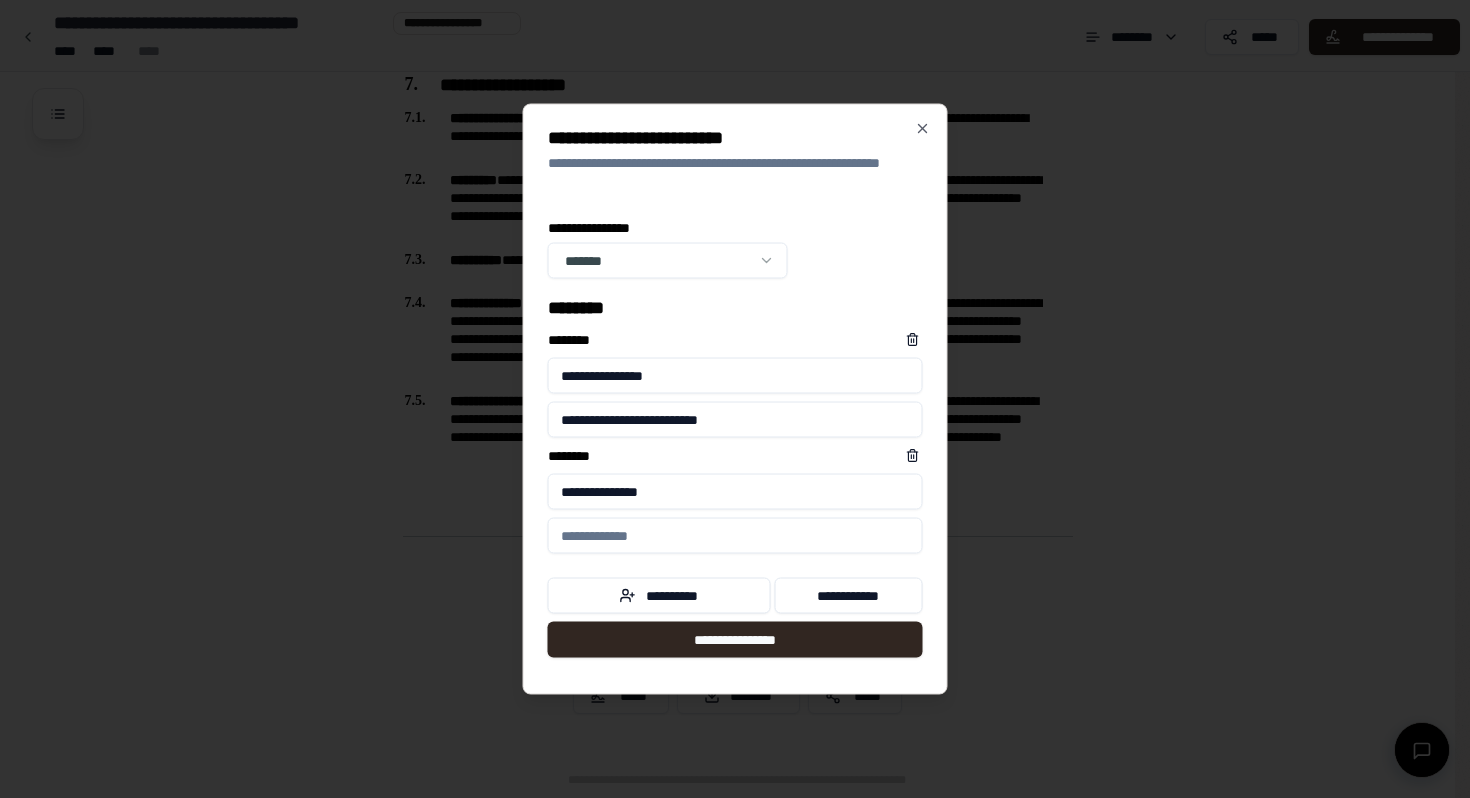 type on "**********" 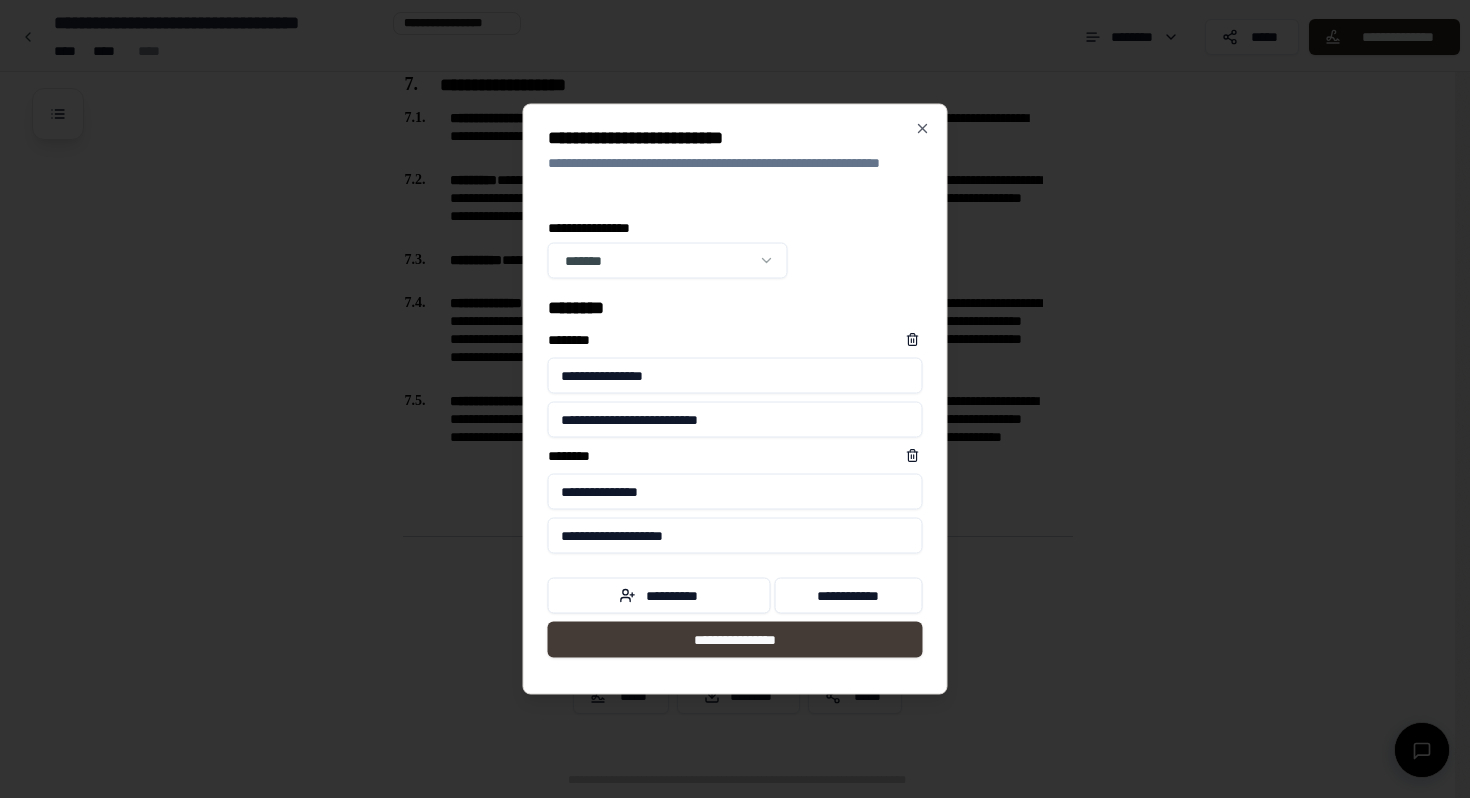 type on "**********" 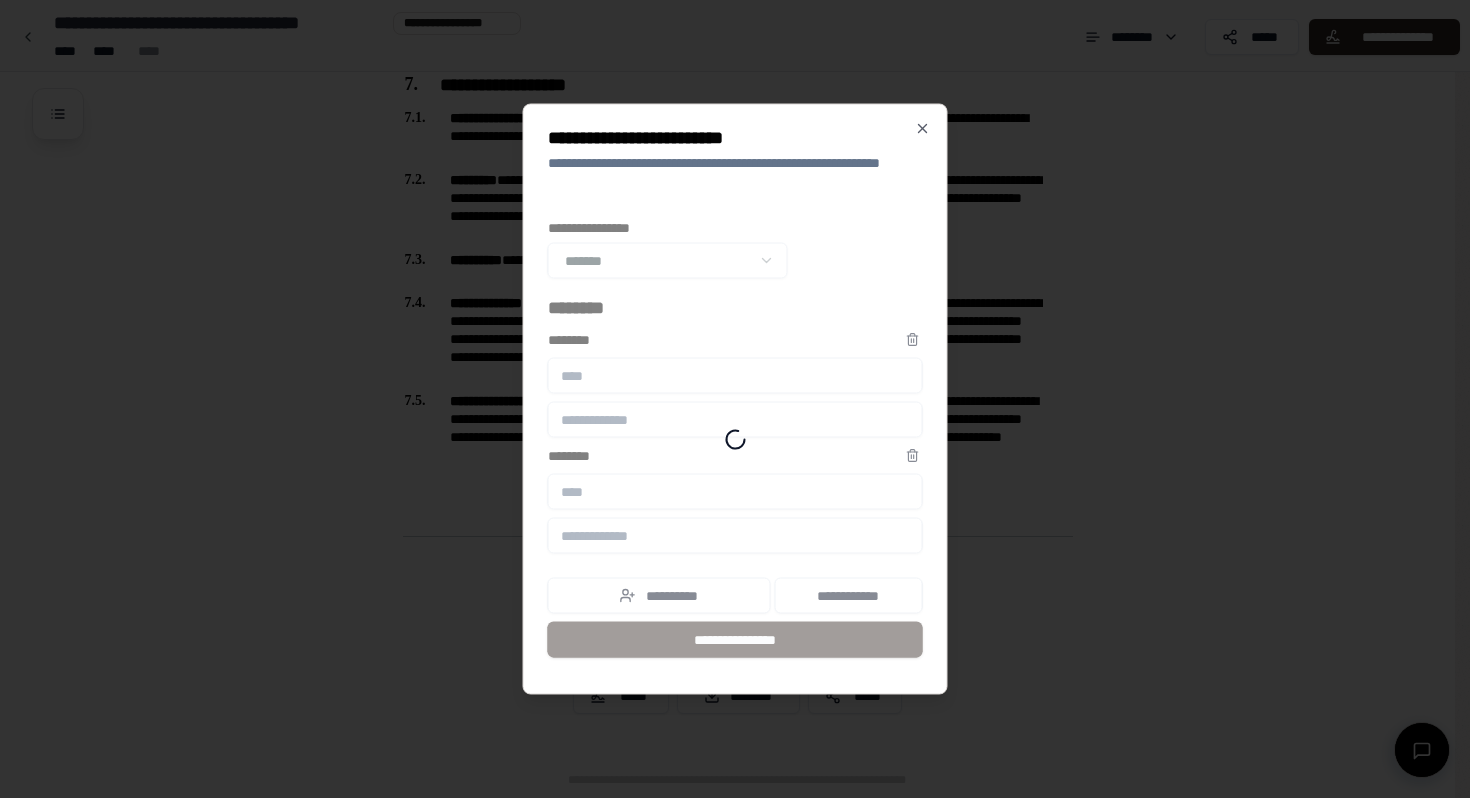 scroll, scrollTop: 1880, scrollLeft: 0, axis: vertical 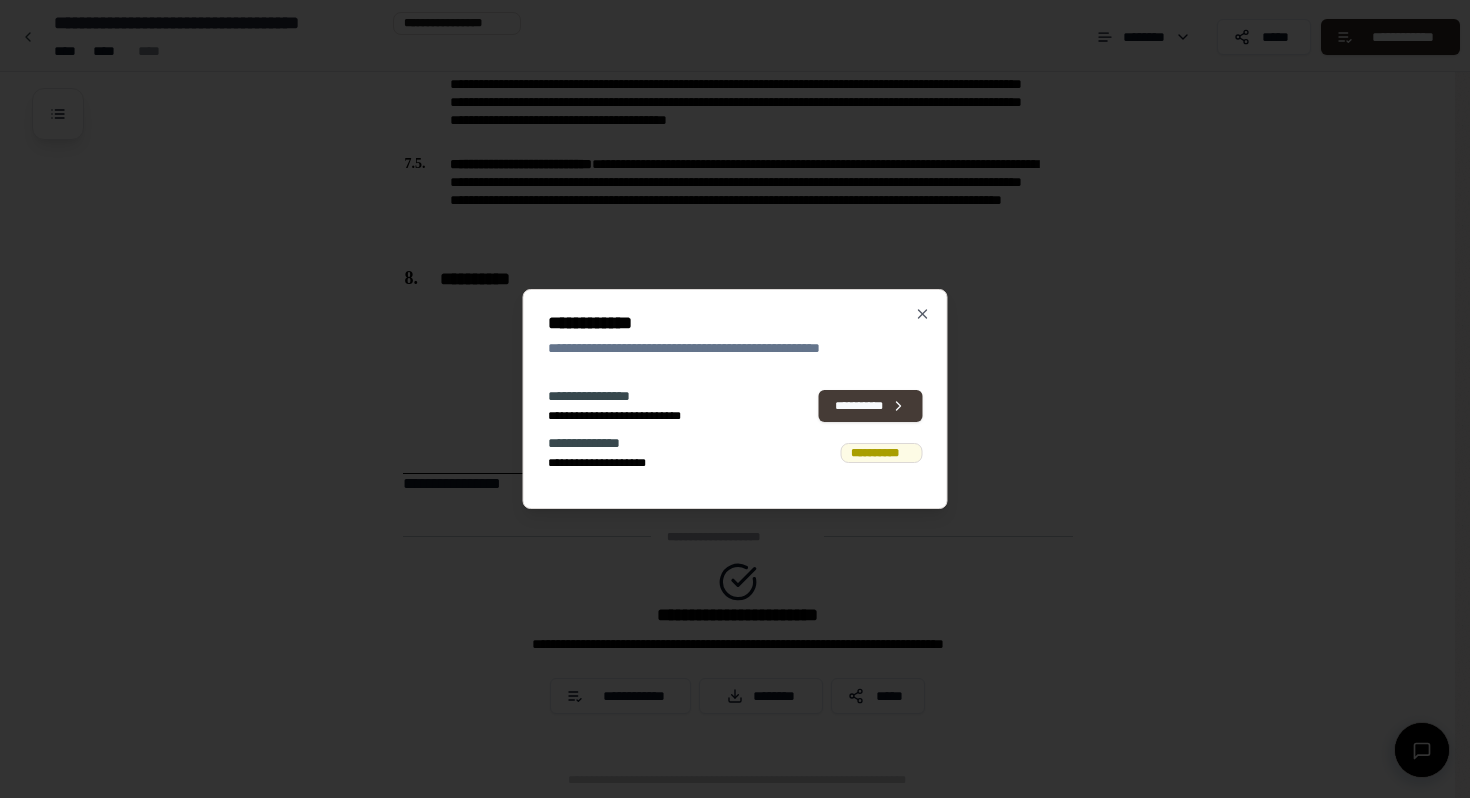 click on "**********" at bounding box center (871, 406) 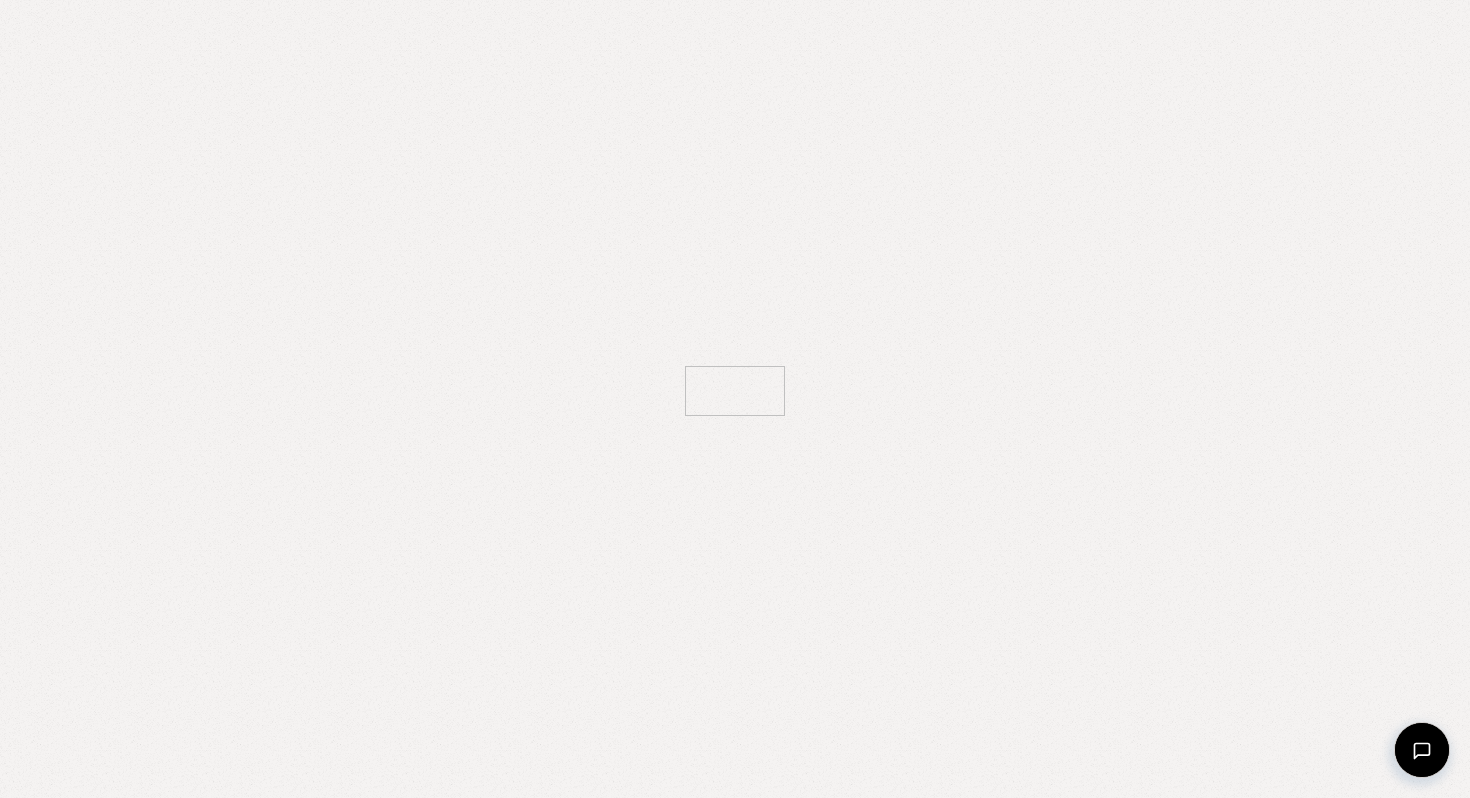 scroll, scrollTop: 0, scrollLeft: 0, axis: both 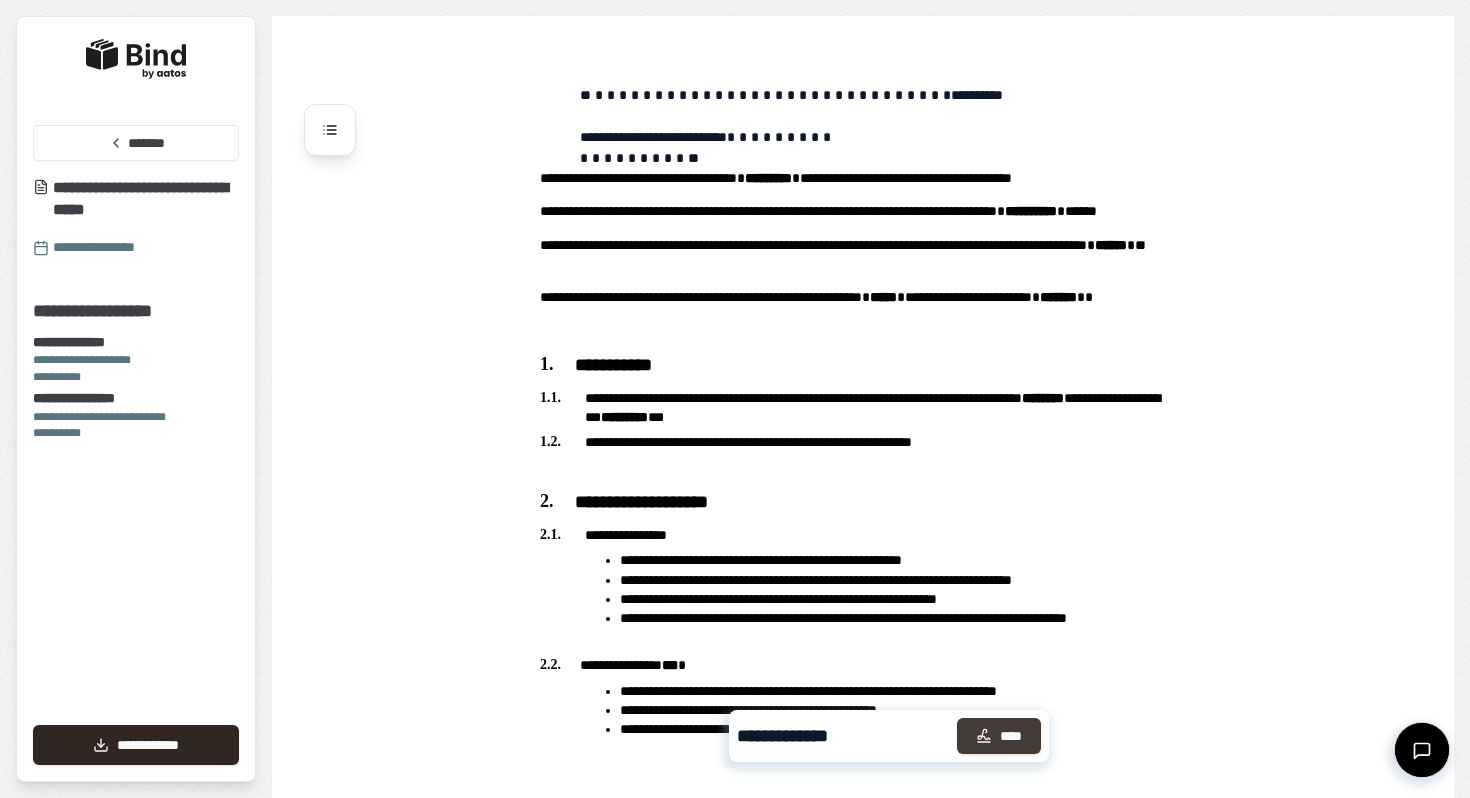 click on "****" at bounding box center (999, 736) 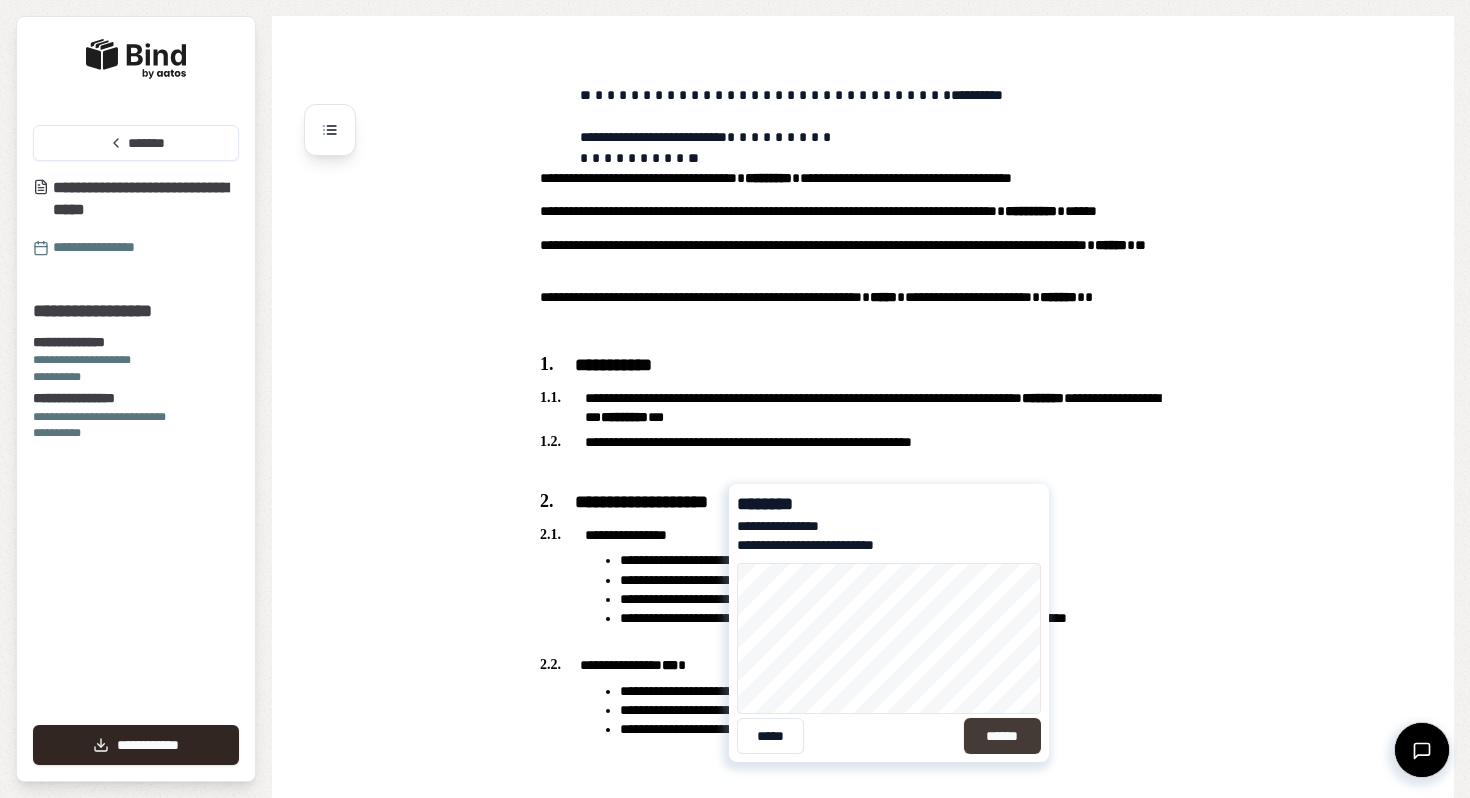 click on "******" at bounding box center (1002, 736) 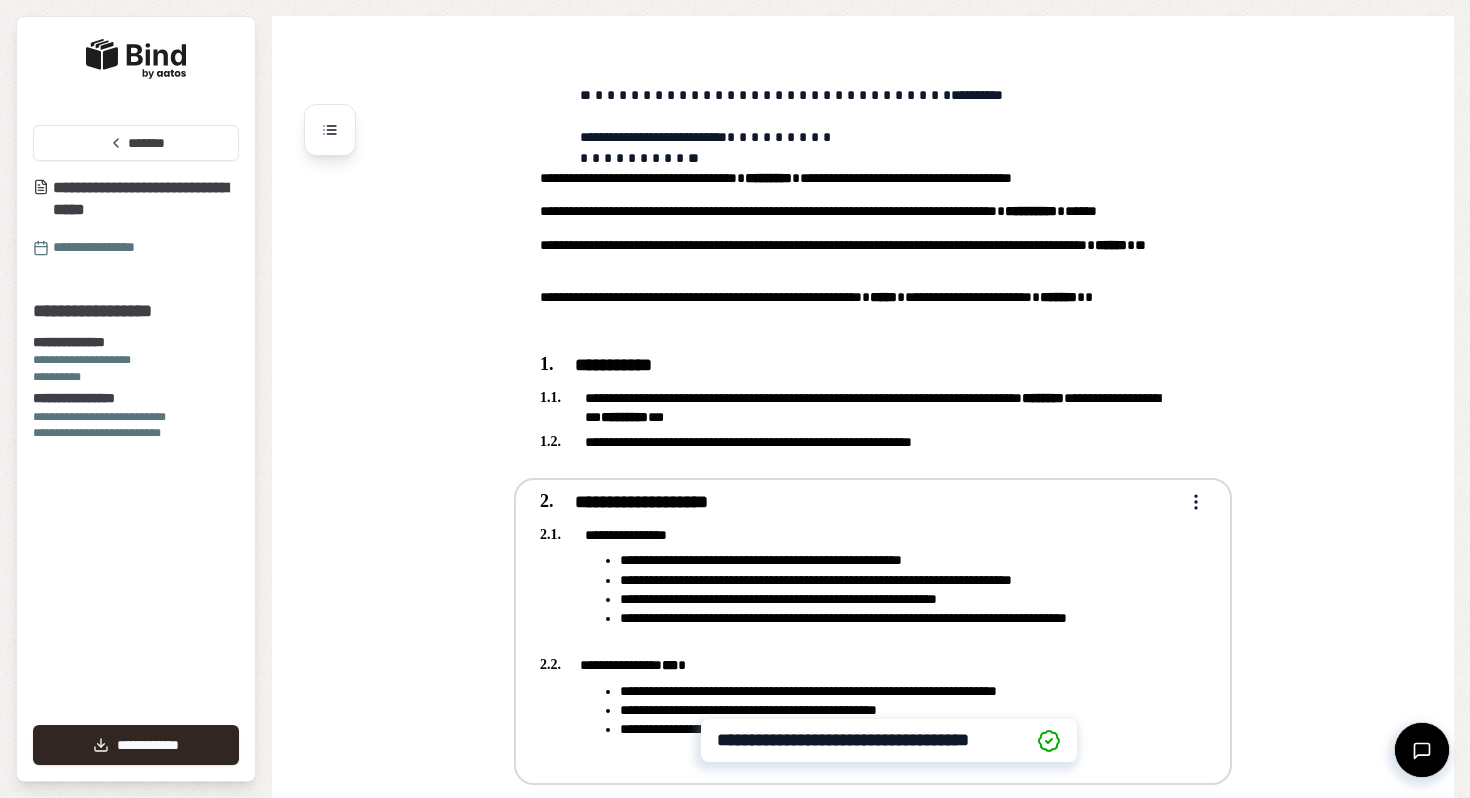 scroll, scrollTop: 1588, scrollLeft: 0, axis: vertical 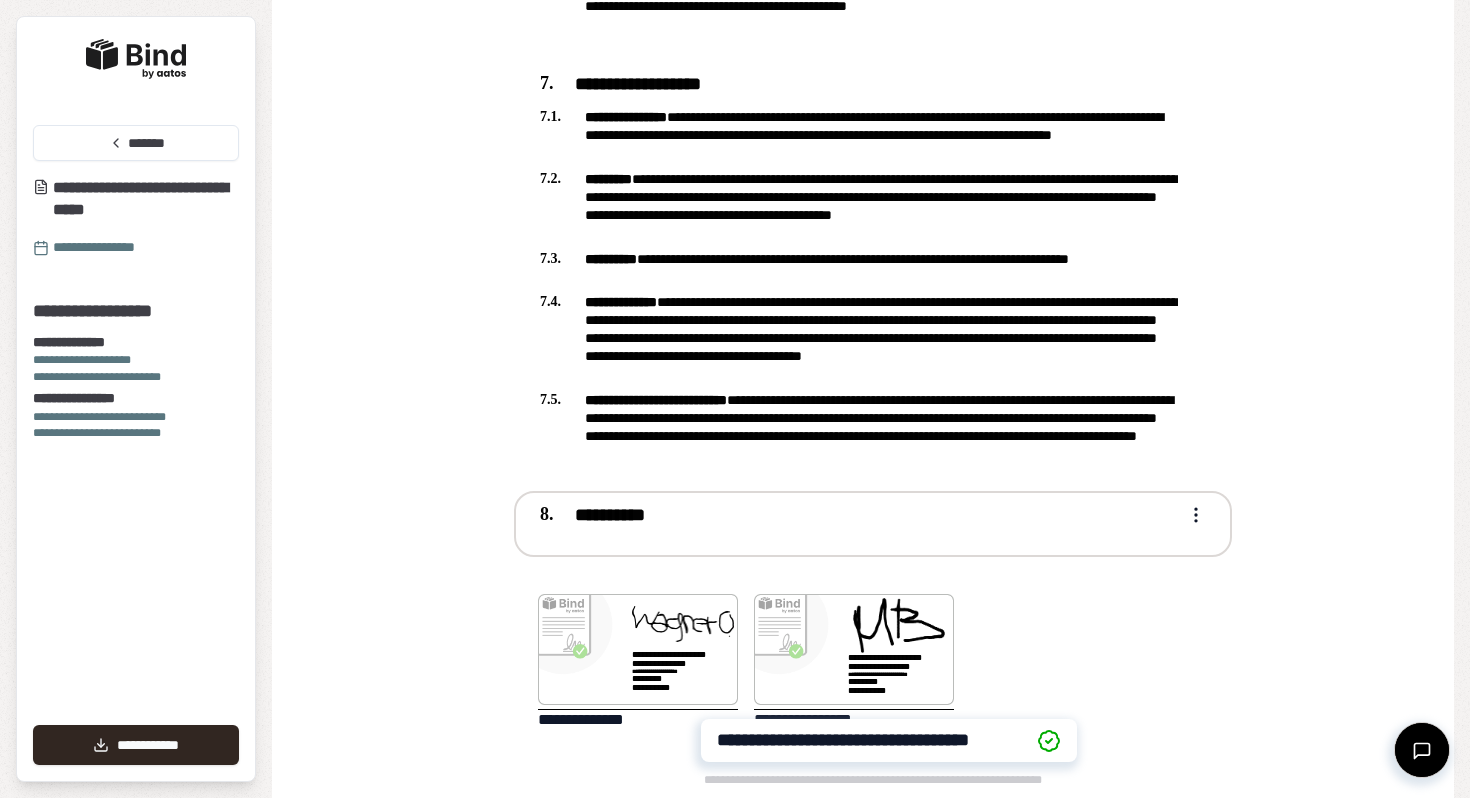 click on "**********" at bounding box center (654, 687) 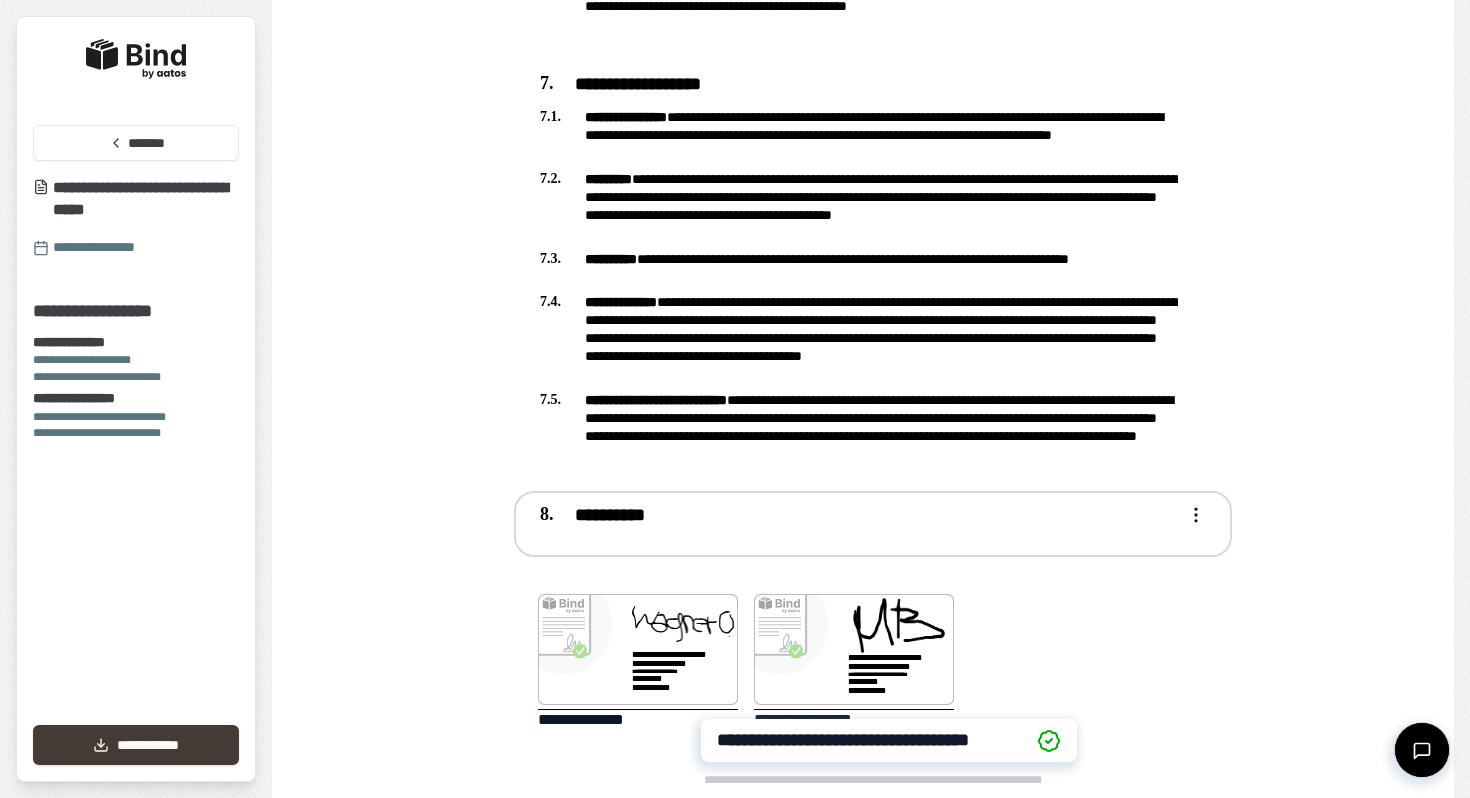 click on "**********" at bounding box center (136, 745) 